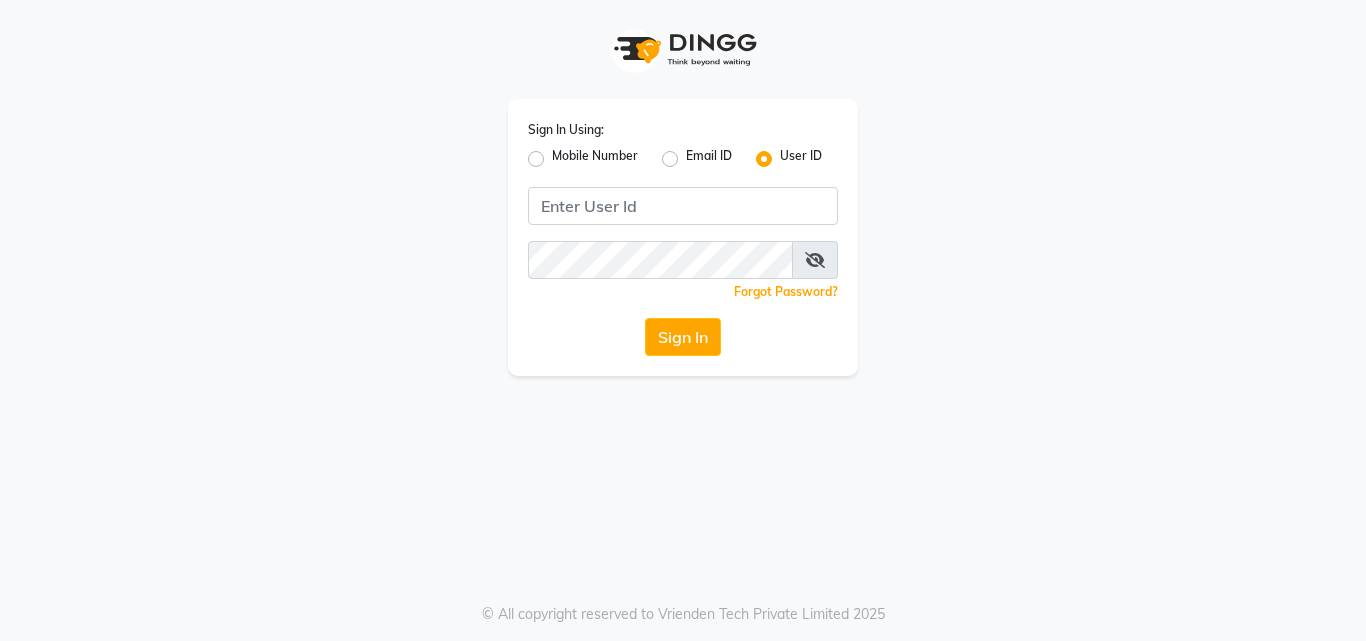 scroll, scrollTop: 0, scrollLeft: 0, axis: both 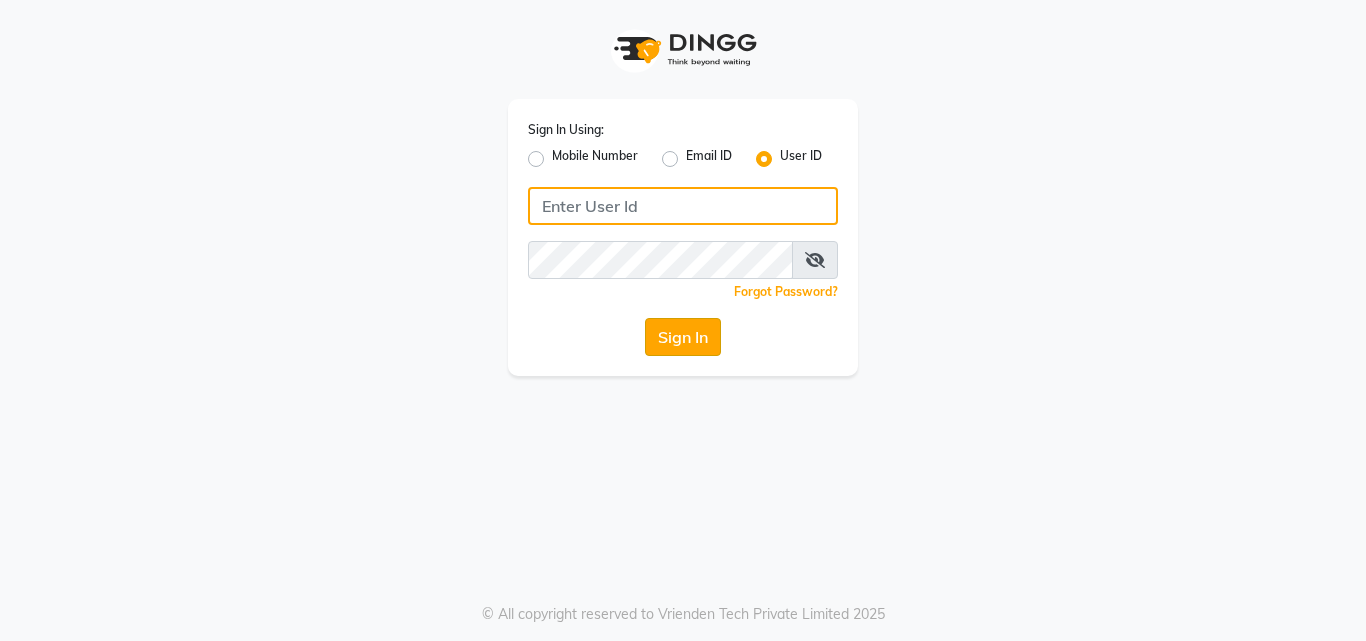 type on "anjali" 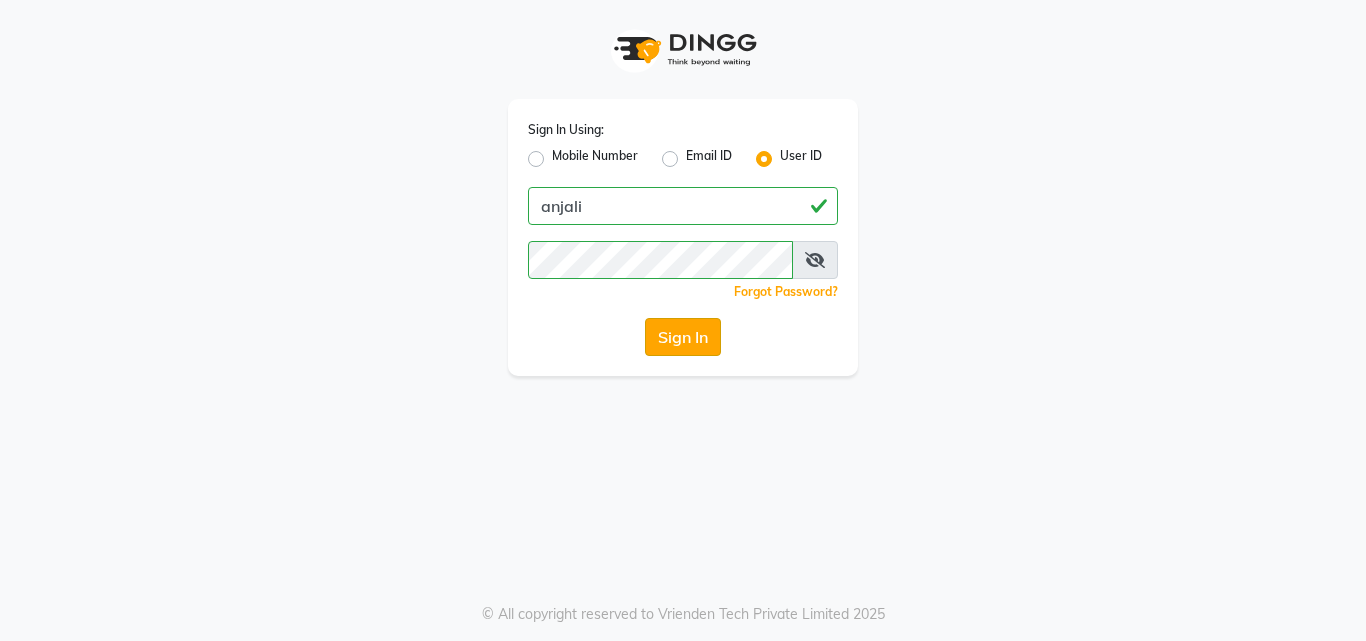 click on "Sign In" 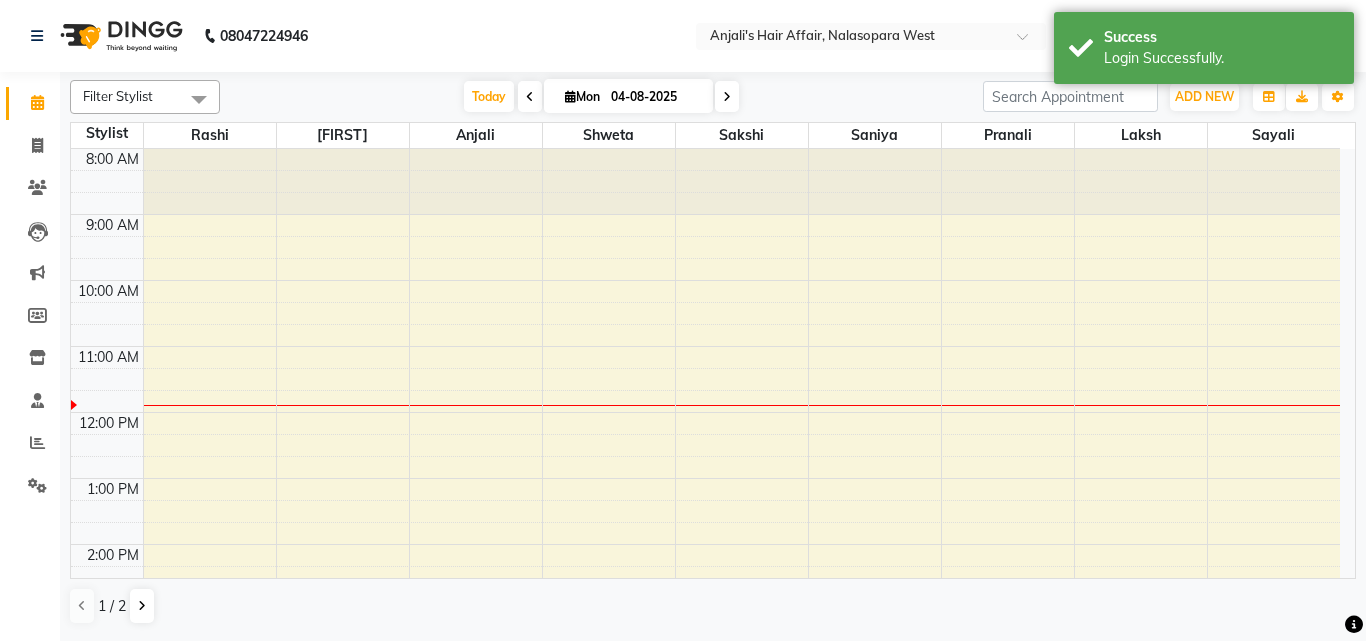 scroll, scrollTop: 0, scrollLeft: 0, axis: both 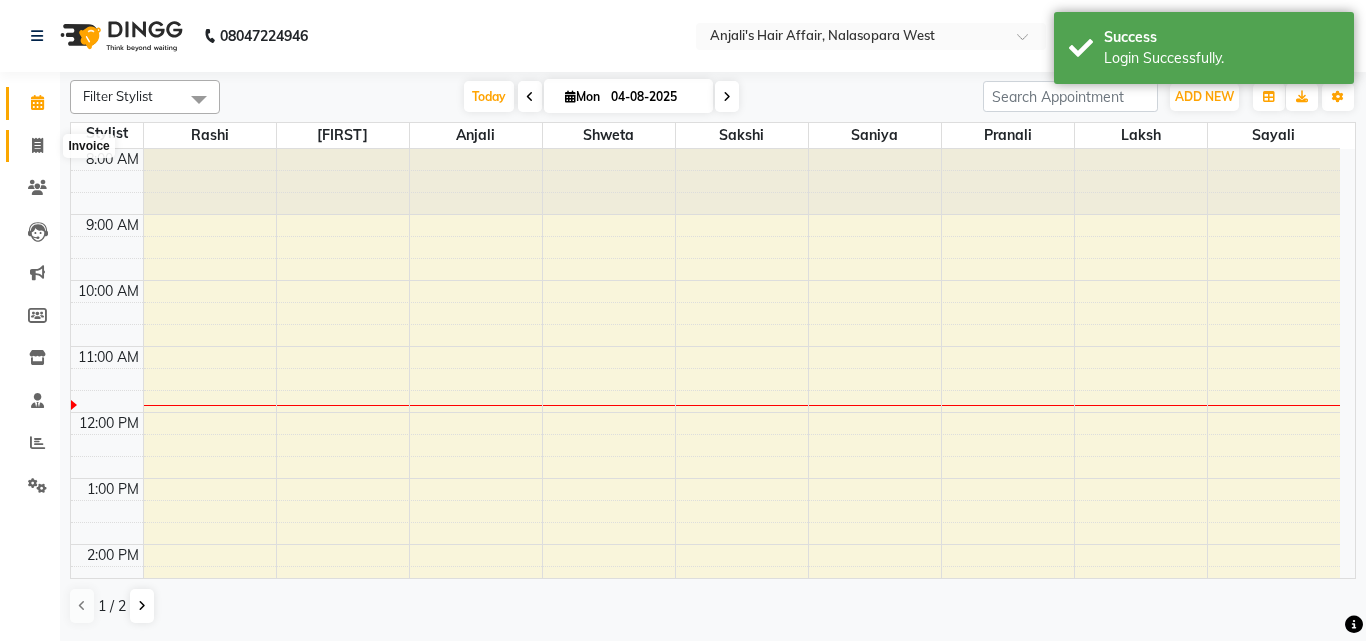 click 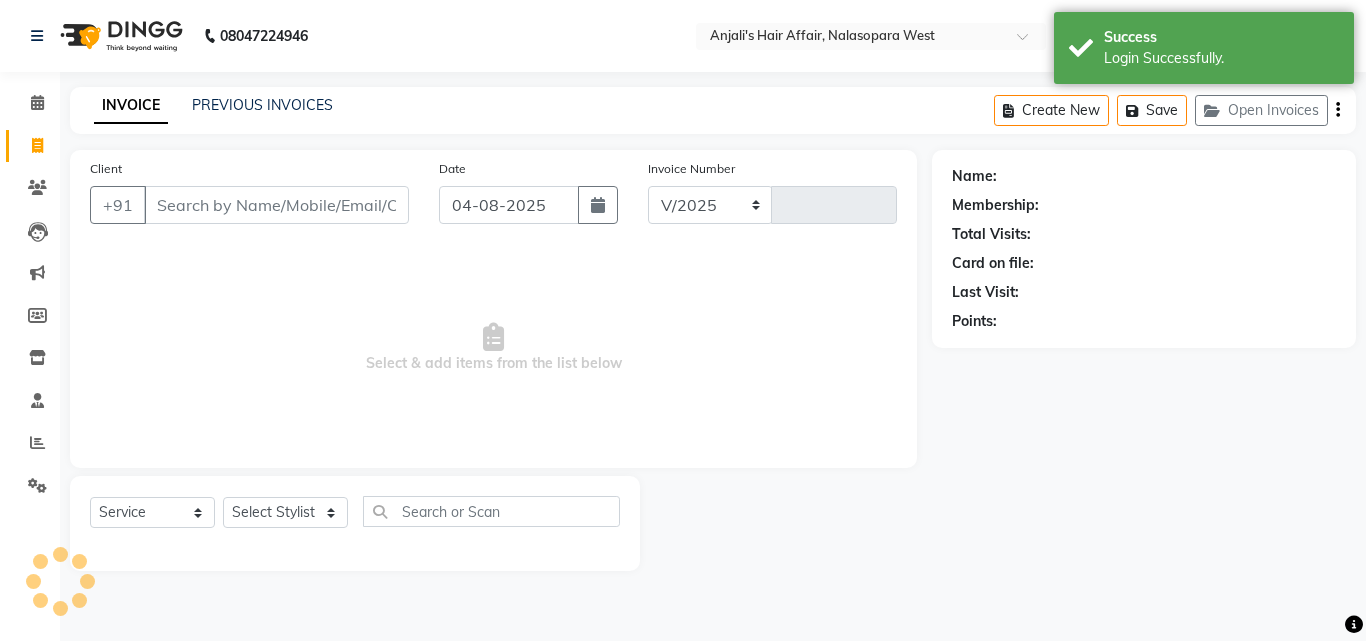 select on "6172" 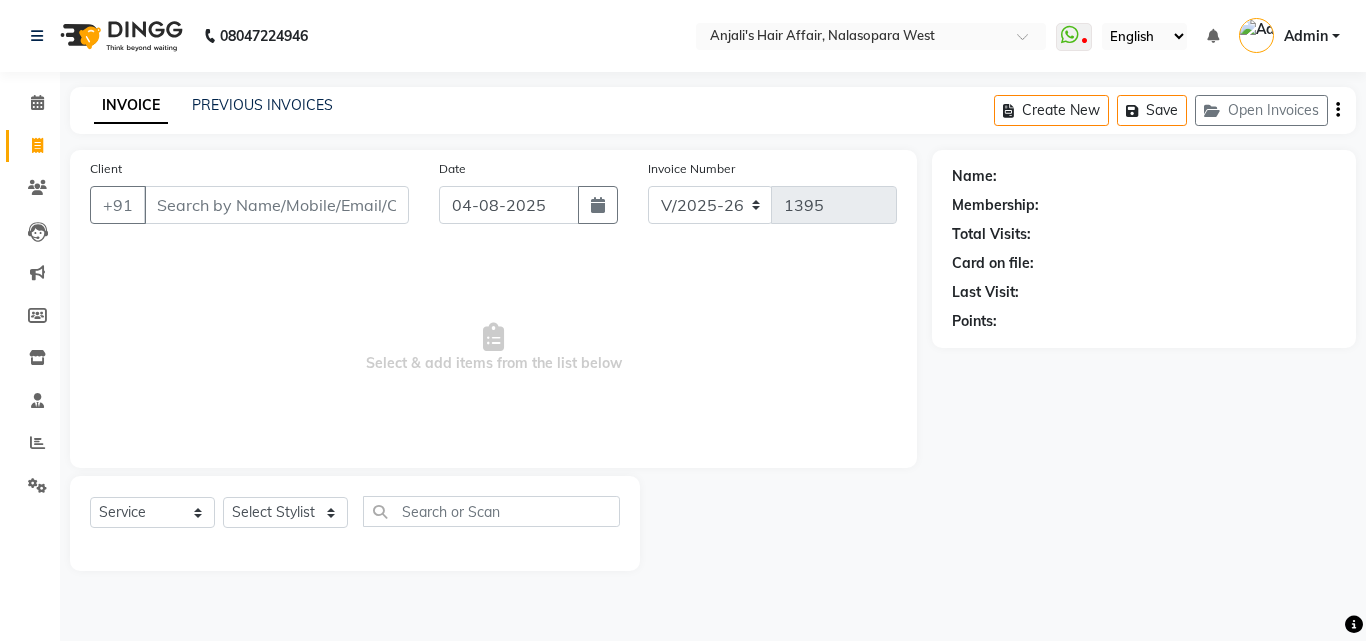 click on "Client" at bounding box center (276, 205) 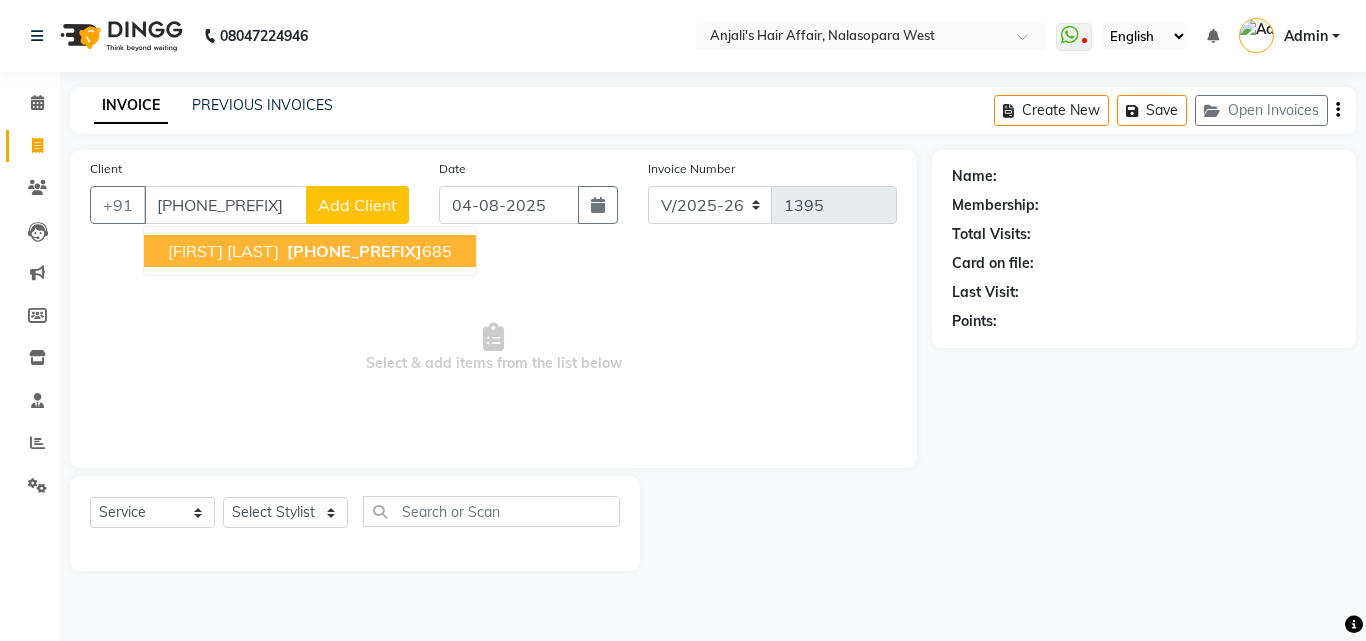 click on "Deep Chakravarty" at bounding box center [223, 251] 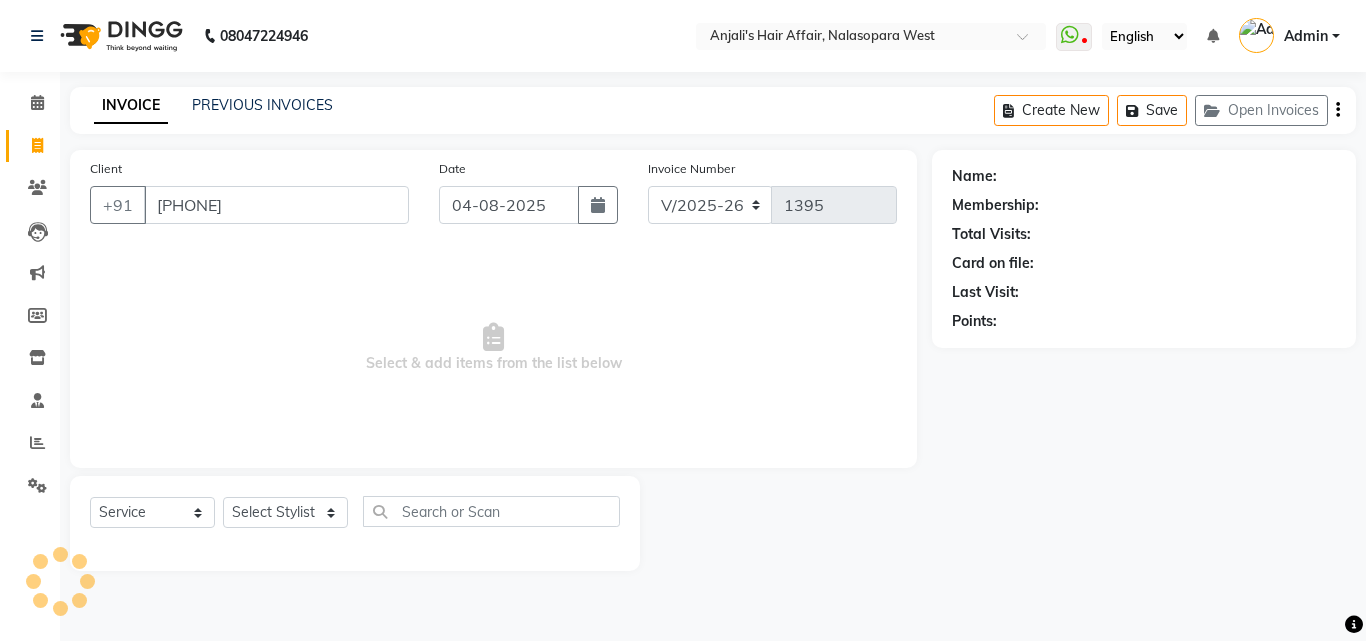 type on "[PHONE]" 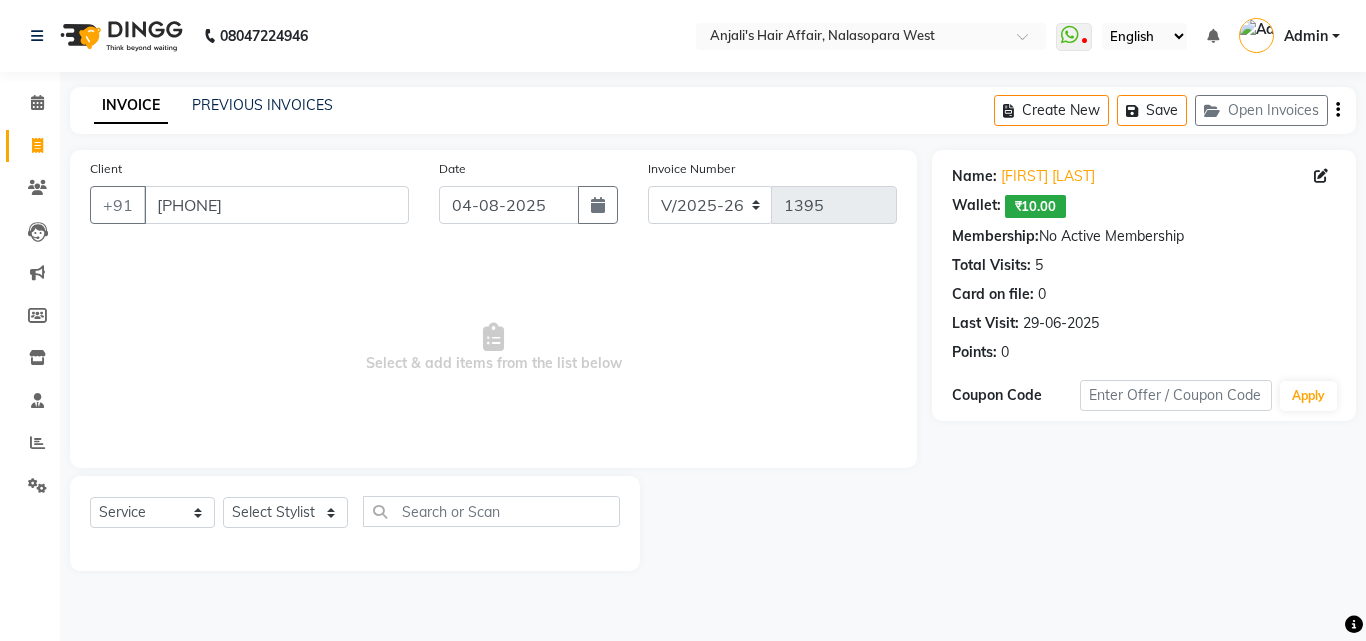 drag, startPoint x: 1365, startPoint y: 282, endPoint x: 1365, endPoint y: 429, distance: 147 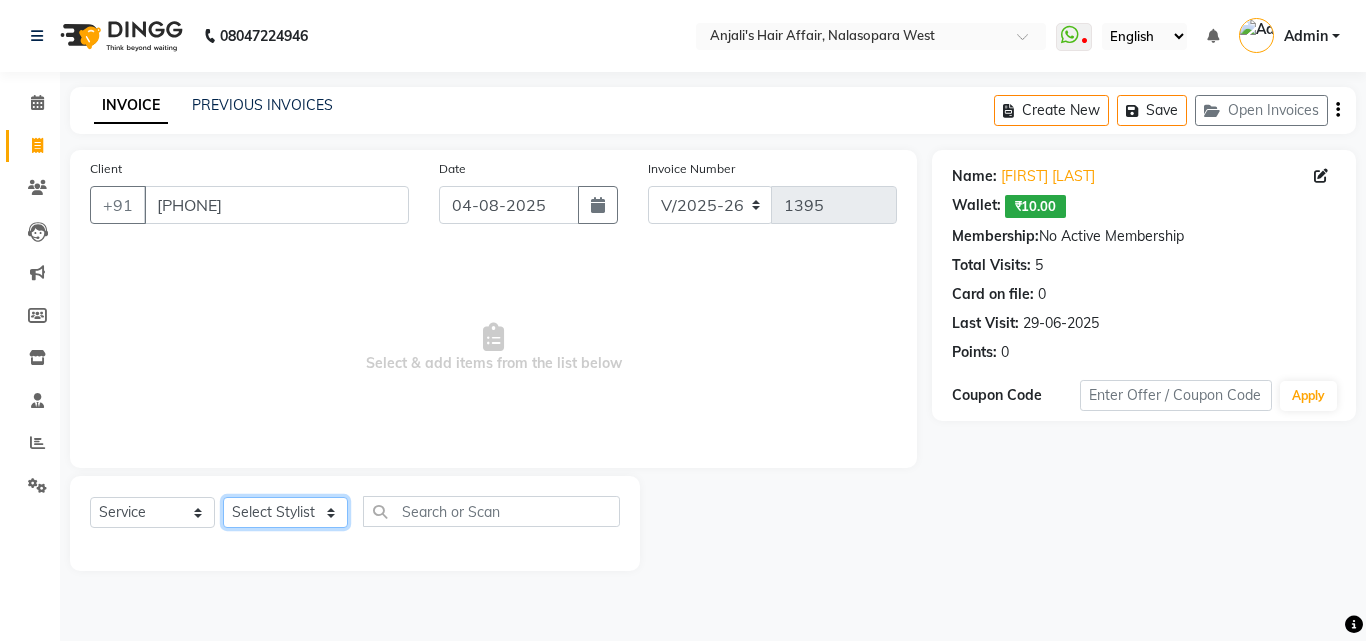 click on "Select Stylist Anjali Dilip Hair Affair Laksh Pranali Rashi Sakshi Saniya Sayali Shweta Sushmita  Umesh" 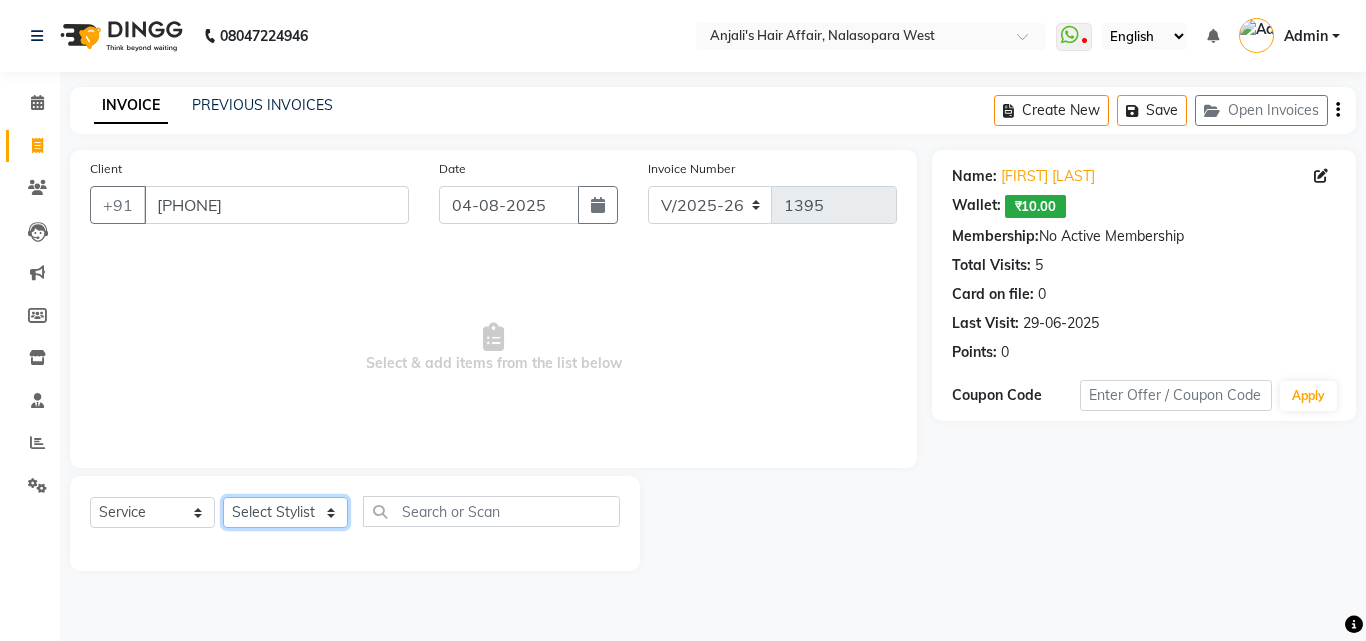 select on "53940" 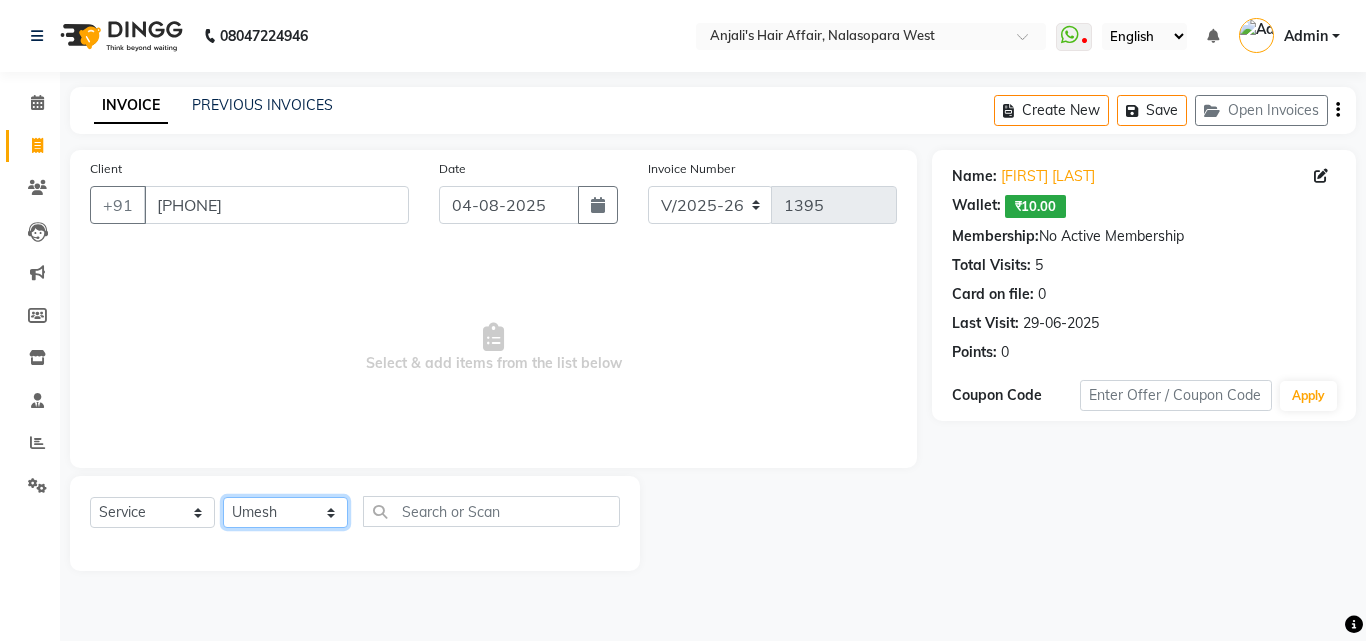 click on "Select Stylist Anjali Dilip Hair Affair Laksh Pranali Rashi Sakshi Saniya Sayali Shweta Sushmita  Umesh" 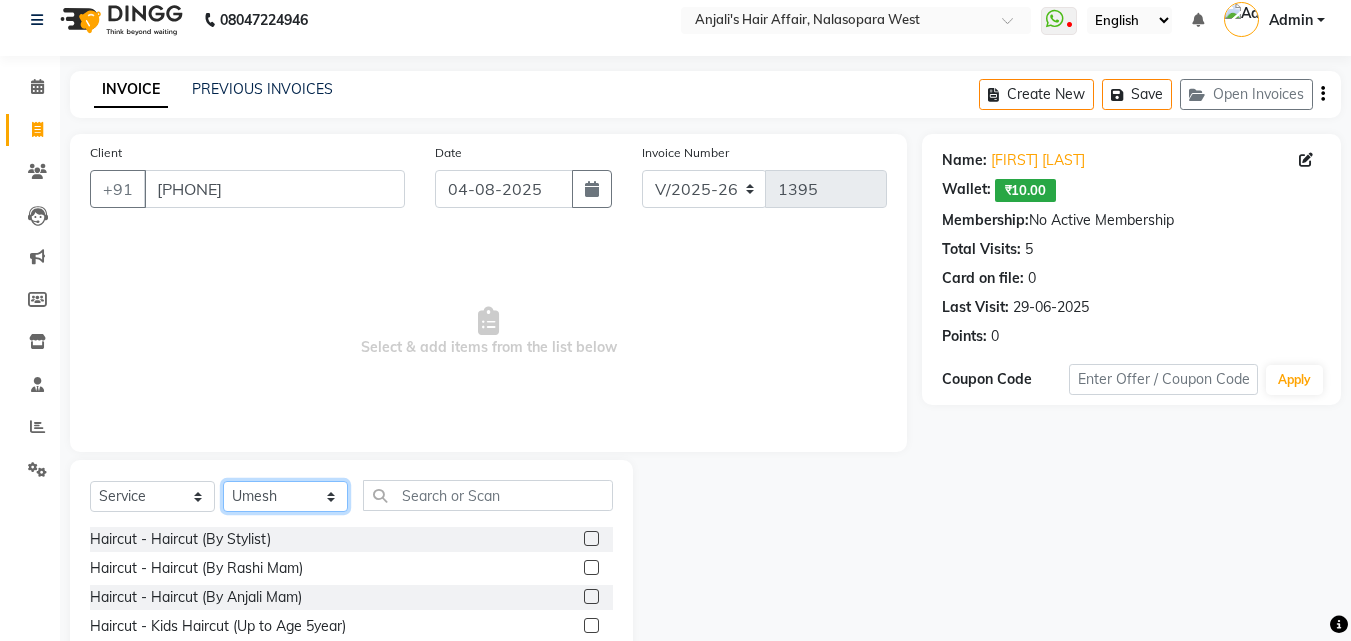 scroll, scrollTop: 160, scrollLeft: 0, axis: vertical 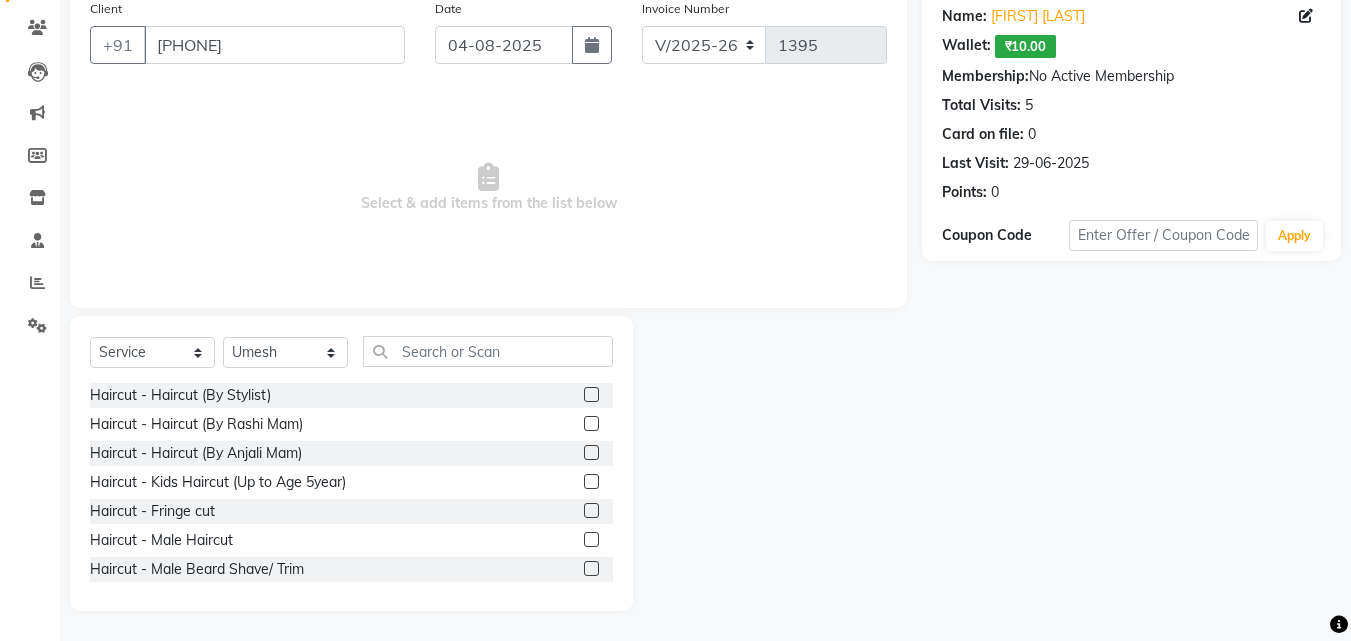 click 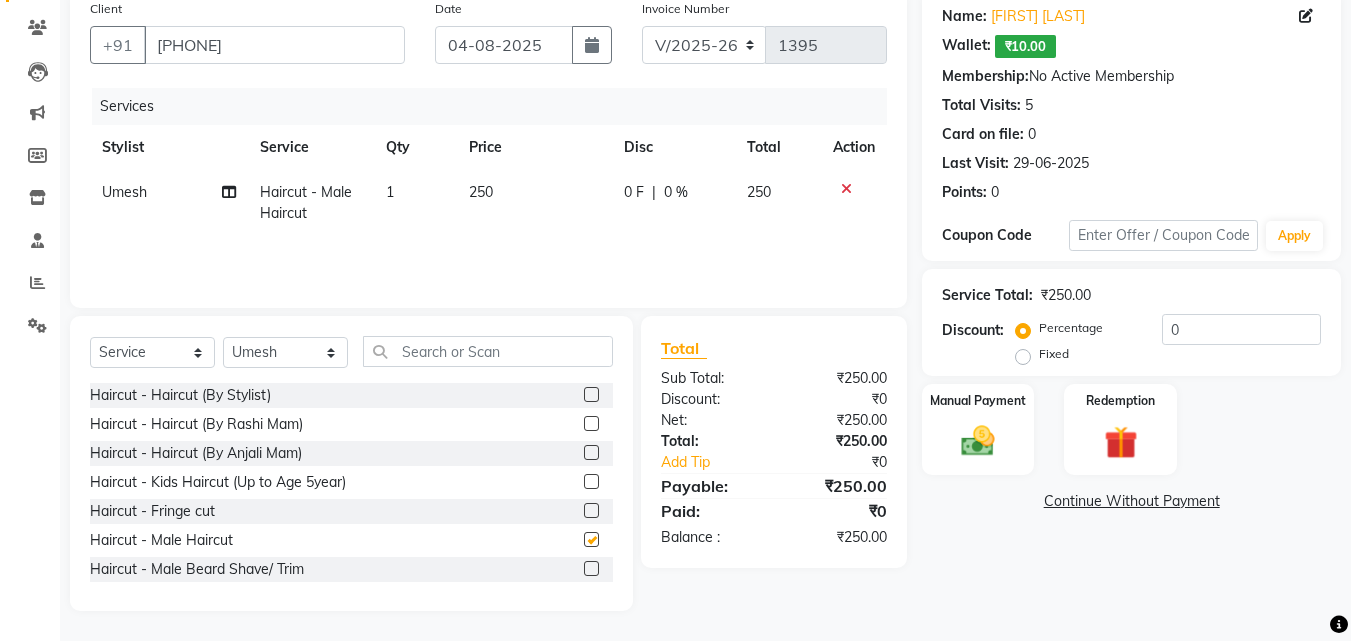 checkbox on "false" 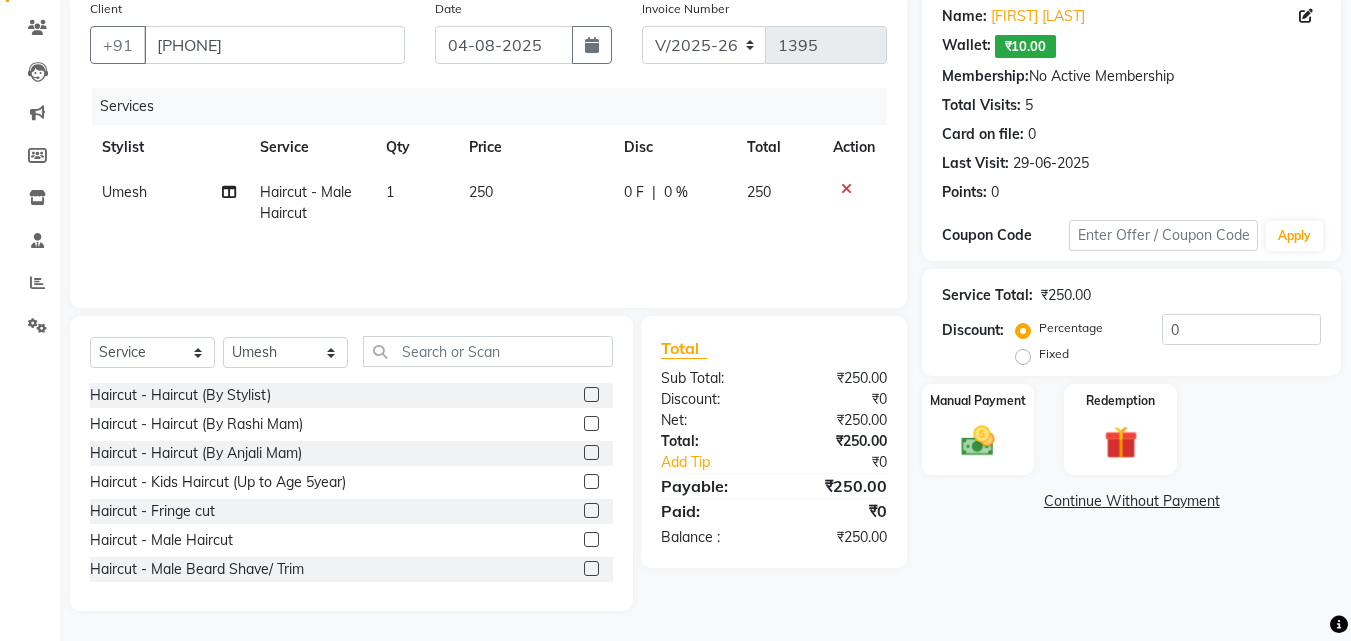 click 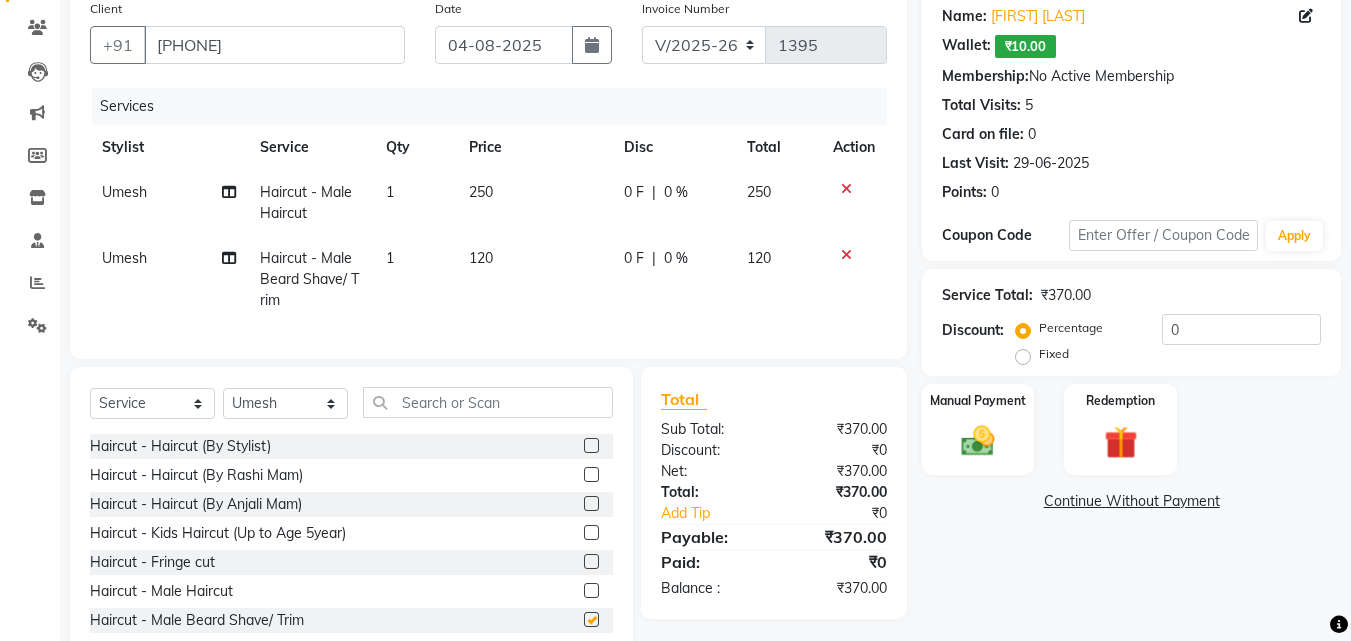checkbox on "false" 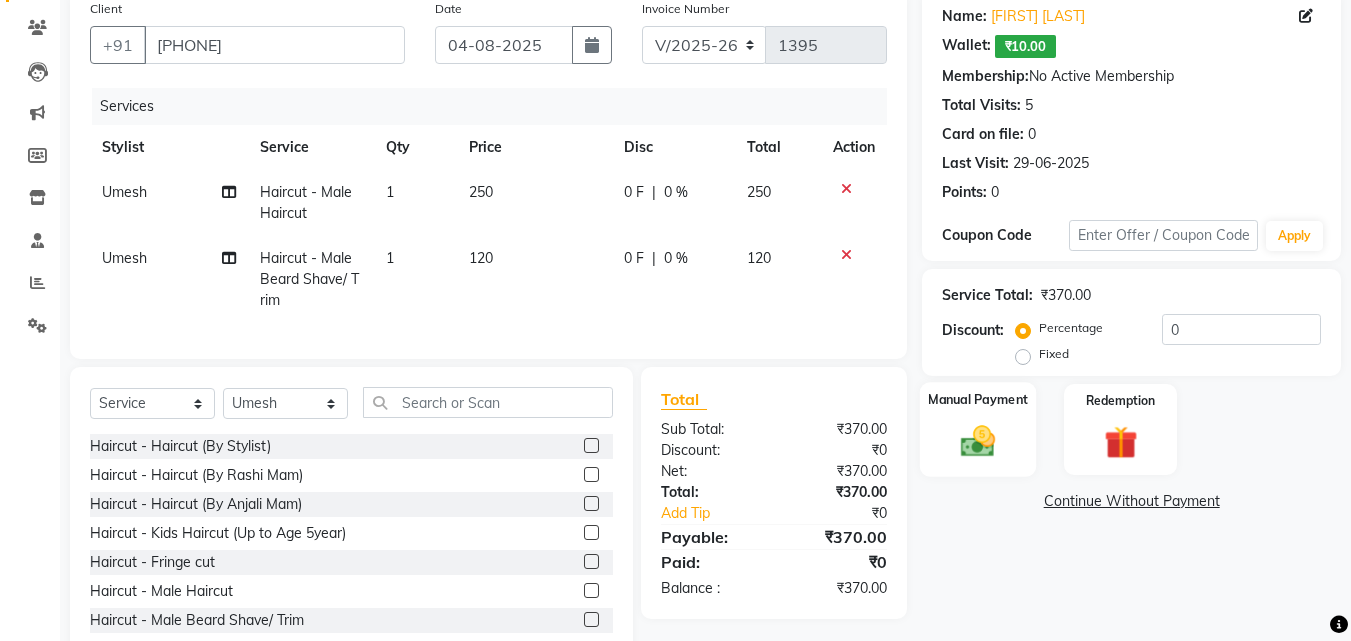 click 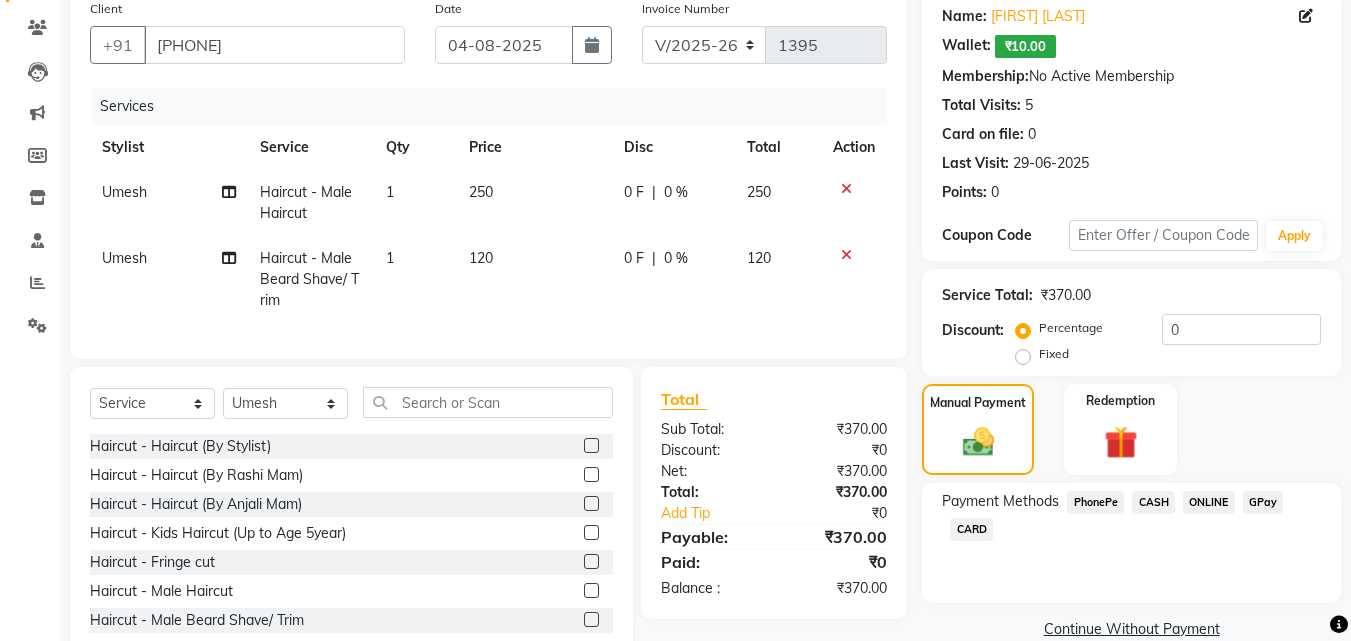 click on "CASH" 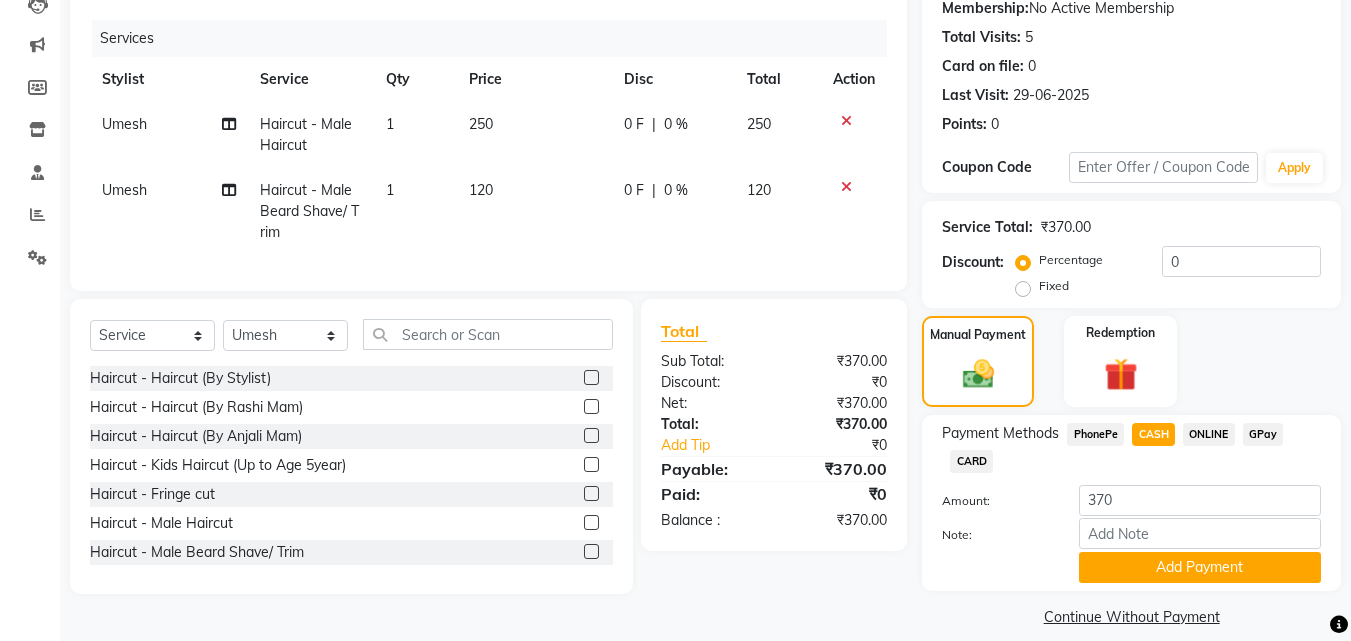 scroll, scrollTop: 234, scrollLeft: 0, axis: vertical 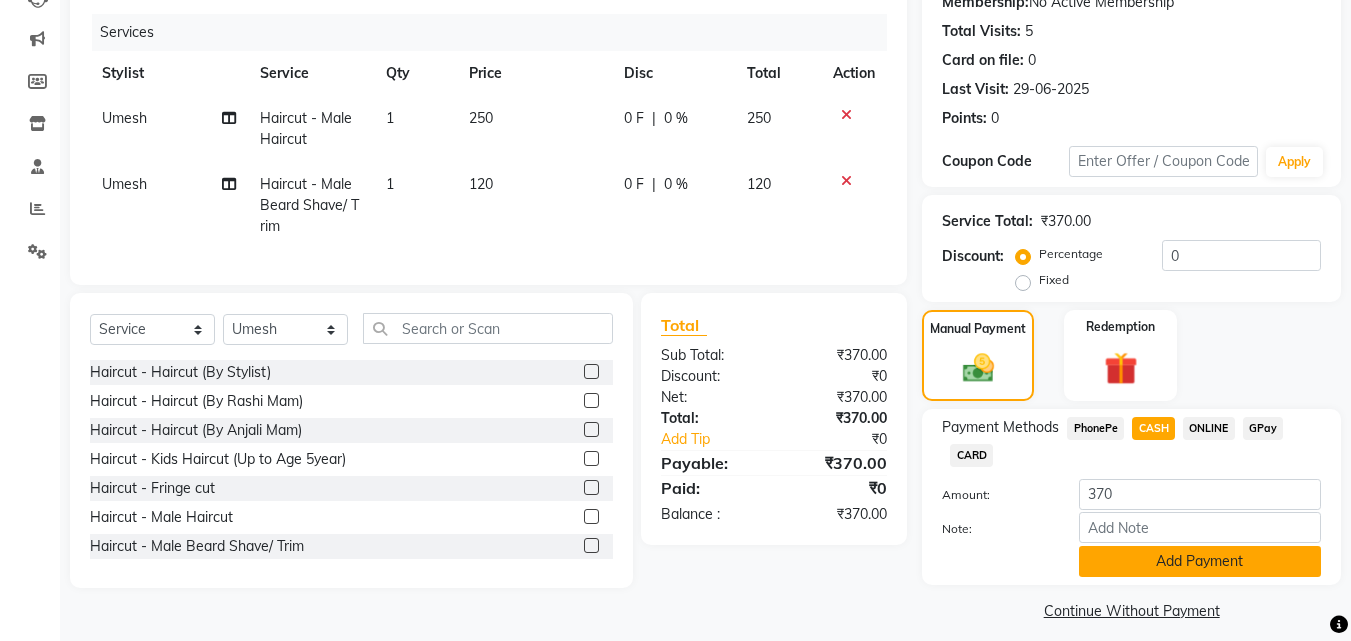 click on "Add Payment" 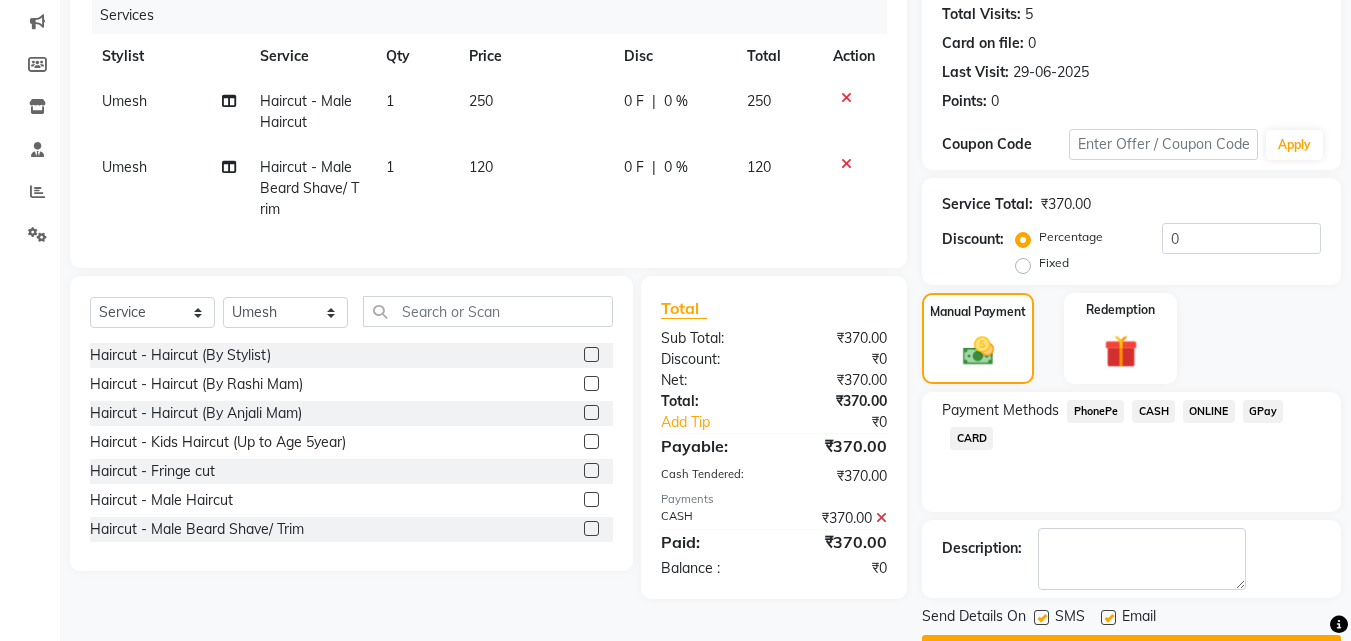 scroll, scrollTop: 306, scrollLeft: 0, axis: vertical 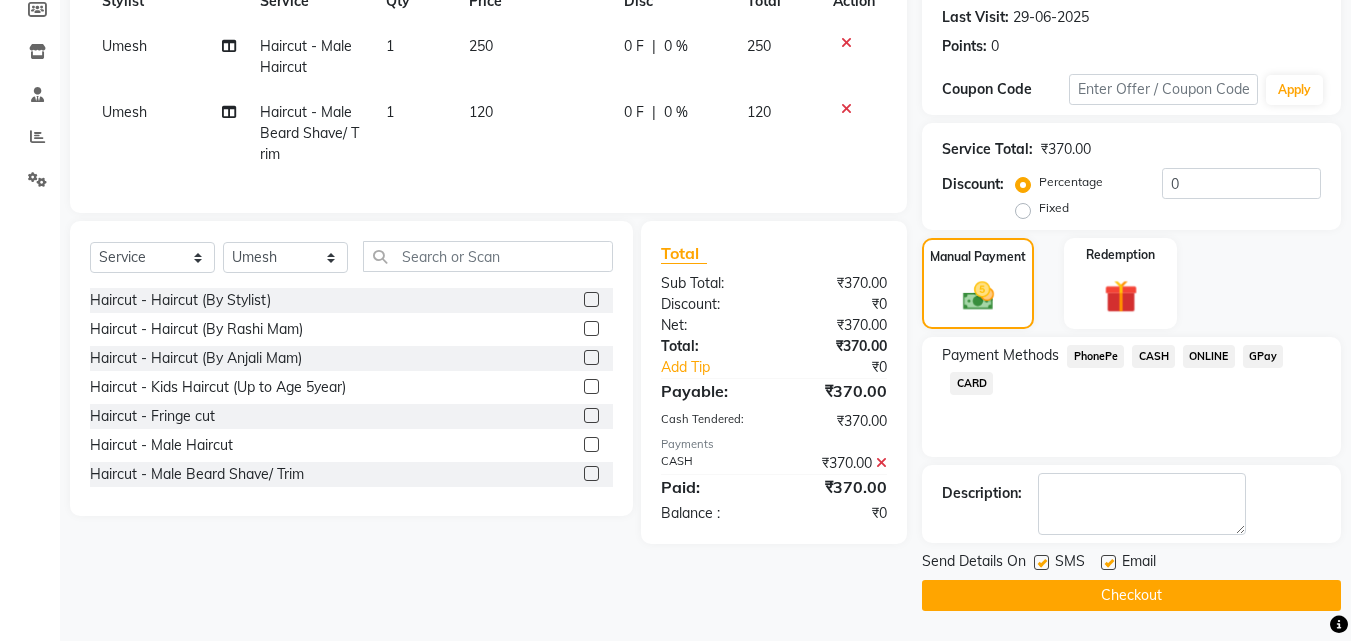 click on "Checkout" 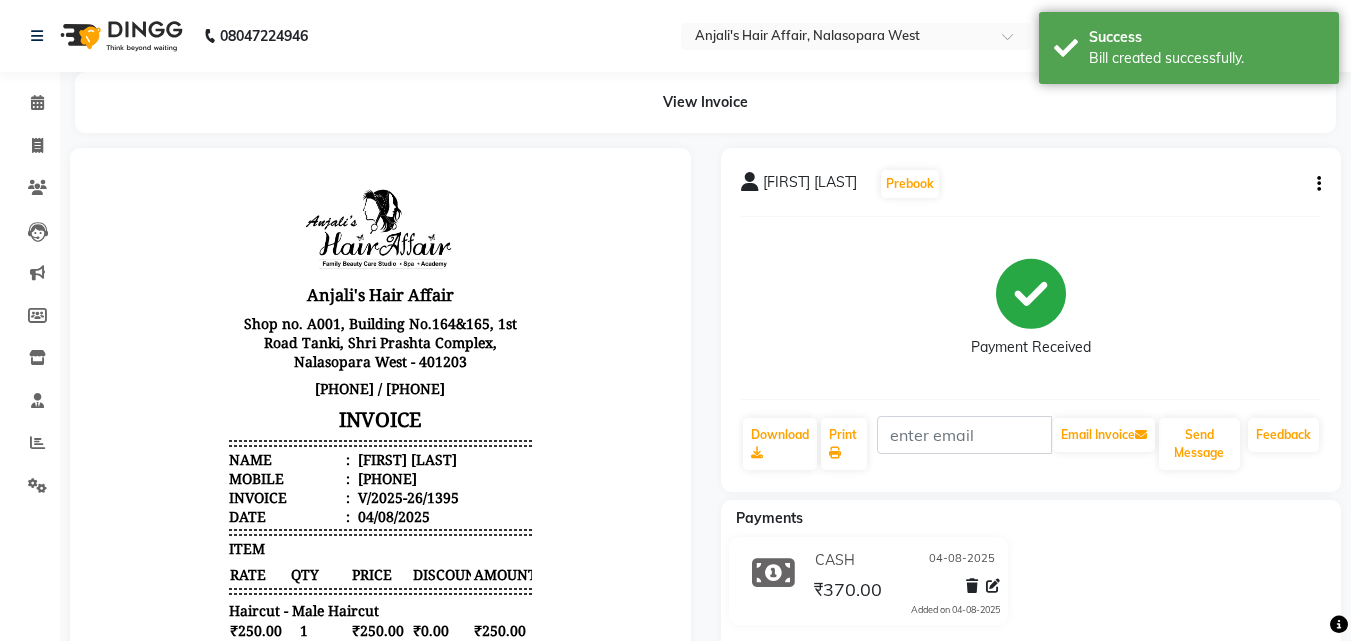 scroll, scrollTop: 0, scrollLeft: 0, axis: both 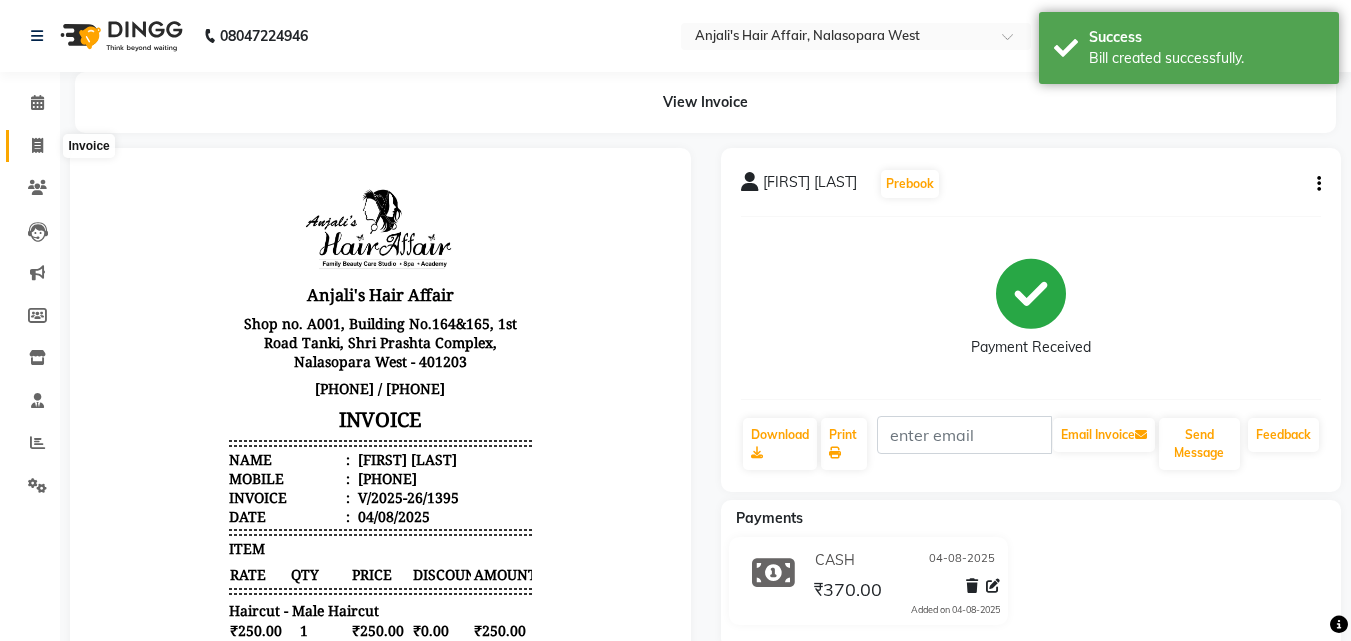 click 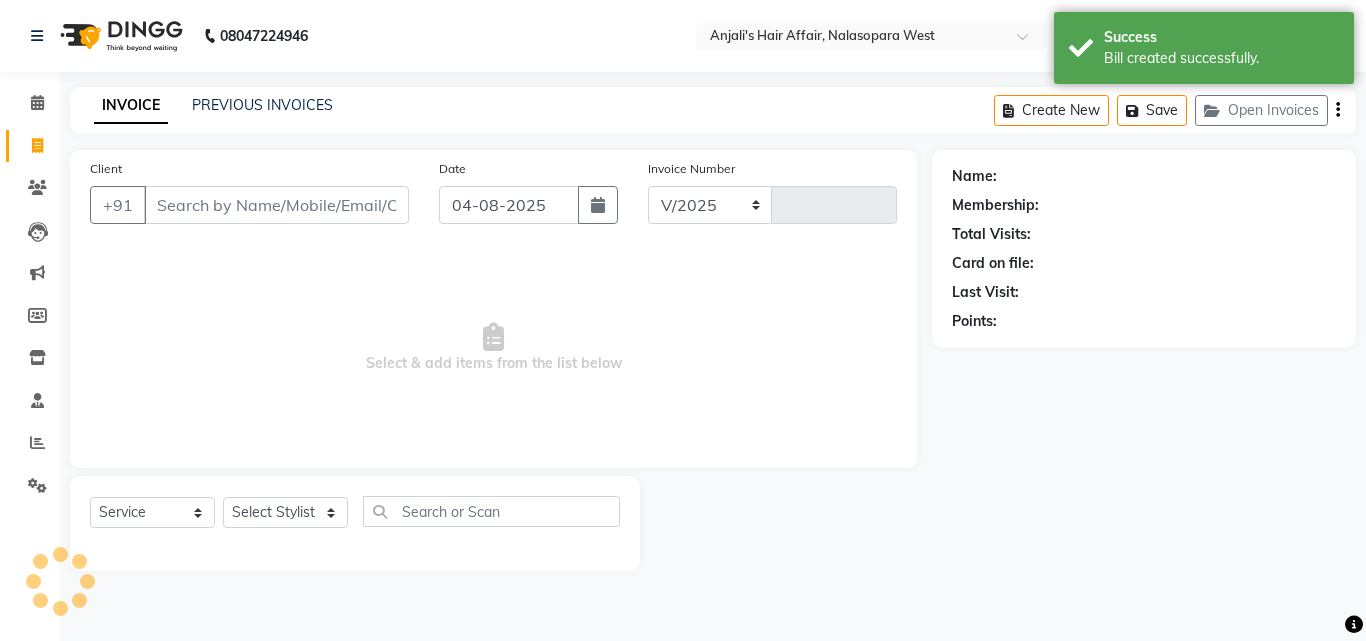 select on "6172" 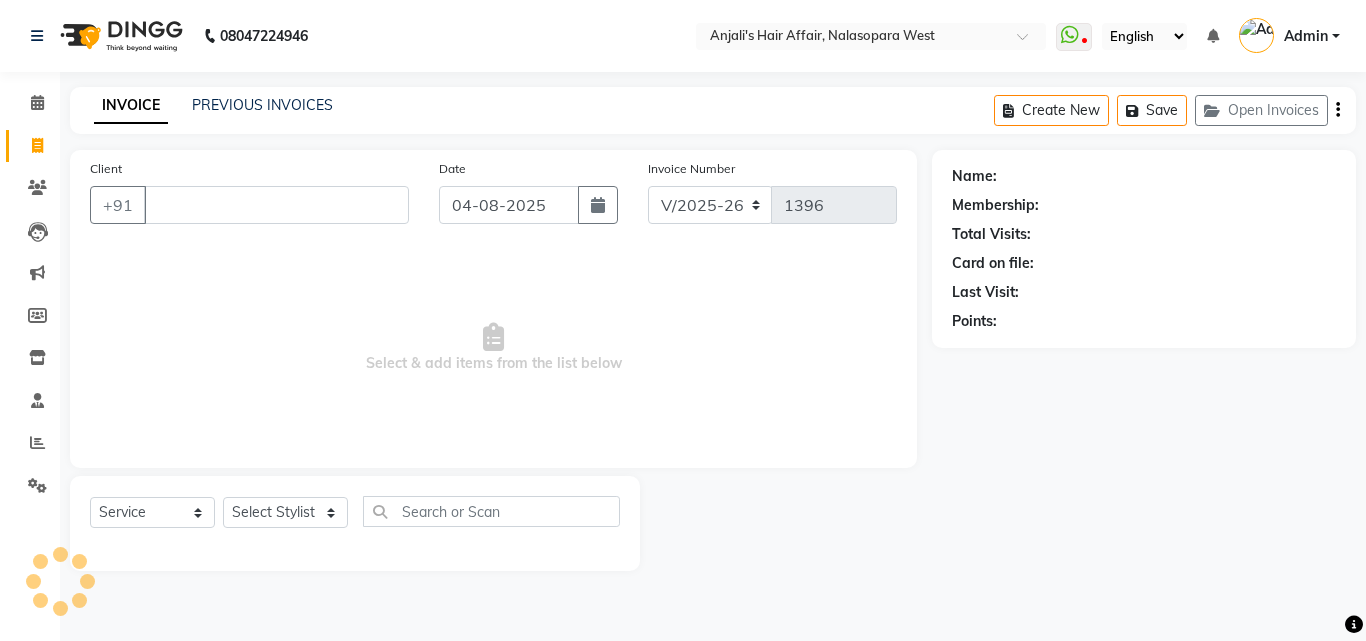 type 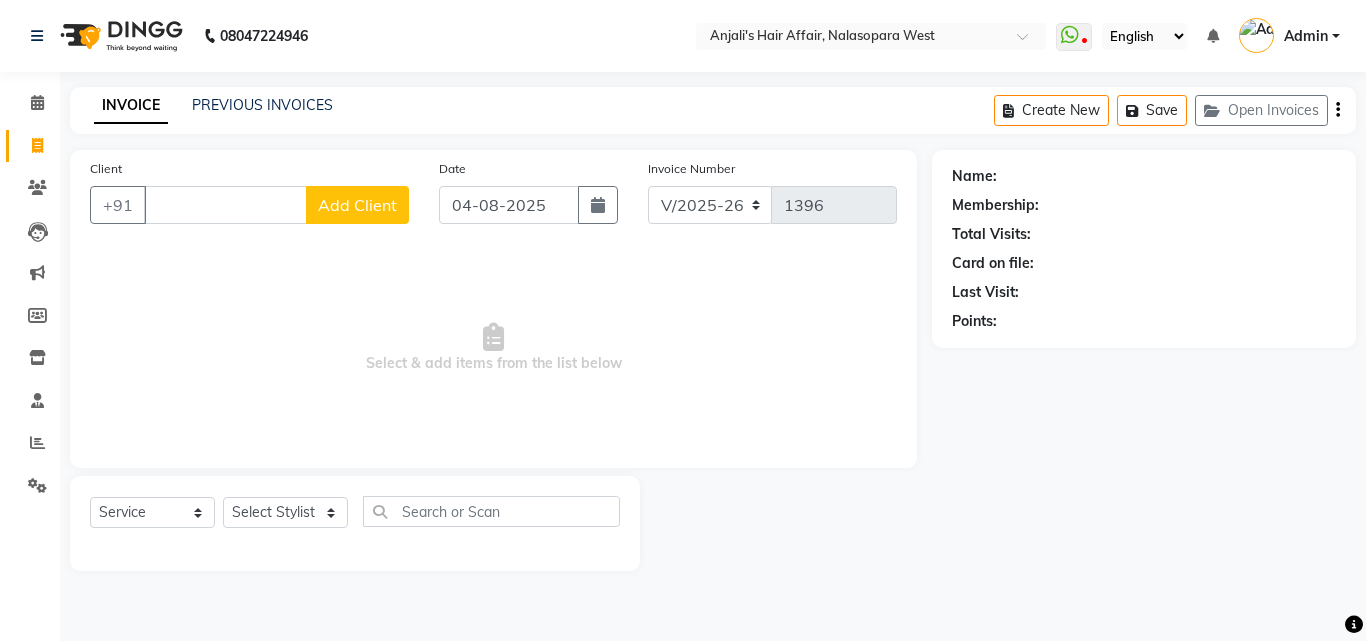click 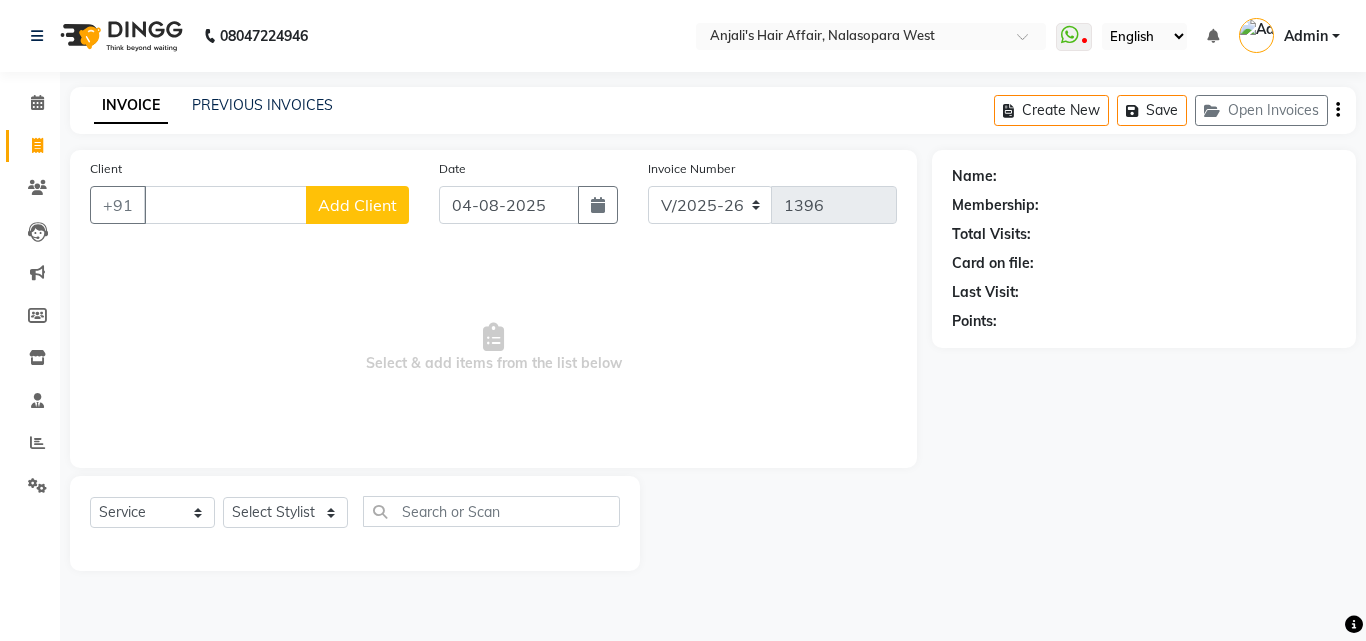 select on "service" 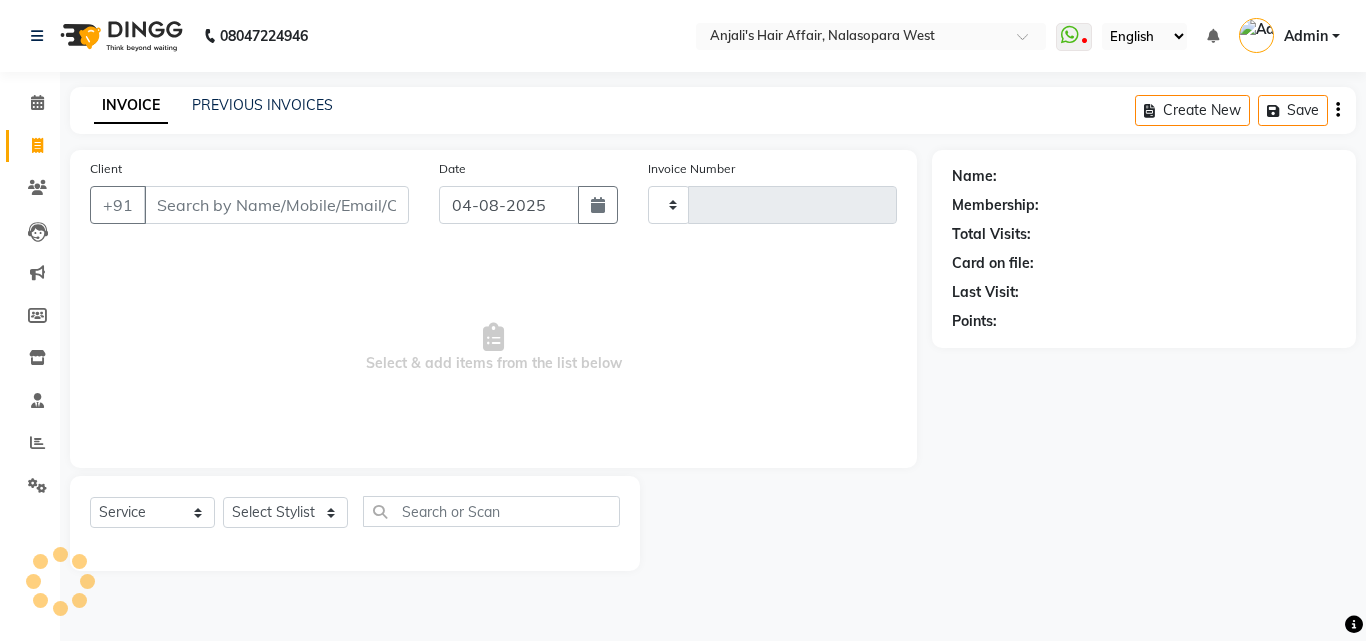type on "1396" 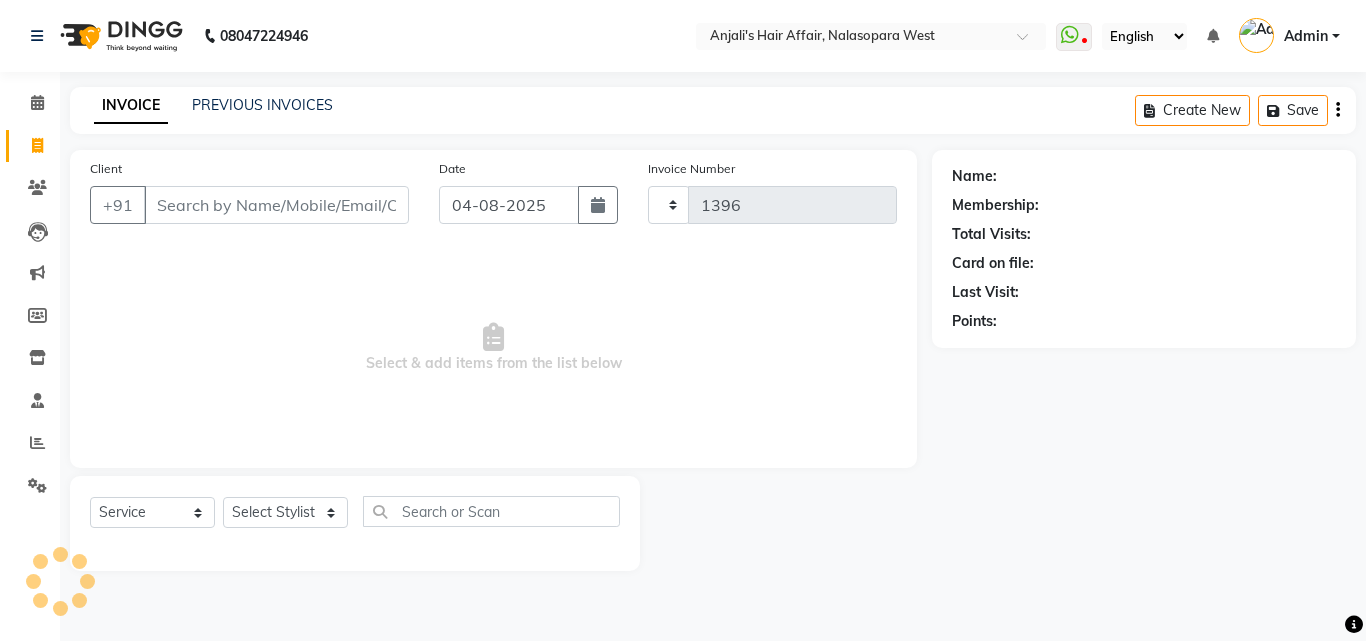 select on "6172" 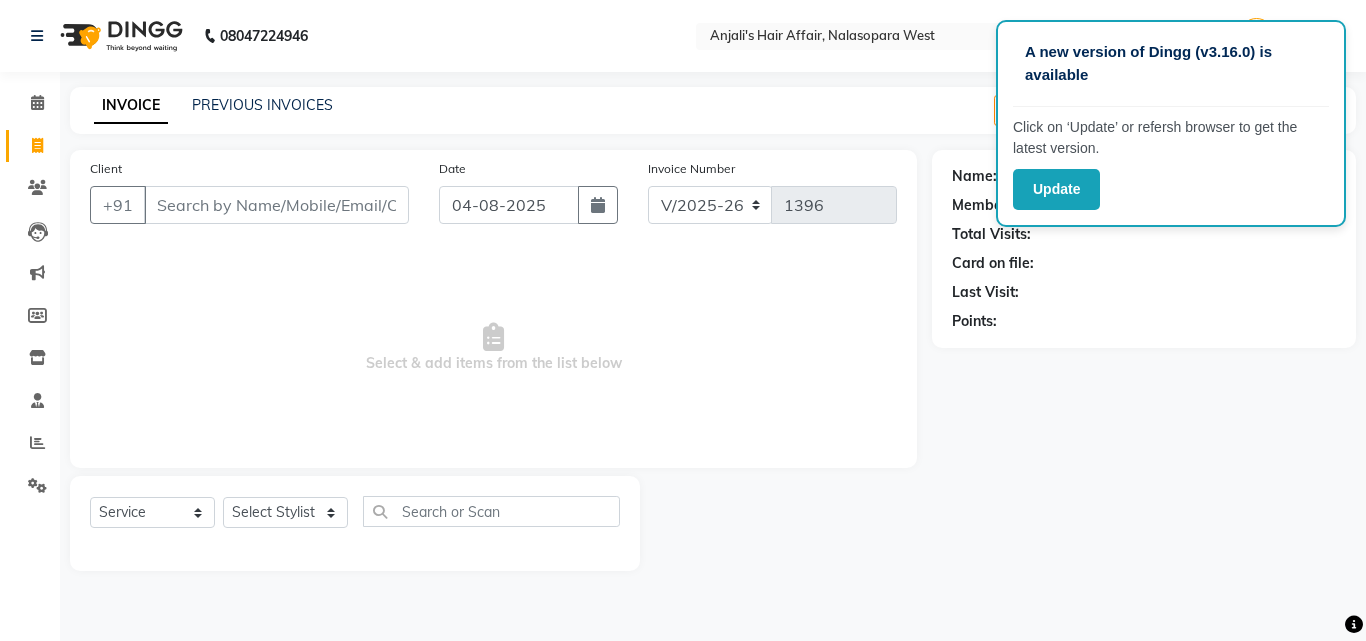 click on "Date 04-08-2025" 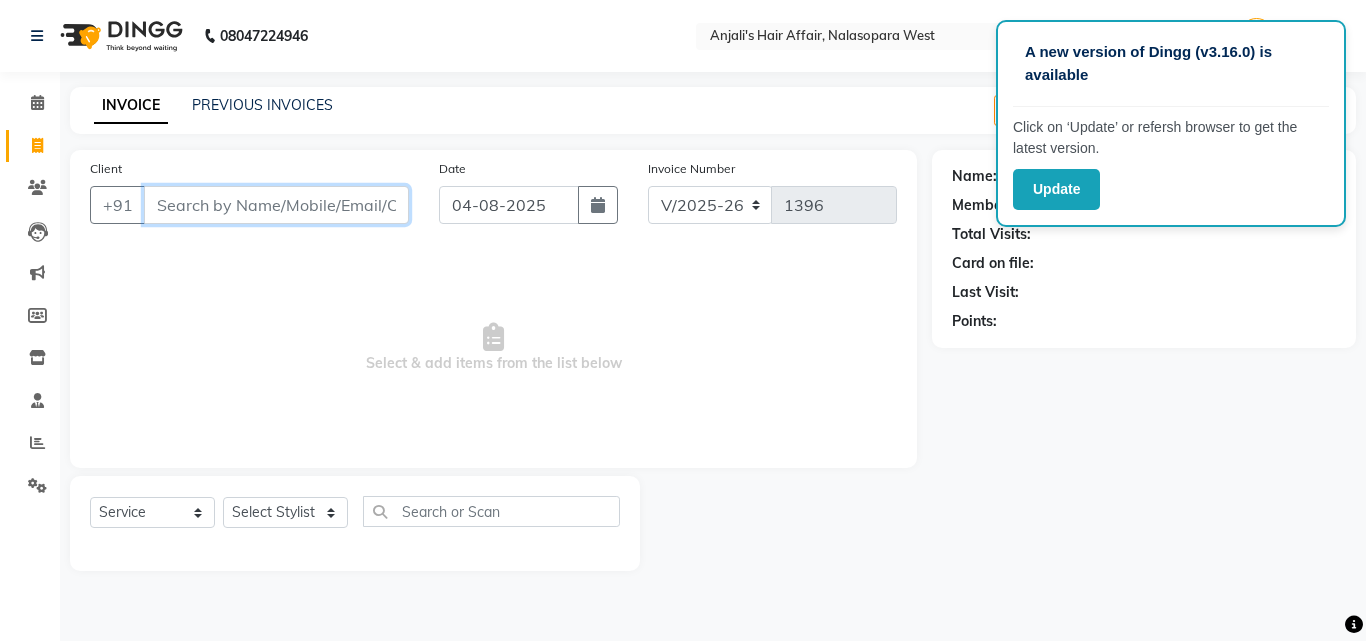 click on "Client" at bounding box center [276, 205] 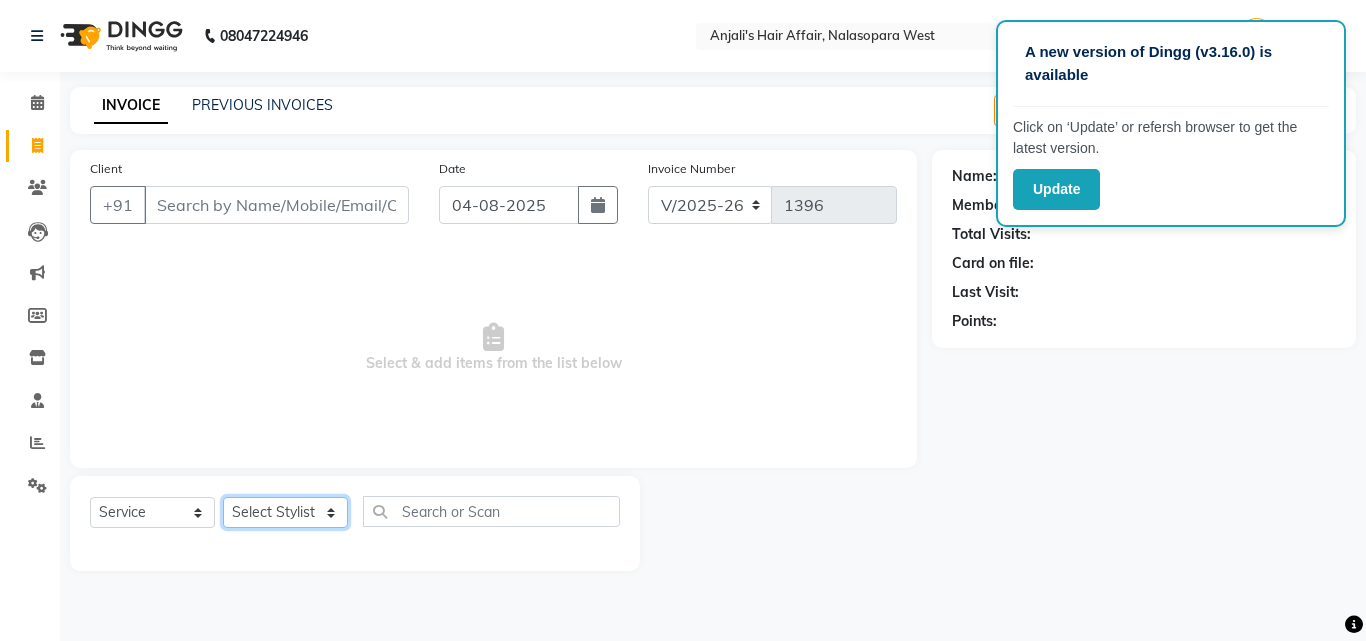 click on "Select Stylist Anjali Dilip Hair Affair Laksh Pranali Rashi Sakshi Saniya Sayali Shweta Sushmita  Umesh" 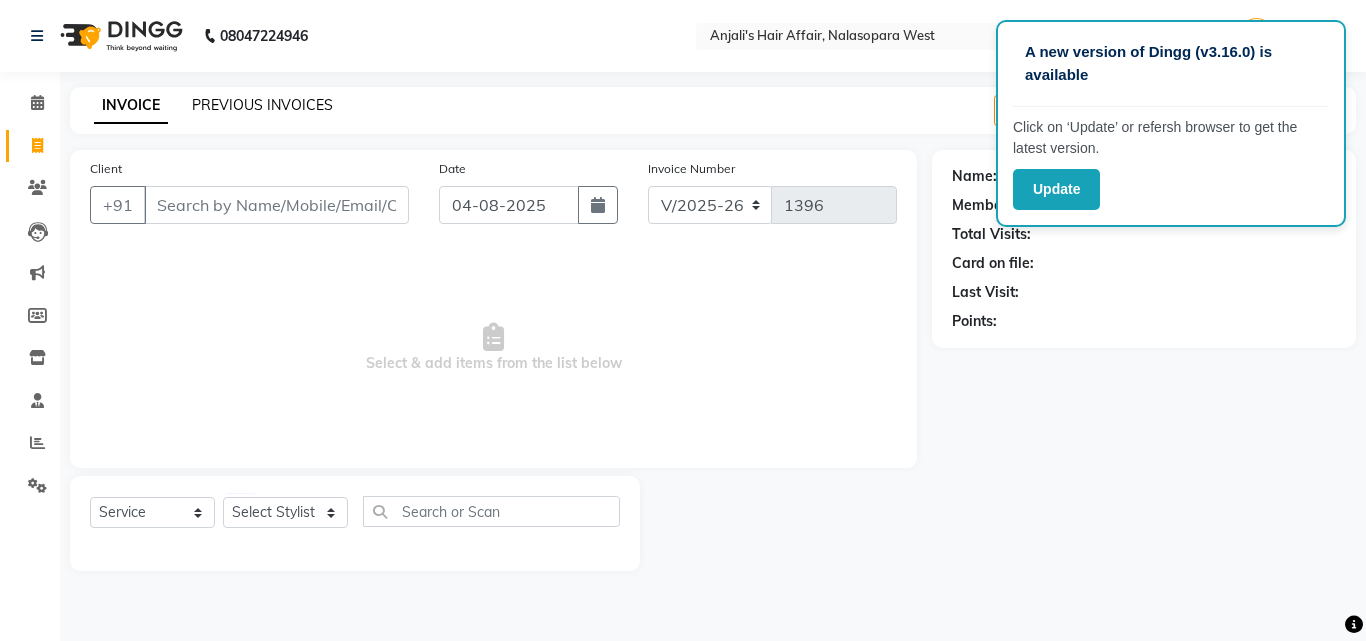 click on "PREVIOUS INVOICES" 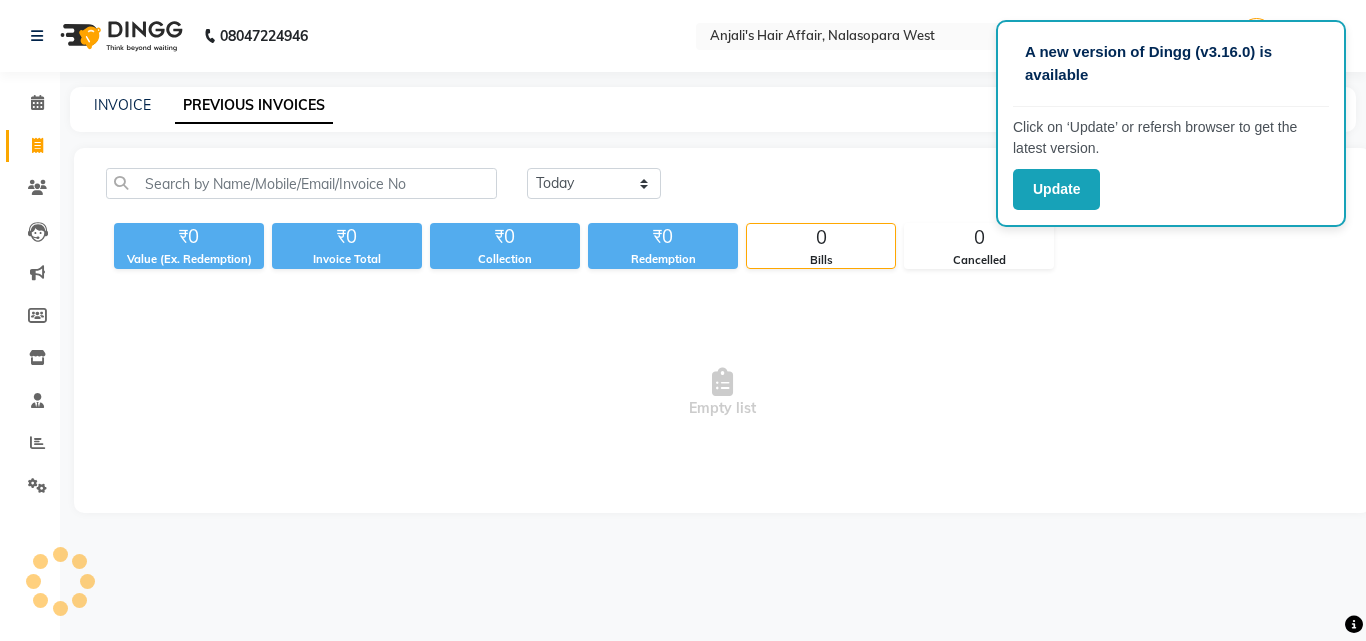 click on "PREVIOUS INVOICES" 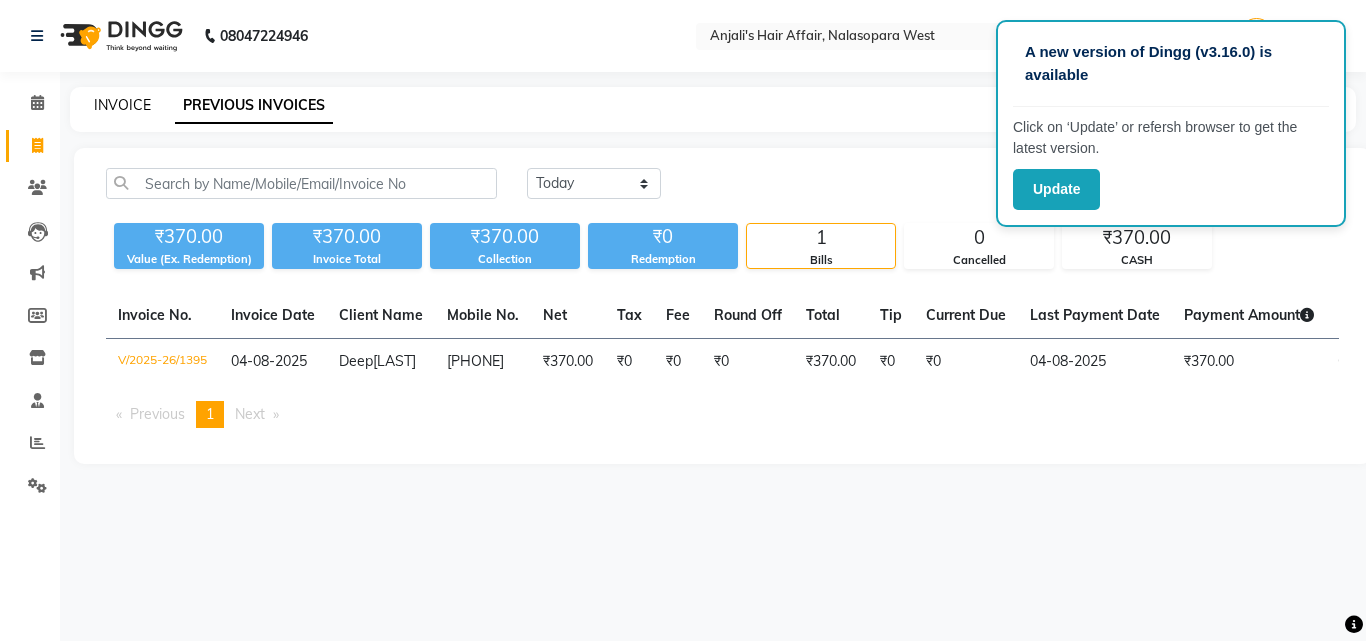 click on "INVOICE" 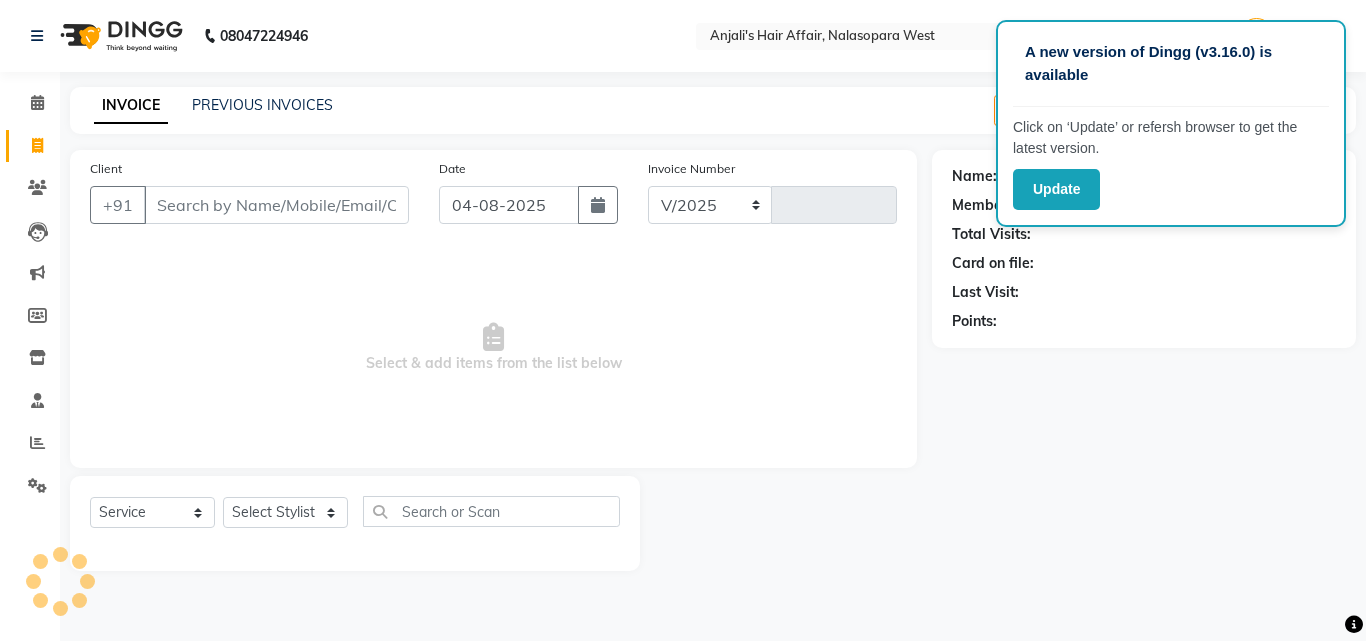 select on "6172" 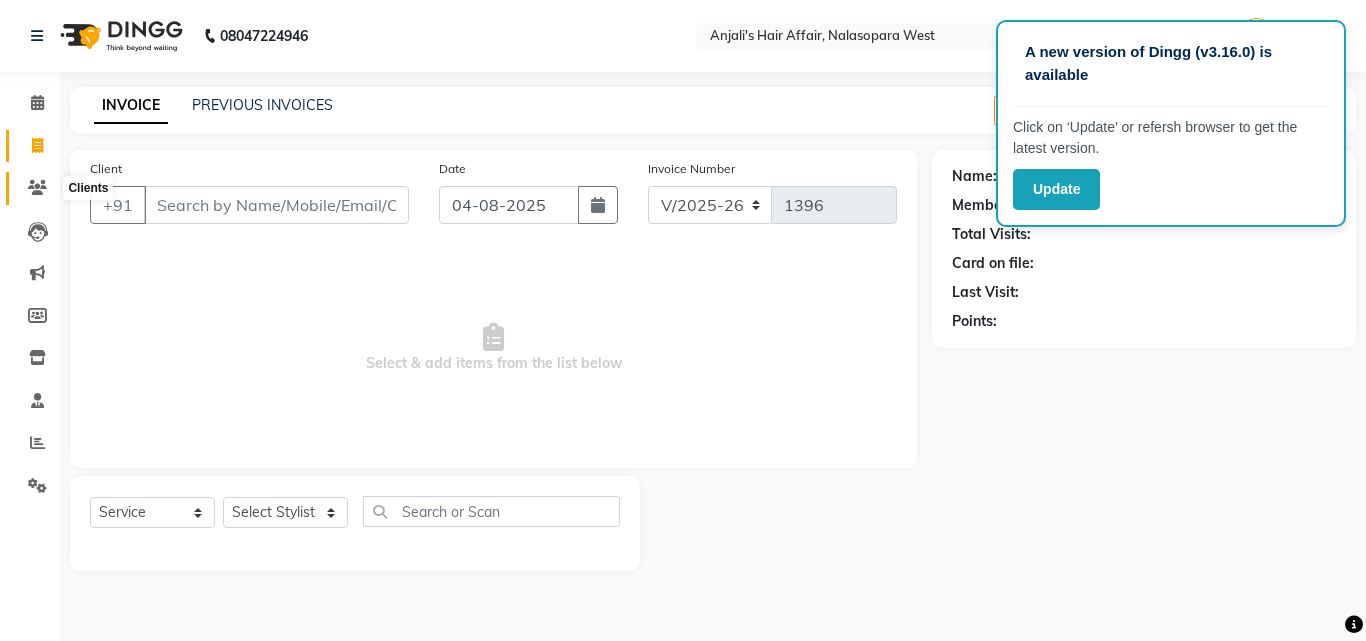 click 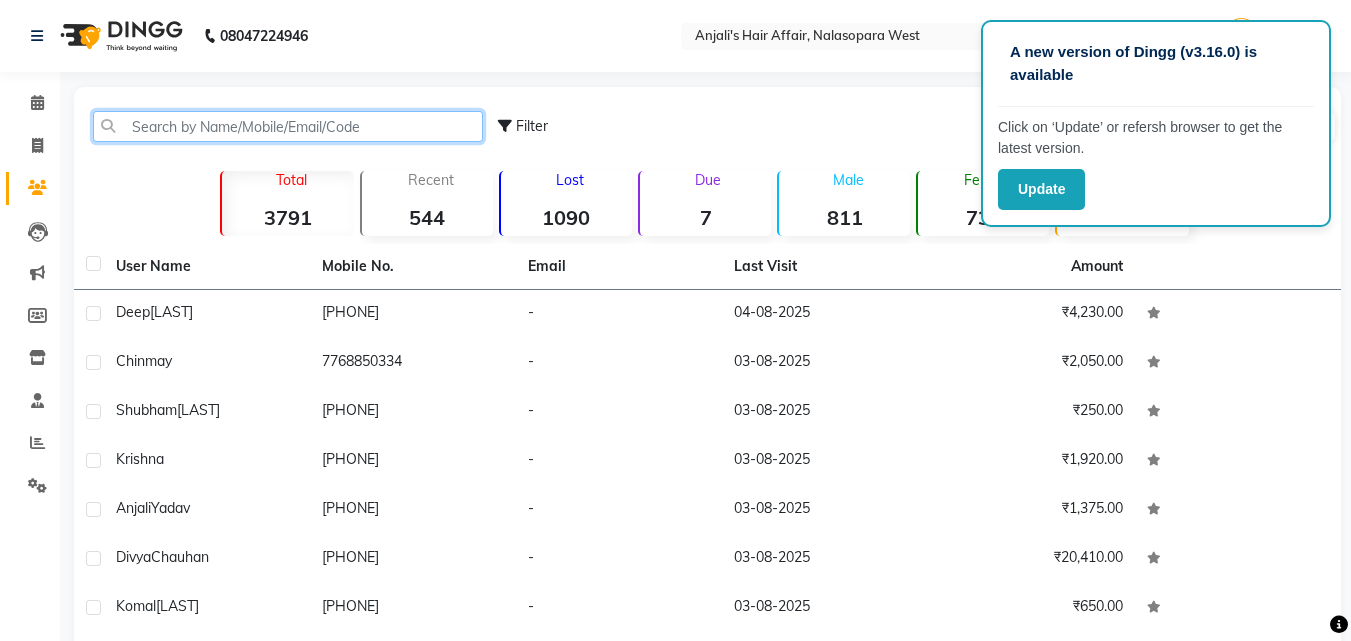 click 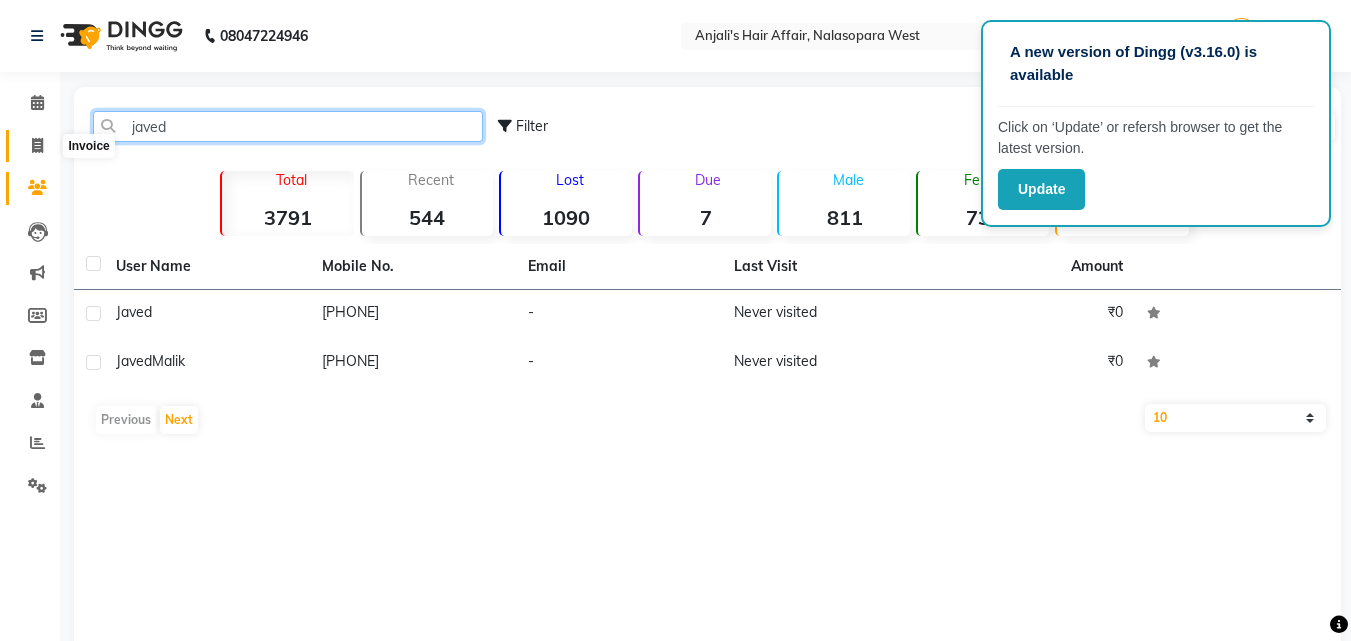 type on "javed" 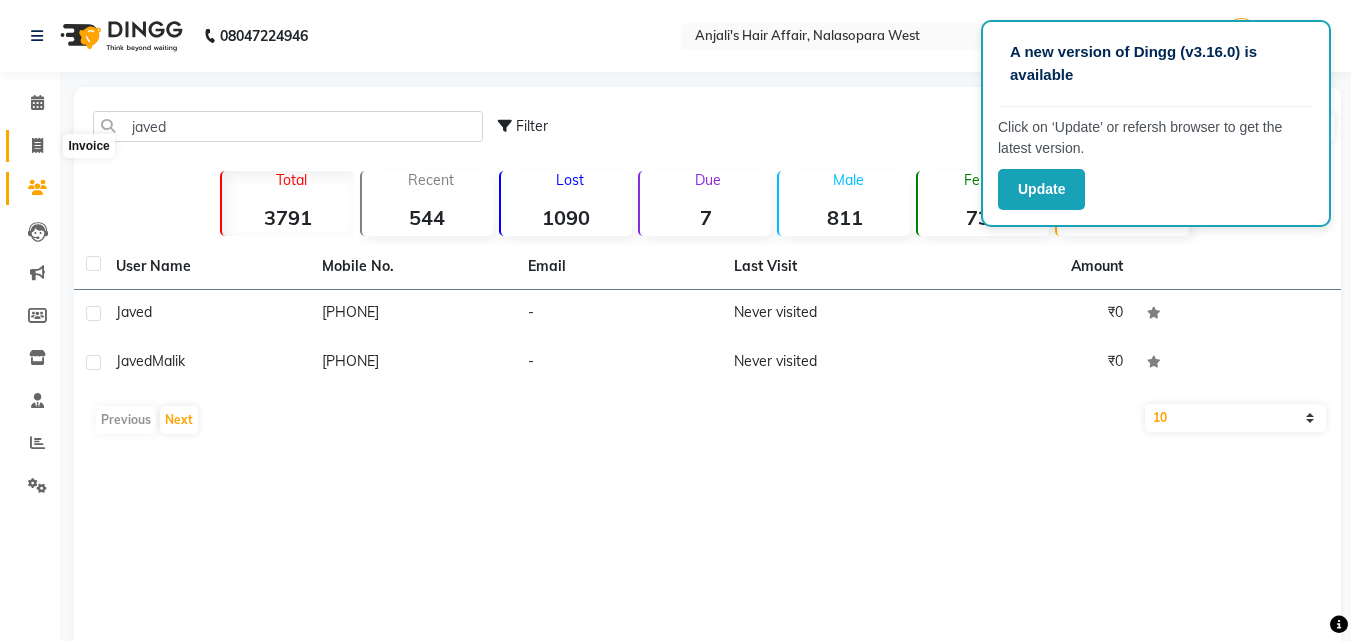 click 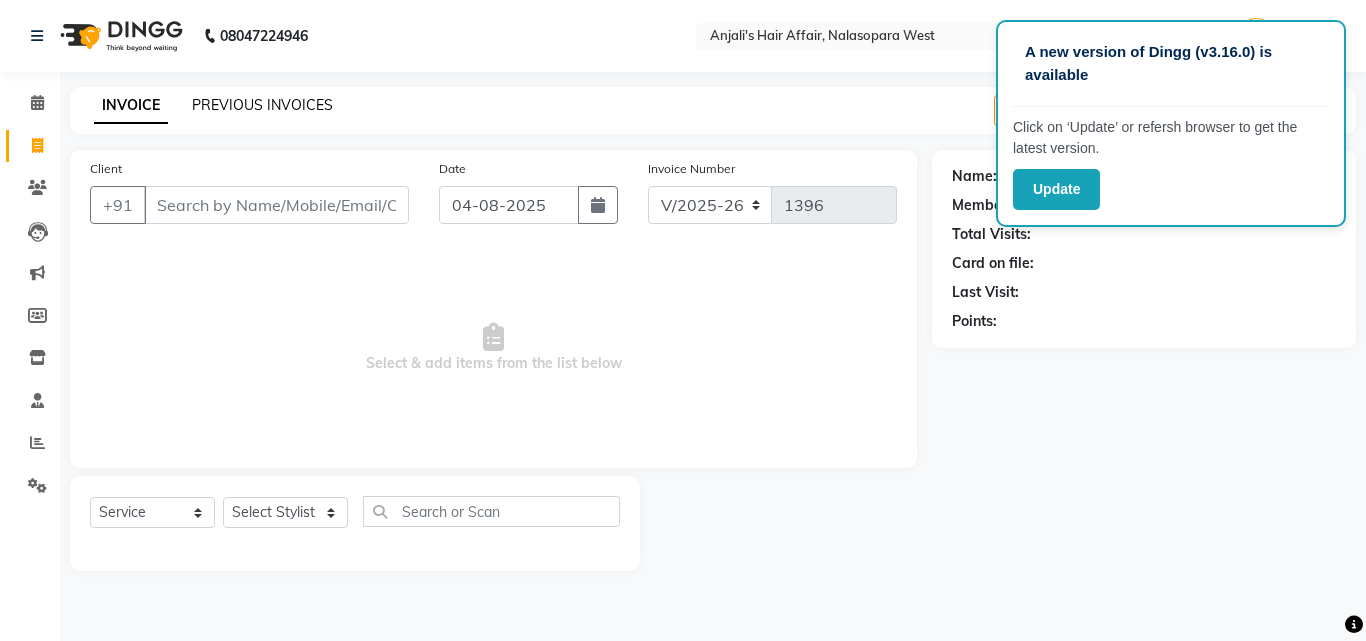 click on "PREVIOUS INVOICES" 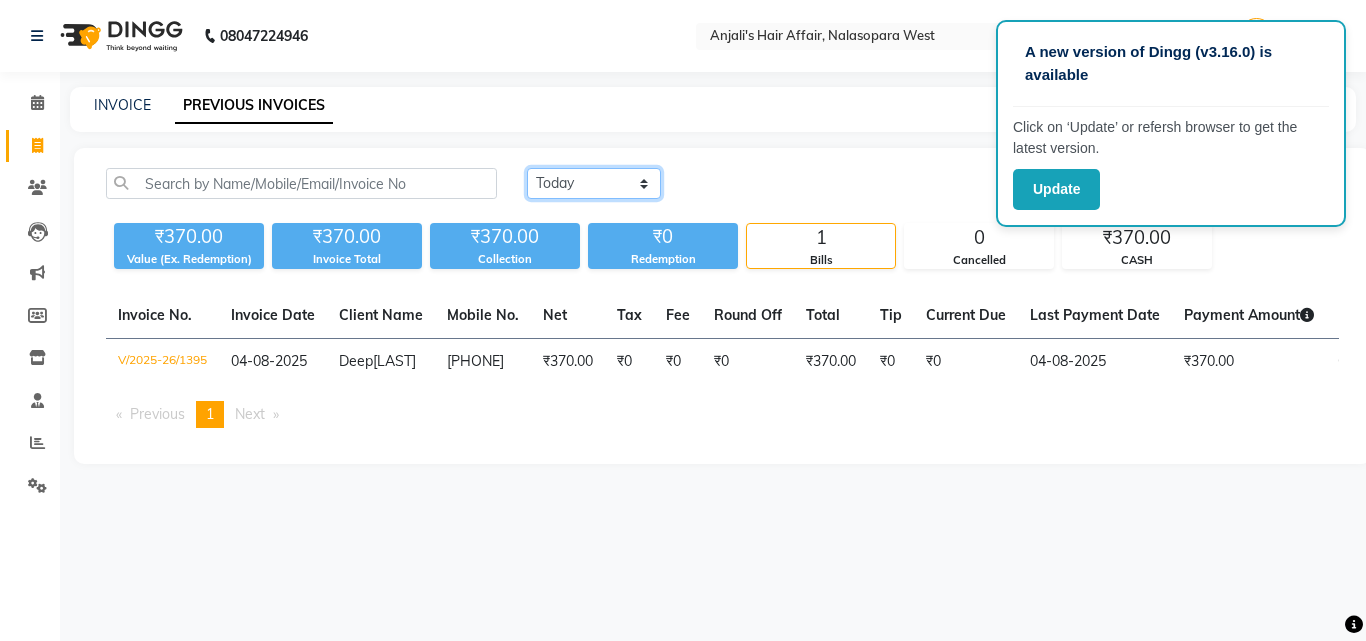 click on "Today Yesterday Custom Range" 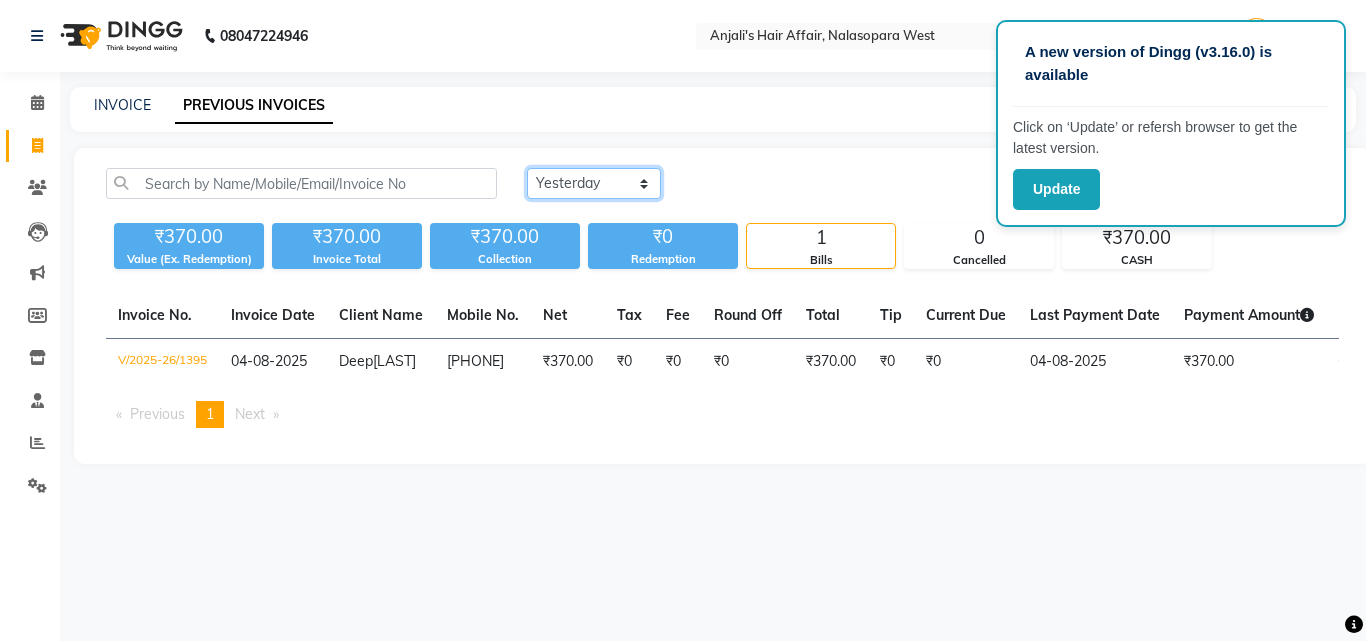click on "Today Yesterday Custom Range" 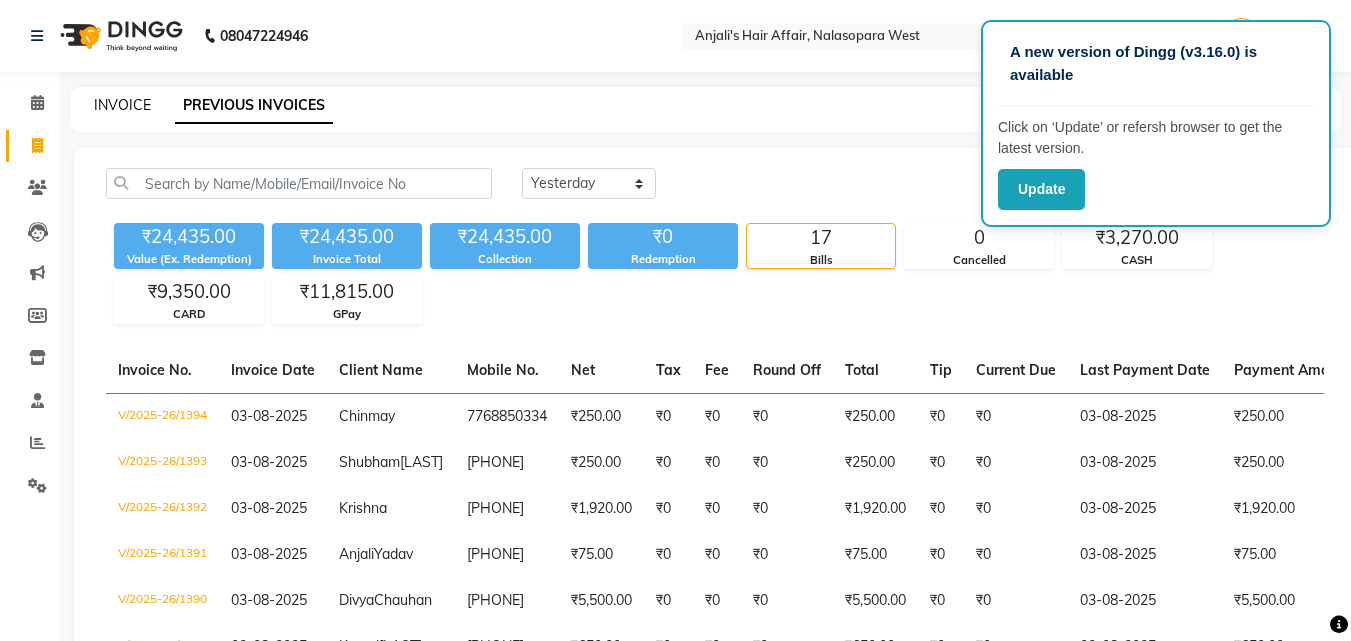 click on "INVOICE" 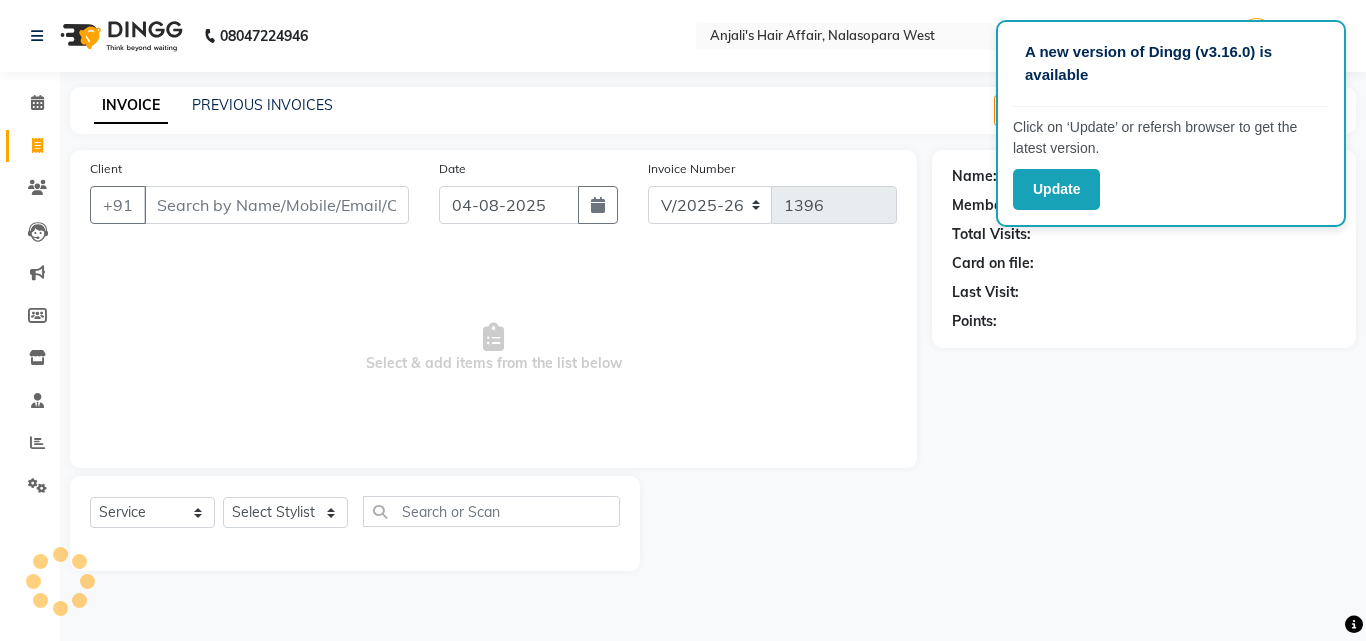 click on "Client" at bounding box center (276, 205) 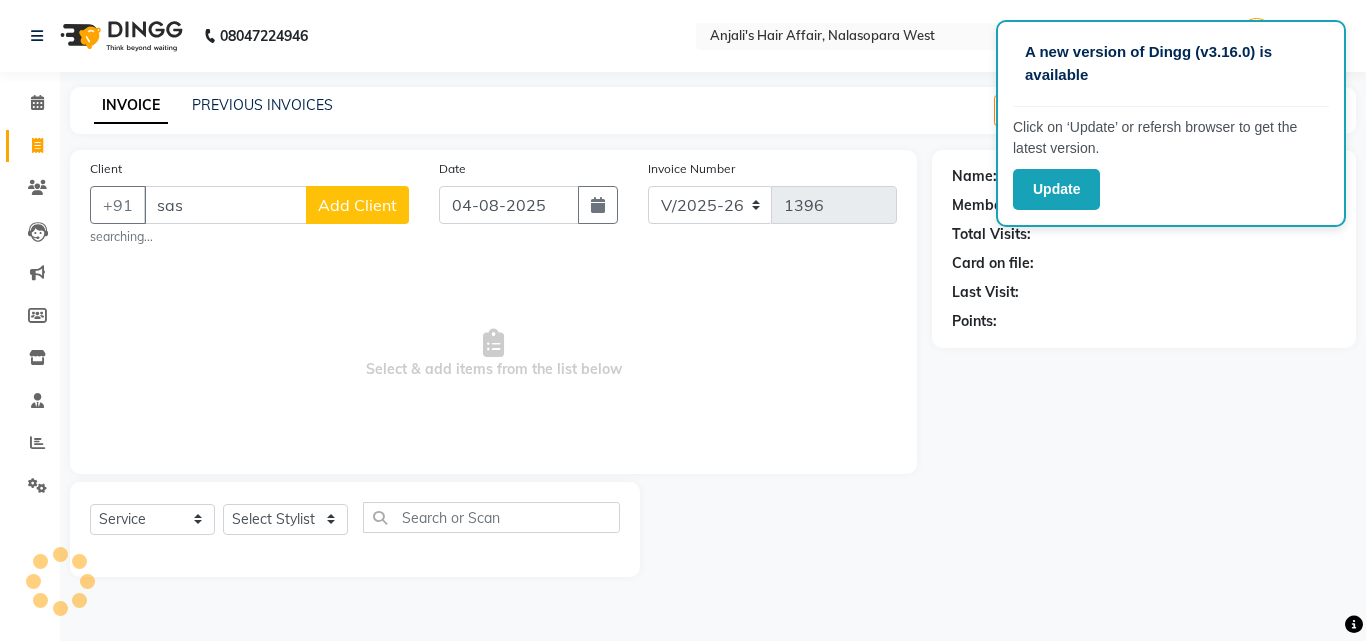 type on "sasi" 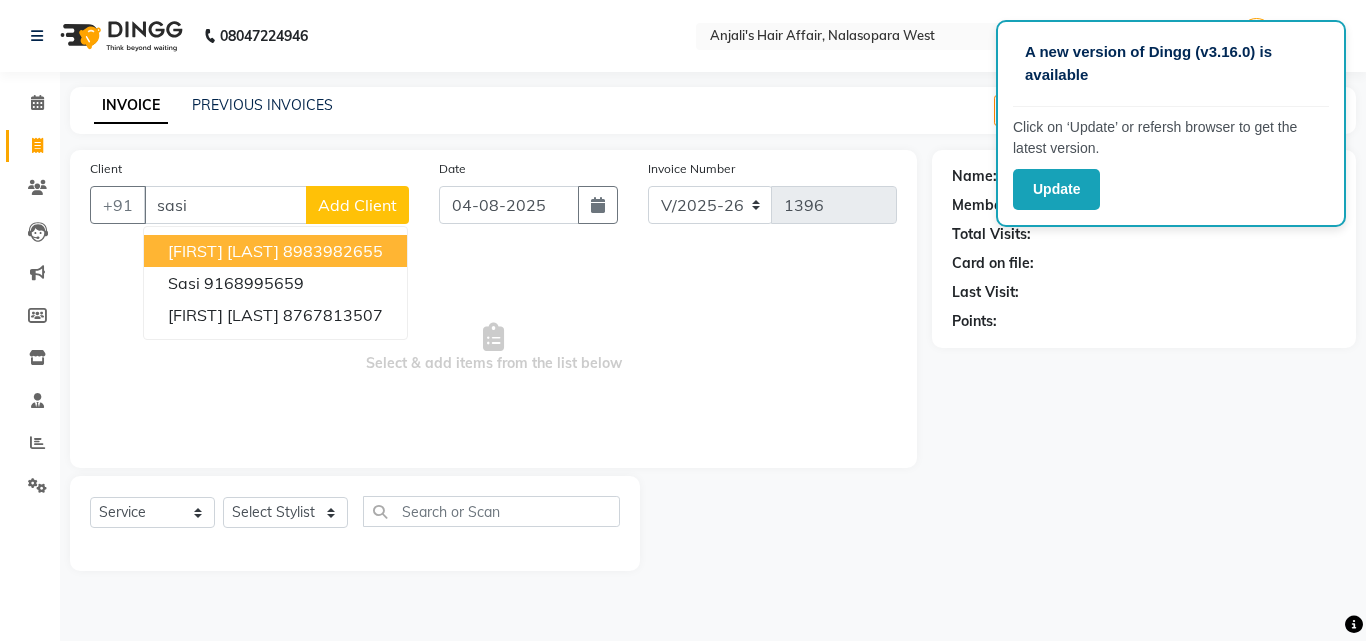 drag, startPoint x: 257, startPoint y: 210, endPoint x: 0, endPoint y: 247, distance: 259.64975 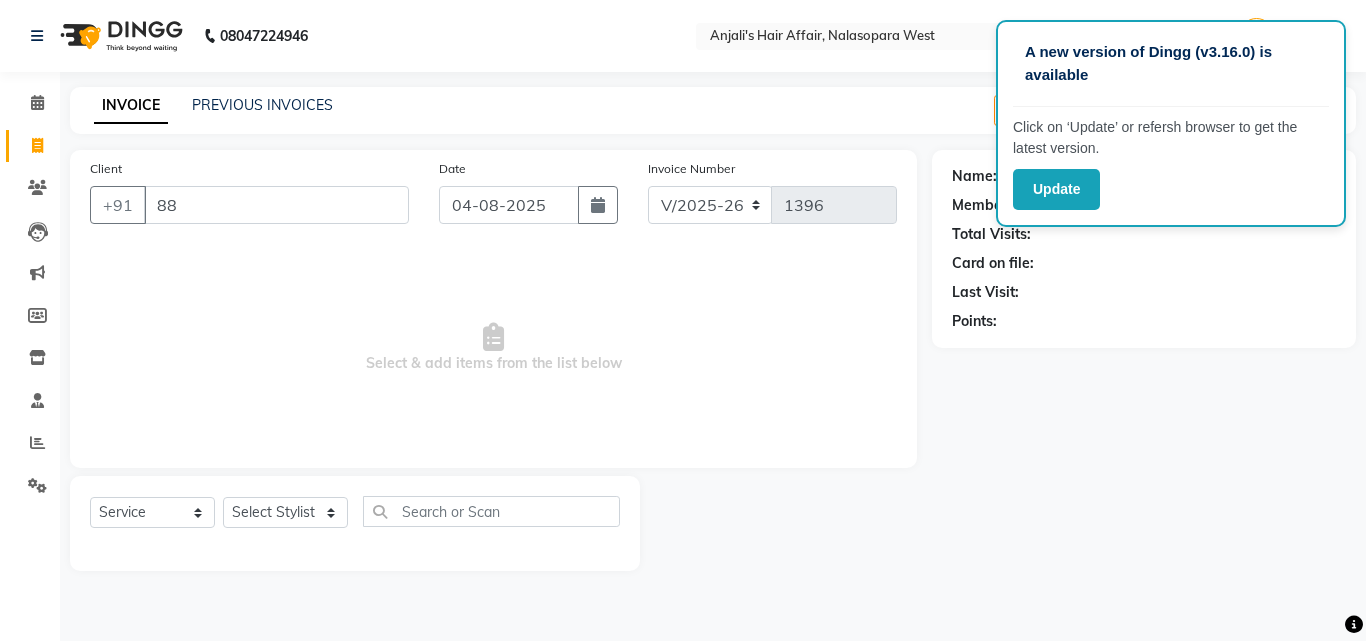 type on "8" 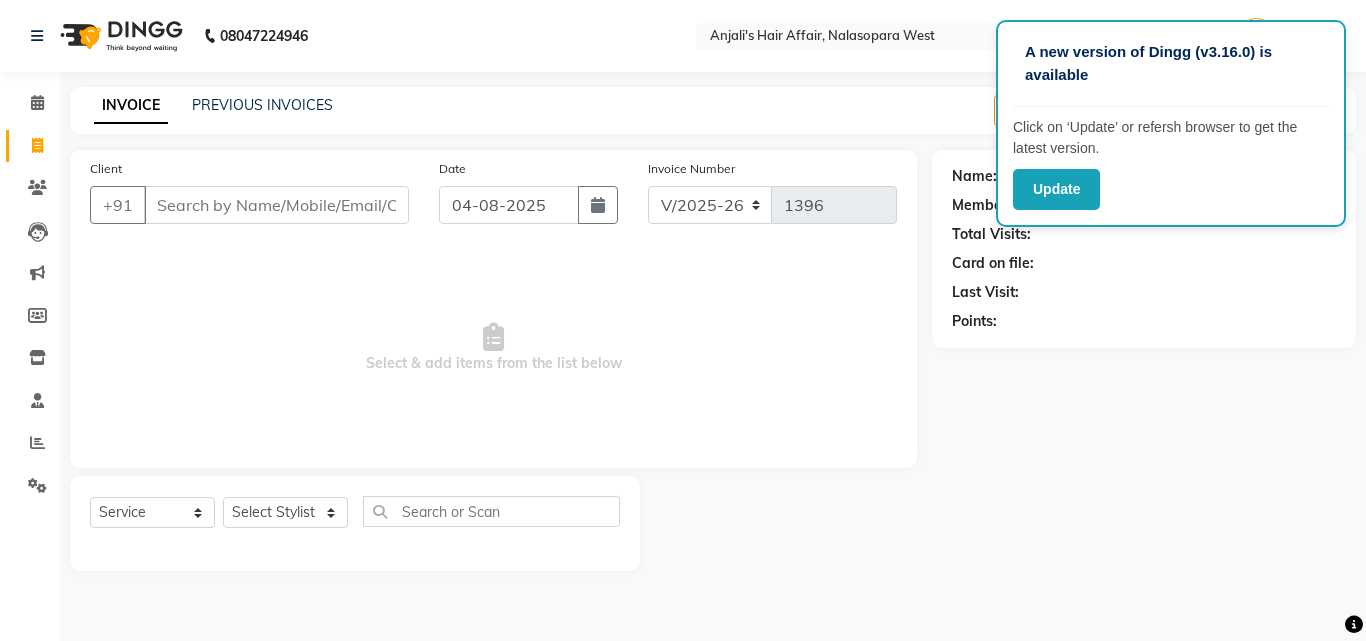 type on "8" 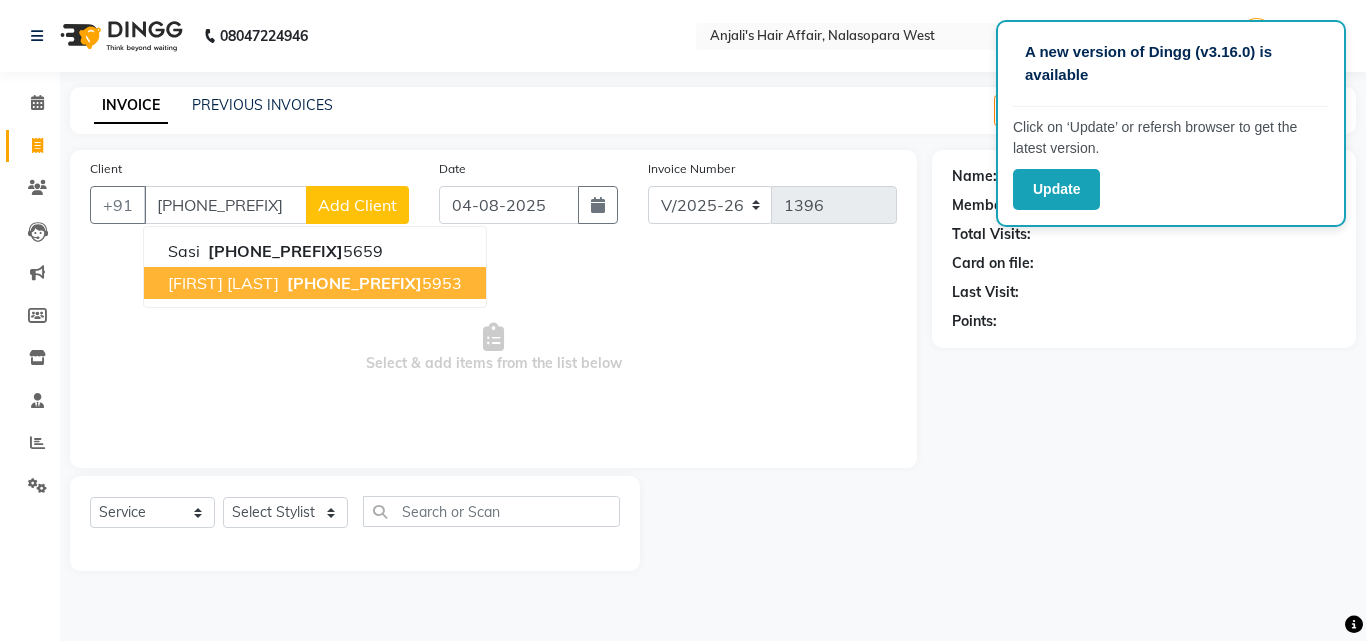 click on "916899" at bounding box center (354, 283) 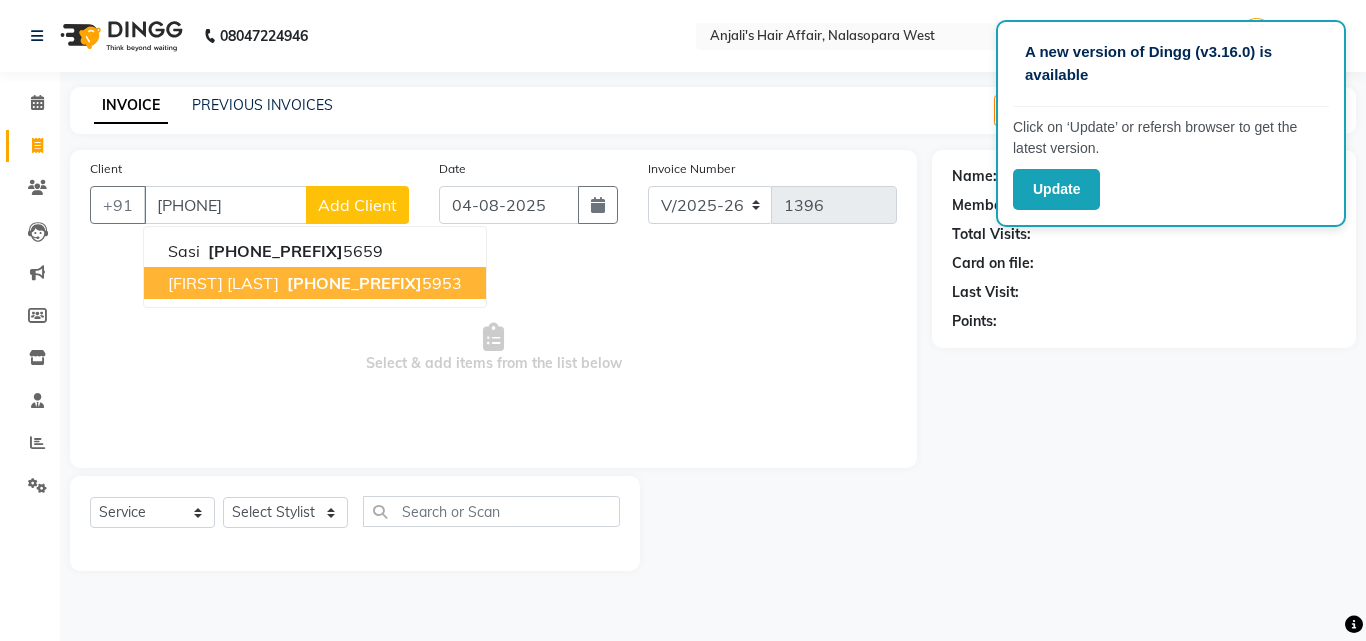 type on "[PHONE]" 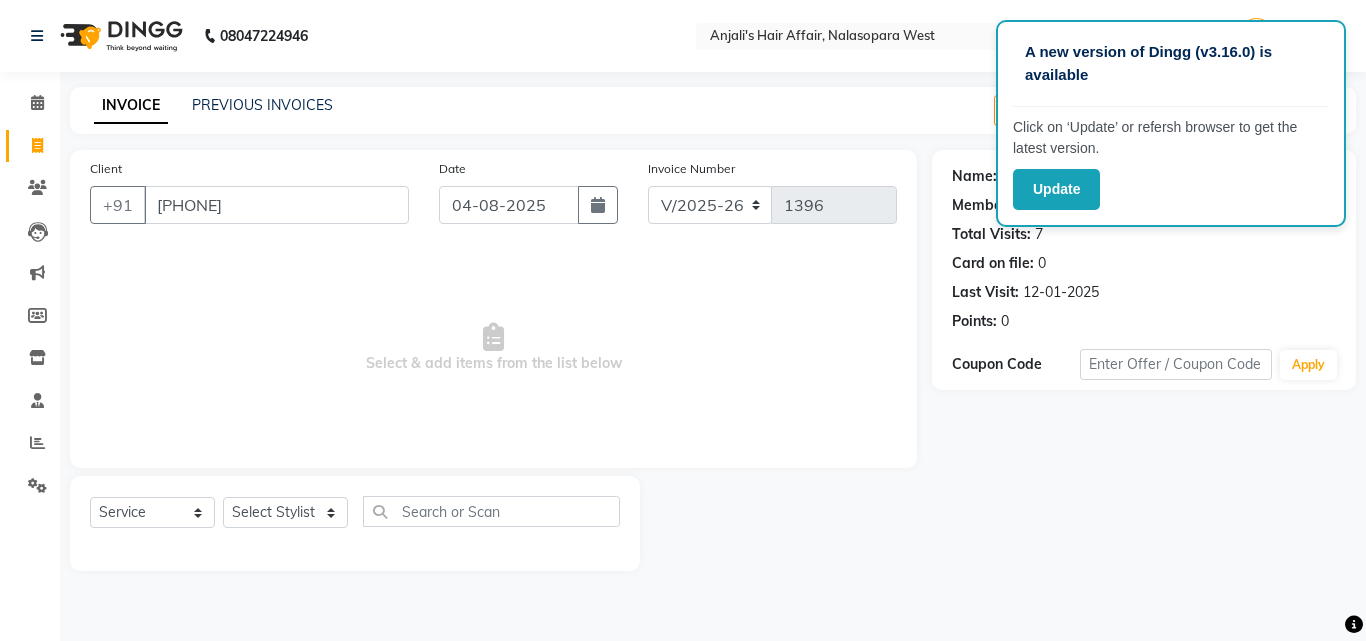 click on "Select & add items from the list below" at bounding box center (493, 348) 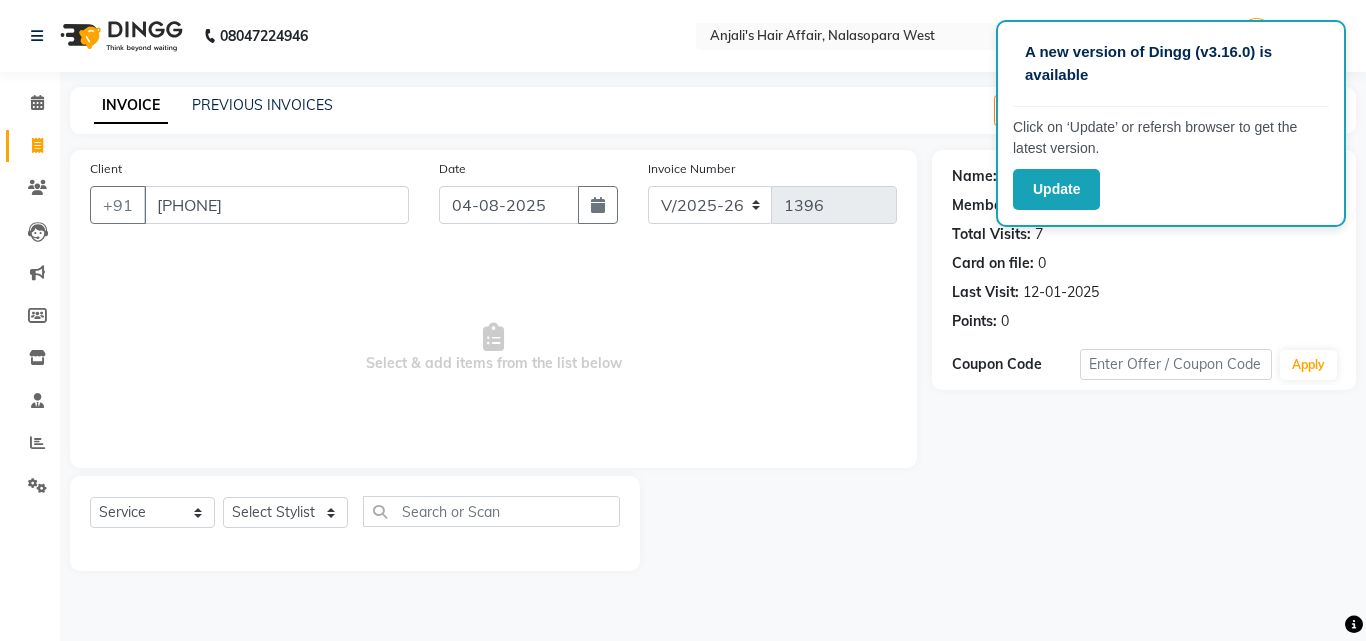 click on "A new version of Dingg (v3.16.0) is available" 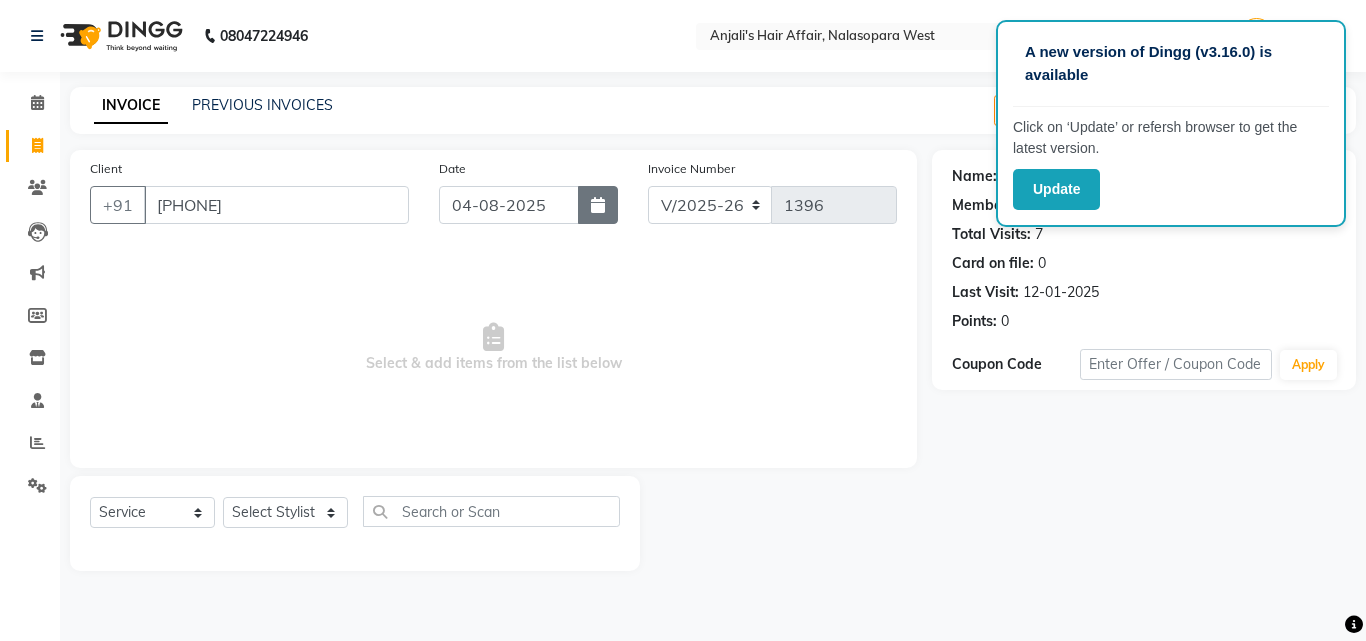 click 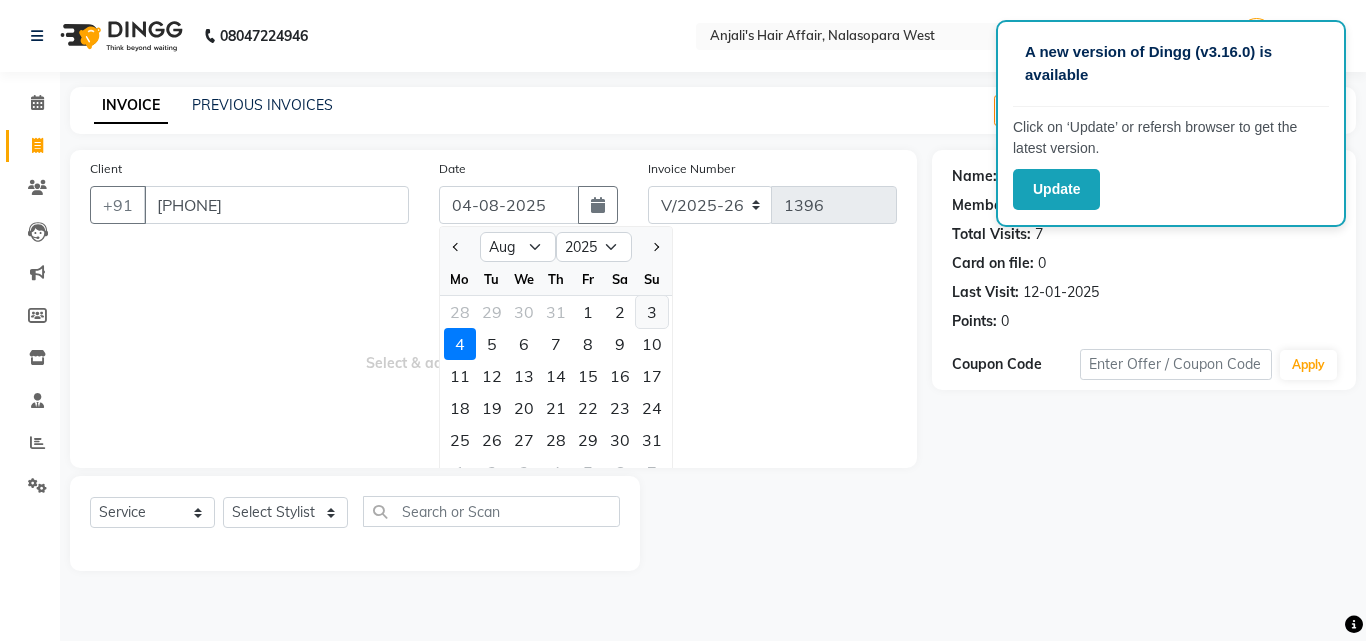 click on "3" 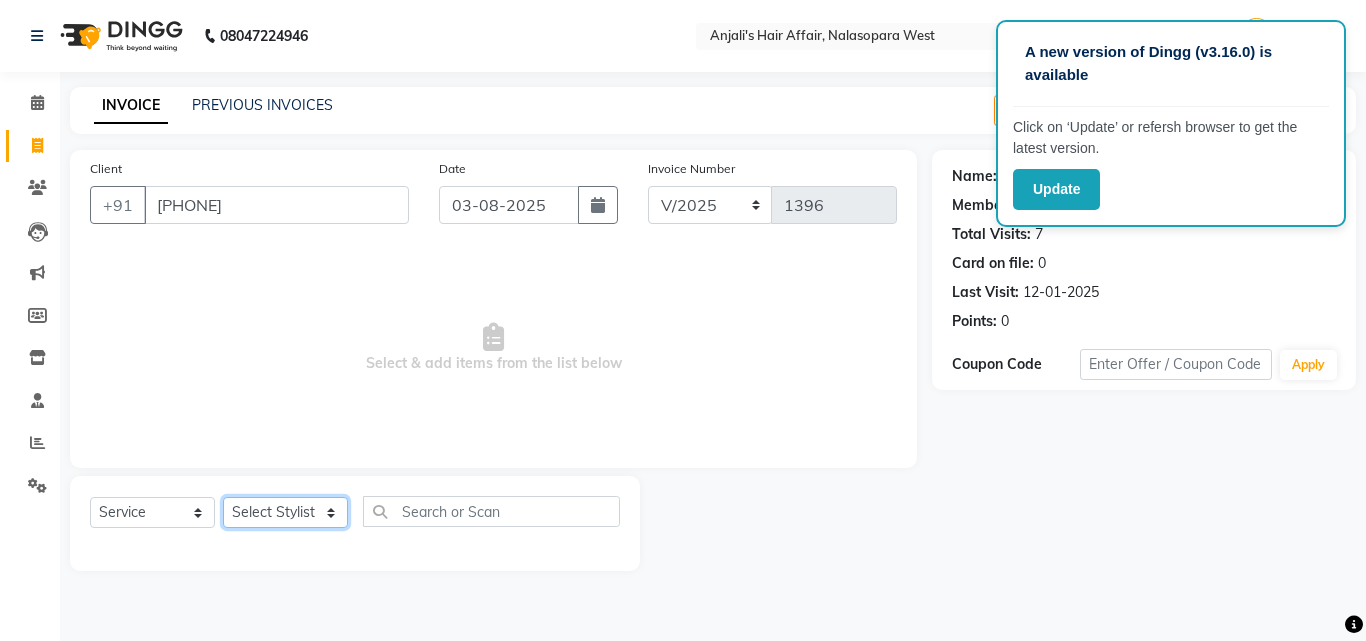 click on "Select Stylist Anjali Dilip Hair Affair Laksh Pranali Rashi Sakshi Saniya Sayali Shweta Sushmita  Umesh" 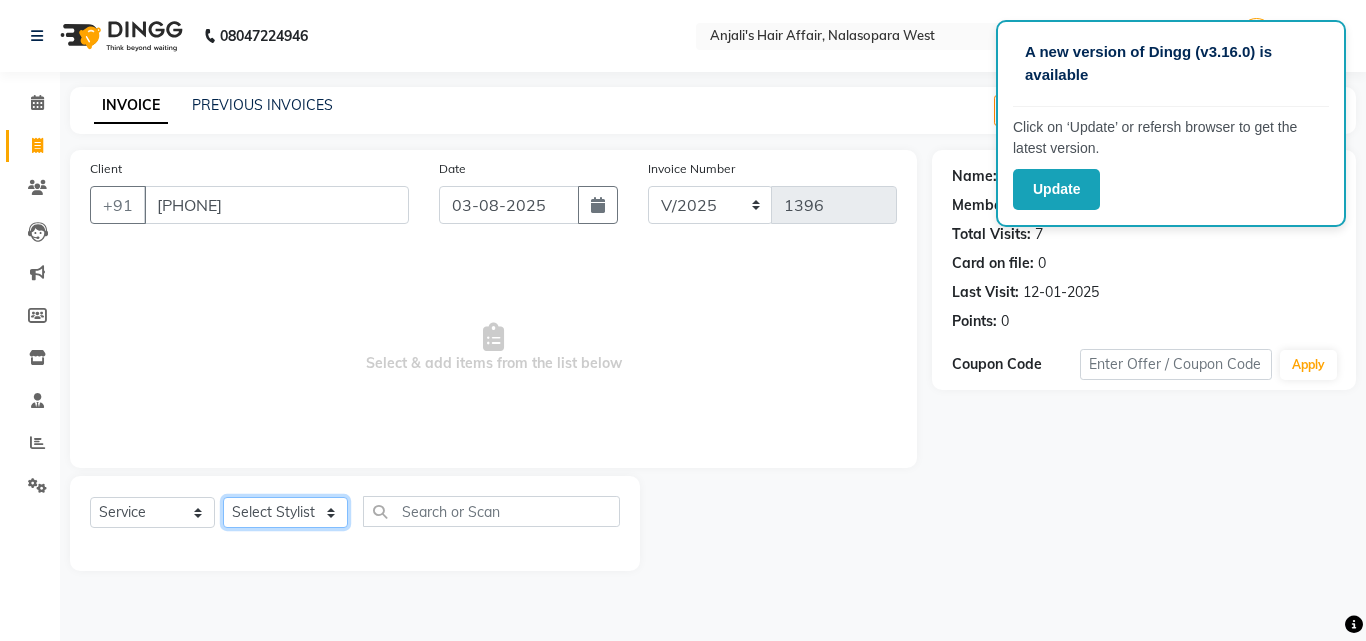 select on "45513" 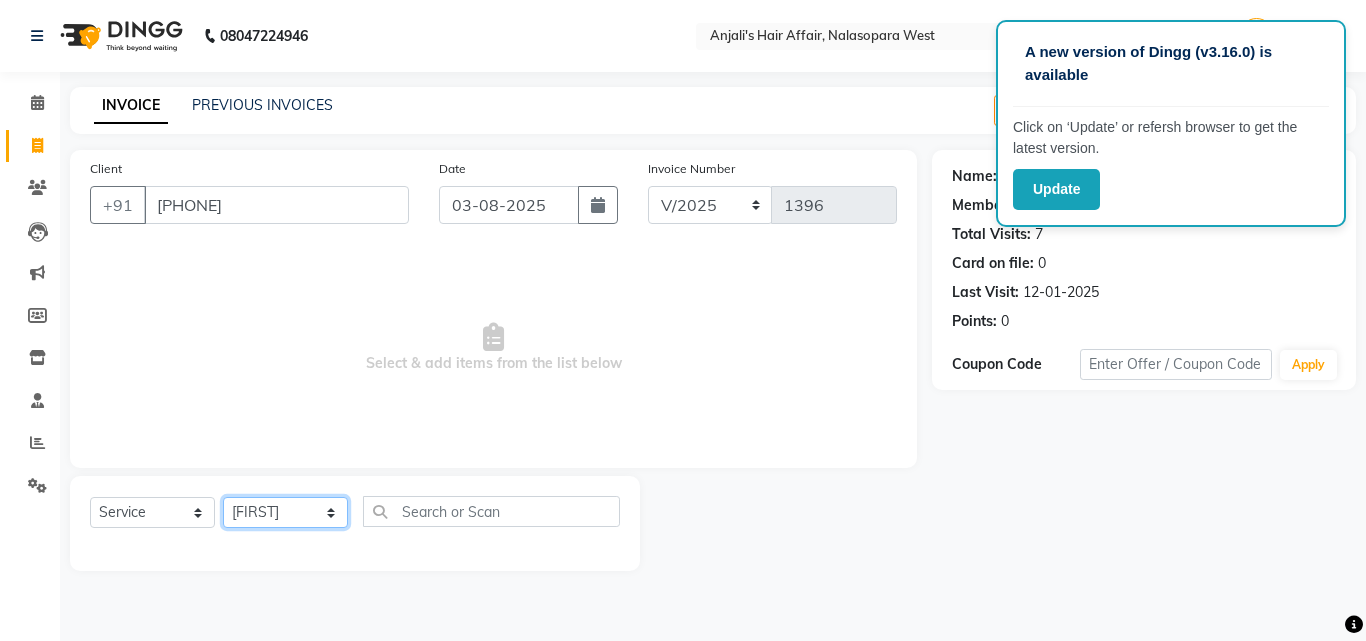 click on "Select Stylist Anjali Dilip Hair Affair Laksh Pranali Rashi Sakshi Saniya Sayali Shweta Sushmita  Umesh" 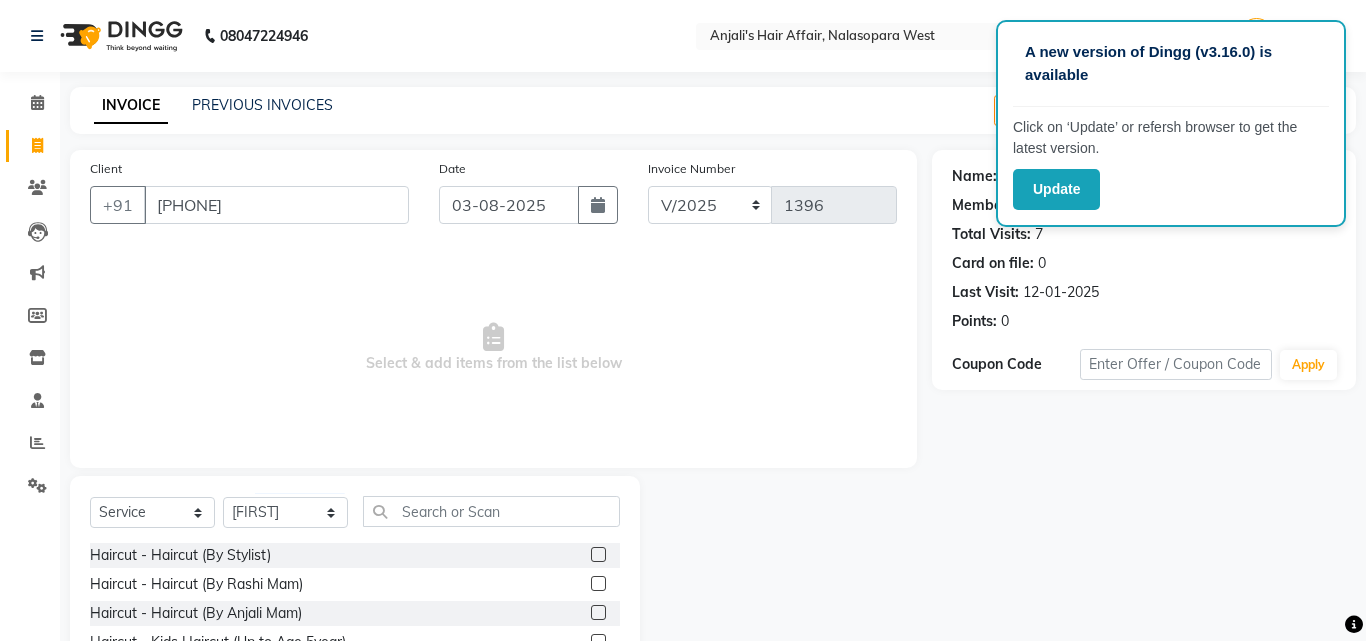 click on "Client +91 9168995953 Date 03-08-2025 Invoice Number V/2025 V/2025-26 1396  Select & add items from the list below" 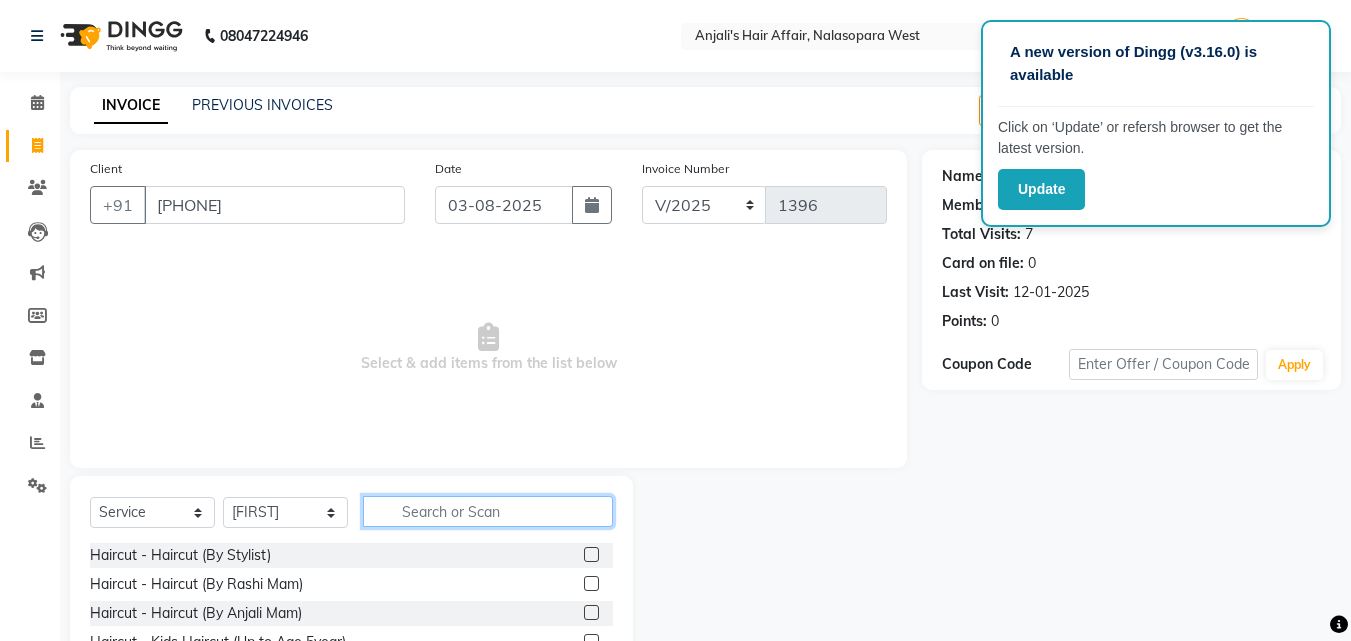 click 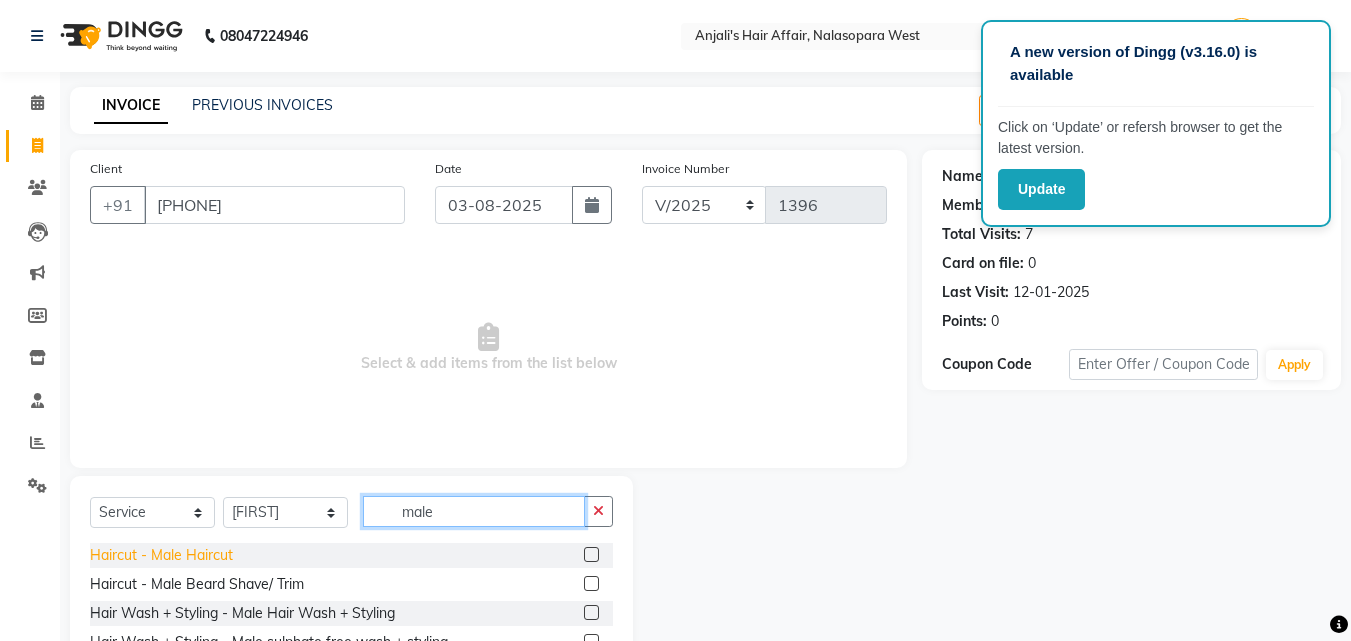 type on "male" 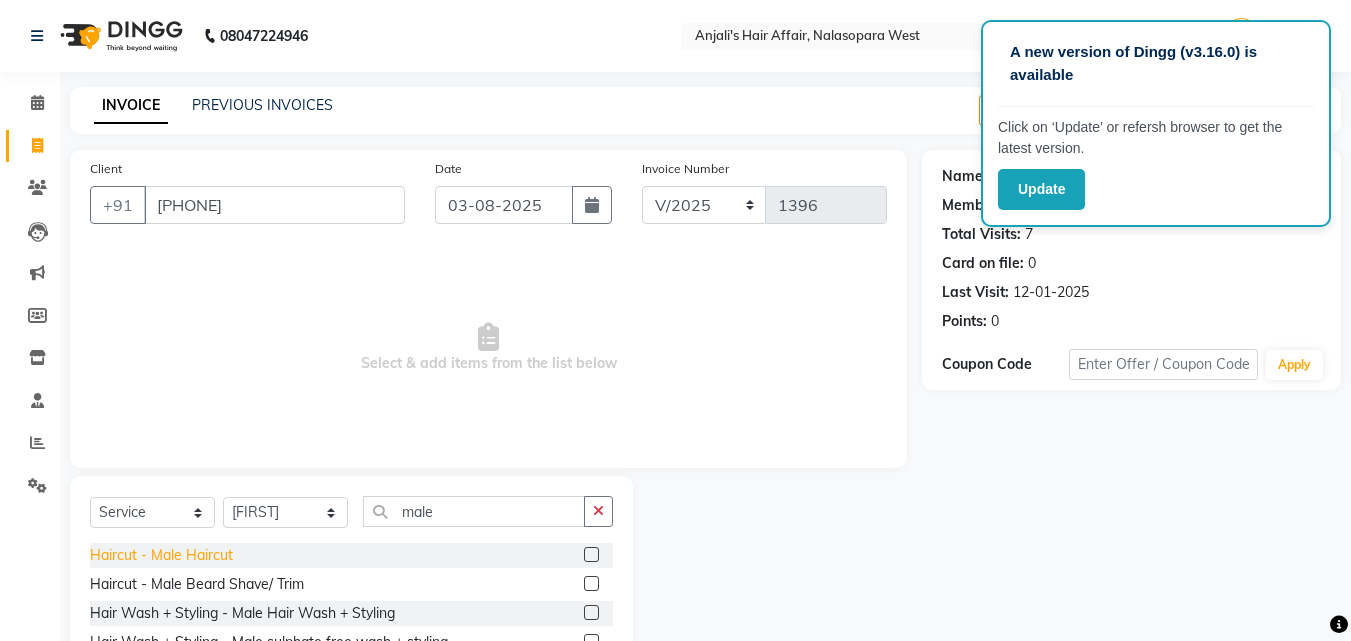 click on "Haircut - Male Haircut" 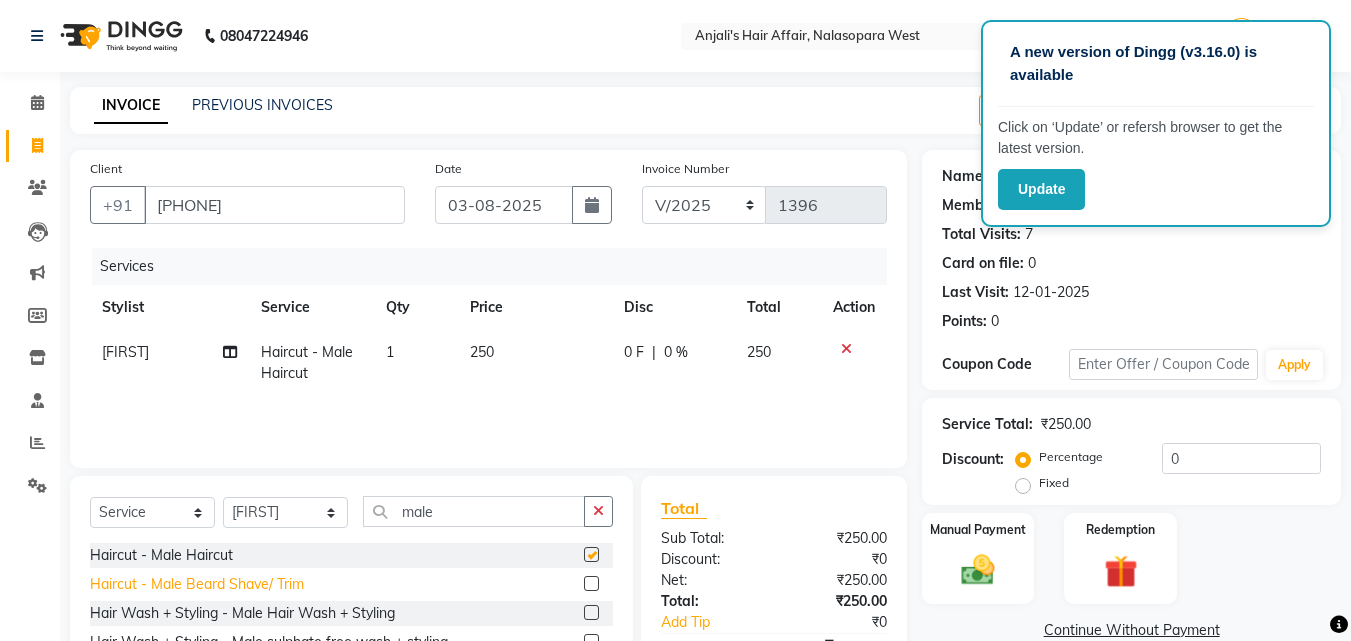 checkbox on "false" 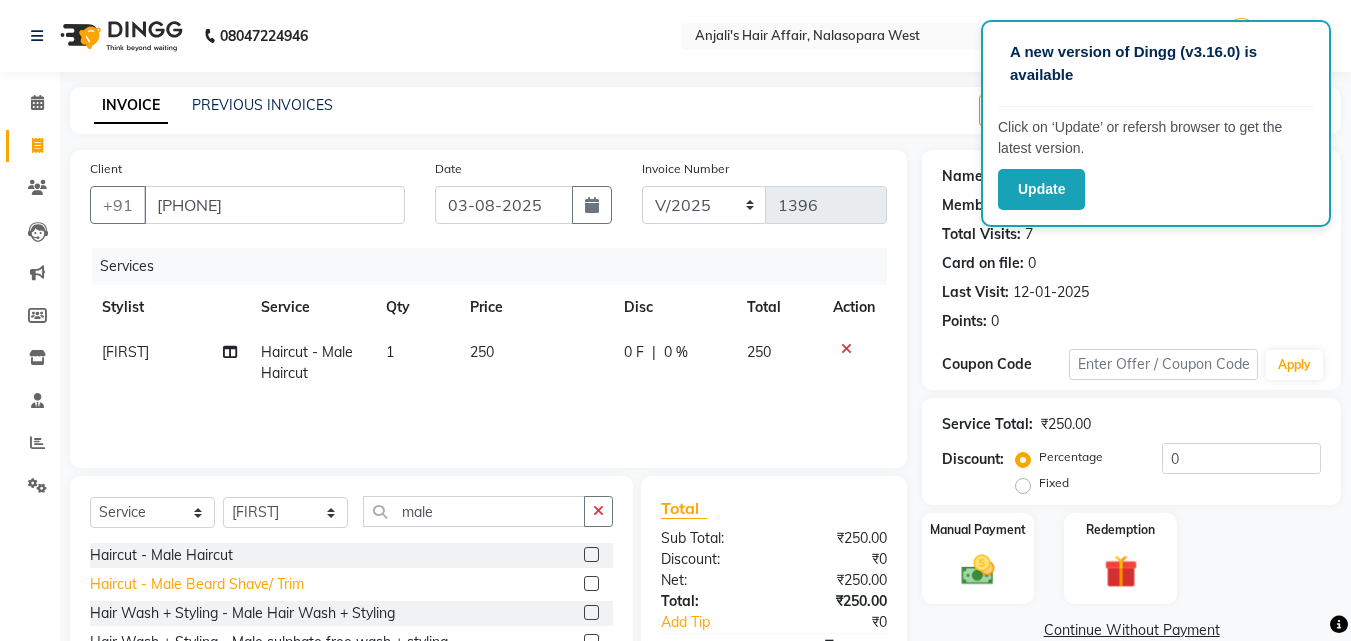 click on "Haircut - Male Beard Shave/ Trim" 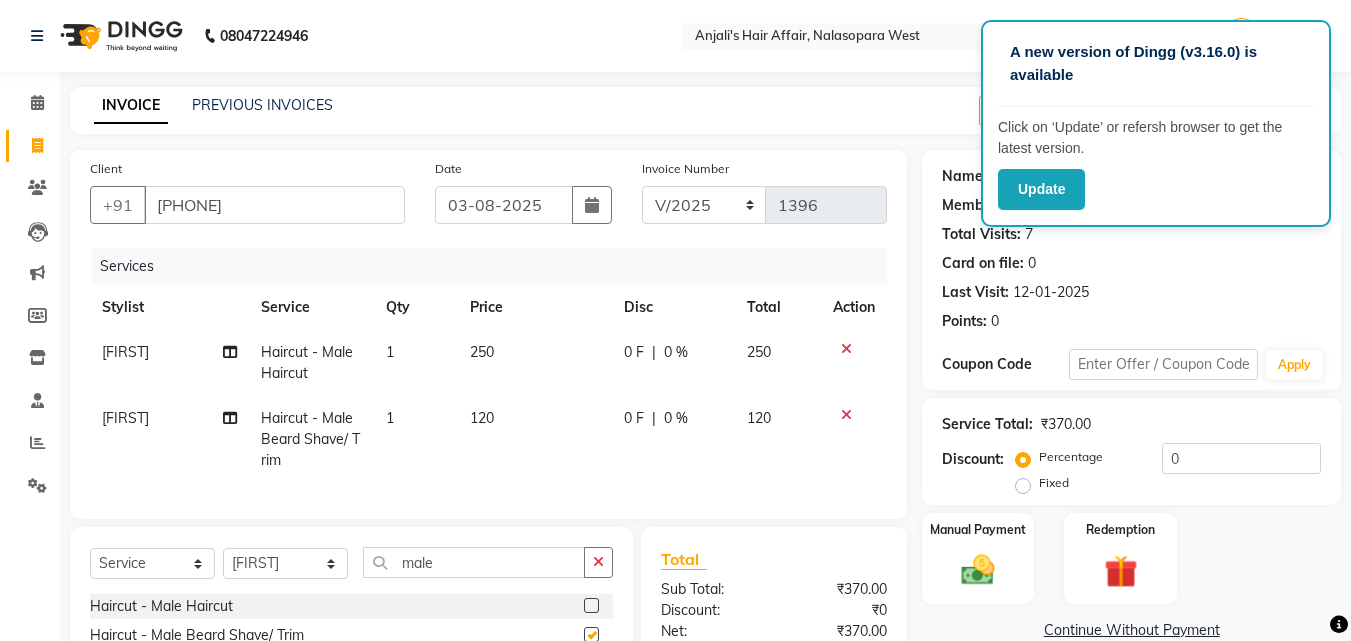 checkbox on "false" 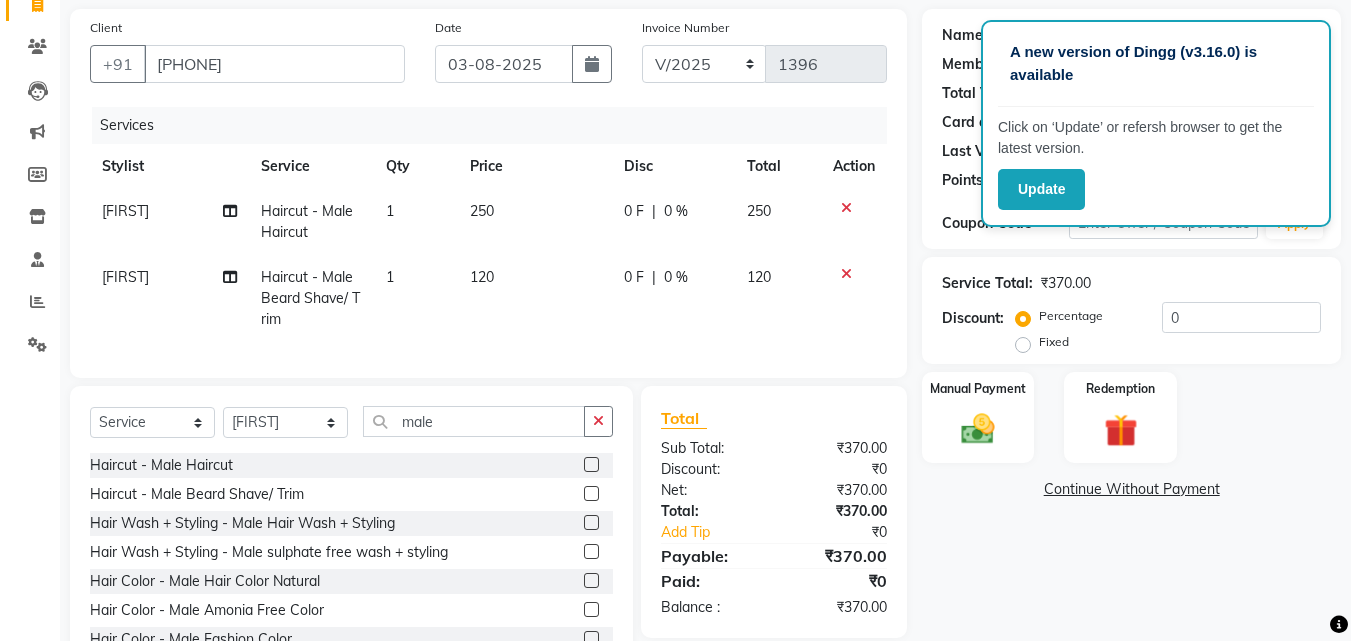 scroll, scrollTop: 226, scrollLeft: 0, axis: vertical 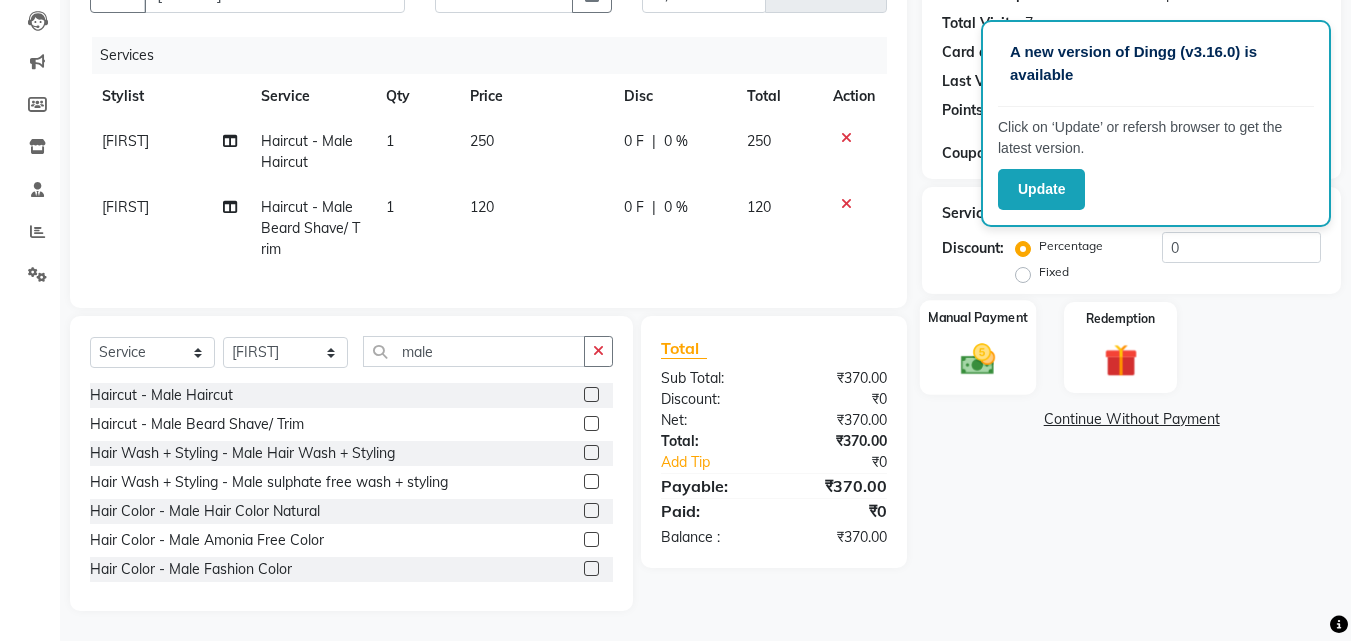 click on "Manual Payment" 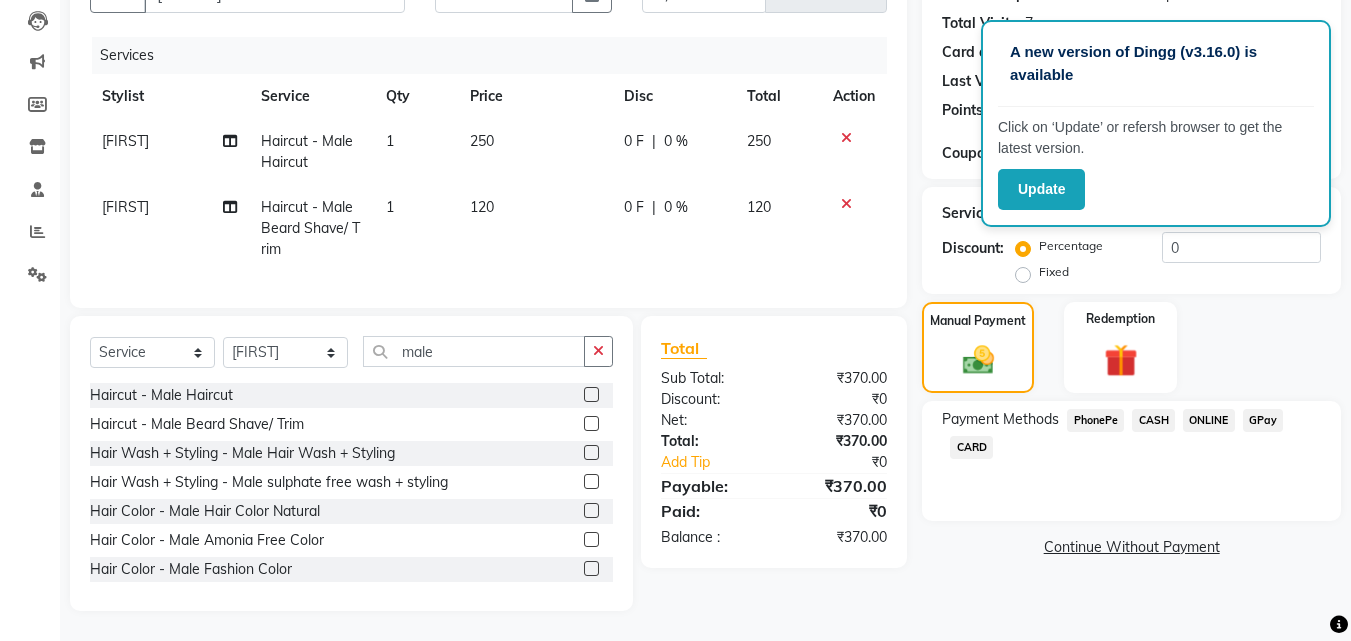 click on "GPay" 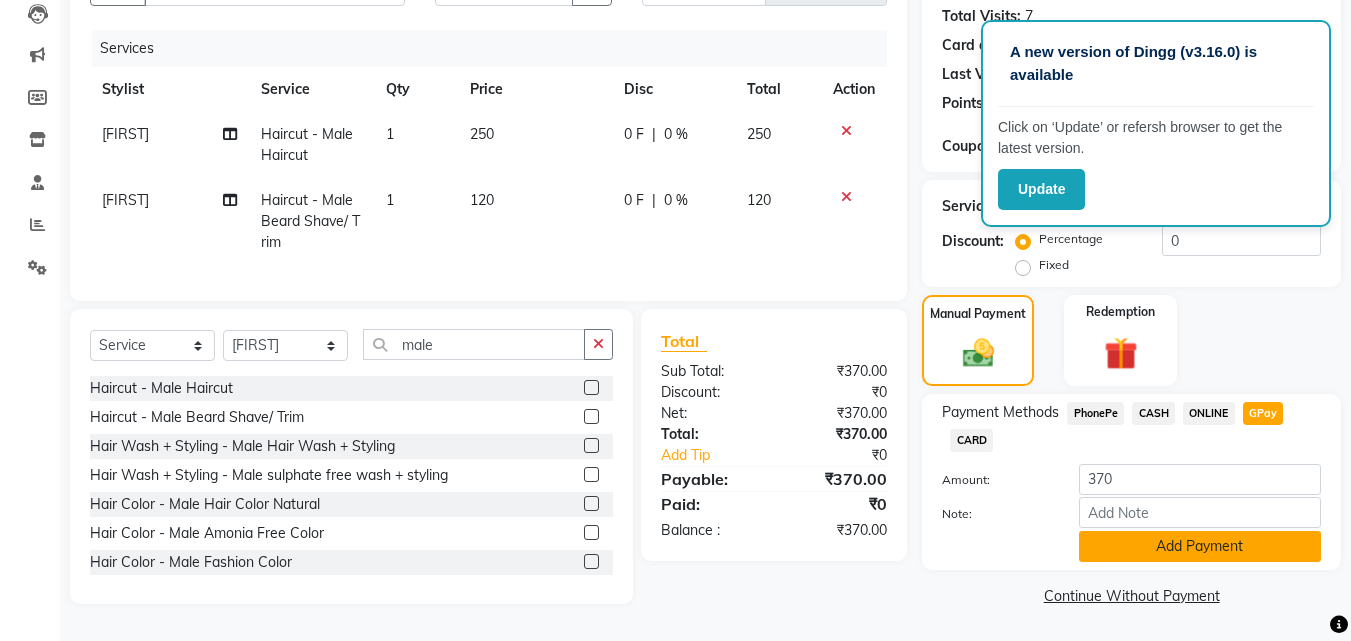 click on "Add Payment" 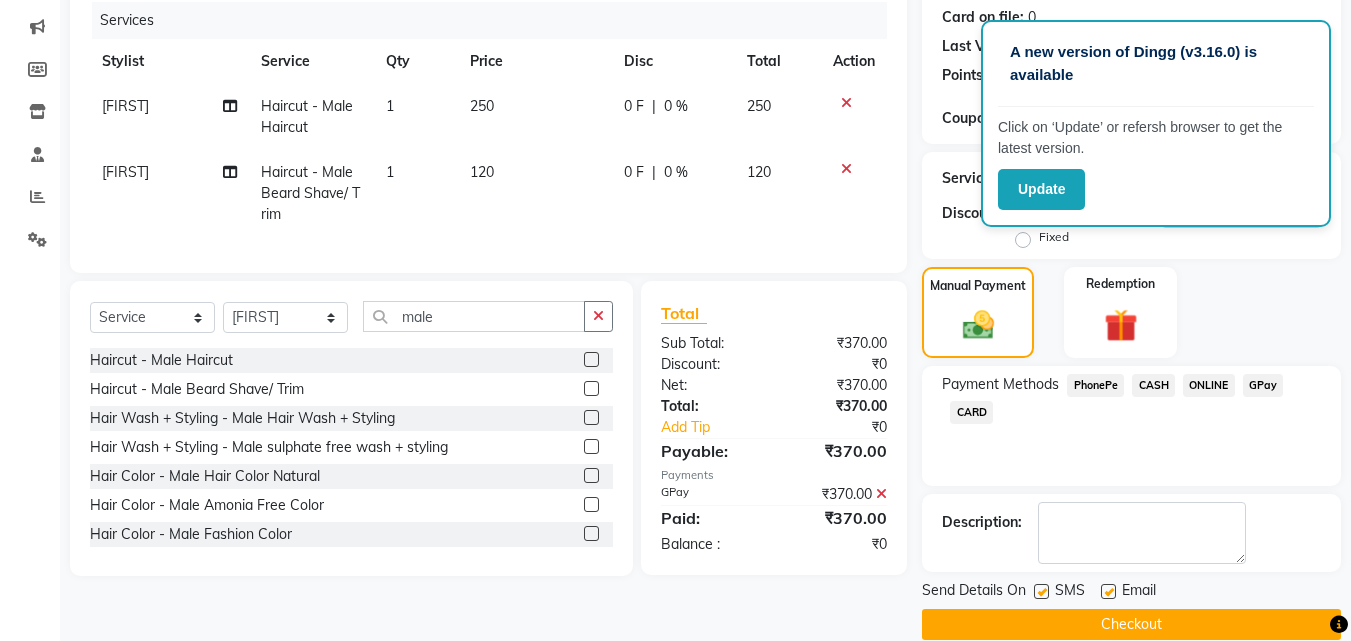 scroll, scrollTop: 275, scrollLeft: 0, axis: vertical 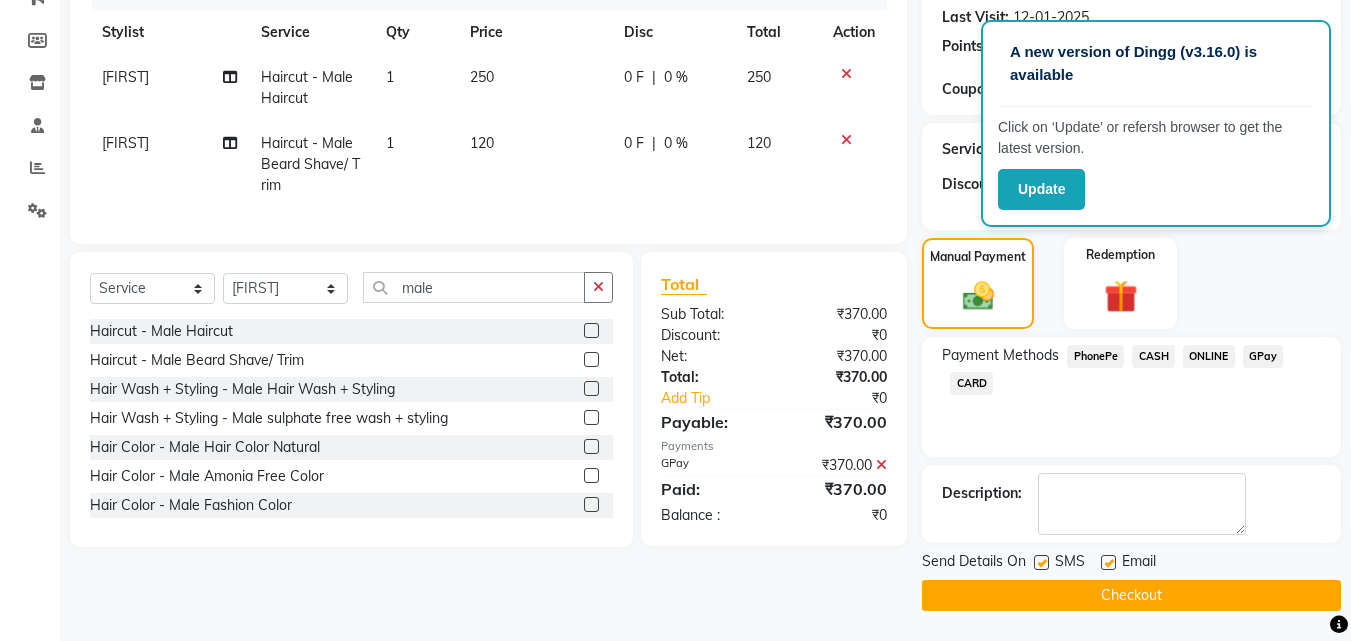click on "Checkout" 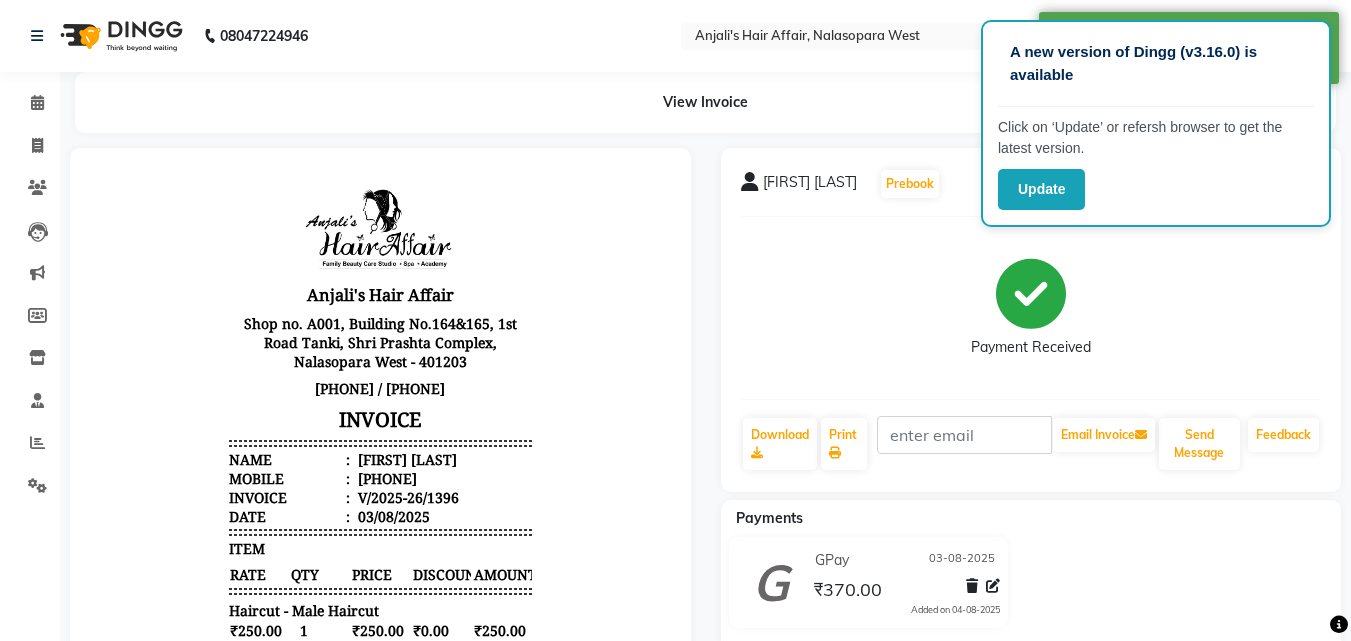 scroll, scrollTop: 0, scrollLeft: 0, axis: both 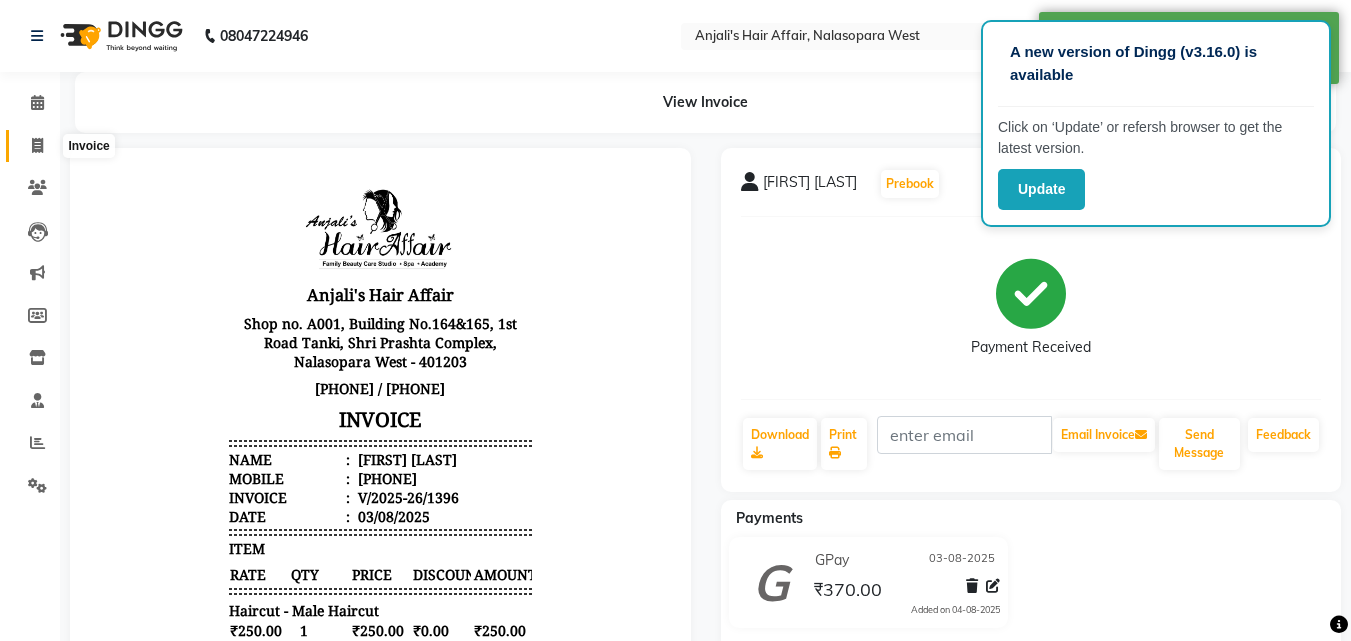 click 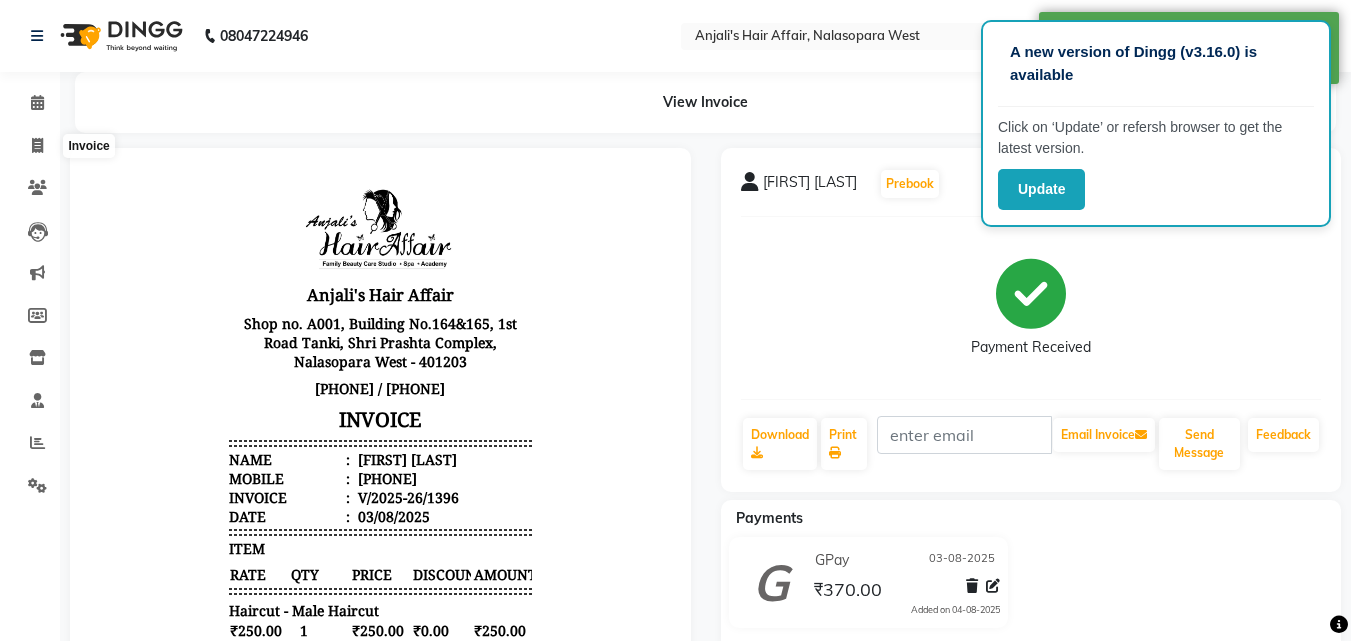 select on "6172" 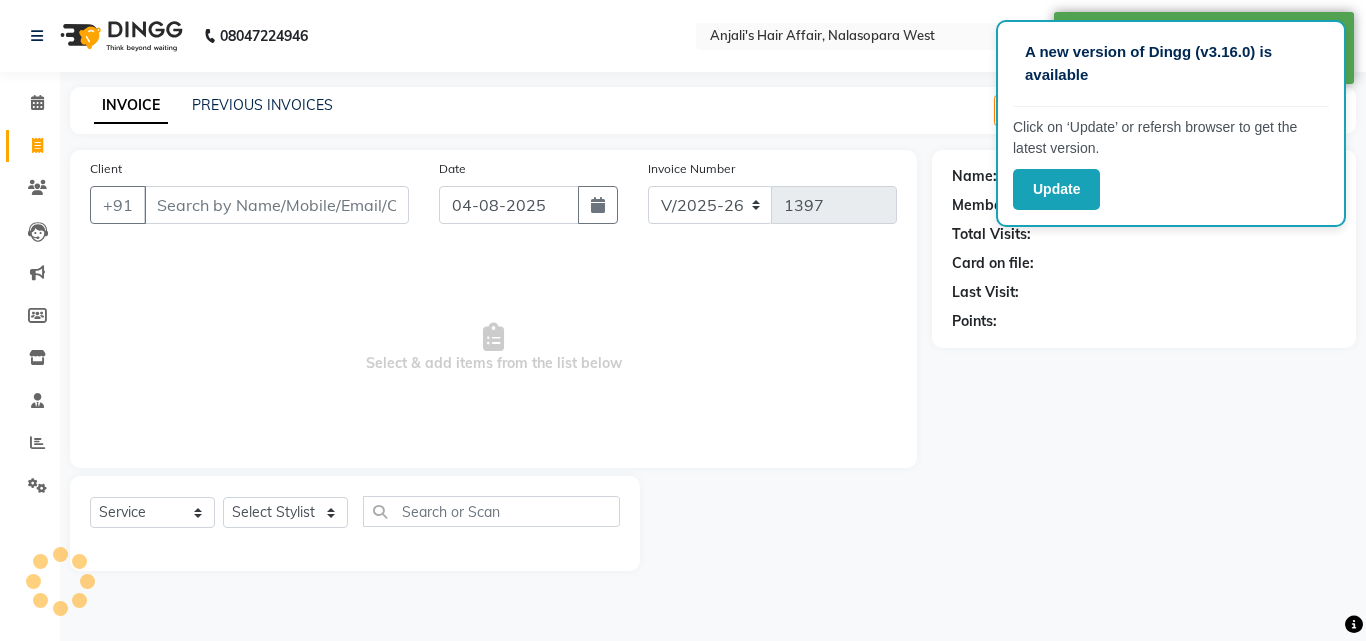 click on "INVOICE PREVIOUS INVOICES Create New   Save   Open Invoices" 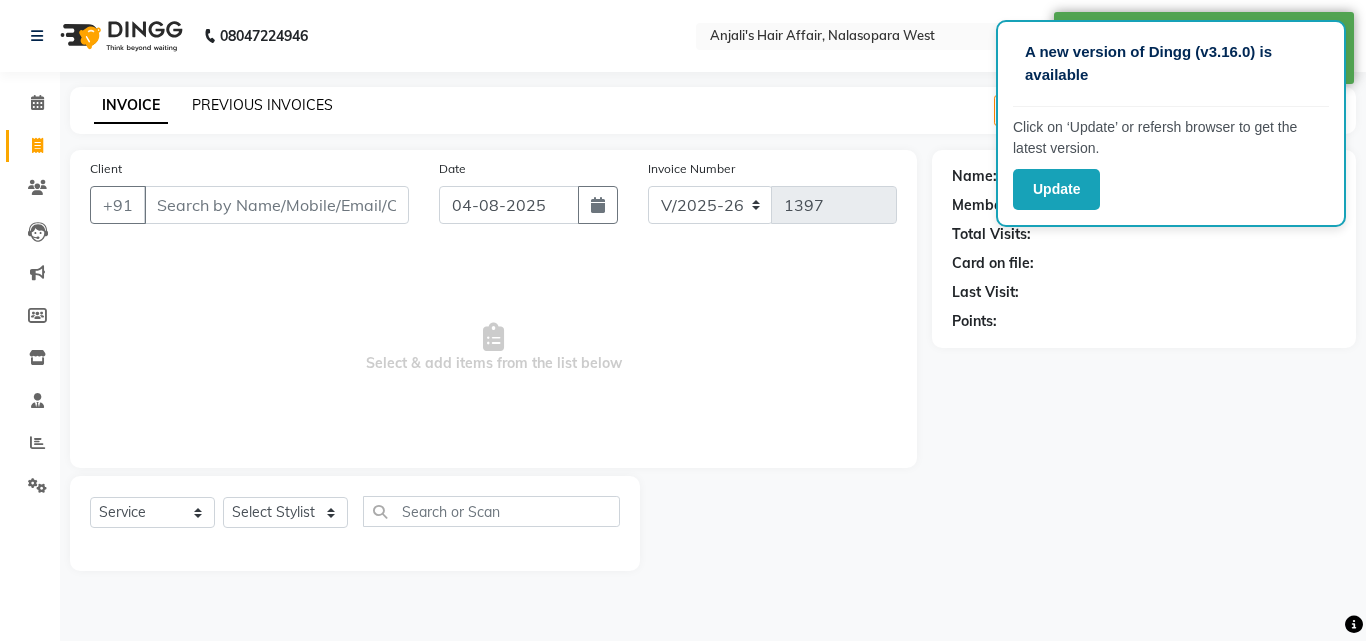 click on "PREVIOUS INVOICES" 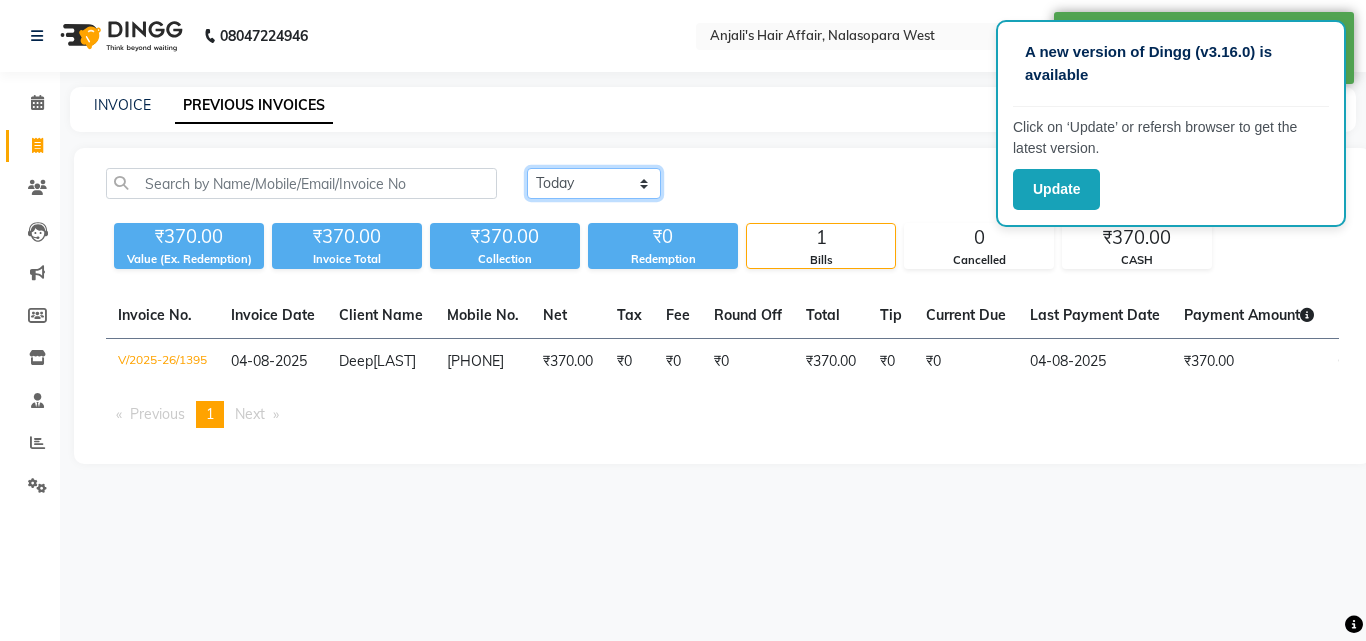 click on "Today Yesterday Custom Range" 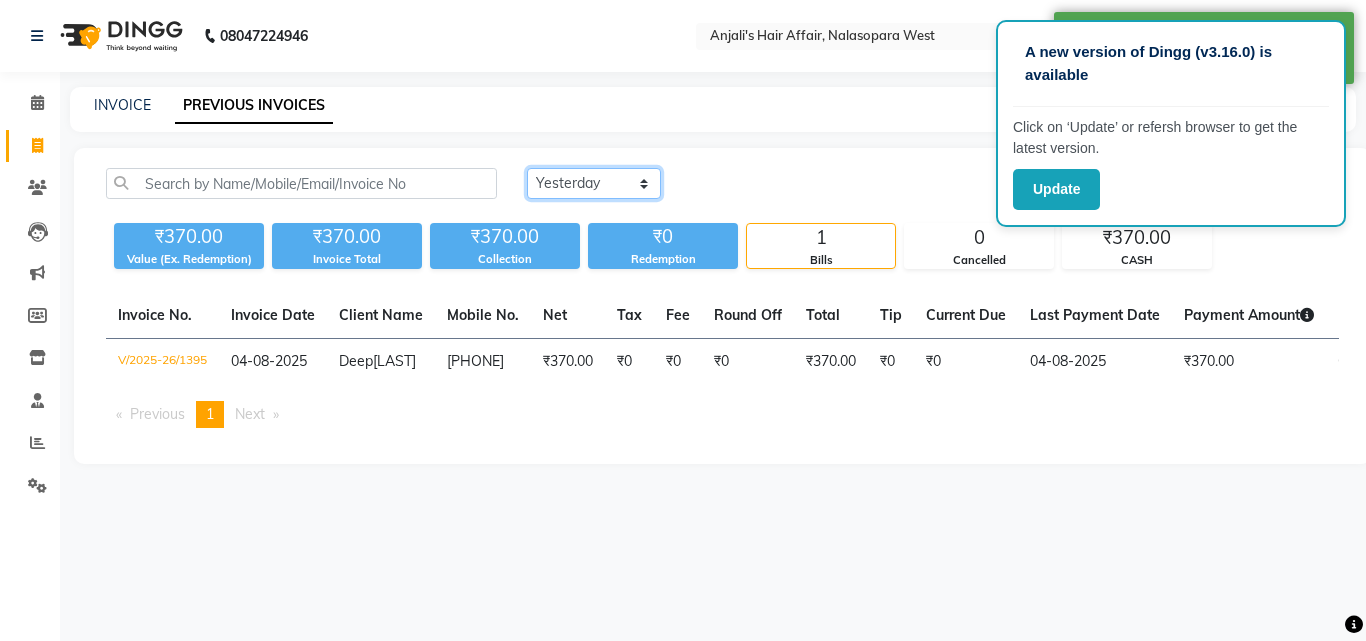 click on "Today Yesterday Custom Range" 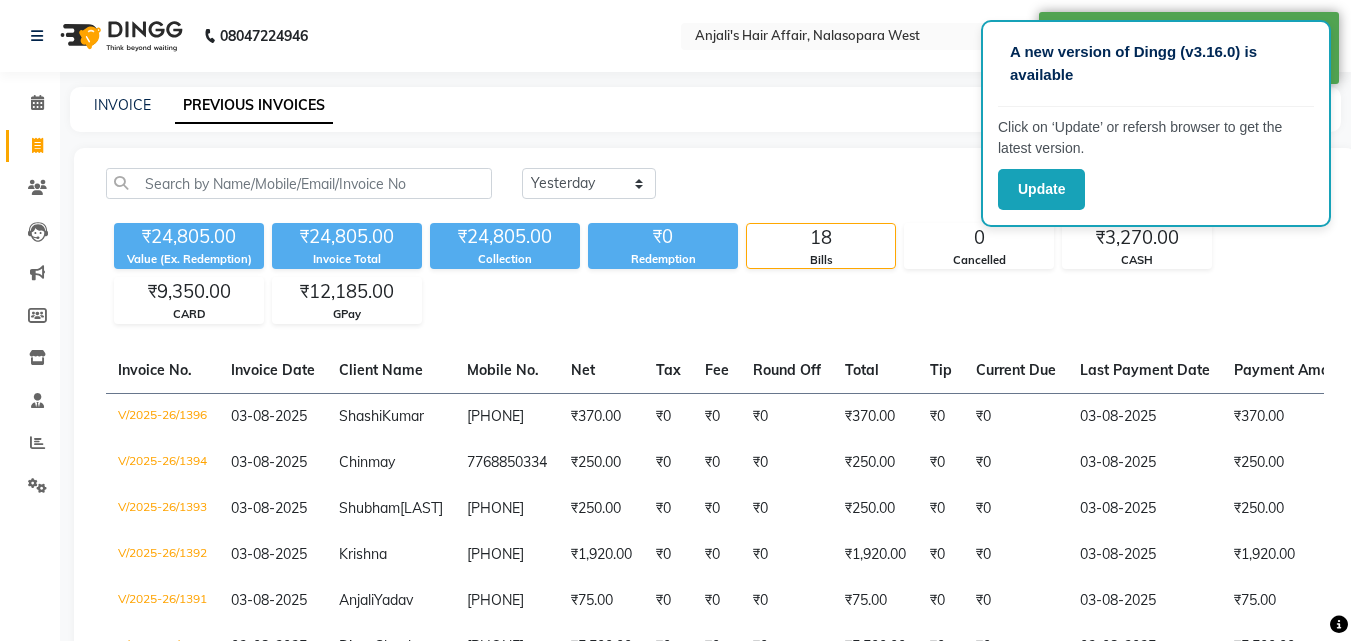 click on "INVOICE PREVIOUS INVOICES" 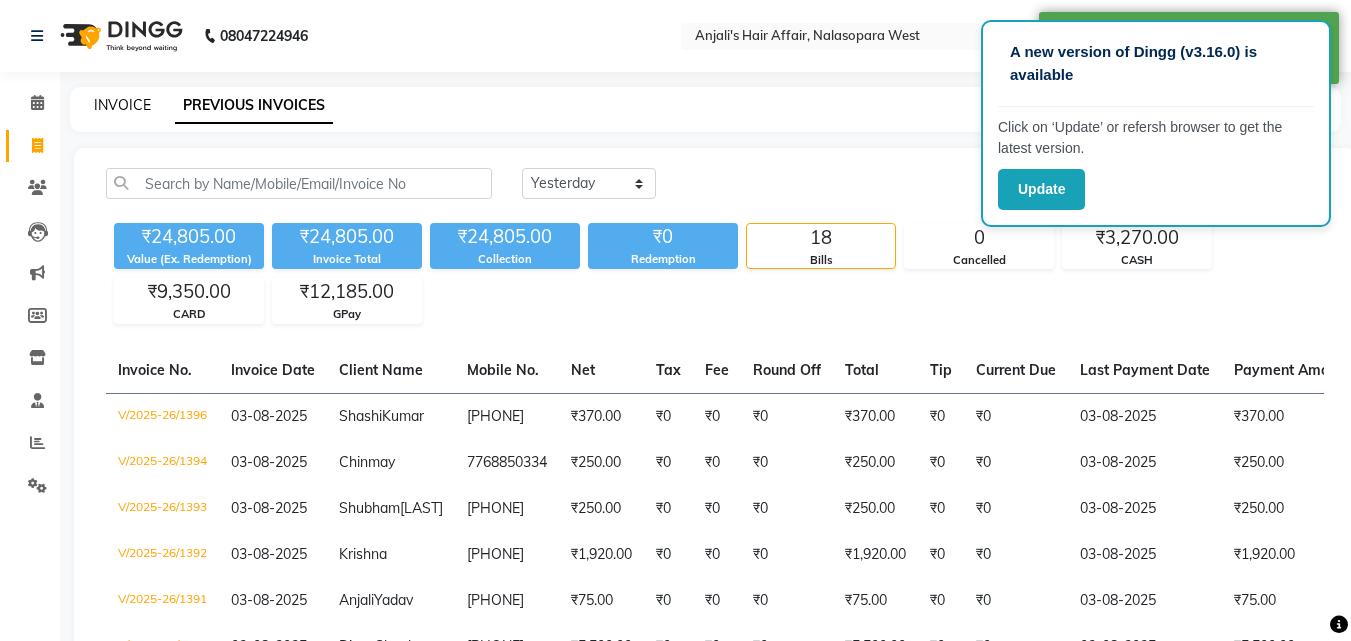 click on "INVOICE" 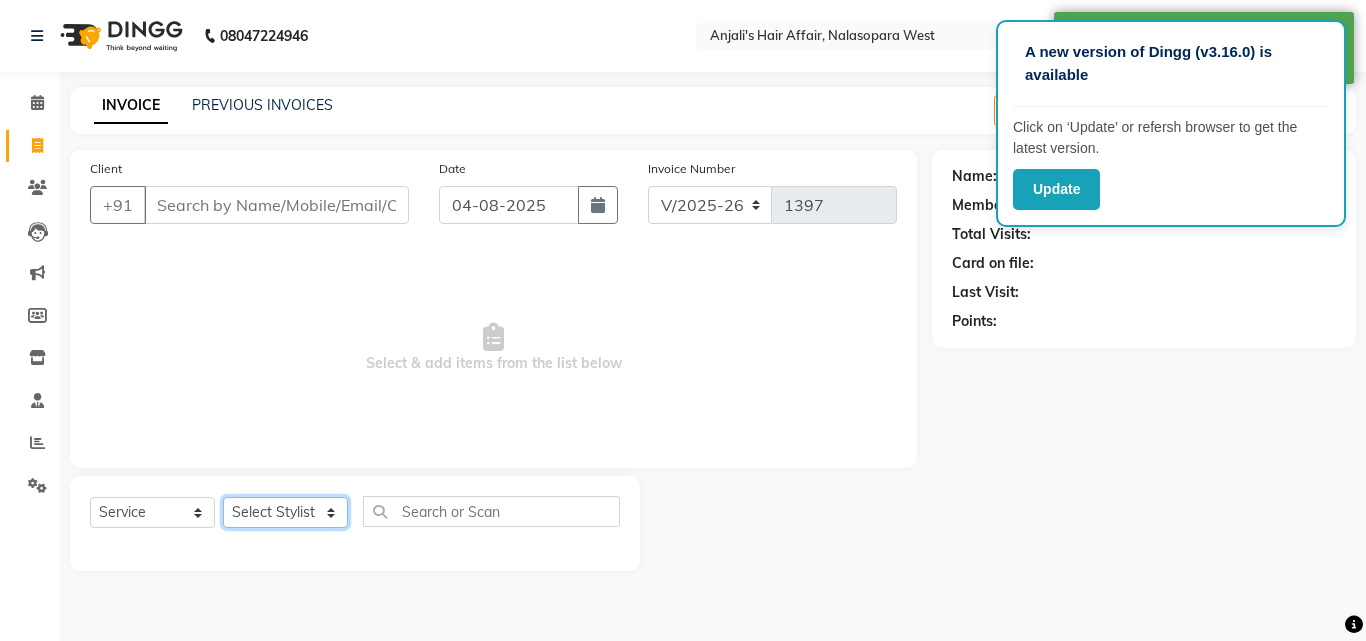 click on "Select Stylist Anjali Dilip Hair Affair Laksh Pranali Rashi Sakshi Saniya Sayali Shweta Sushmita  Umesh" 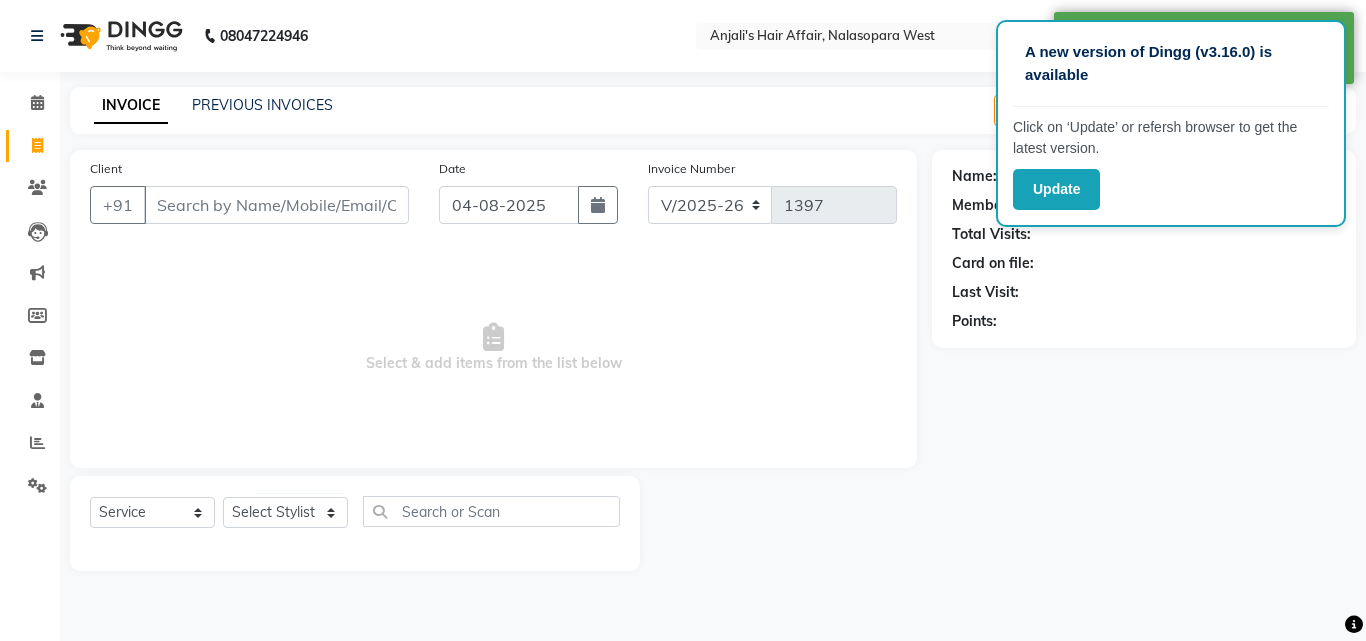 click on "Date" 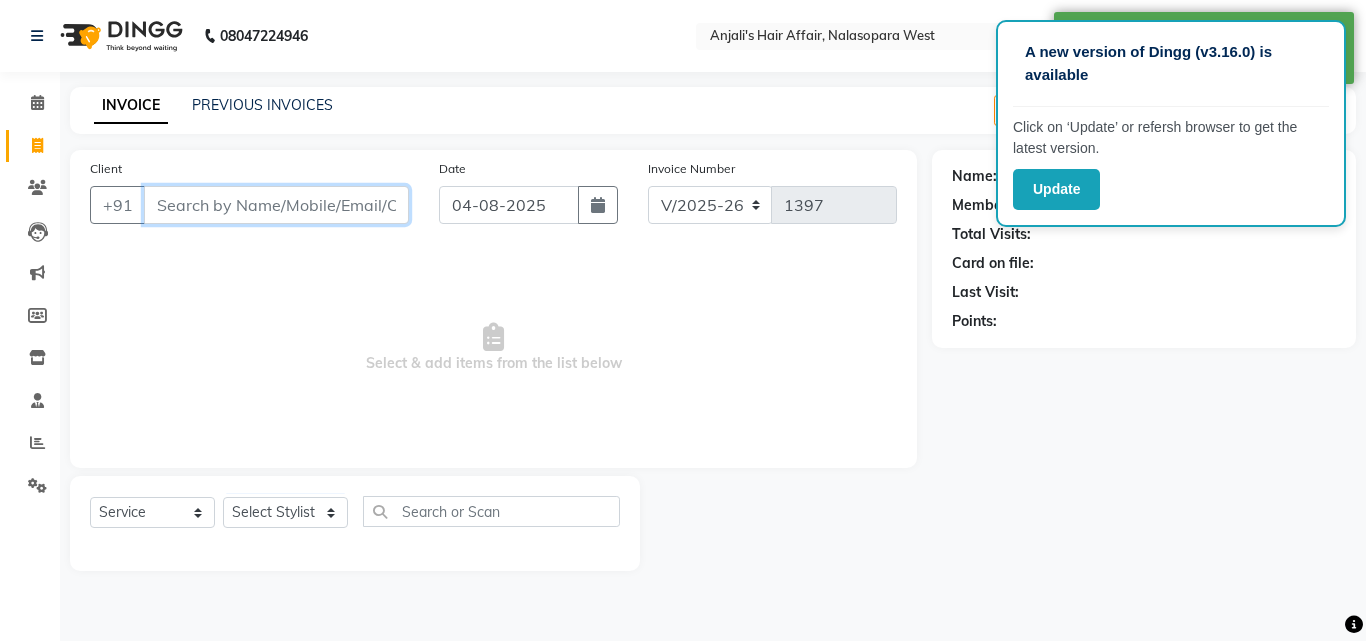 click on "Client" at bounding box center [276, 205] 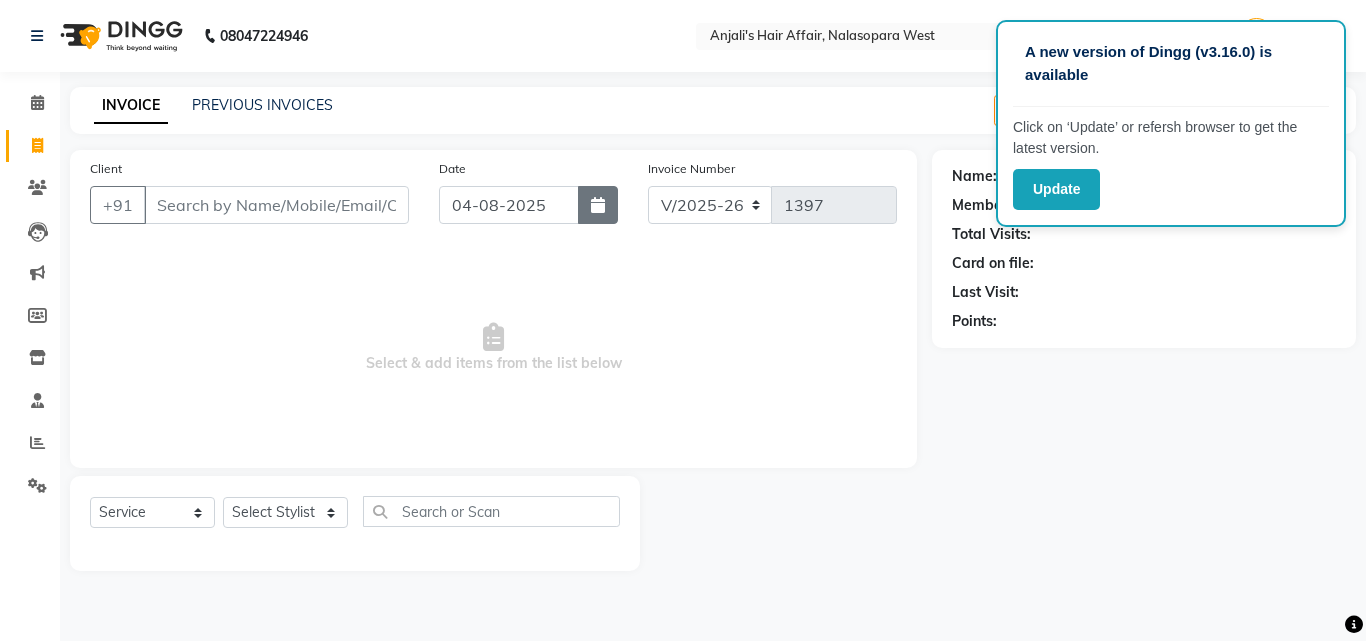 click 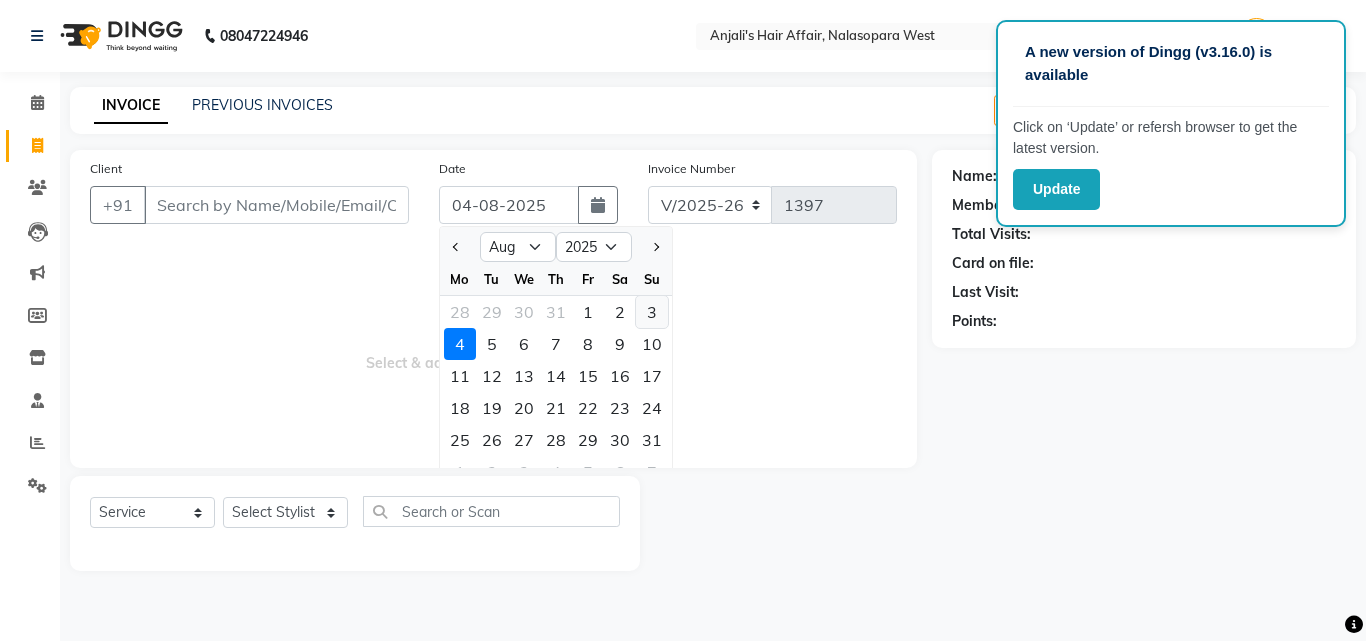 click on "3" 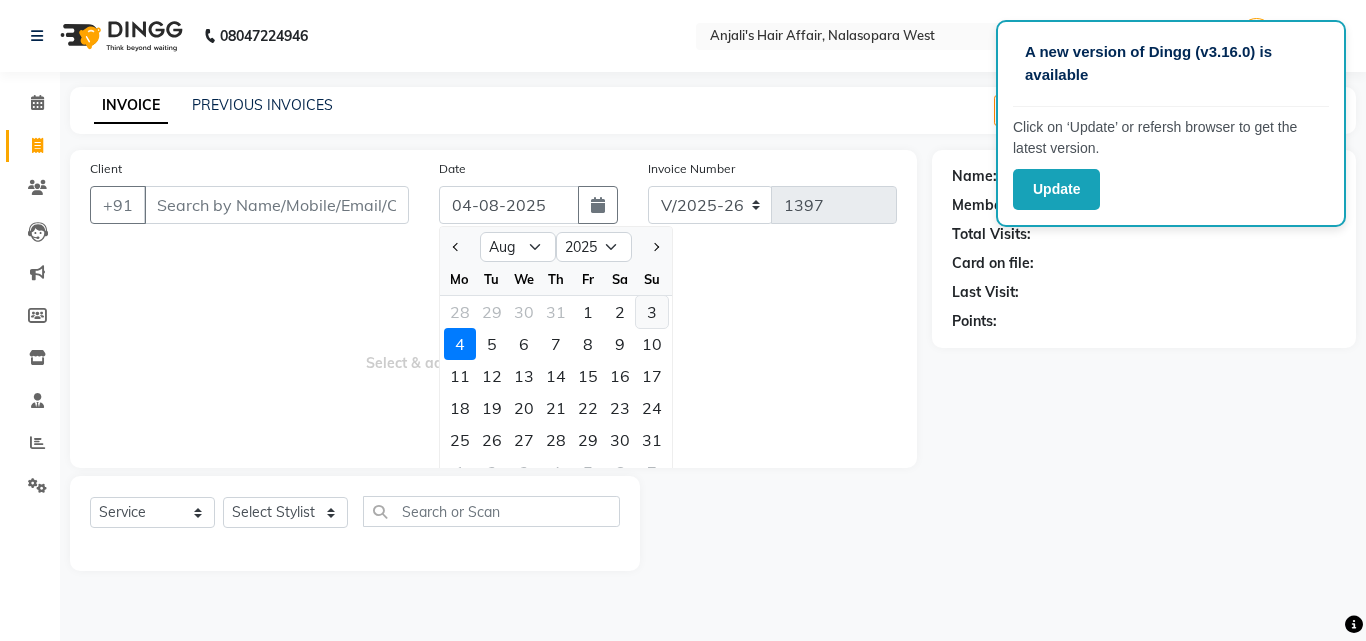 type on "03-08-2025" 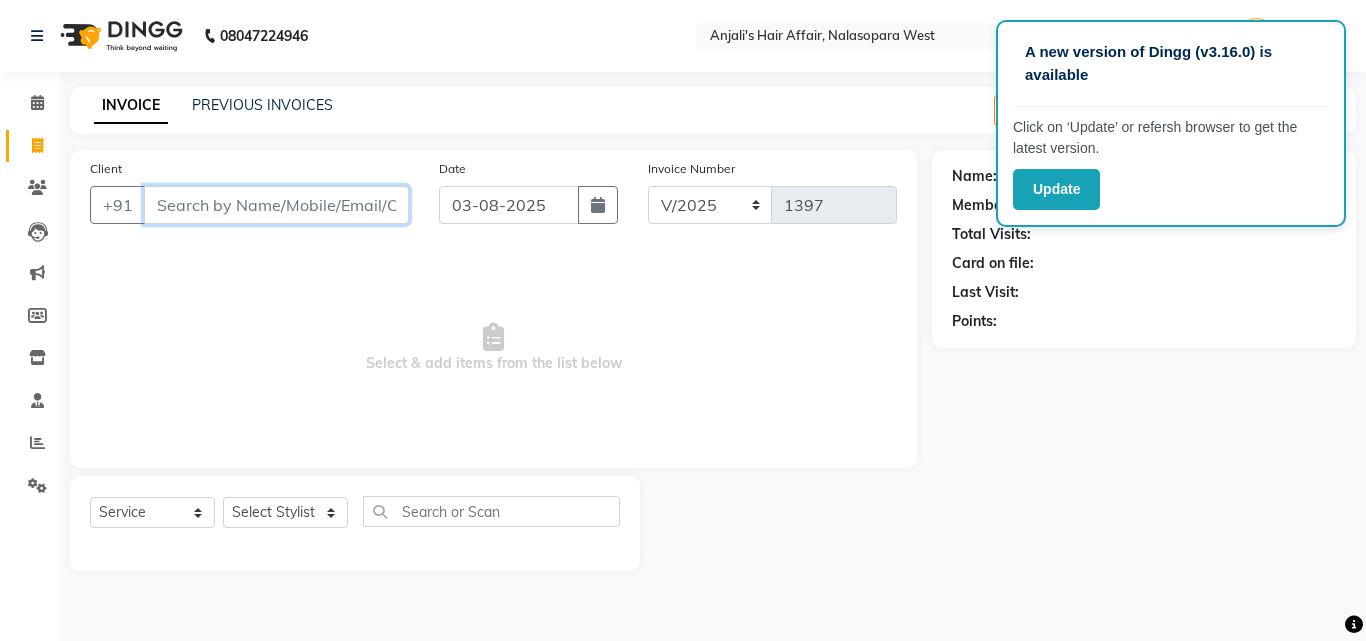 click on "Client" at bounding box center (276, 205) 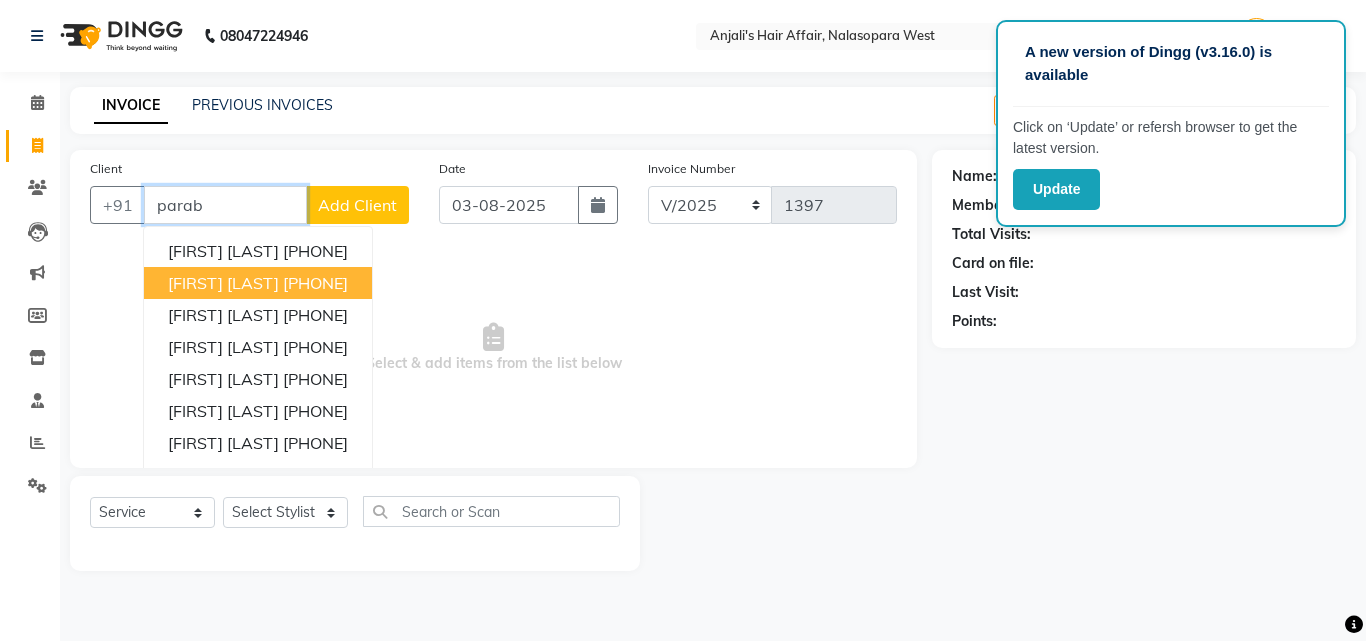 click on "Suraj Parab  9987515537" at bounding box center [258, 251] 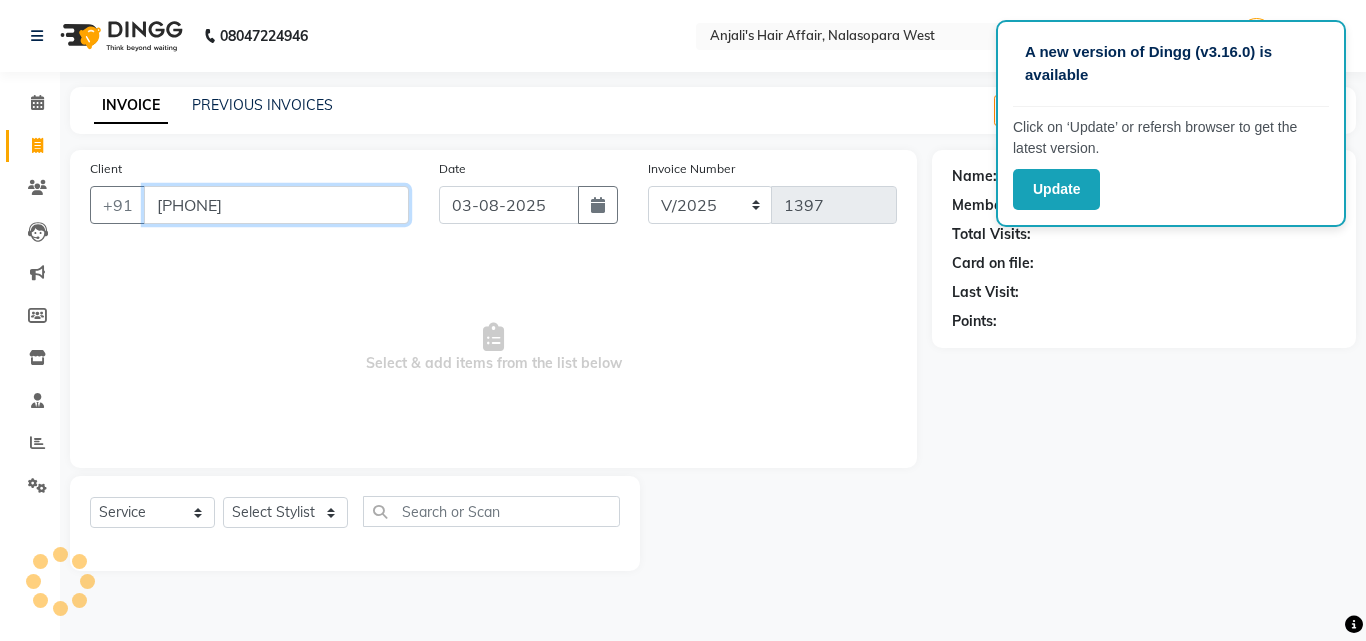 type on "9987515537" 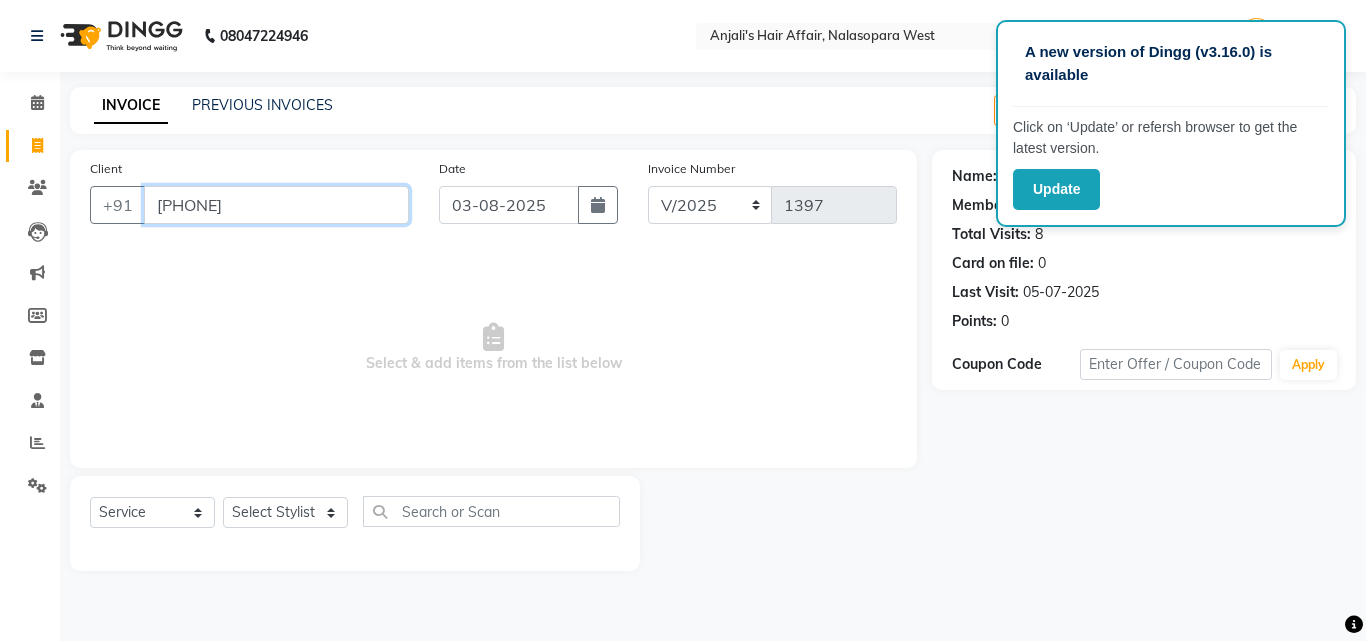 drag, startPoint x: 301, startPoint y: 218, endPoint x: 0, endPoint y: 227, distance: 301.13452 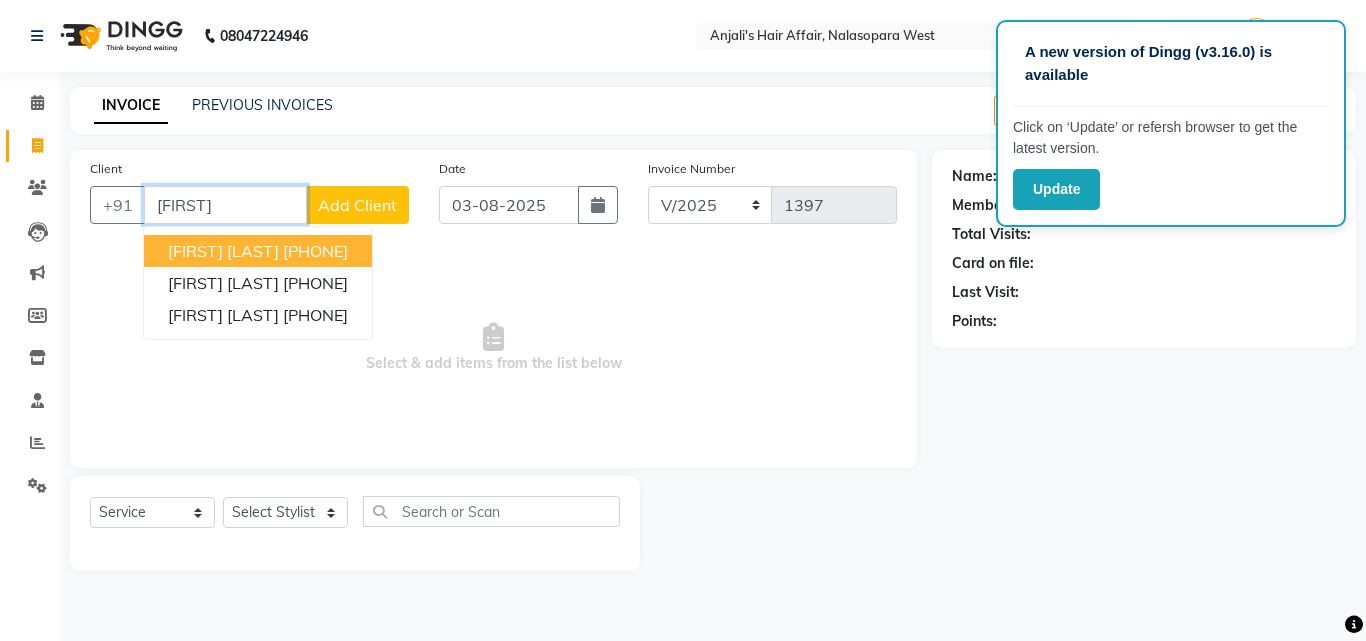 click on "Roshan Parab  9272781555" at bounding box center [258, 251] 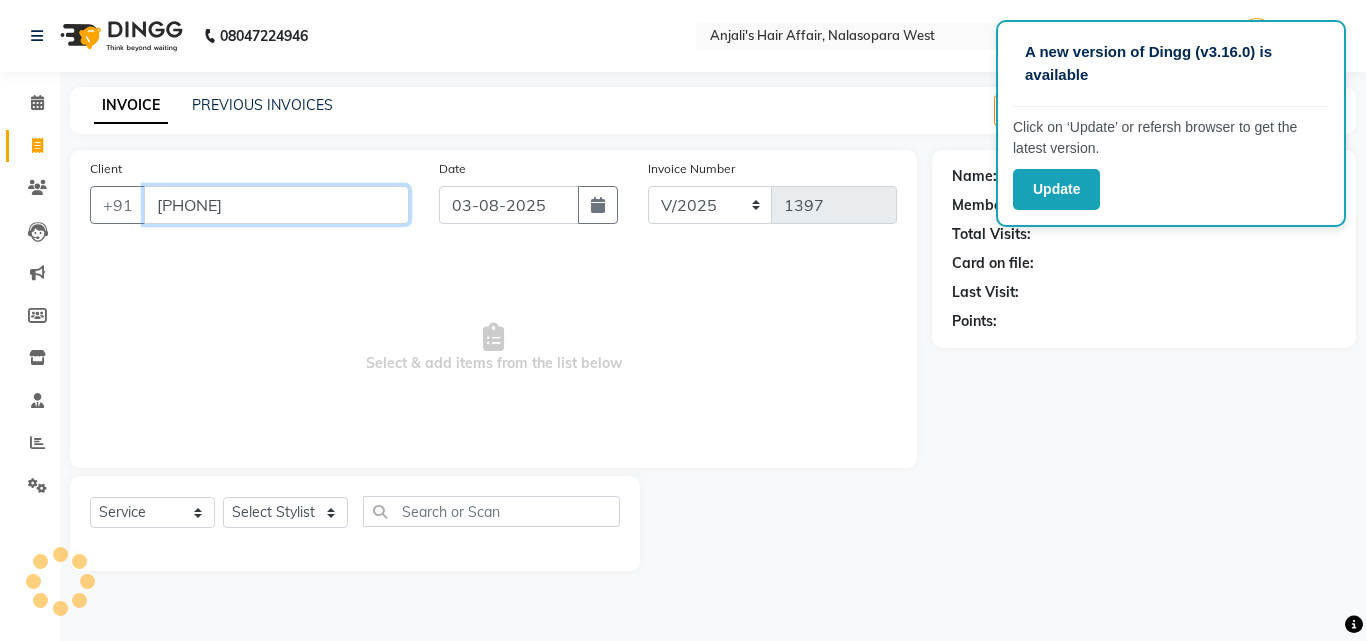 type on "[PHONE]" 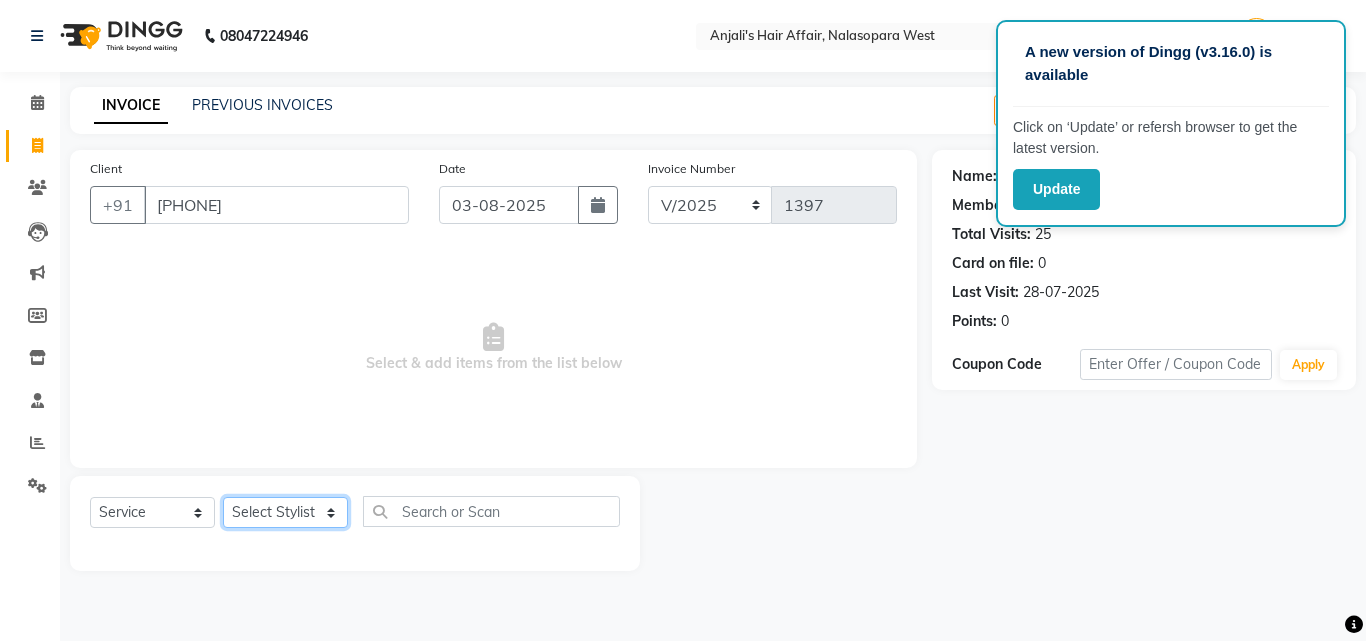 click on "Select Stylist Anjali Dilip Hair Affair Laksh Pranali Rashi Sakshi Saniya Sayali Shweta Sushmita  Umesh" 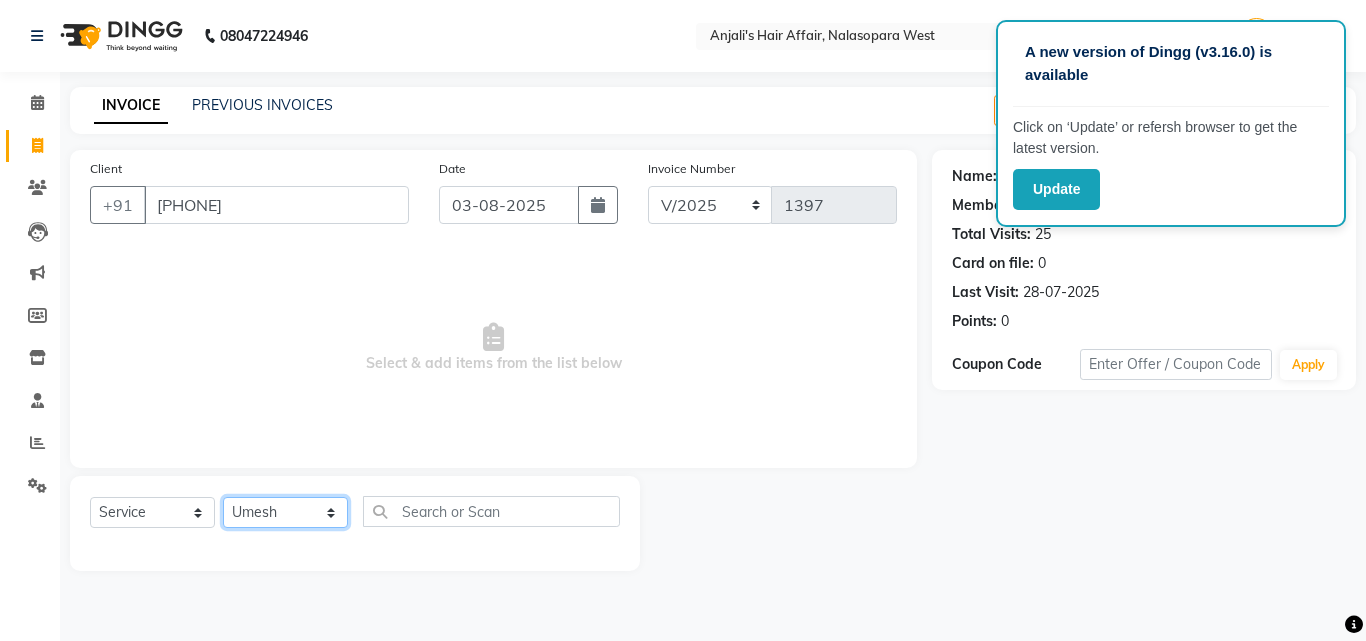click on "Select Stylist Anjali Dilip Hair Affair Laksh Pranali Rashi Sakshi Saniya Sayali Shweta Sushmita  Umesh" 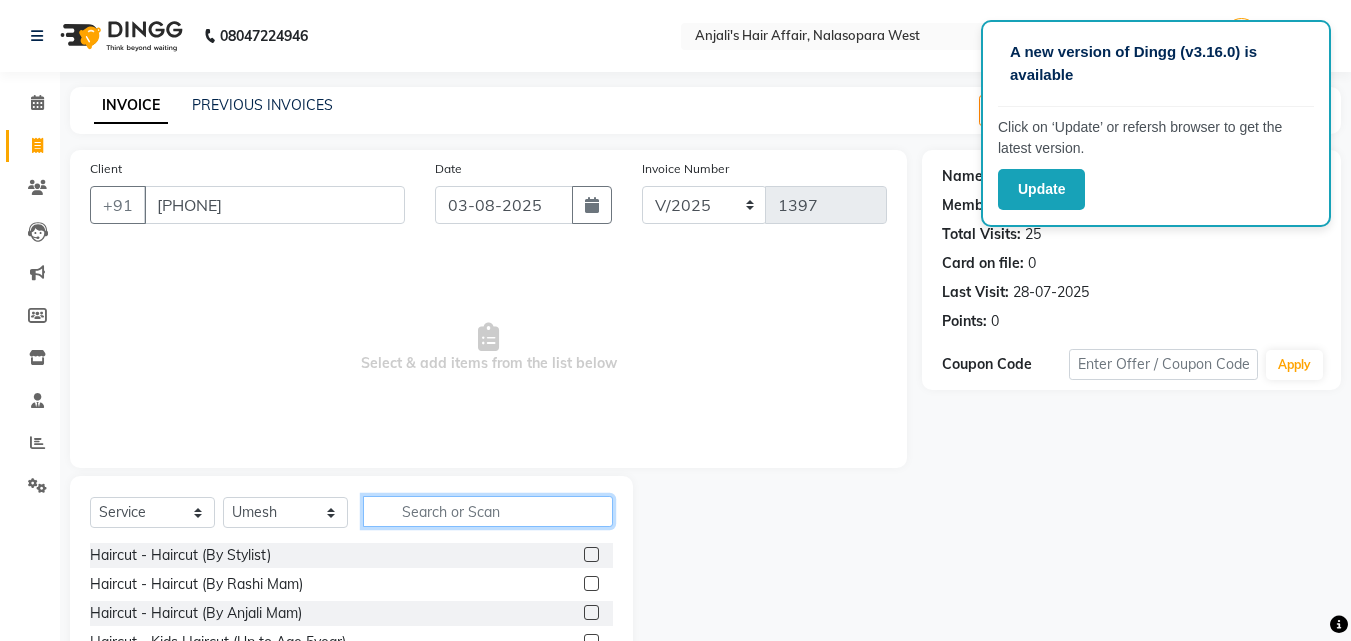 click 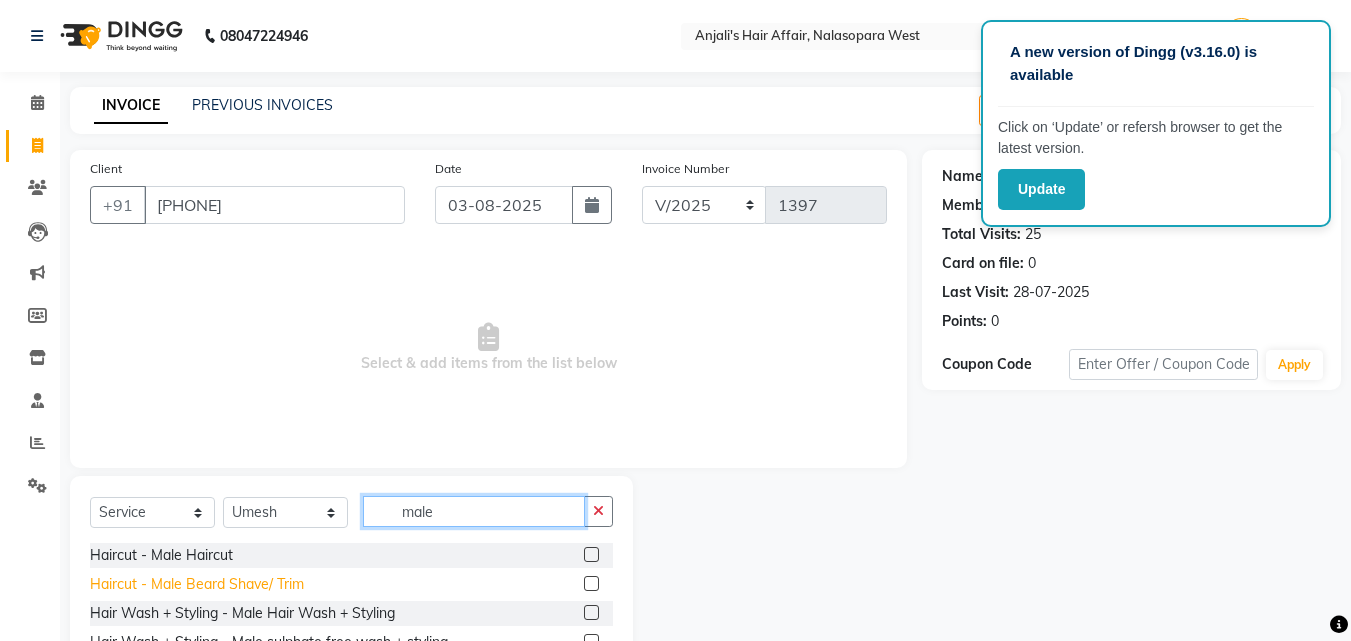 type on "male" 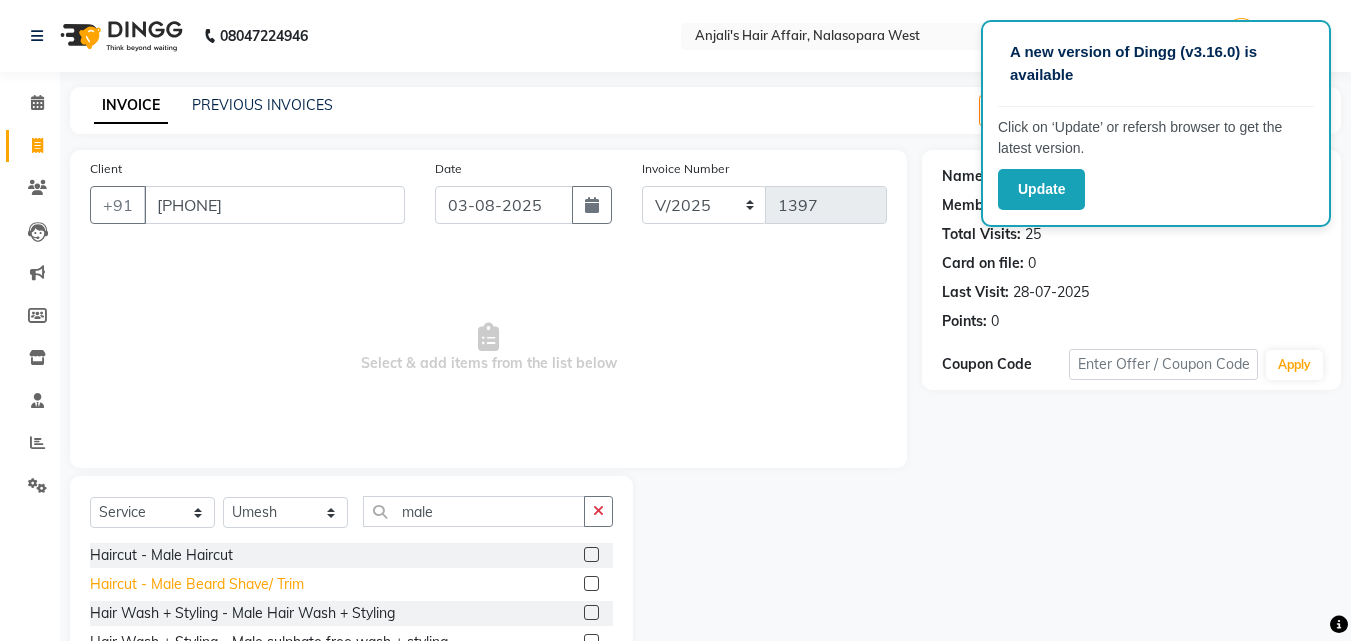 click on "Haircut - Male Beard Shave/ Trim" 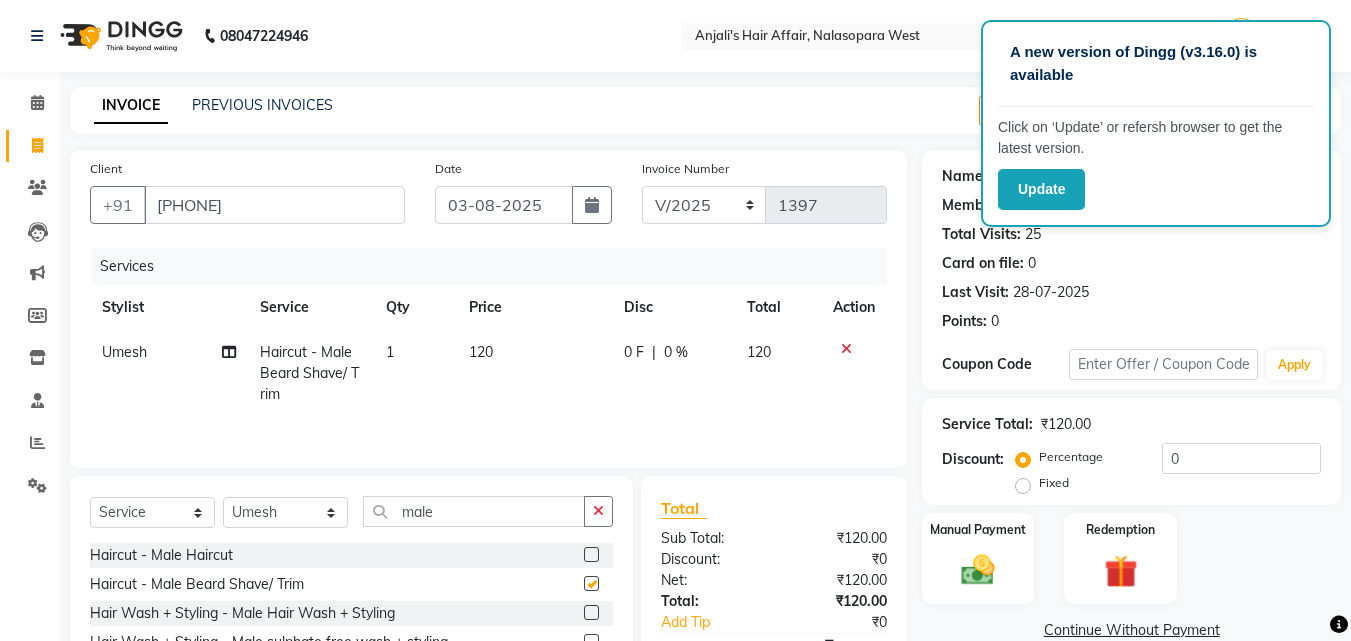 checkbox on "false" 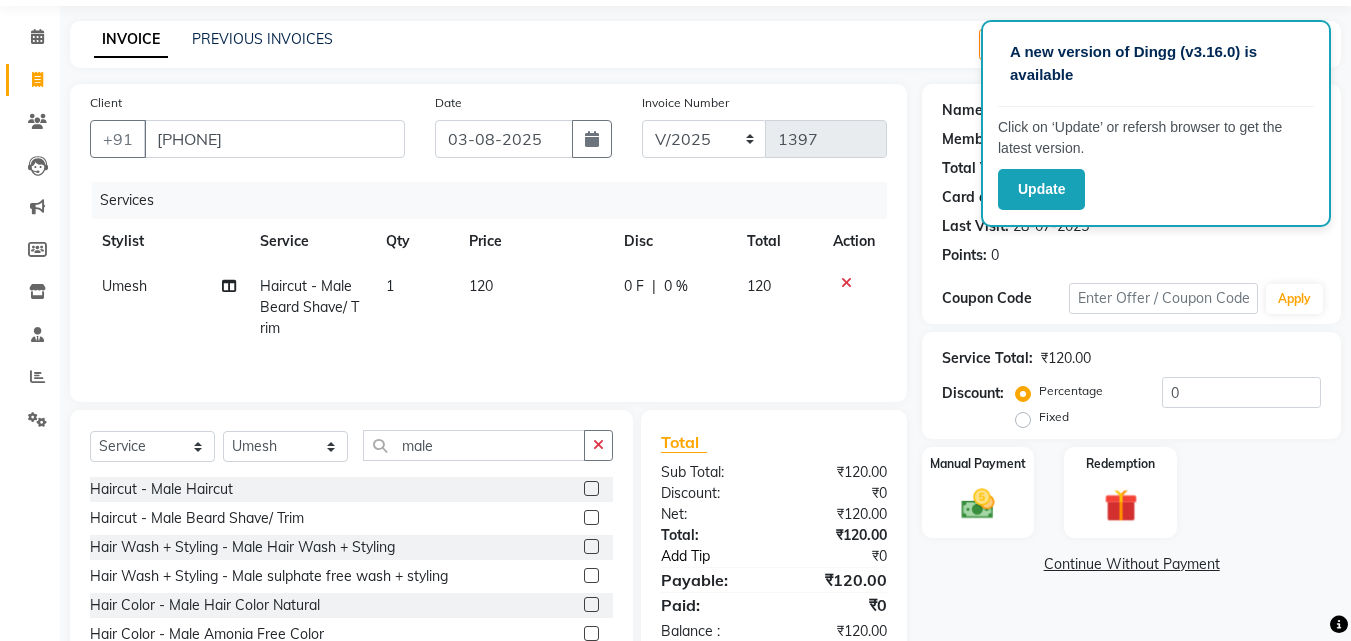 scroll, scrollTop: 160, scrollLeft: 0, axis: vertical 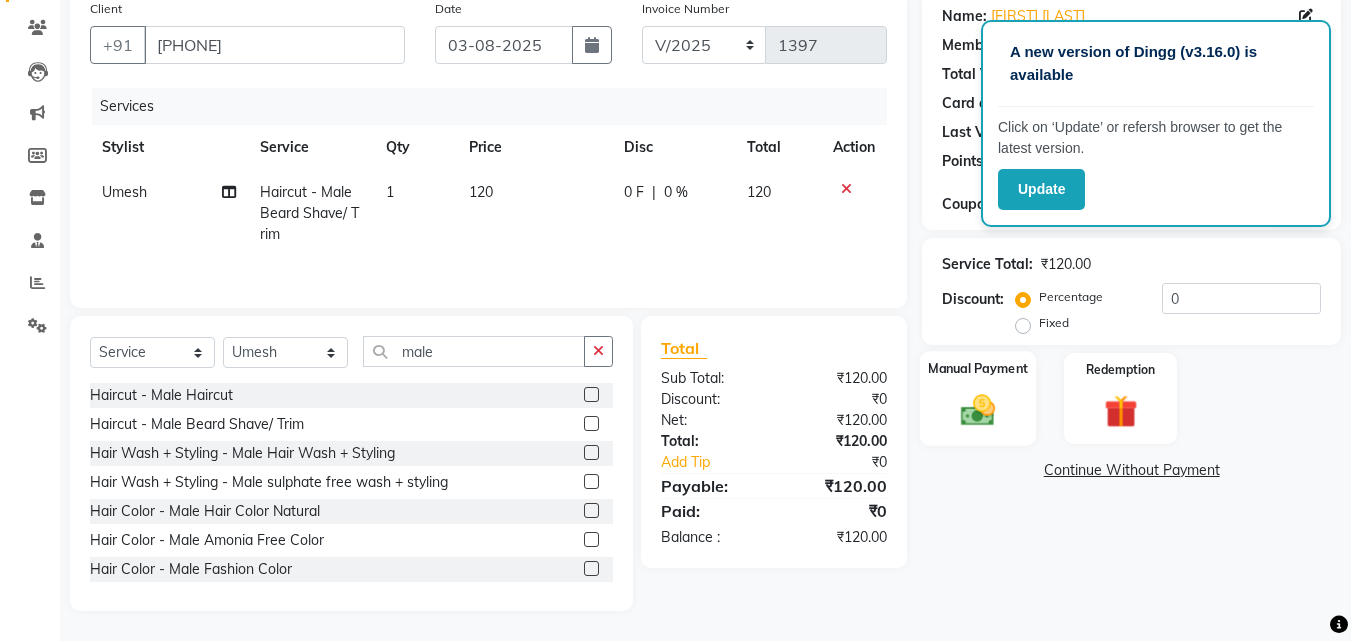 click 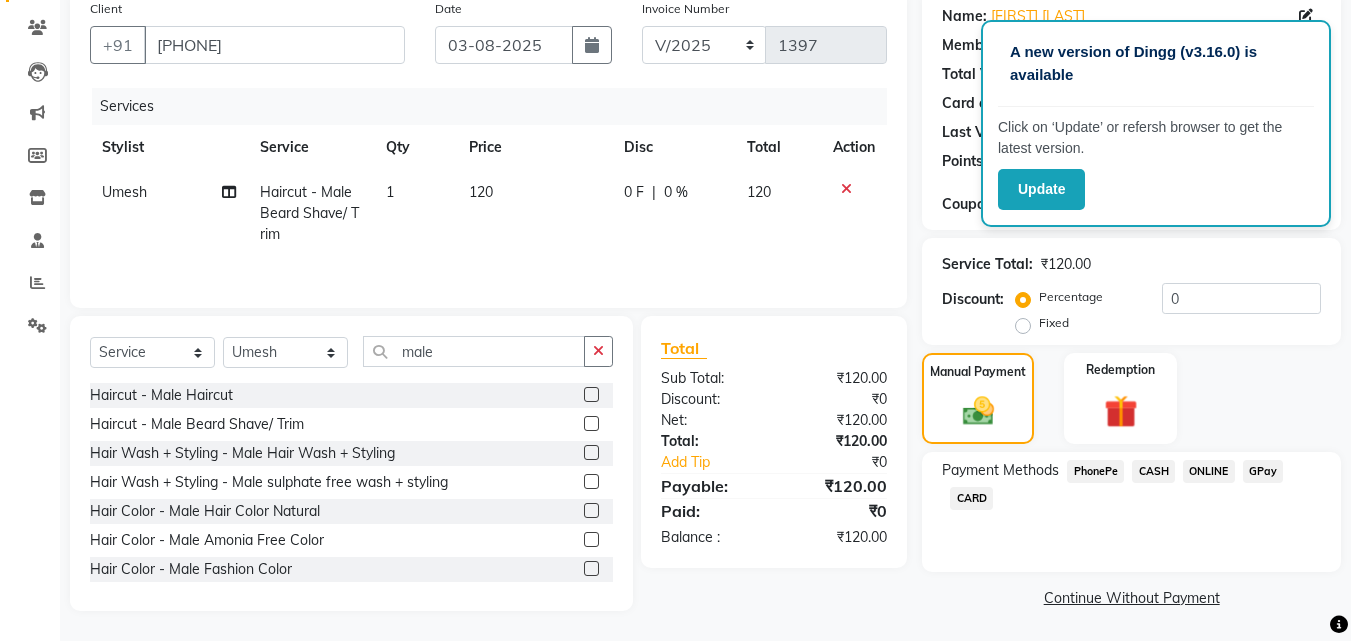 click on "CASH" 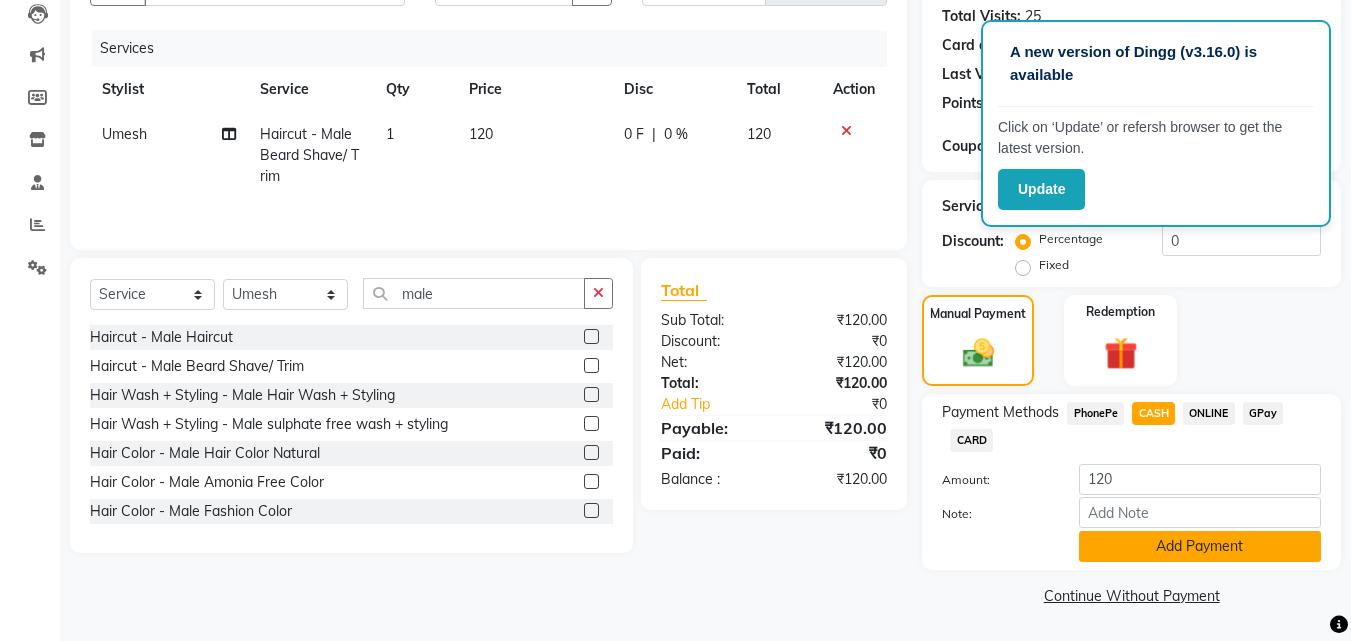 click on "Add Payment" 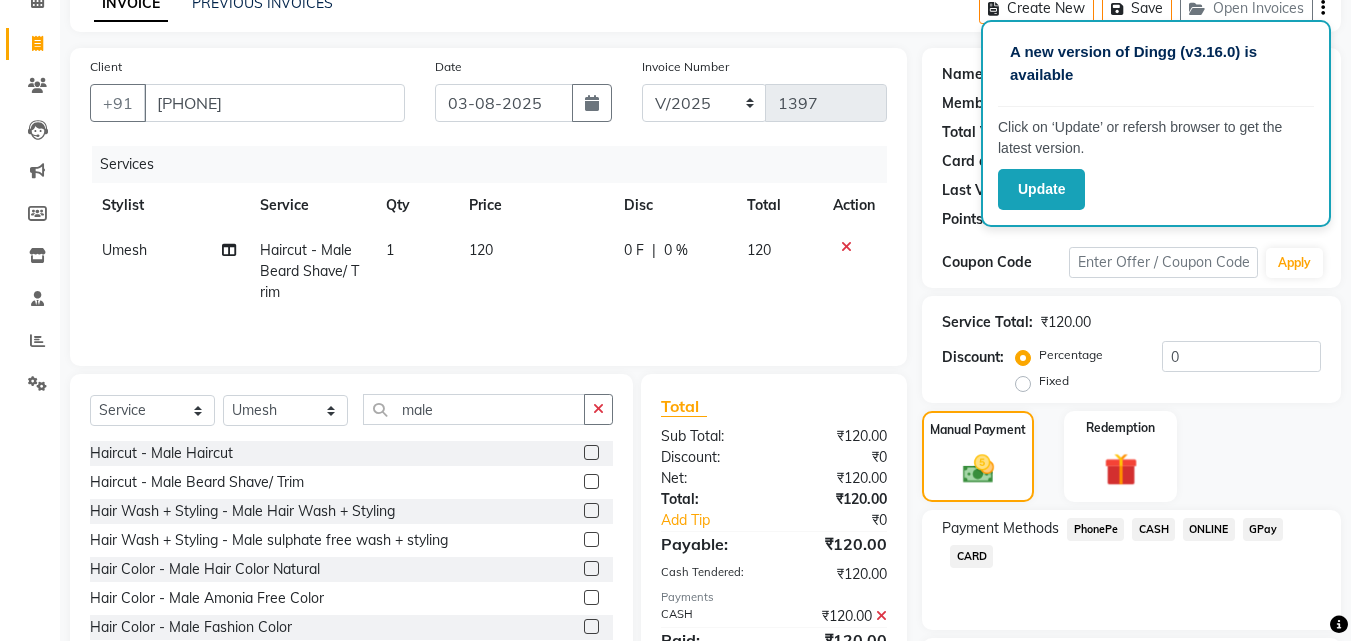 scroll, scrollTop: 275, scrollLeft: 0, axis: vertical 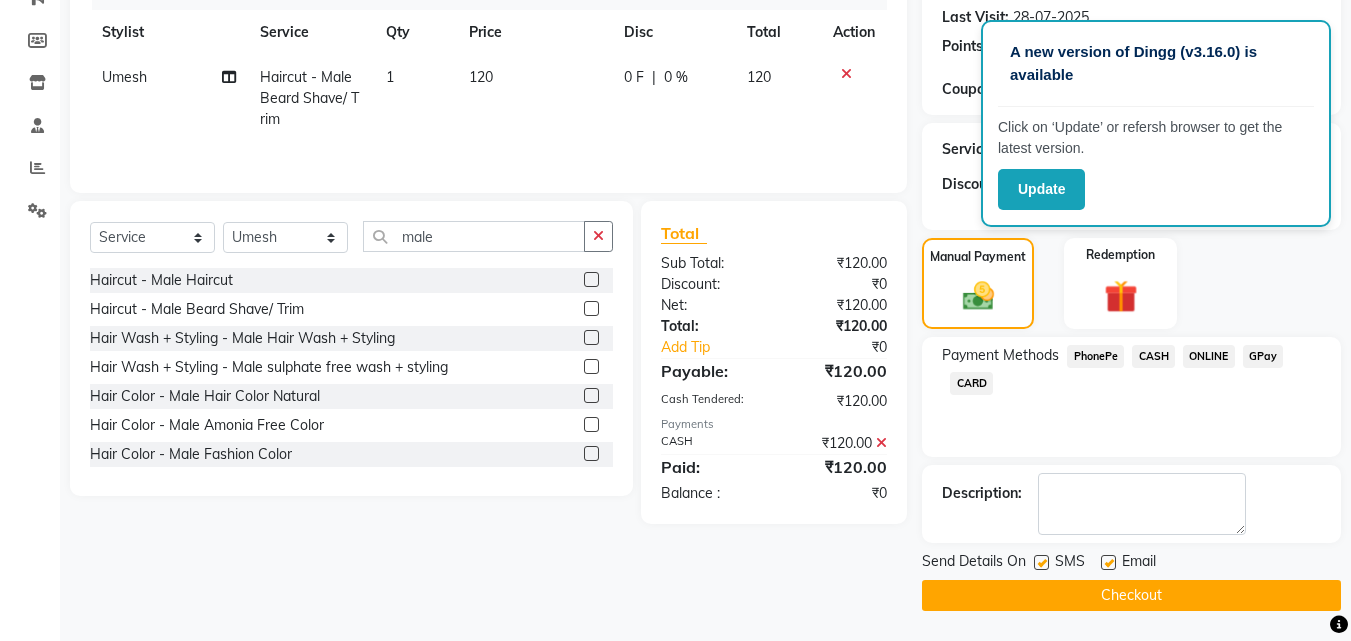 click on "Checkout" 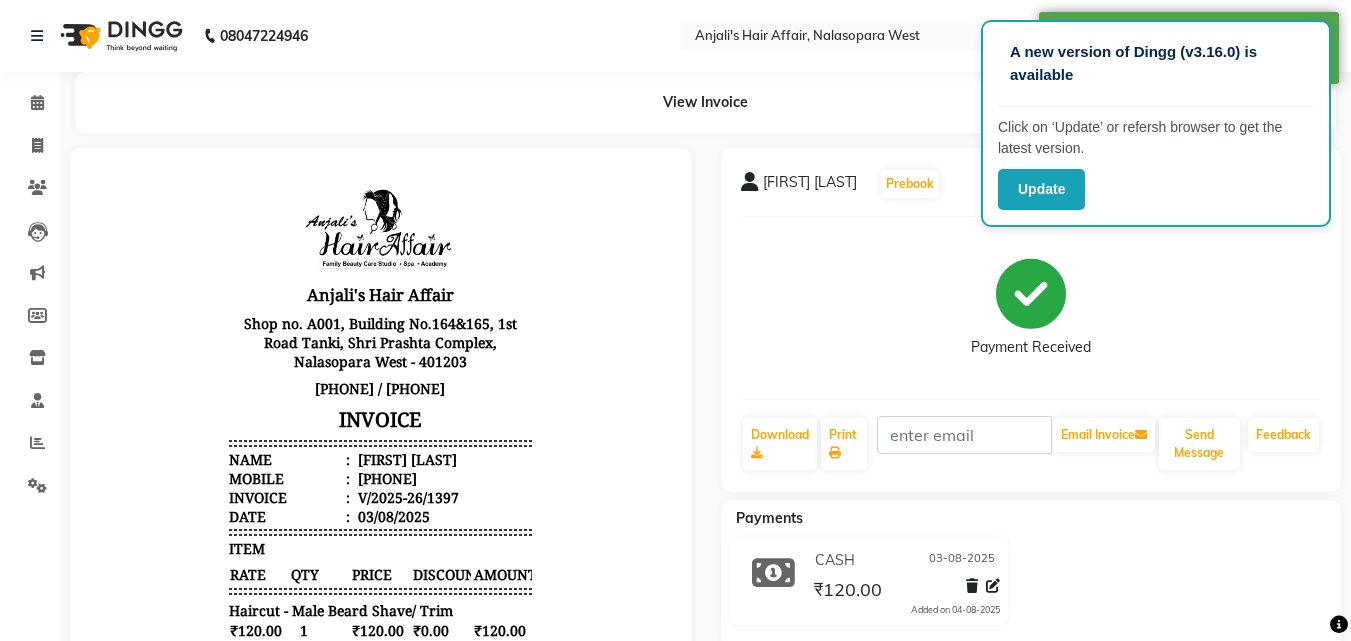 scroll, scrollTop: 0, scrollLeft: 0, axis: both 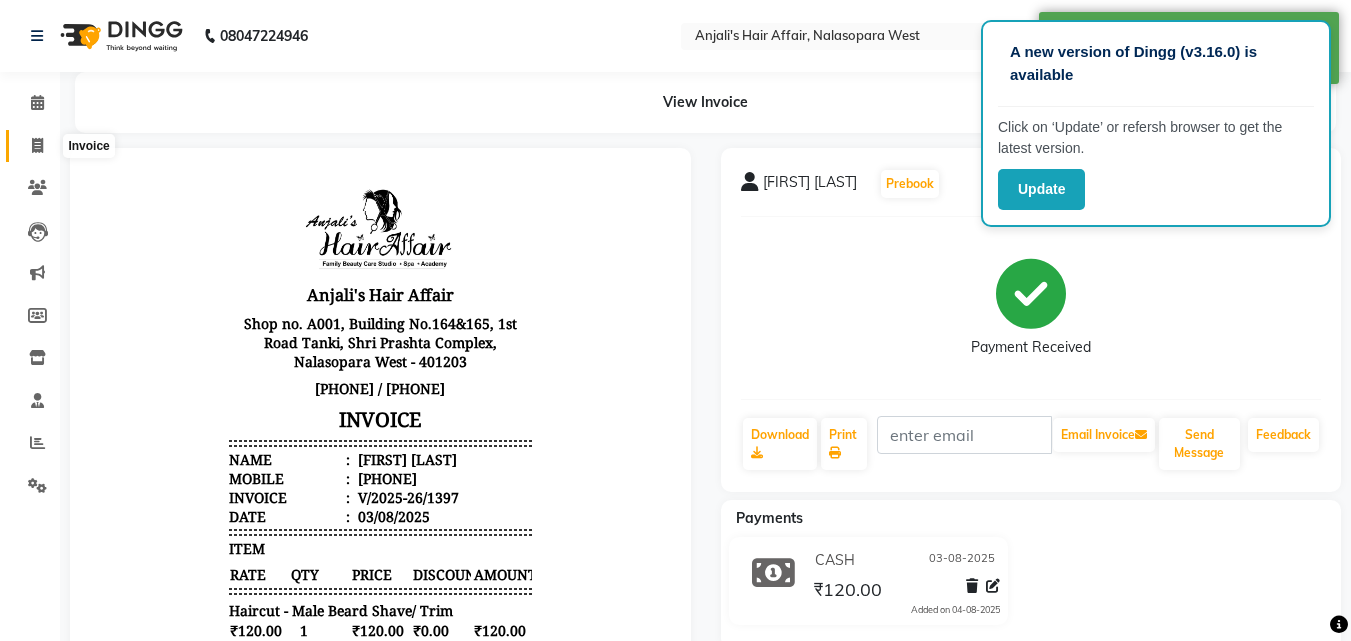 click 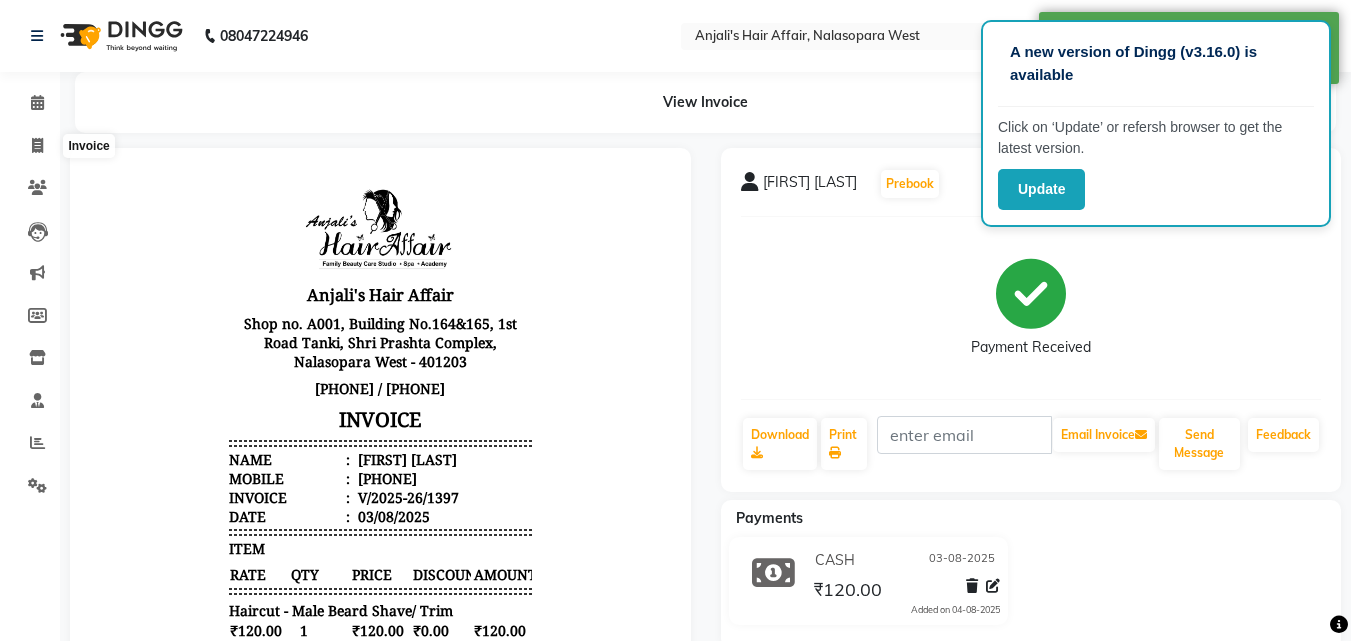 select on "service" 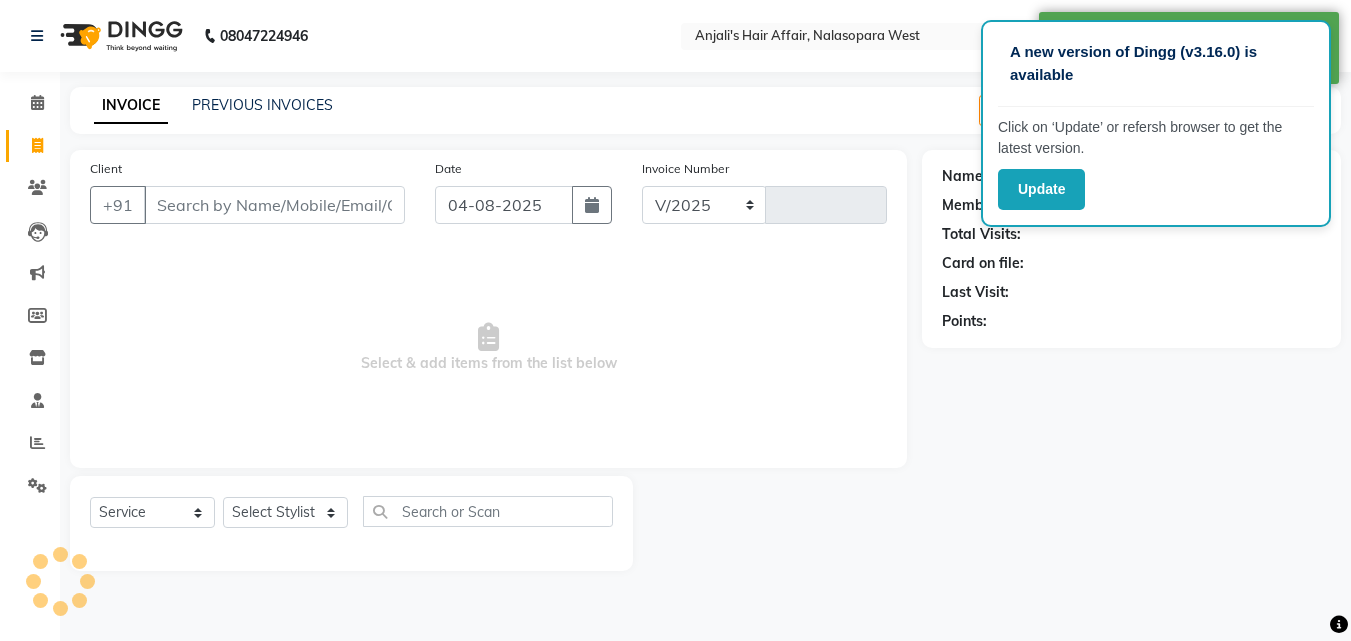 select on "6172" 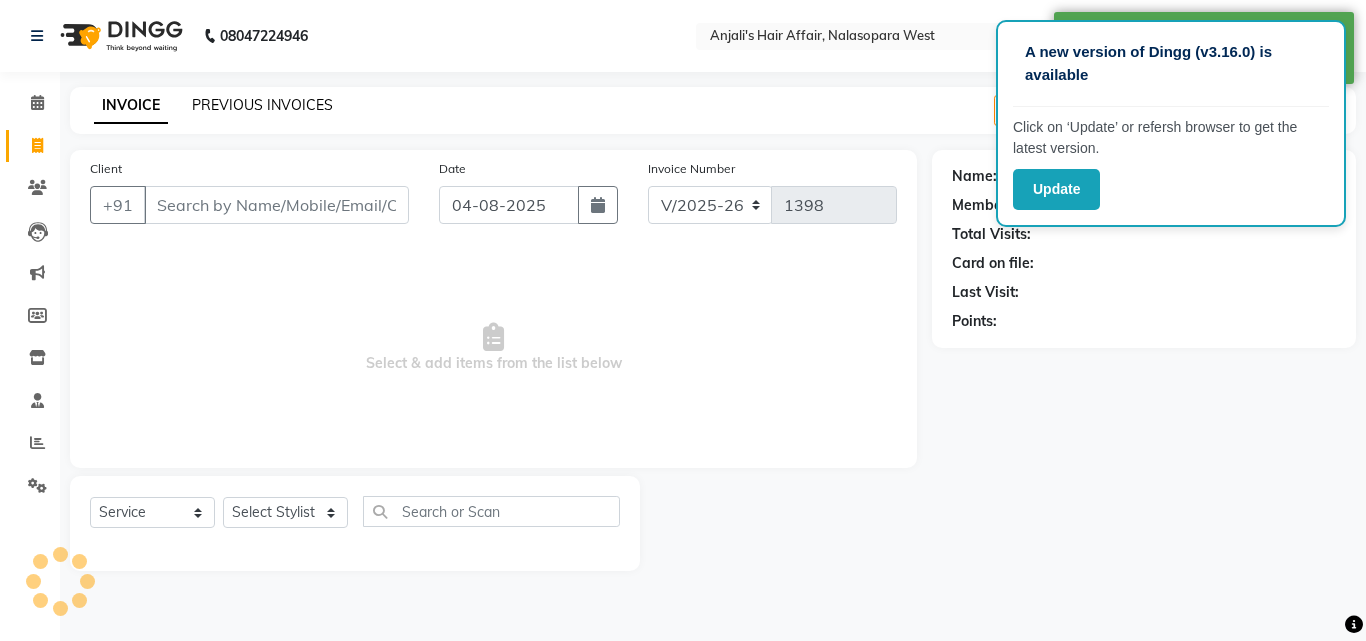 click on "PREVIOUS INVOICES" 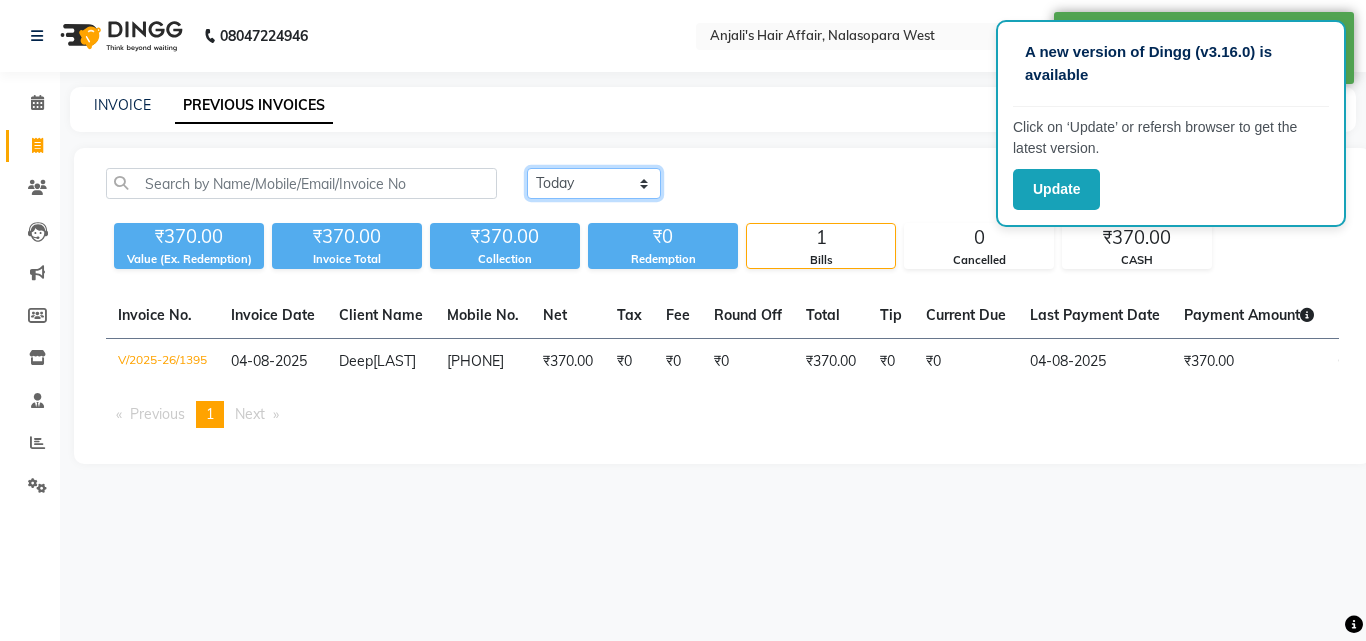 click on "Today Yesterday Custom Range" 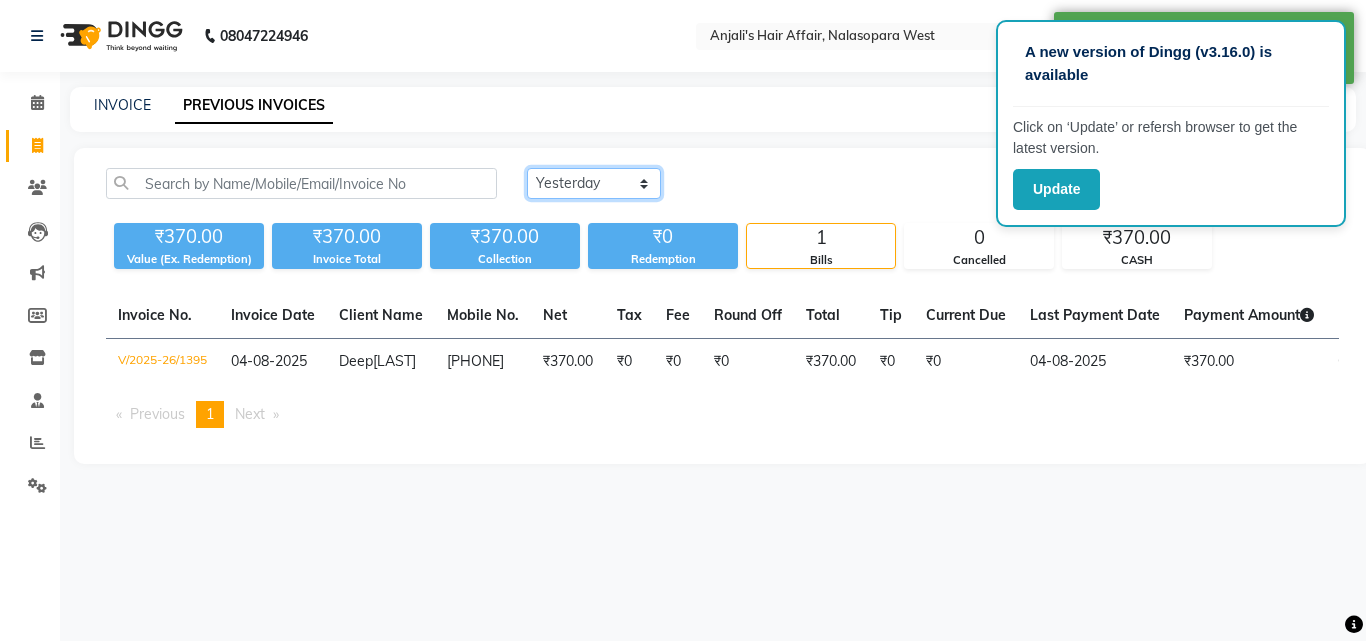 click on "Today Yesterday Custom Range" 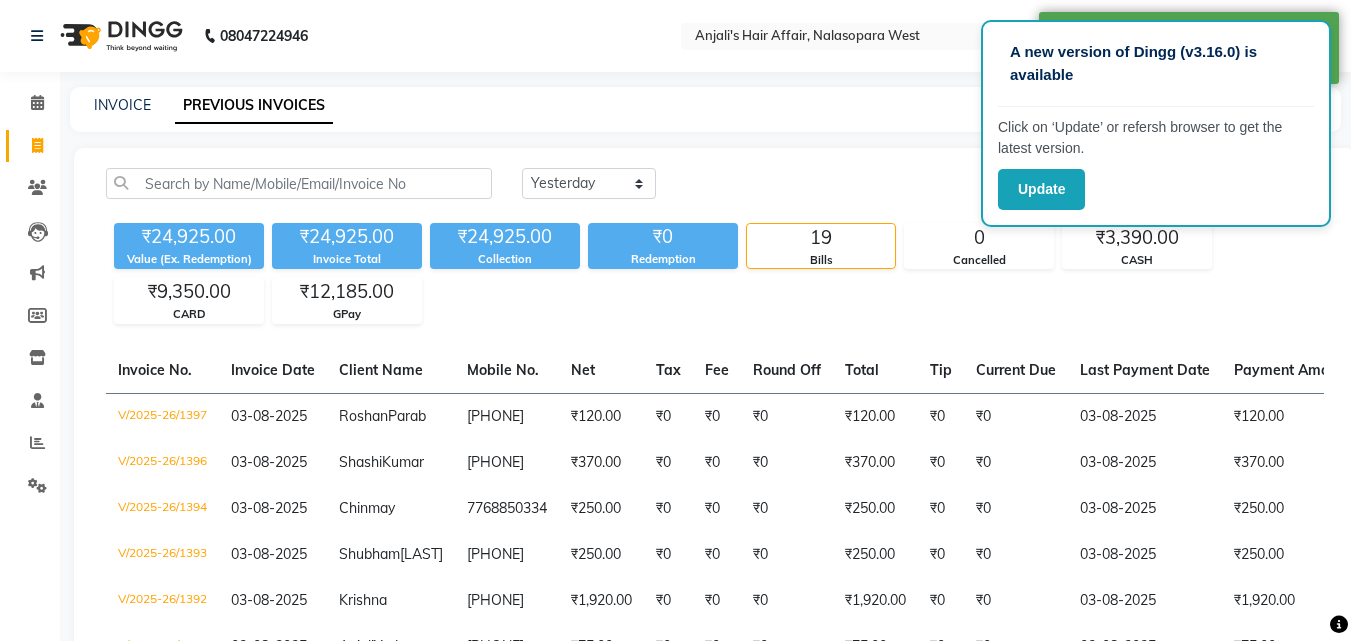 click on "INVOICE" 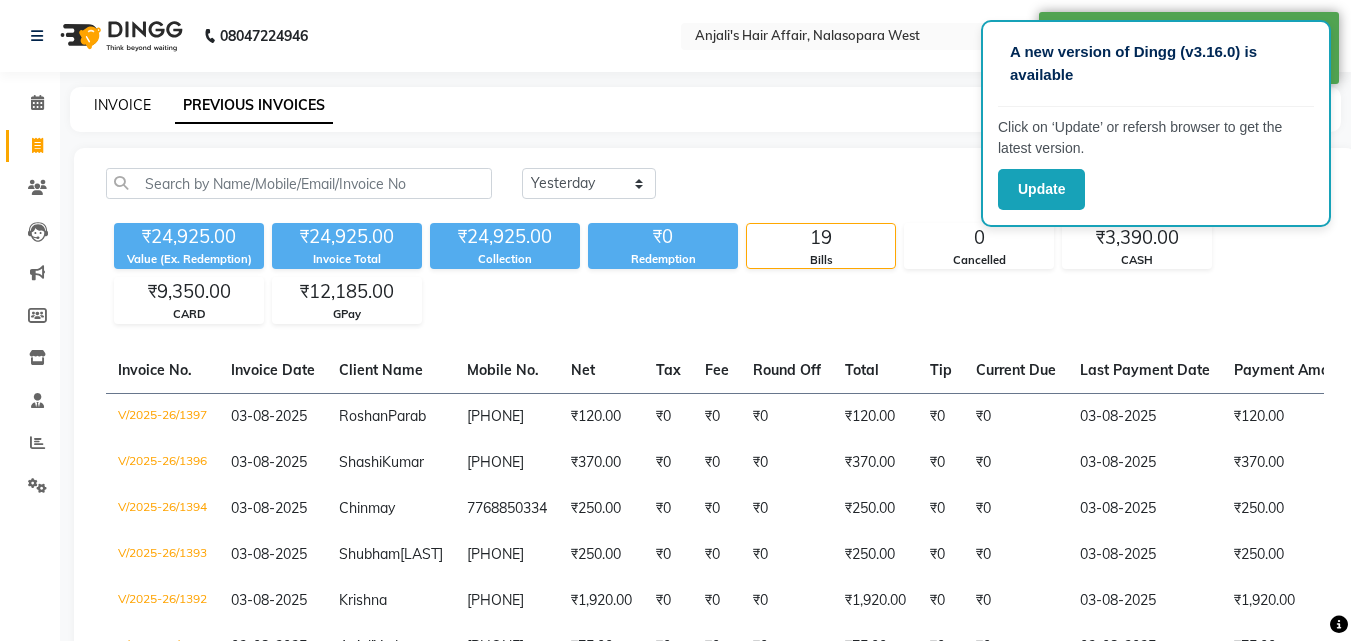 click on "INVOICE" 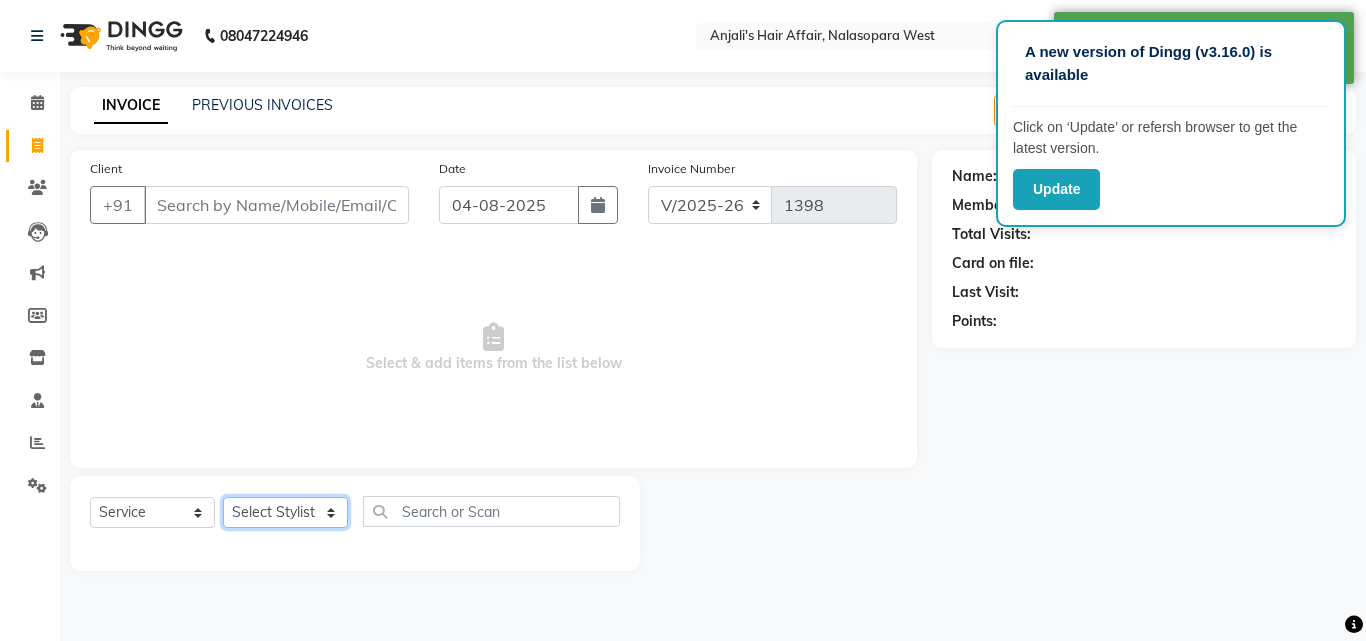 click on "Select Stylist Anjali Dilip Hair Affair Laksh Pranali Rashi Sakshi Saniya Sayali Shweta Sushmita  Umesh" 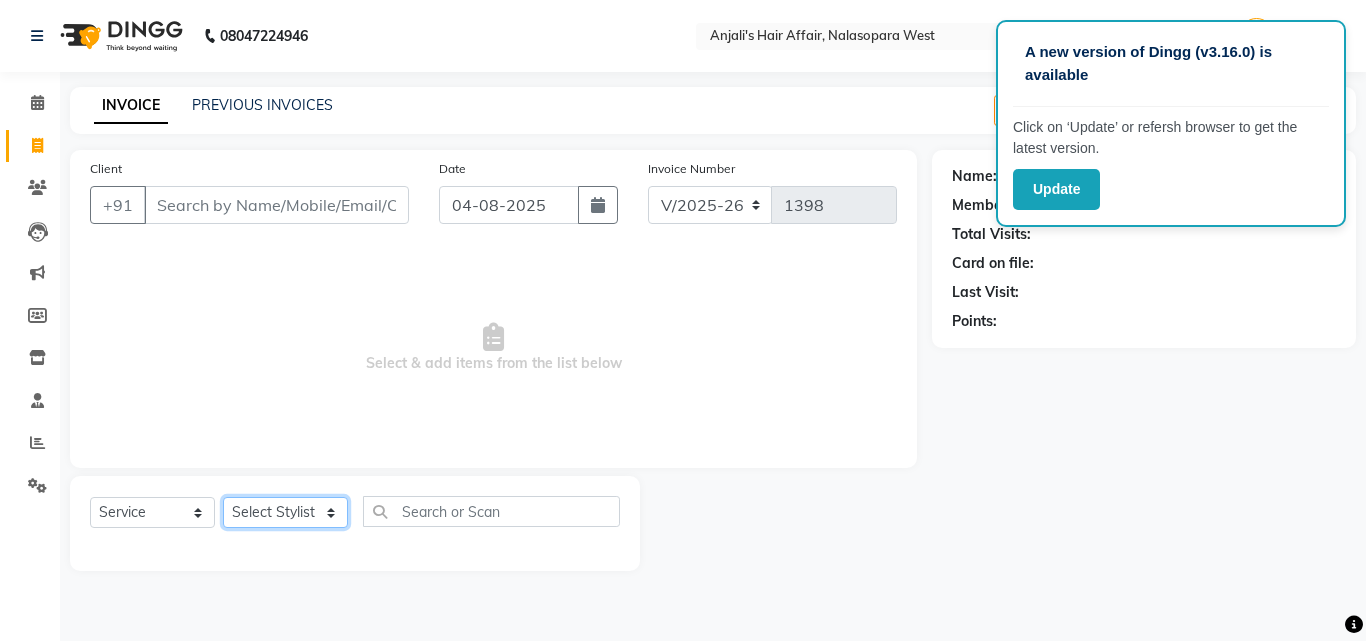 select on "86313" 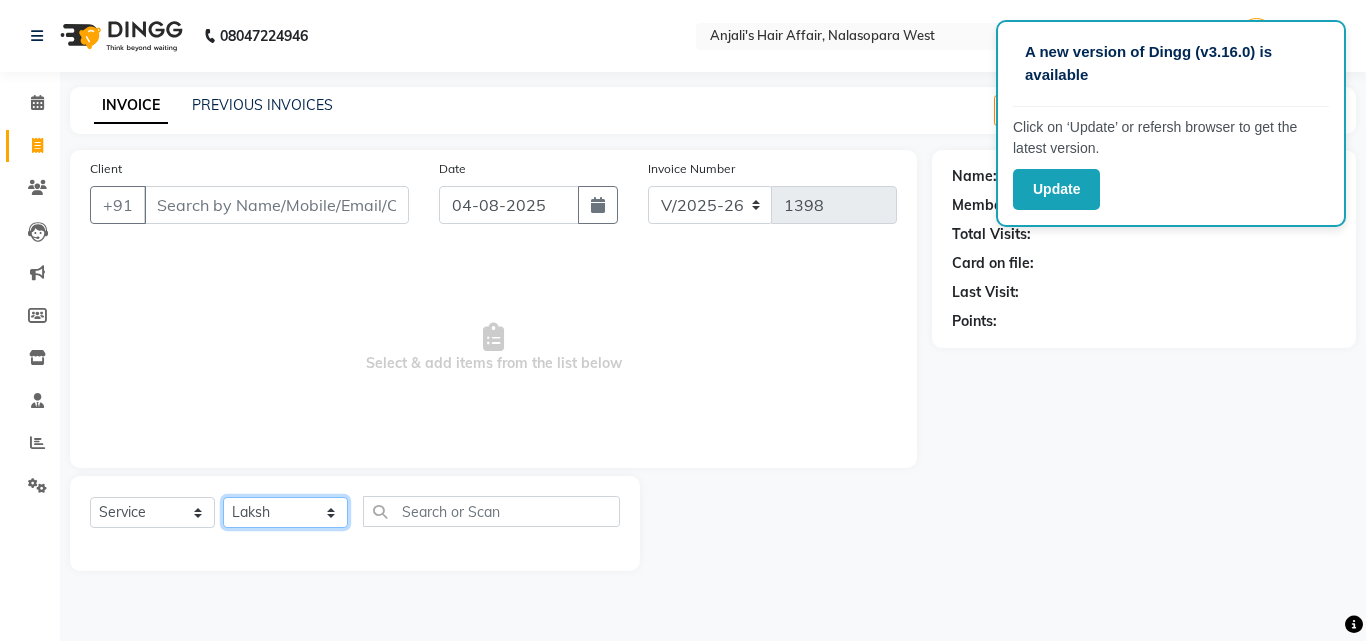 click on "Select Stylist Anjali Dilip Hair Affair Laksh Pranali Rashi Sakshi Saniya Sayali Shweta Sushmita  Umesh" 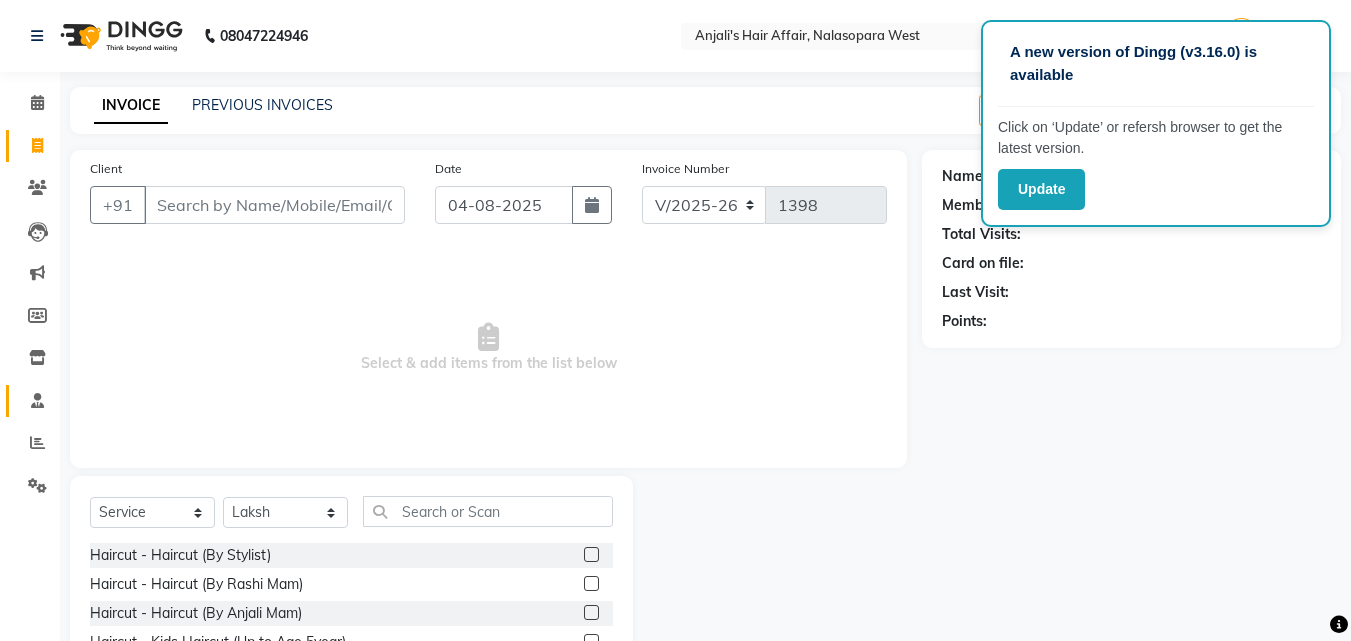 click on "Staff" 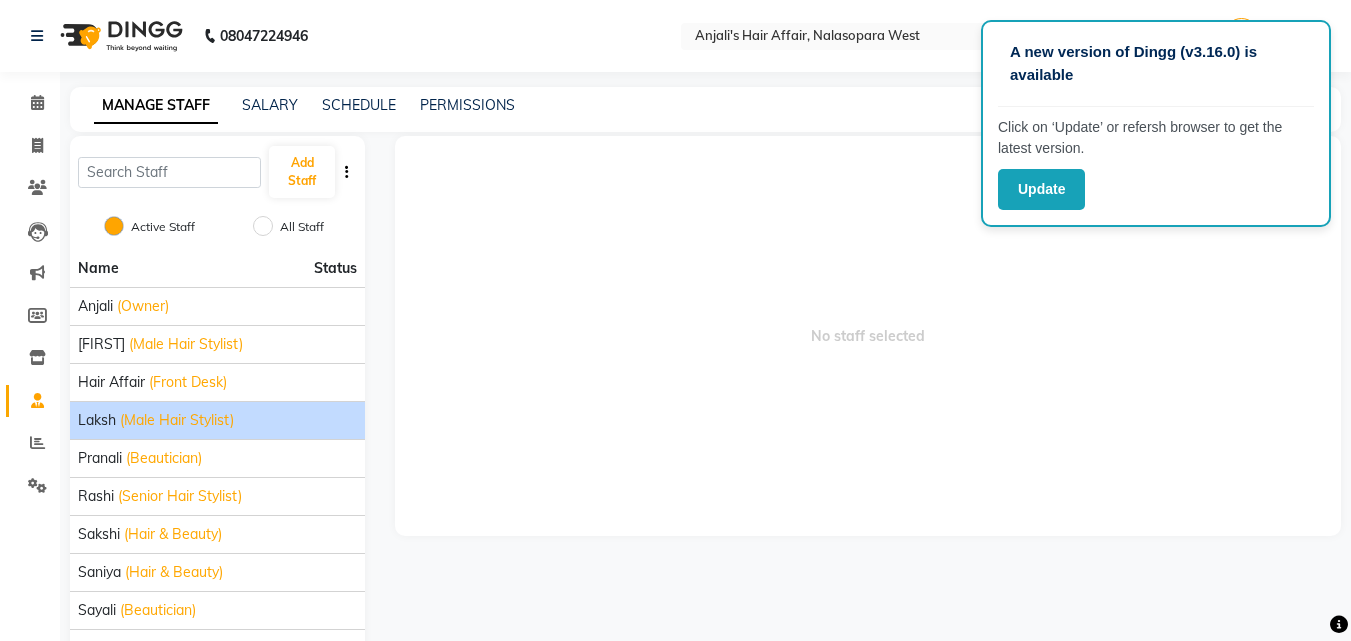 scroll, scrollTop: 100, scrollLeft: 0, axis: vertical 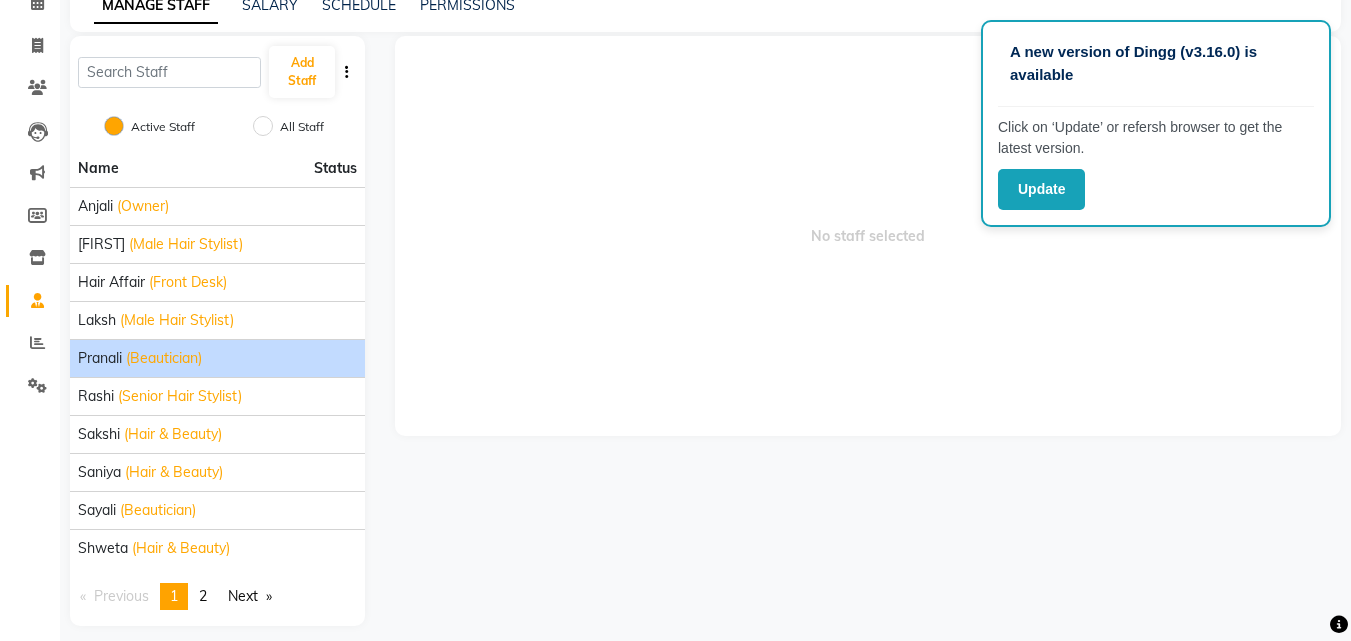click on "Pranali (Beautician)" 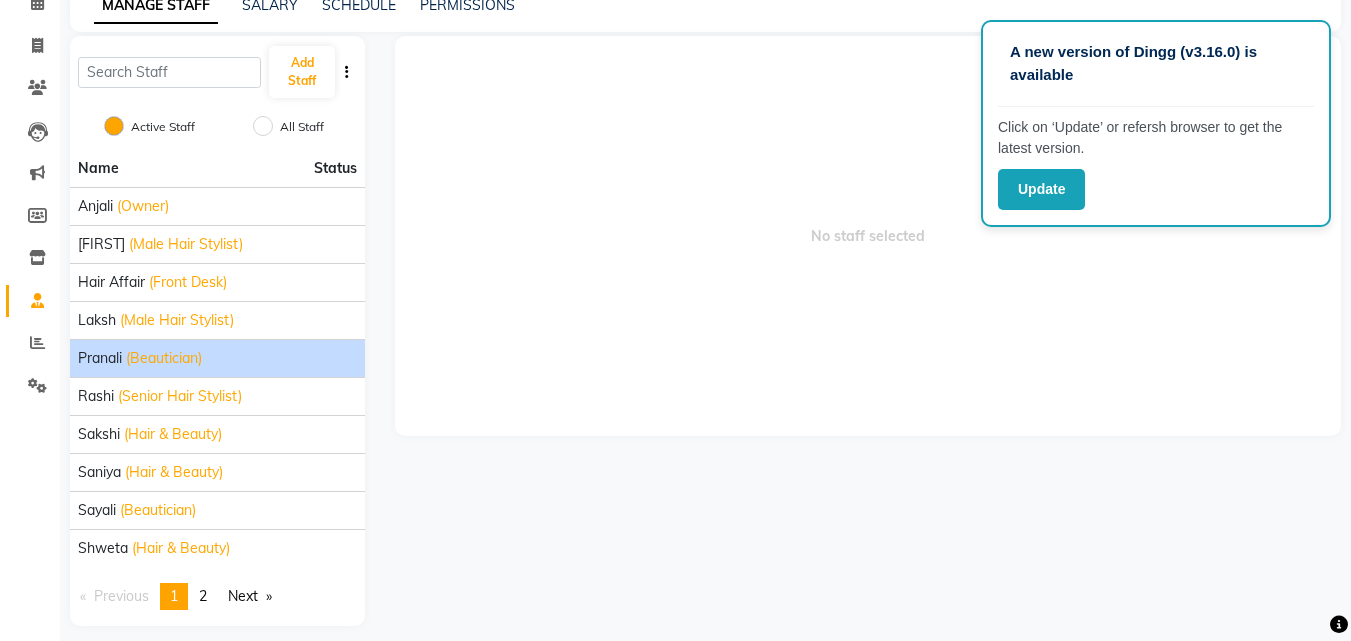click on "(Beautician)" 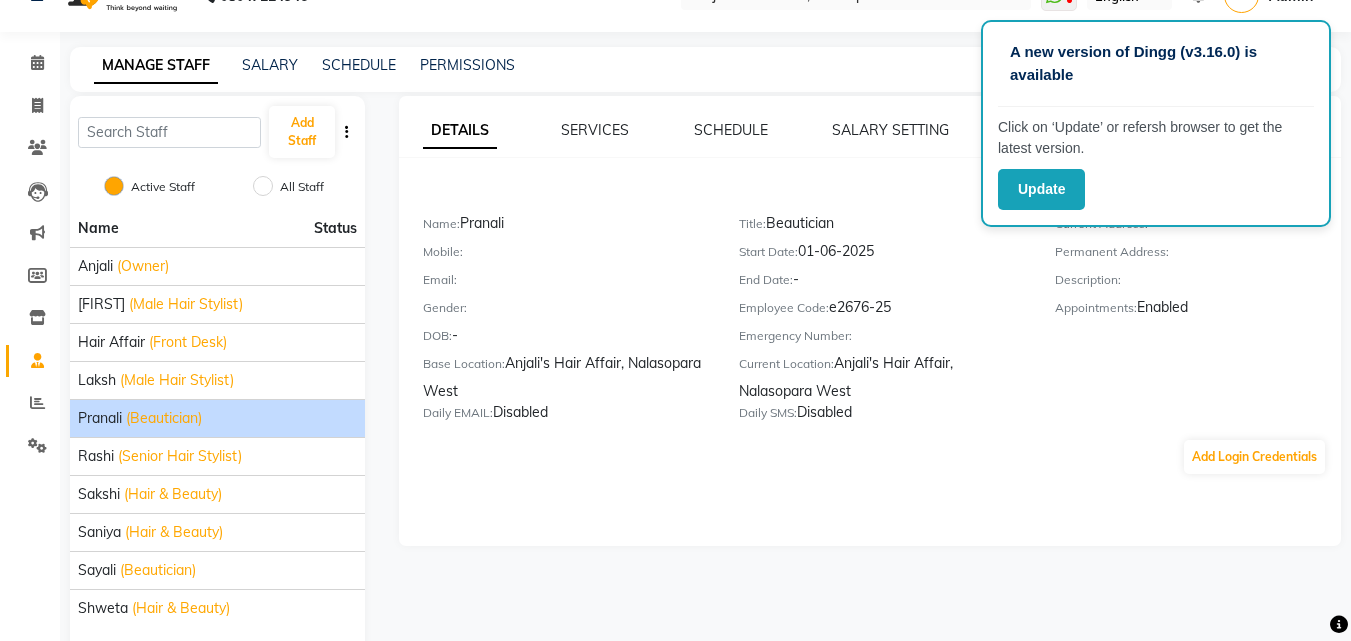scroll, scrollTop: 0, scrollLeft: 0, axis: both 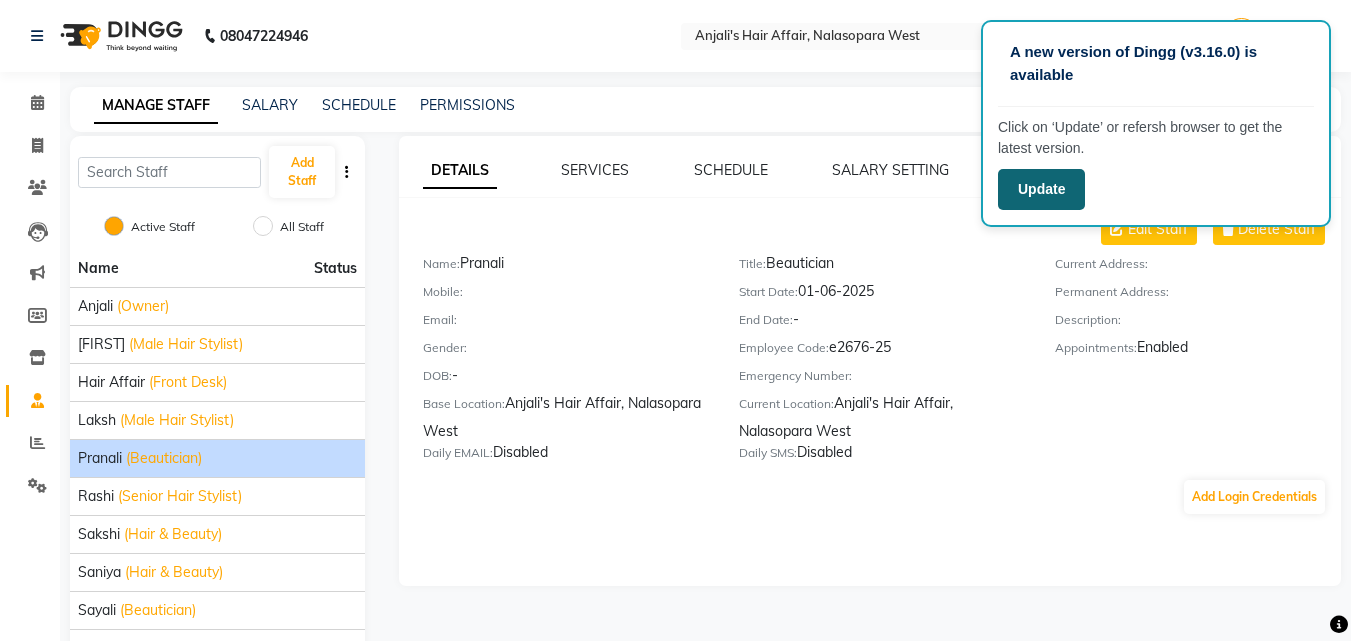 click on "Update" 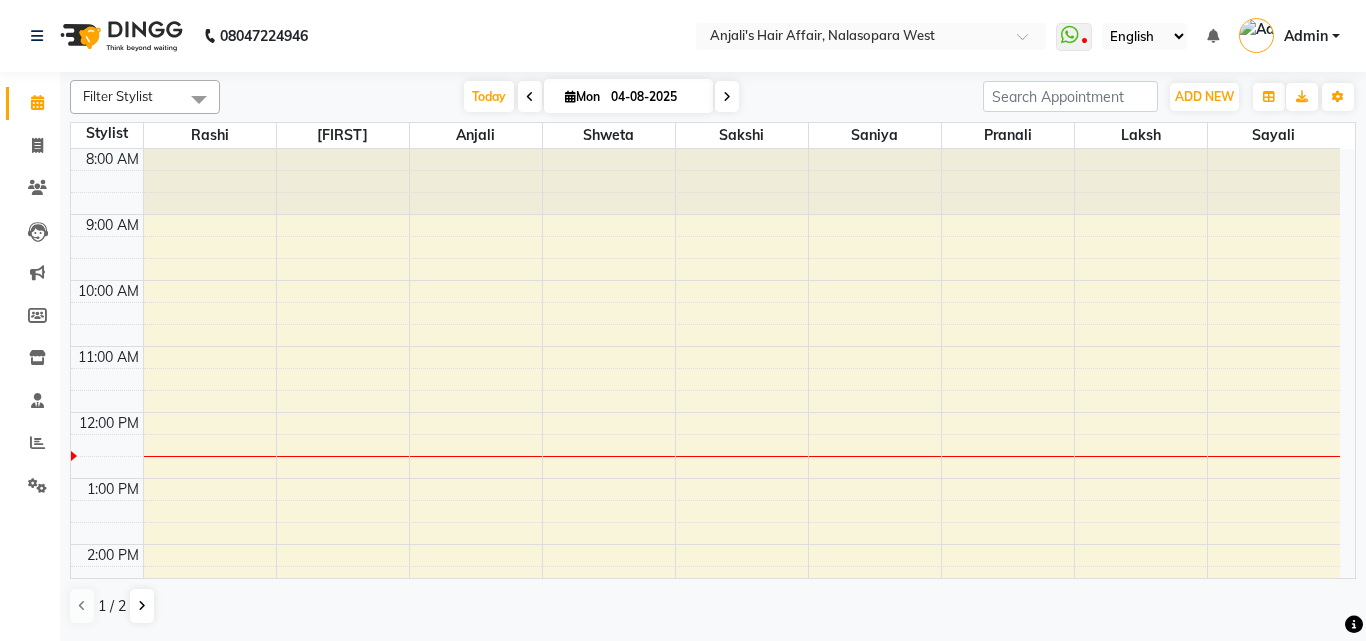 scroll, scrollTop: 0, scrollLeft: 0, axis: both 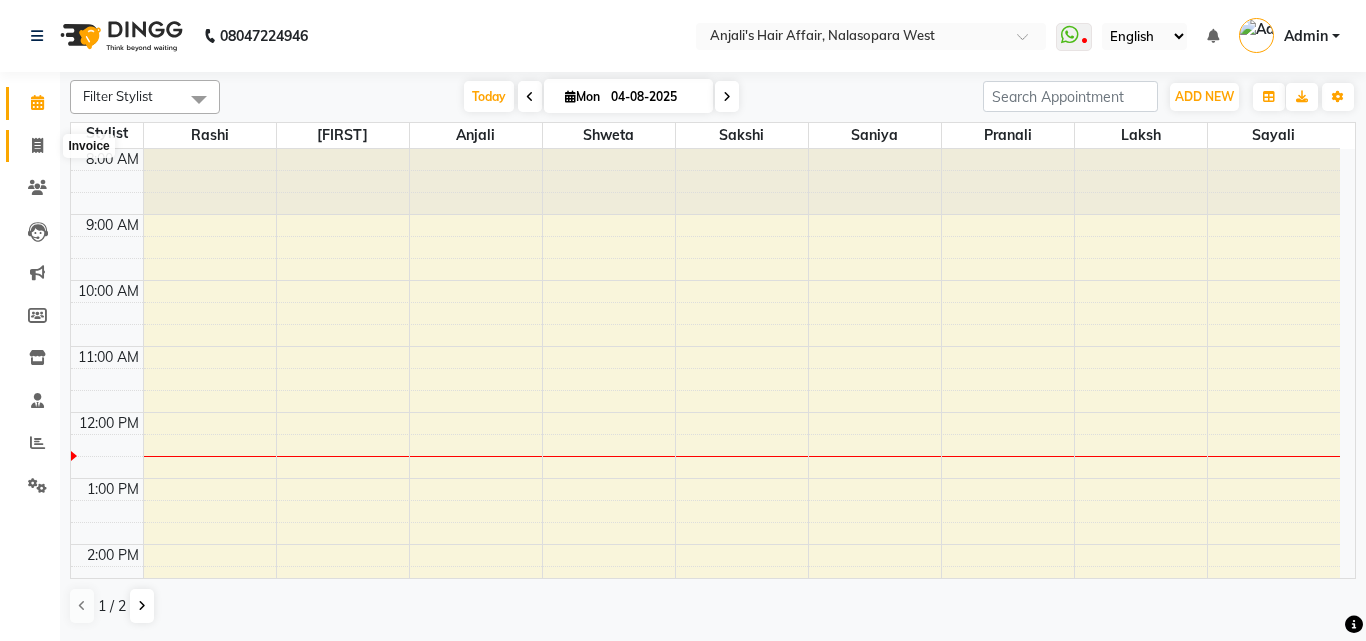 click 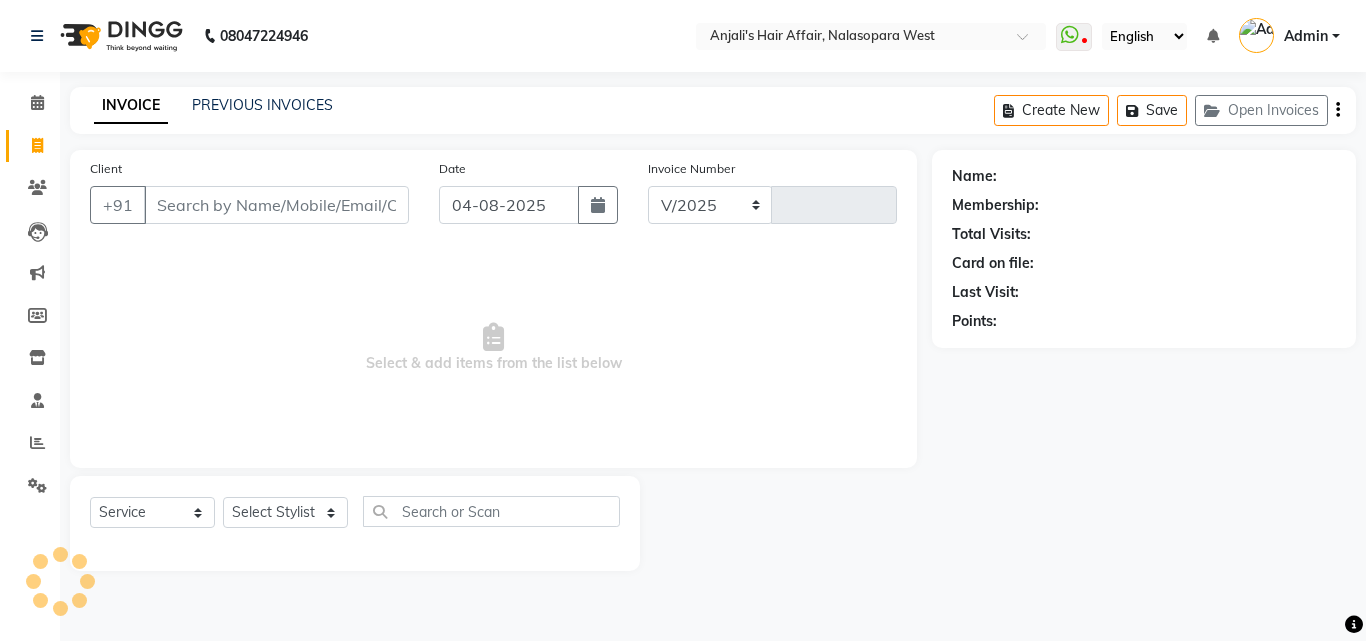 select on "6172" 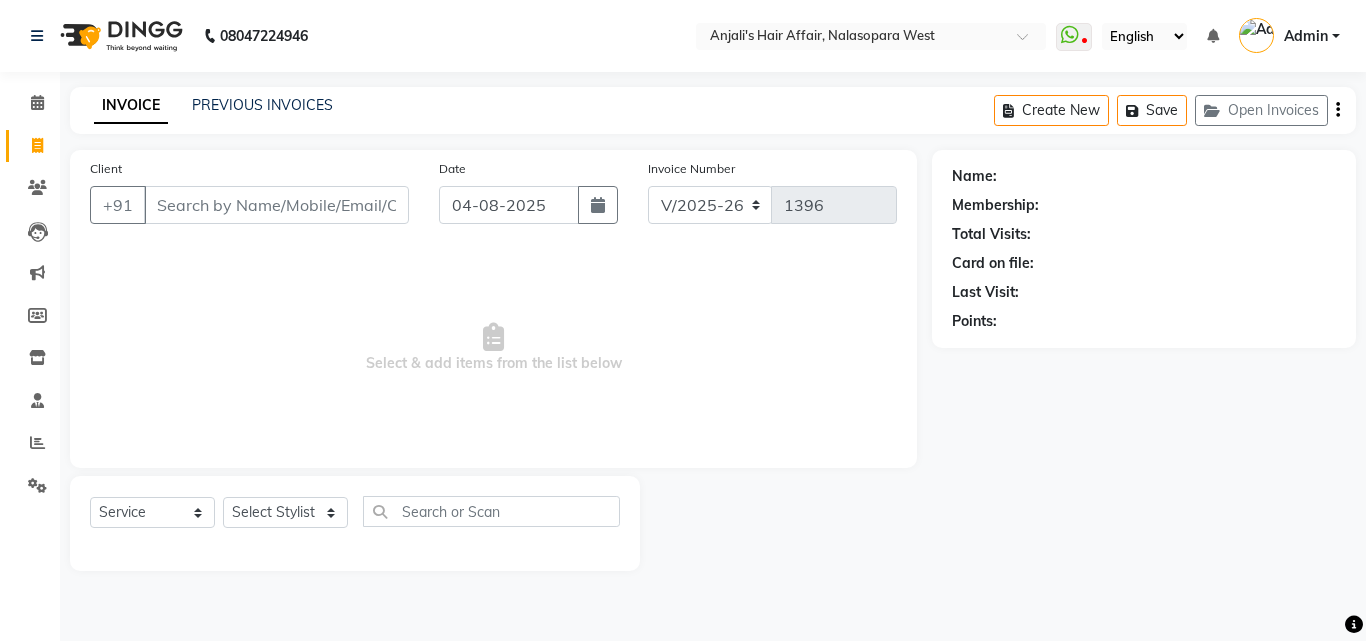 click on "Select  Service  Product  Membership  Package Voucher Prepaid Gift Card  Select Stylist Anjali Dilip Hair Affair Laksh Pranali Rashi Sakshi Saniya Sayali Shweta Sushmita  Umesh" 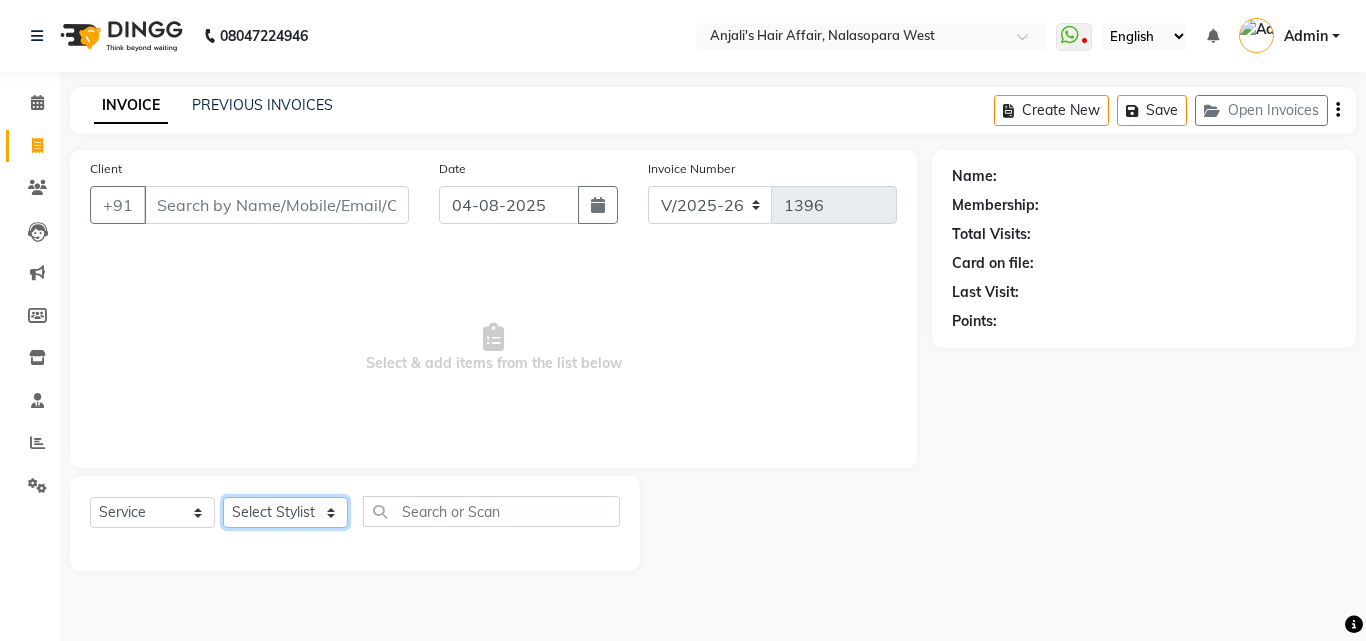 click on "Select Stylist Anjali Dilip Hair Affair Laksh Pranali Rashi Sakshi Saniya Sayali Shweta Sushmita  Umesh" 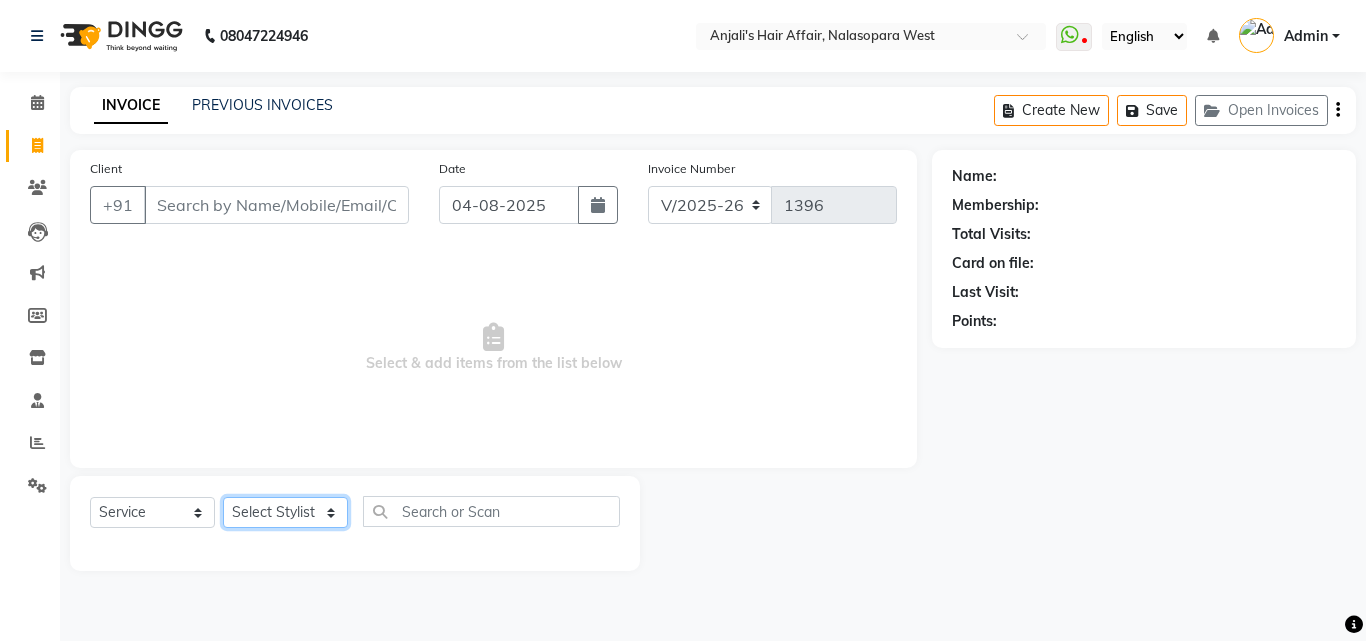 drag, startPoint x: 298, startPoint y: 505, endPoint x: 287, endPoint y: 489, distance: 19.416489 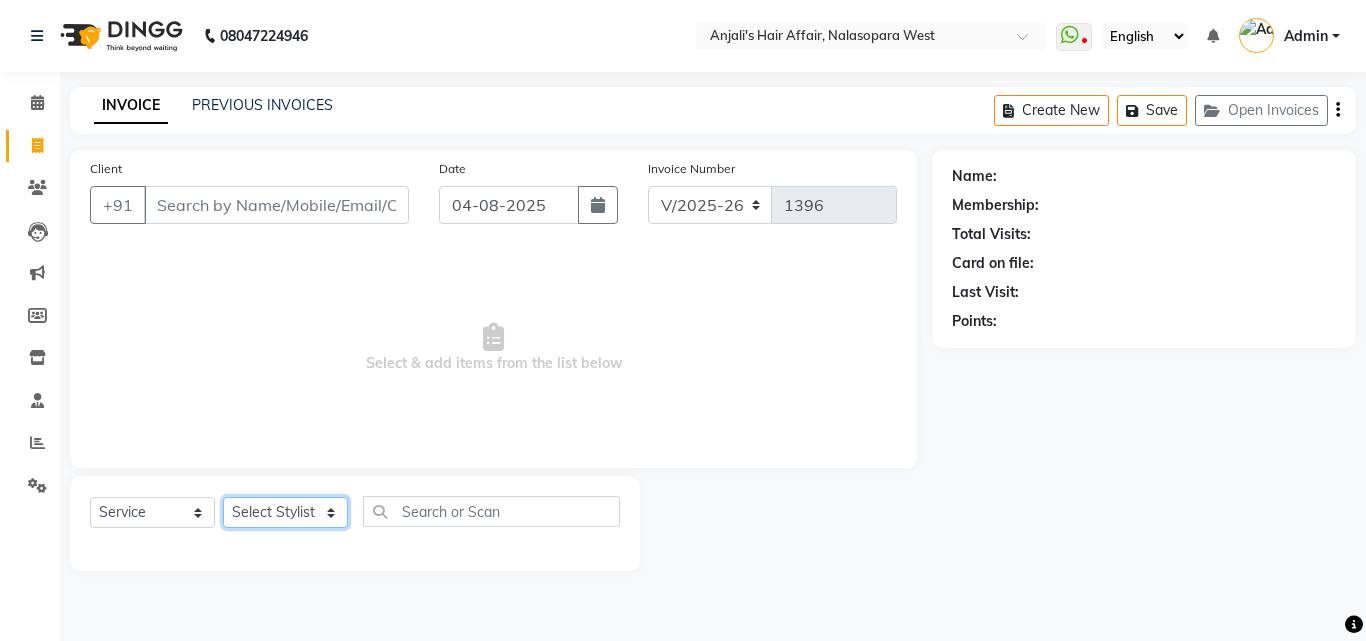 select on "86313" 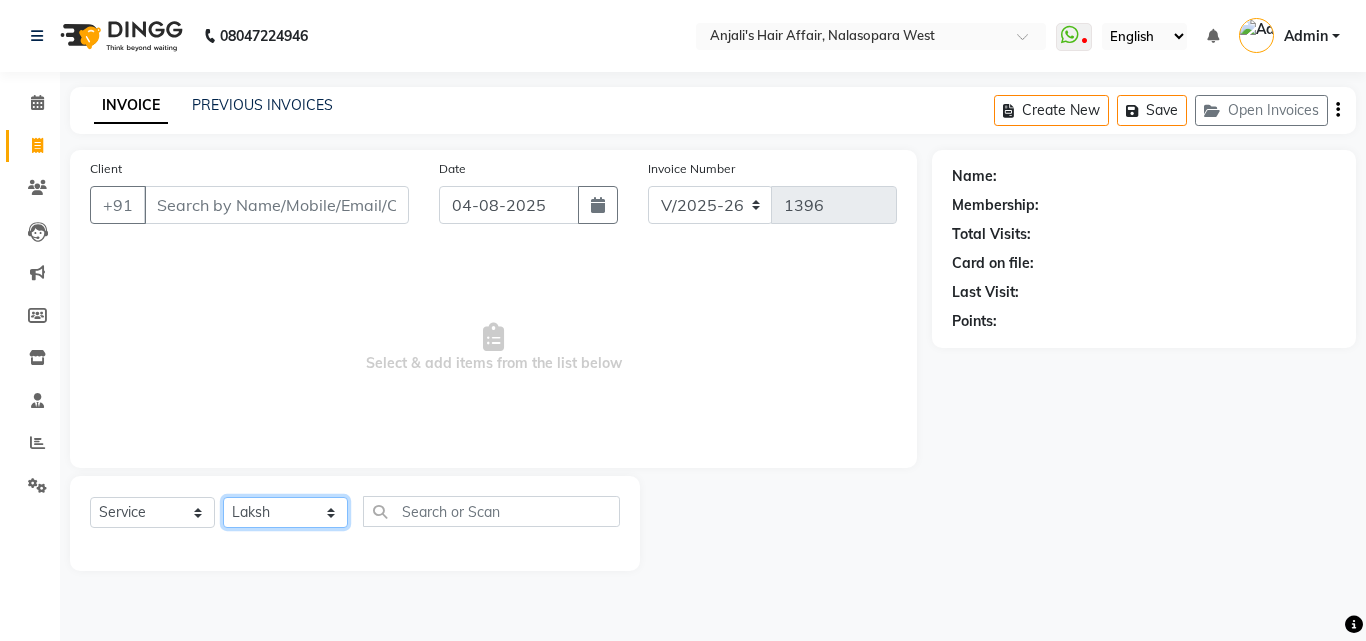 click on "Select Stylist Anjali Dilip Hair Affair Laksh Pranali Rashi Sakshi Saniya Sayali Shweta Sushmita  Umesh" 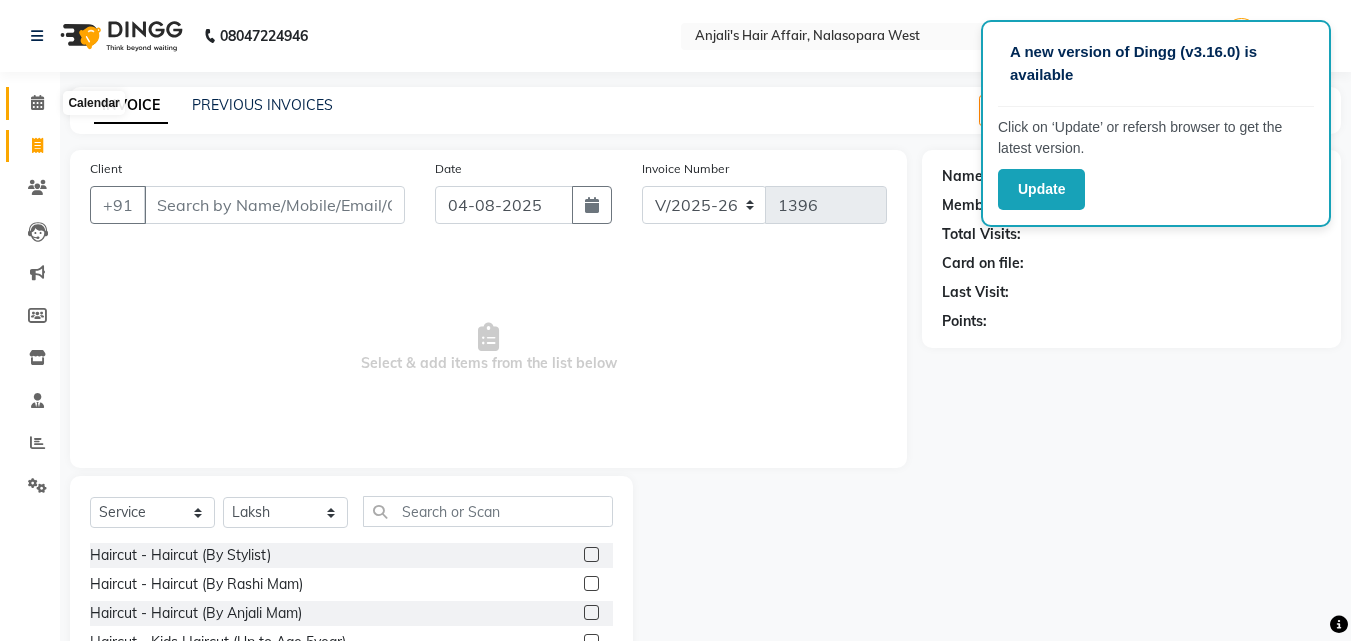 click 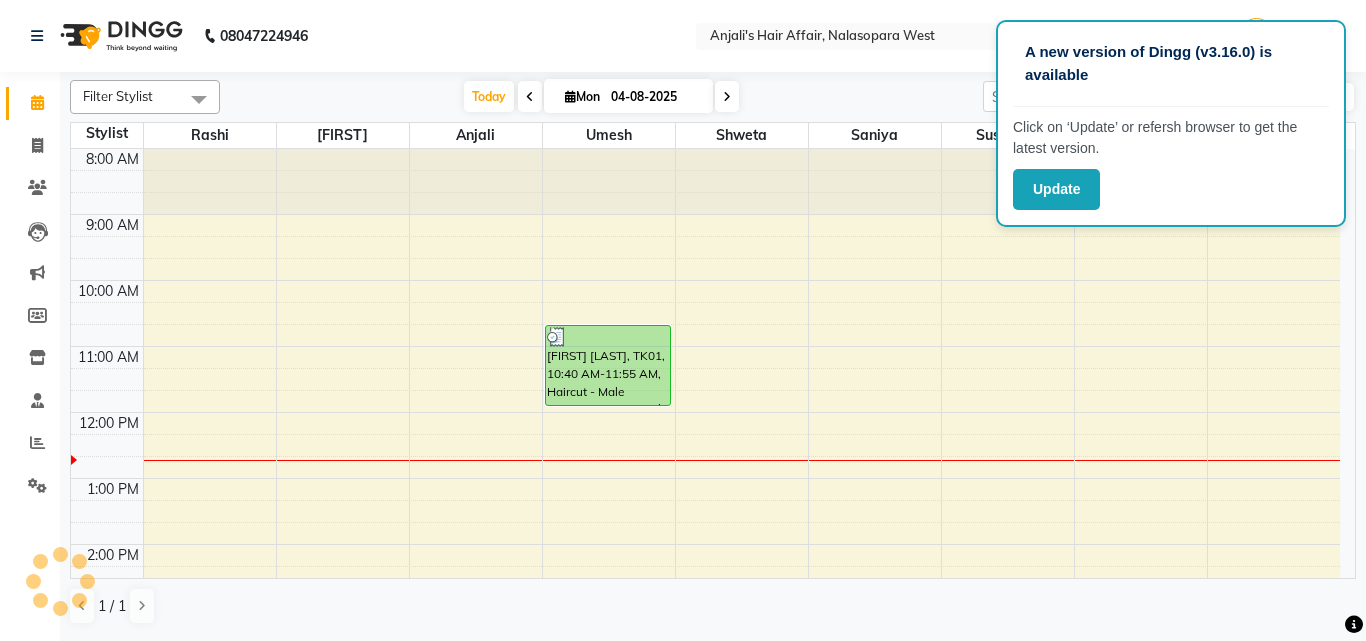 scroll, scrollTop: 0, scrollLeft: 0, axis: both 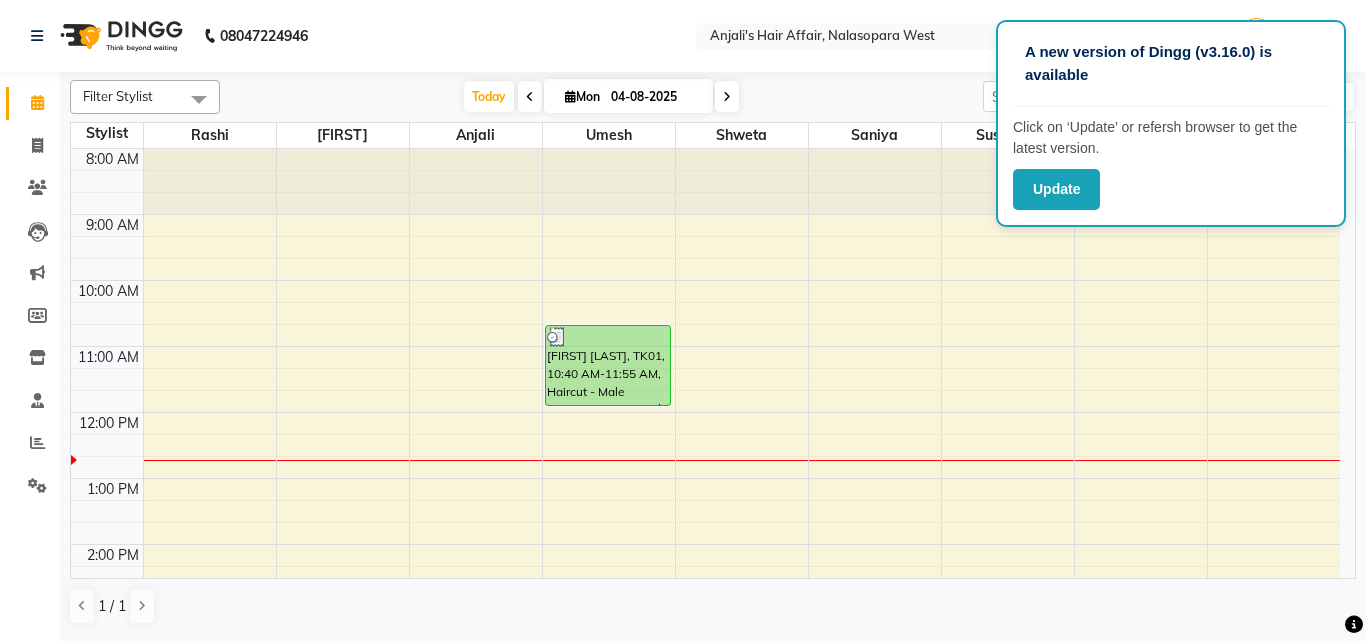 click at bounding box center (530, 96) 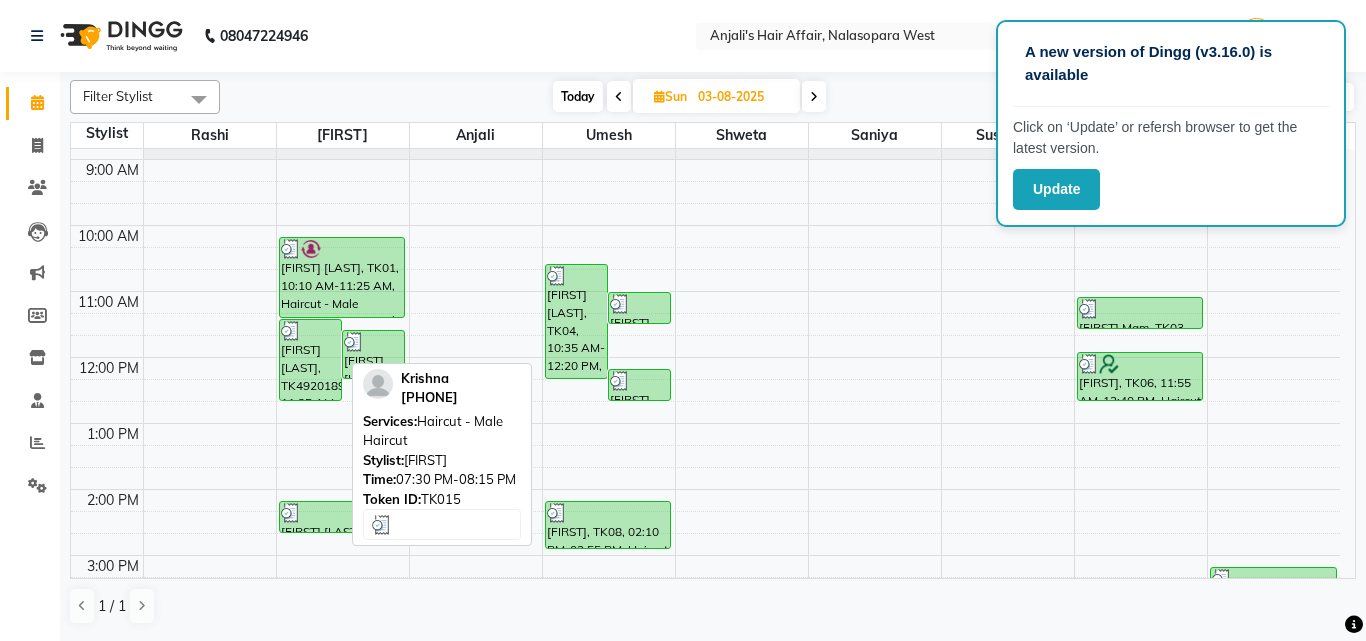 scroll, scrollTop: 0, scrollLeft: 0, axis: both 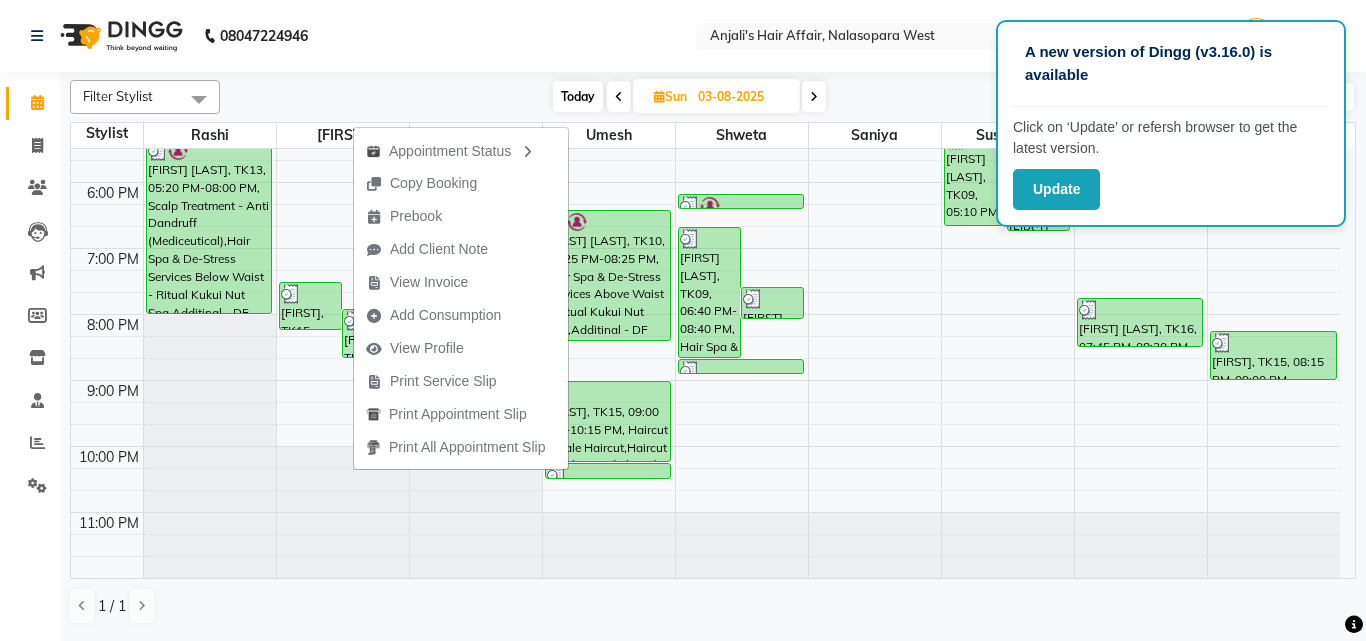 click on "[PHONE] Select Location × [FIRST]'s Hair Affair, Nalasopara West  WhatsApp Status  ✕ Status:  Disconnected Most Recent Message: [DATE]     [TIME] Recent Service Activity: [DATE]     [TIME]  [PHONE] Whatsapp Settings English ENGLISH Español العربية मराठी हिंदी ગુજરાતી தமிழ் 中文 Notifications nothing to show Admin Manage Profile Change Password Sign out  Version:3.16.0" 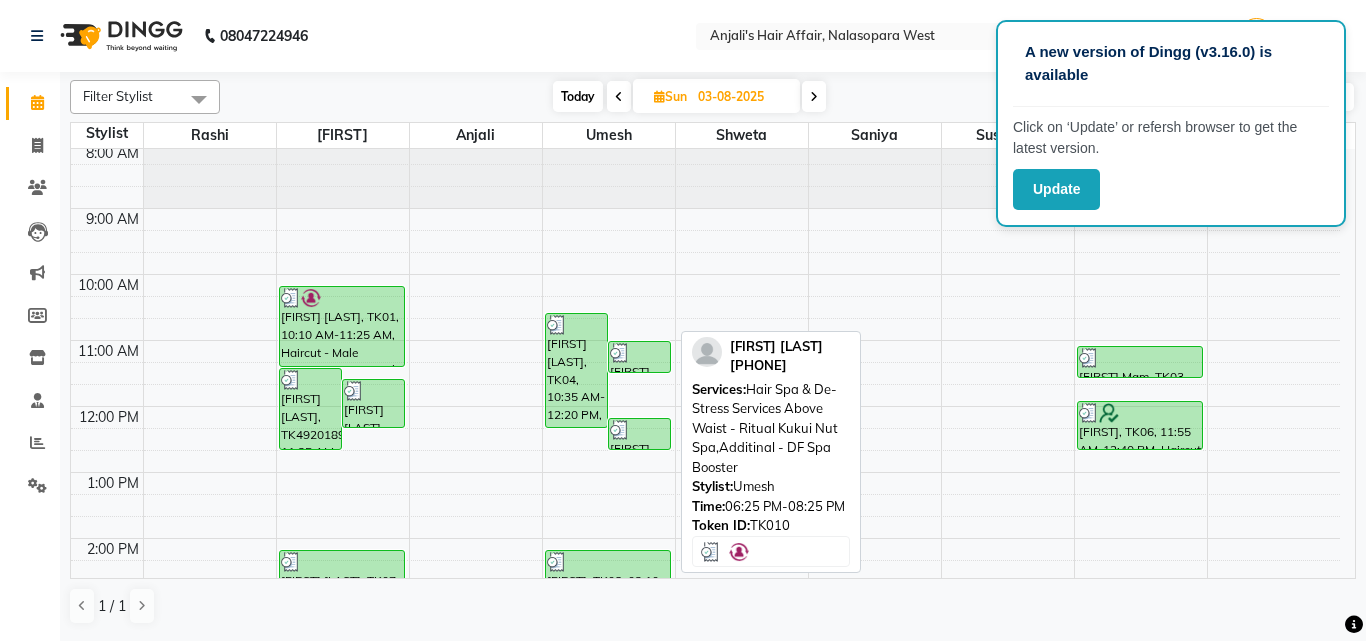 scroll, scrollTop: 0, scrollLeft: 0, axis: both 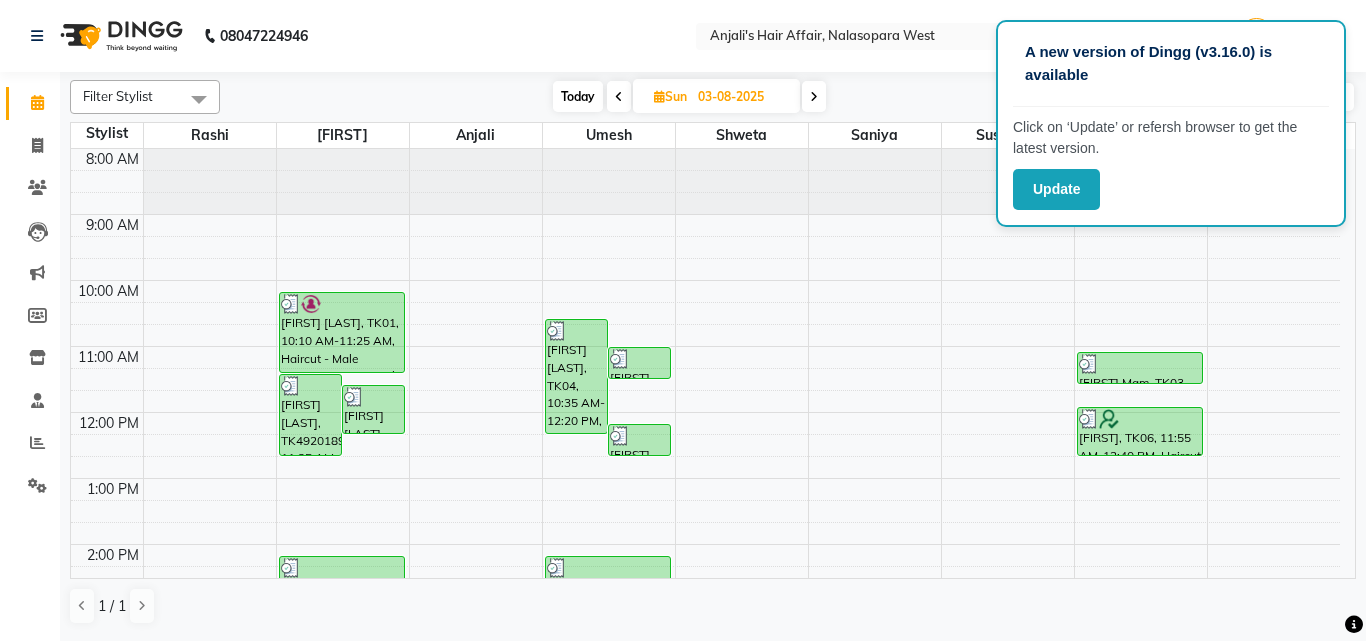 drag, startPoint x: 335, startPoint y: 57, endPoint x: 551, endPoint y: 22, distance: 218.81728 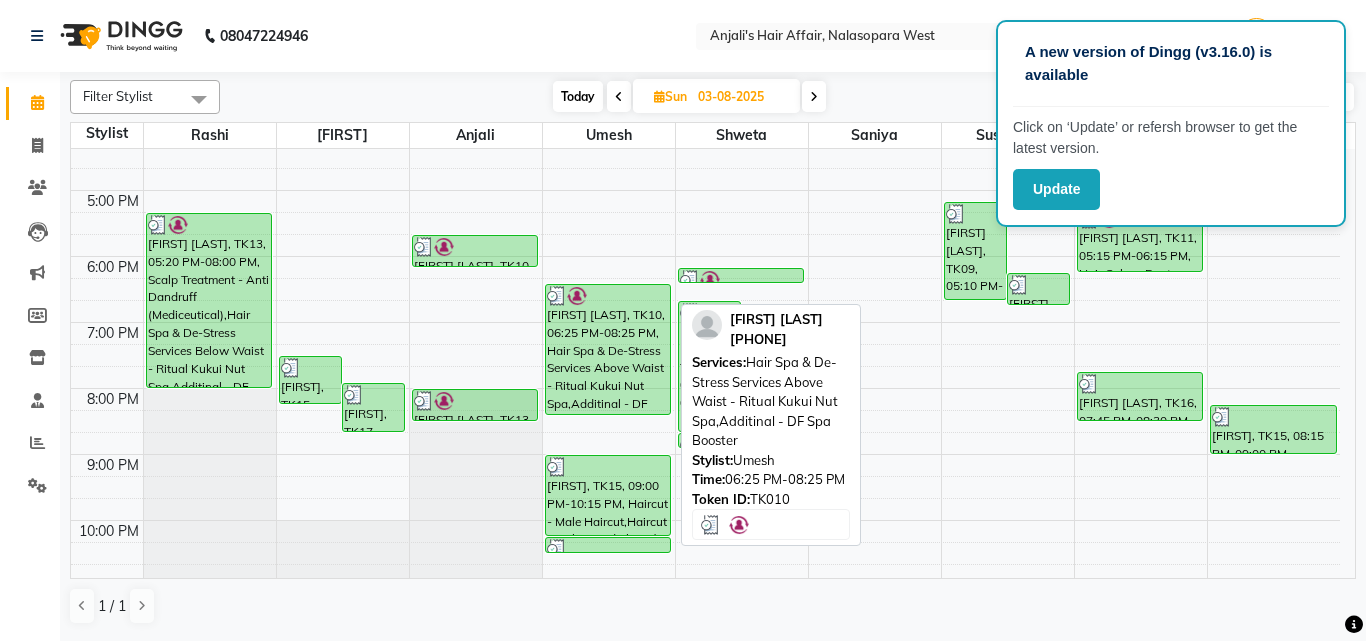 scroll, scrollTop: 600, scrollLeft: 0, axis: vertical 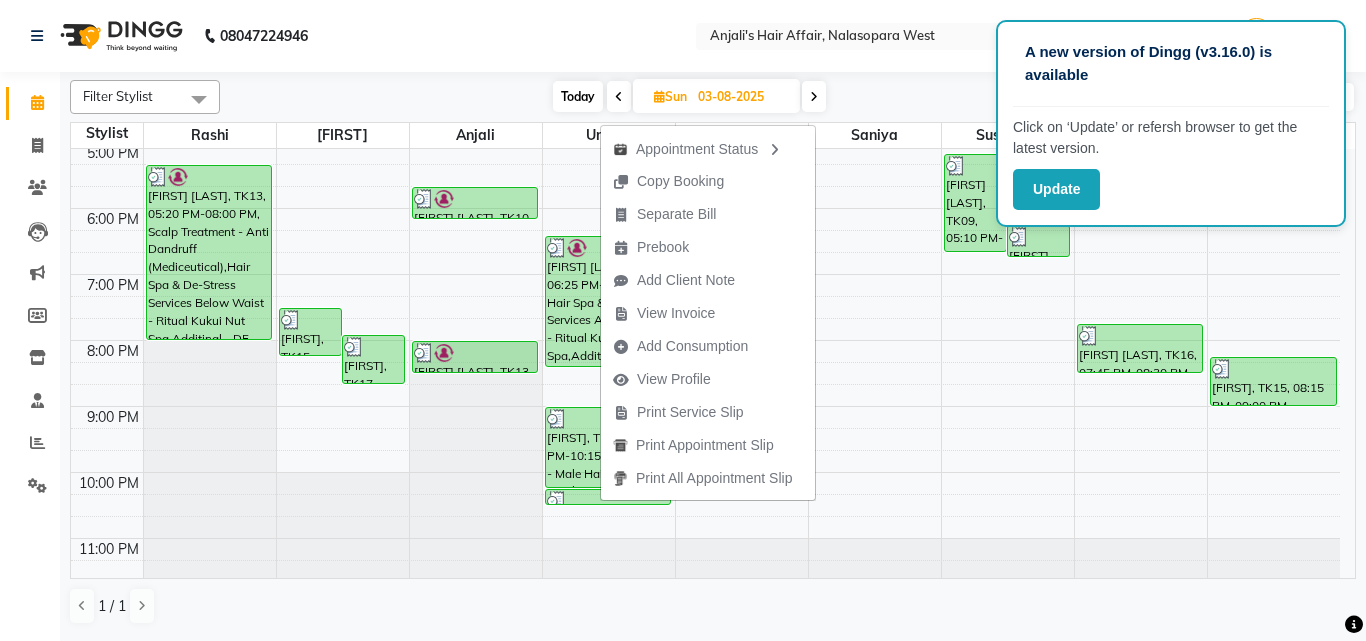 click on "Today  Sun 03-08-2025" at bounding box center [689, 97] 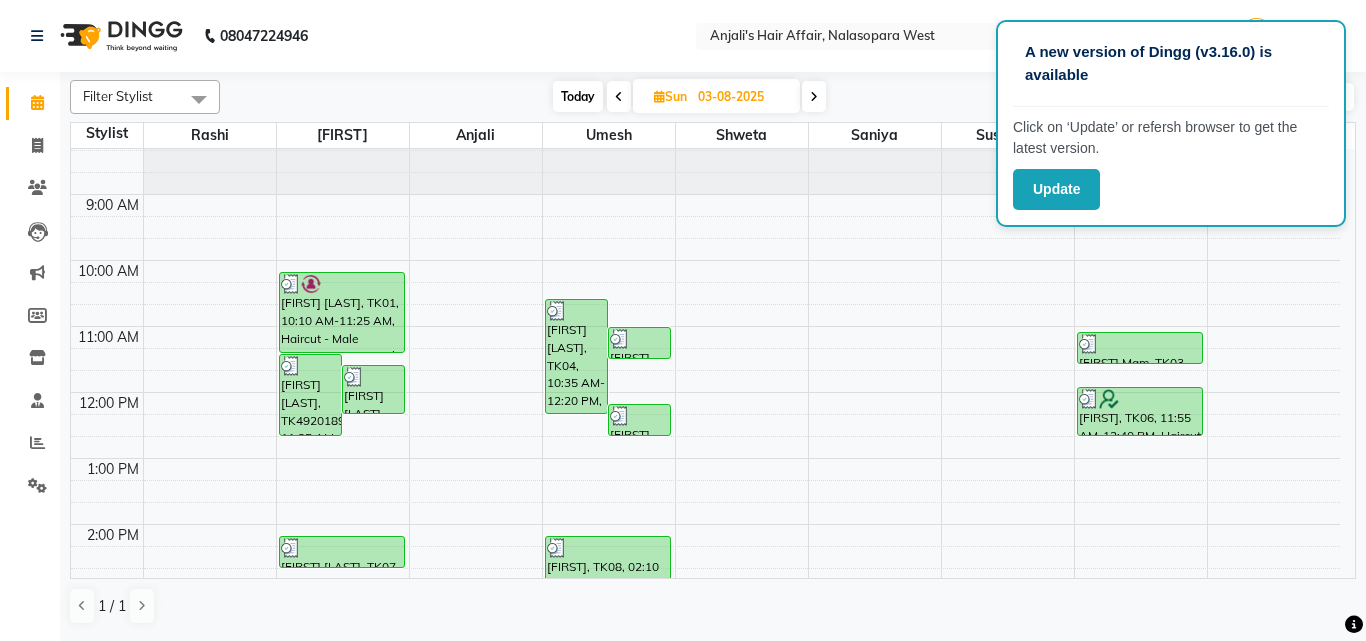 scroll, scrollTop: 0, scrollLeft: 0, axis: both 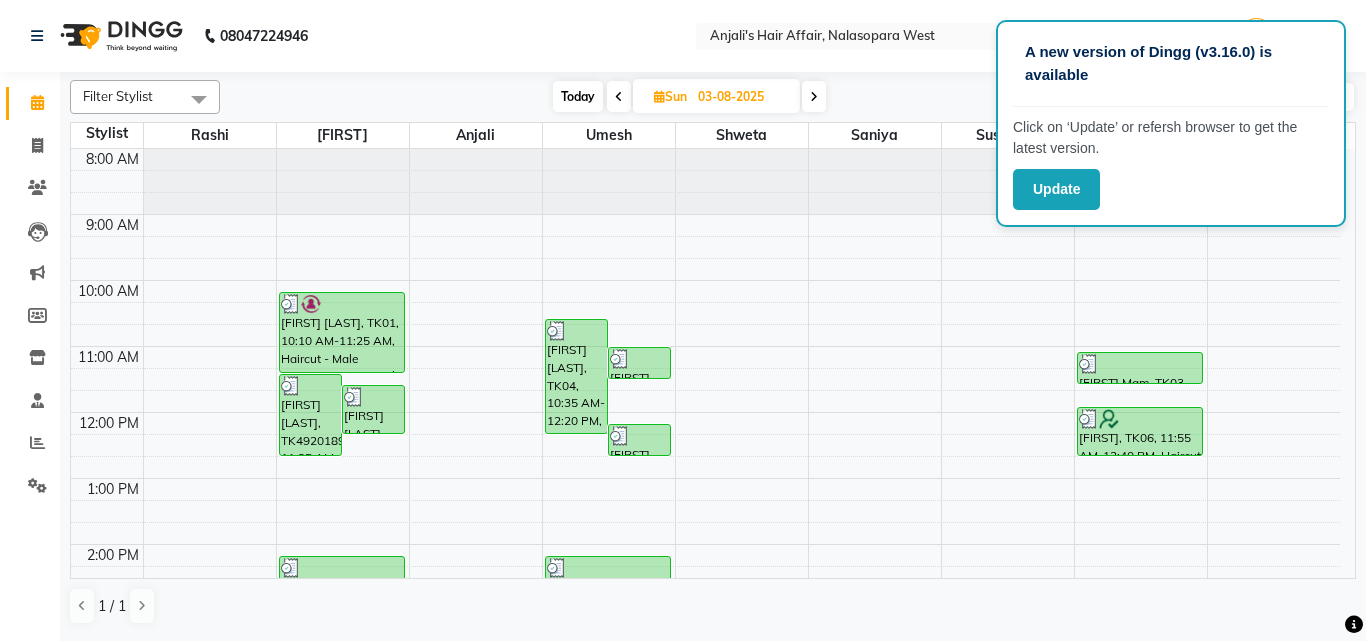 drag, startPoint x: 730, startPoint y: 391, endPoint x: 504, endPoint y: 62, distance: 399.14532 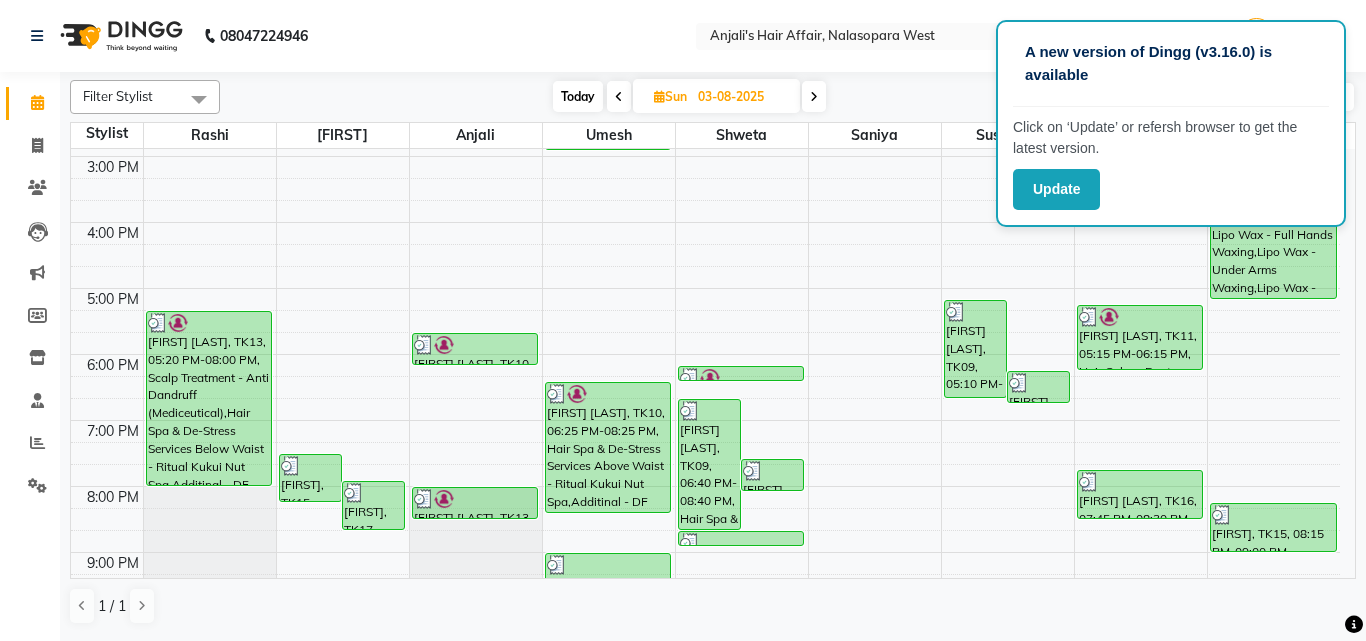 scroll, scrollTop: 500, scrollLeft: 0, axis: vertical 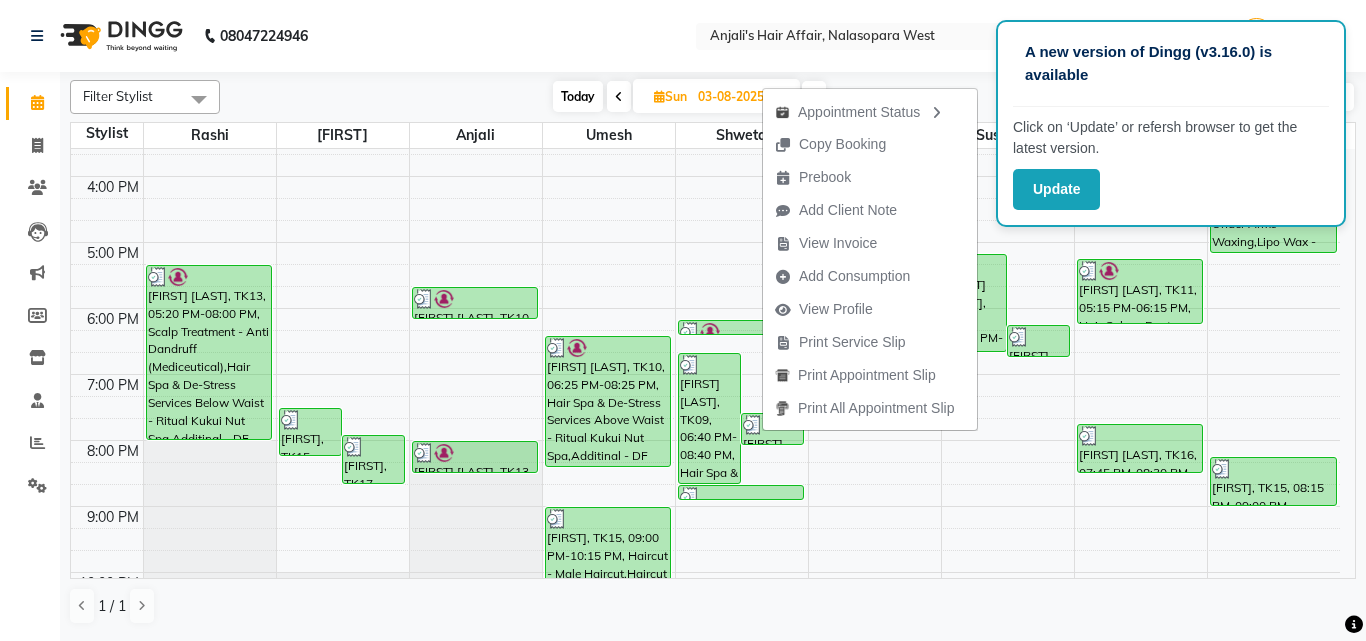 click on "Filter Stylist Select All Anjali Dilip Laksh Rashi Saniya Sayali Shweta Sushmita  Umesh Today  Sun 03-08-2025 Toggle Dropdown Add Appointment Add Invoice Add Expense Add Attendance Add Client Add Transaction Toggle Dropdown Add Appointment Add Invoice Add Expense Add Attendance Add Client ADD NEW Toggle Dropdown Add Appointment Add Invoice Add Expense Add Attendance Add Client Add Transaction Filter Stylist Select All Anjali Dilip Laksh Rashi Saniya Sayali Shweta Sushmita  Umesh Group By  Staff View   Room View  View as Vertical  Vertical - Week View  Horizontal  Horizontal - Week View  List  Toggle Dropdown Calendar Settings Manage Tags   Arrange Stylists   Reset Stylists  Full Screen  Show Available Stylist  Appointment Form Zoom 75% Staff/Room Display Count 9 Stylist Rashi Dilip Anjali Umesh Shweta Saniya Sushmita  Laksh Sayali 8:00 AM 9:00 AM 10:00 AM 11:00 AM 12:00 PM 1:00 PM 2:00 PM 3:00 PM 4:00 PM 5:00 PM 6:00 PM 7:00 PM 8:00 PM 9:00 PM 10:00 PM 11:00 PM" 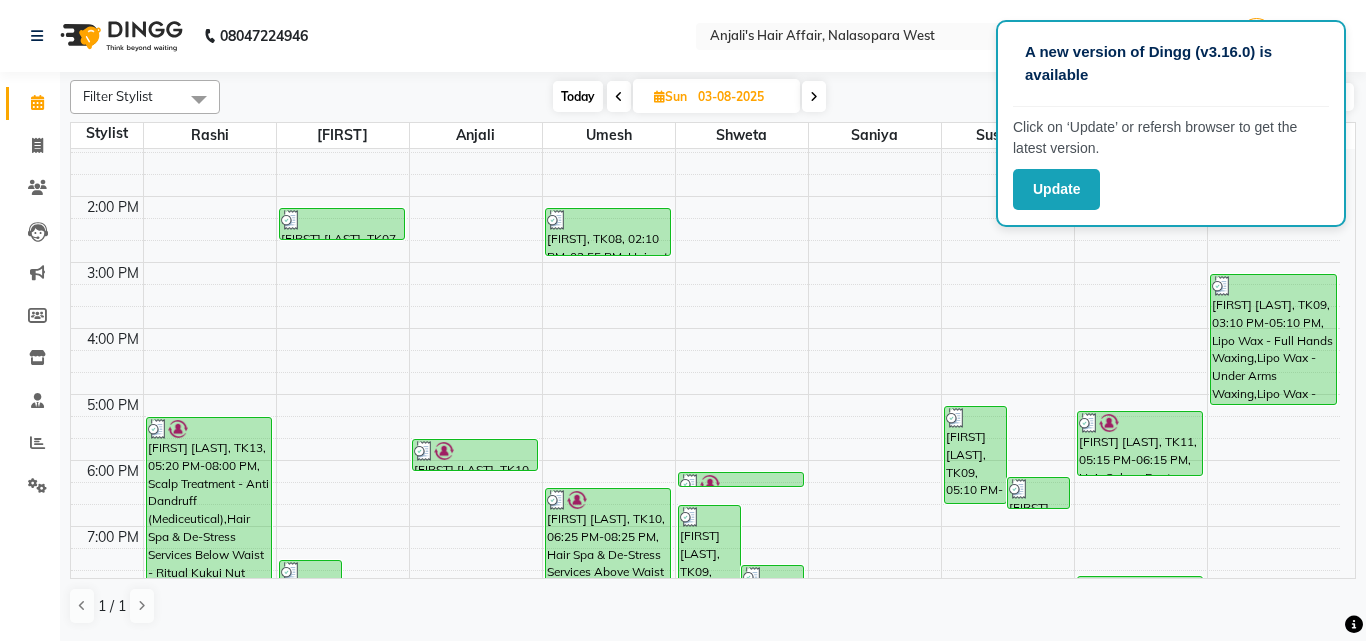 scroll, scrollTop: 326, scrollLeft: 0, axis: vertical 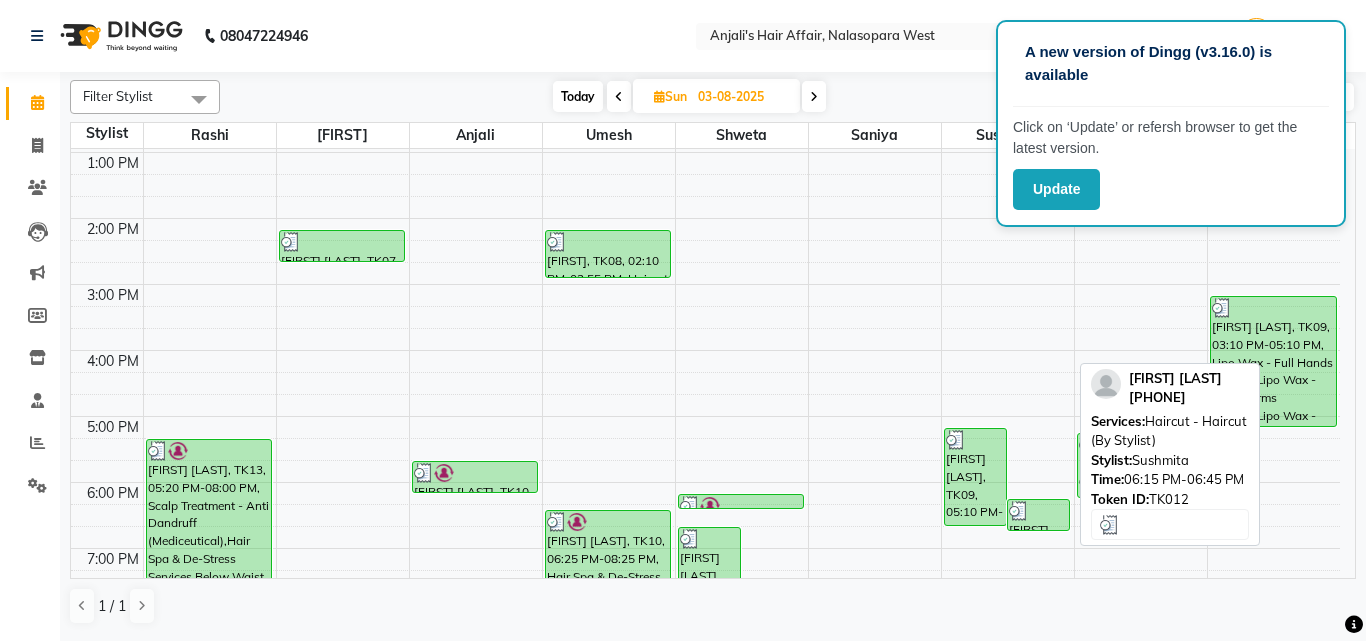 click at bounding box center [1038, 511] 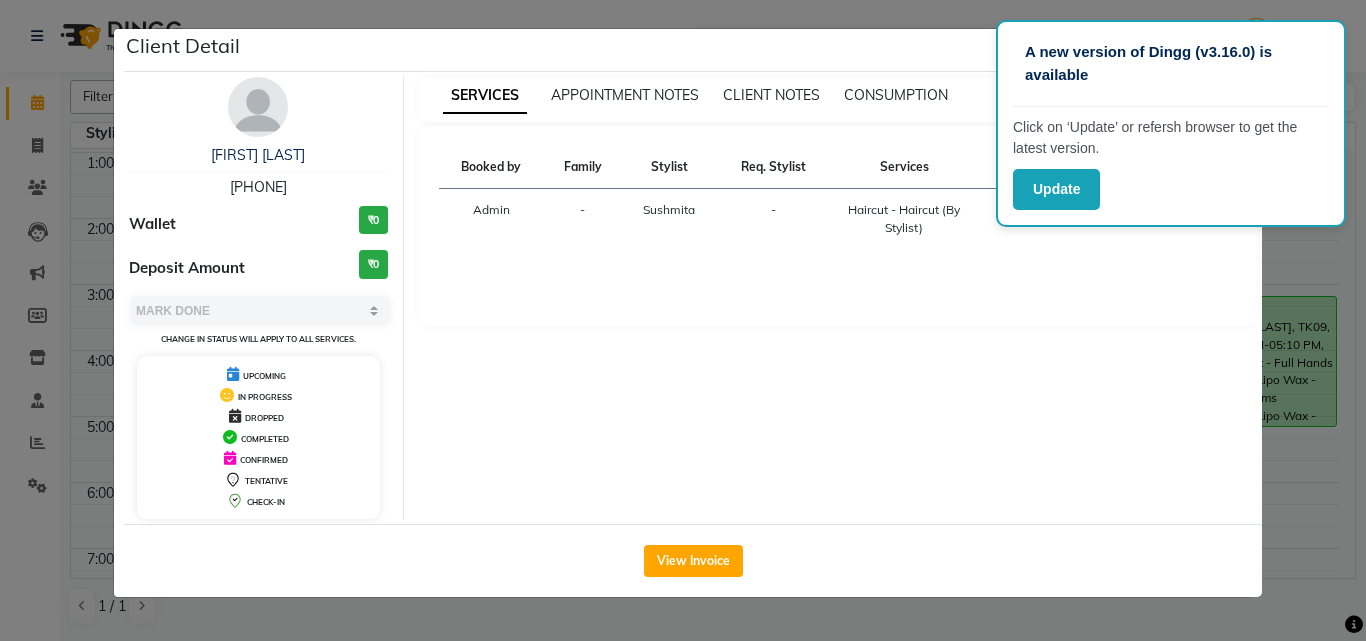 click on "Booked by Family Stylist Req. Stylist Services Time Status  Admin  - Sushmita  -  Haircut - Haircut (By Stylist)   6:15 PM-6:45 PM" at bounding box center (838, 226) 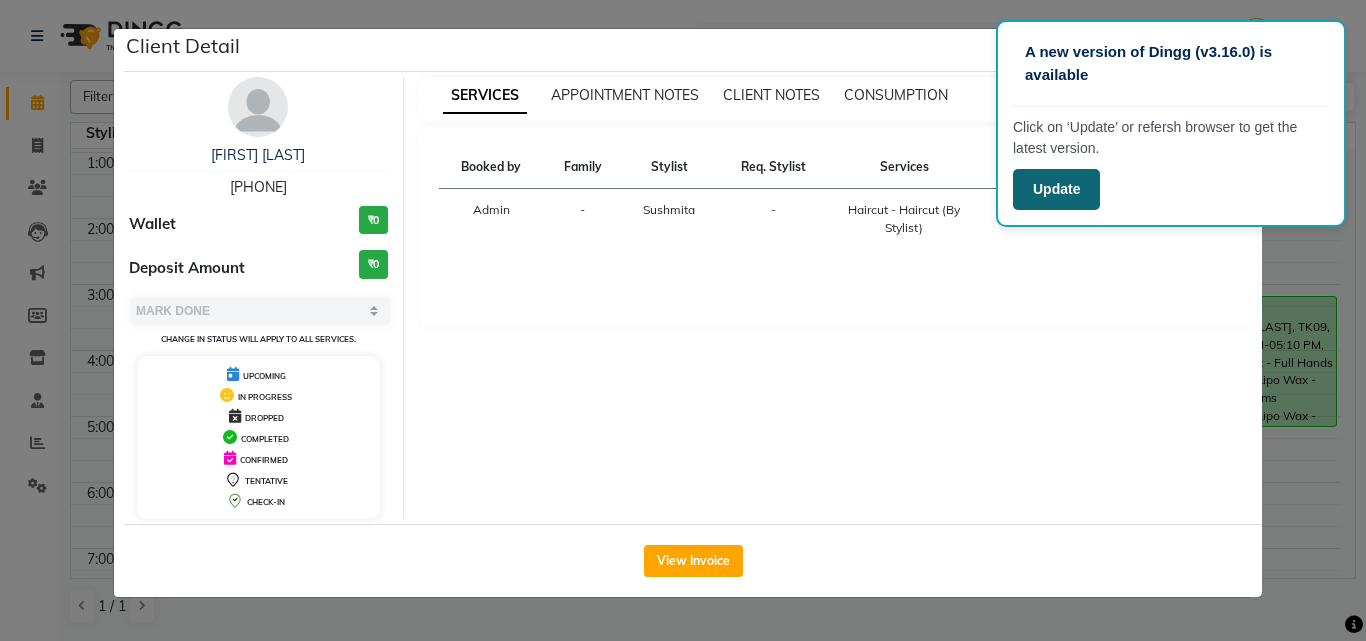 click on "Update" 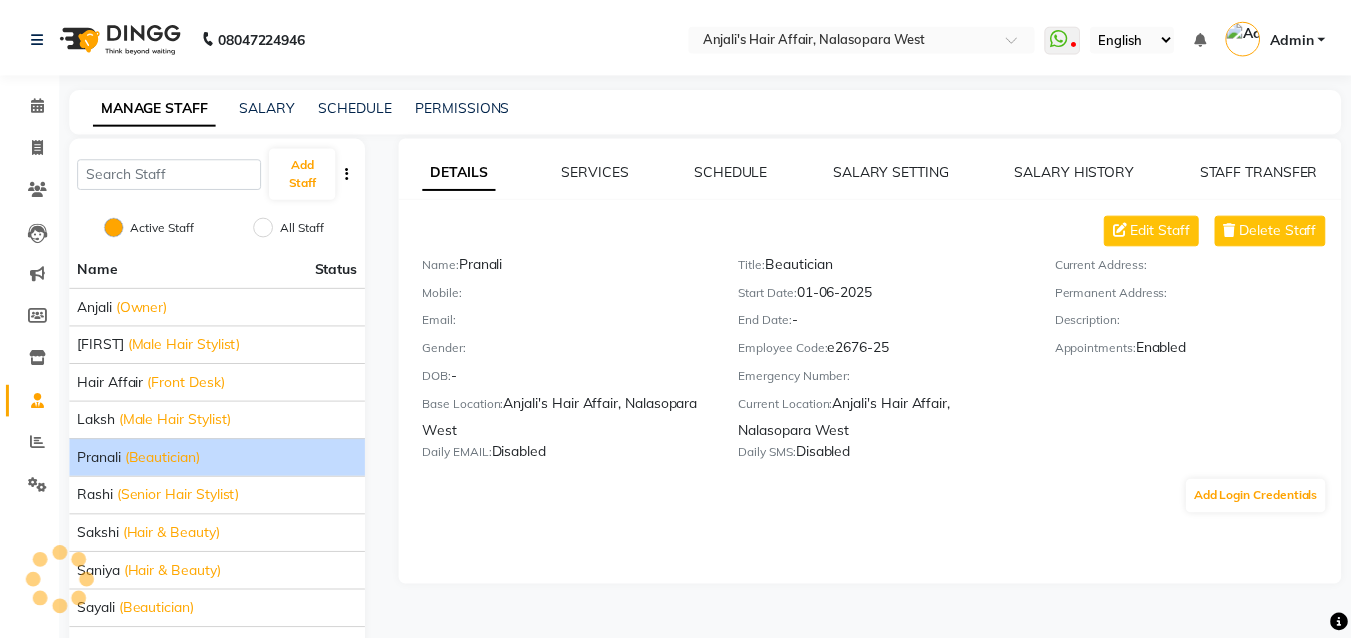 scroll, scrollTop: 0, scrollLeft: 0, axis: both 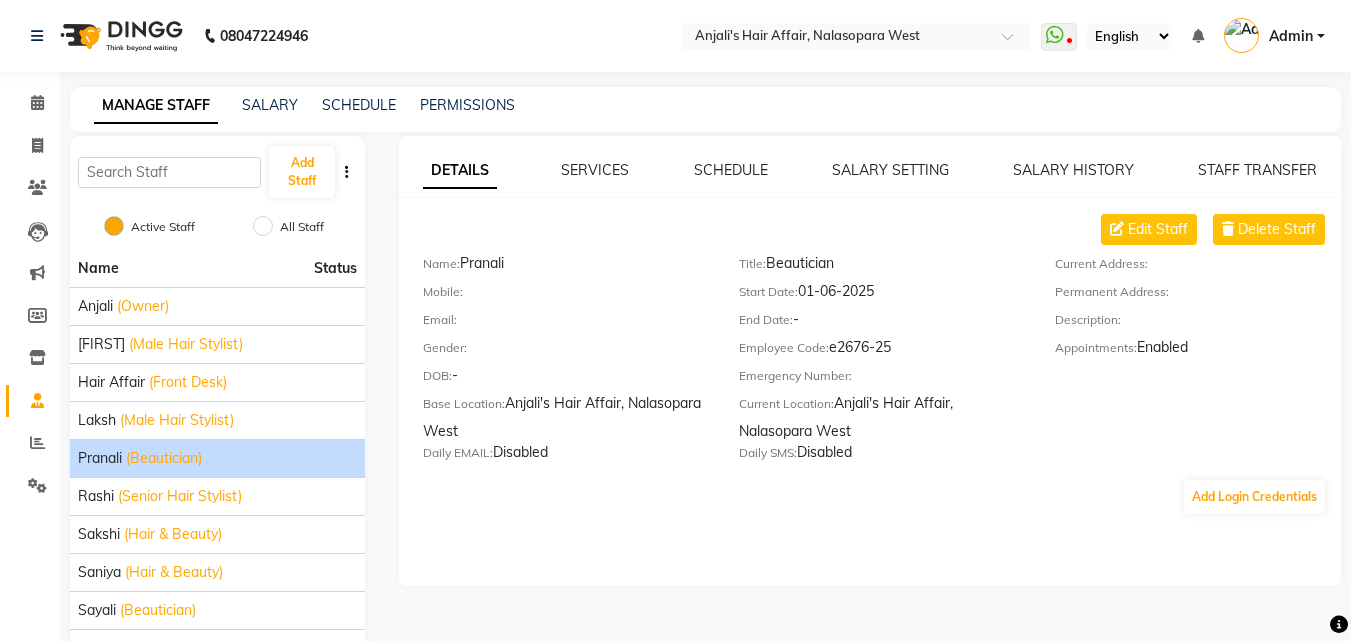 click on "Pranali" 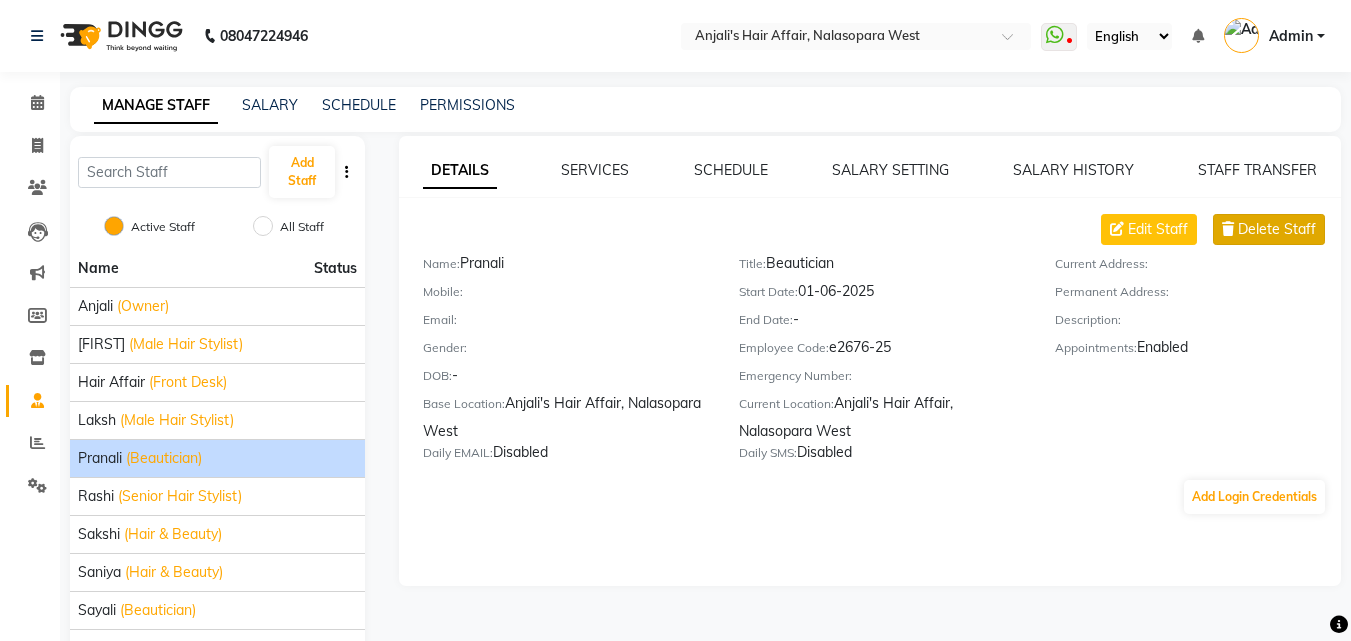 click on "Delete Staff" 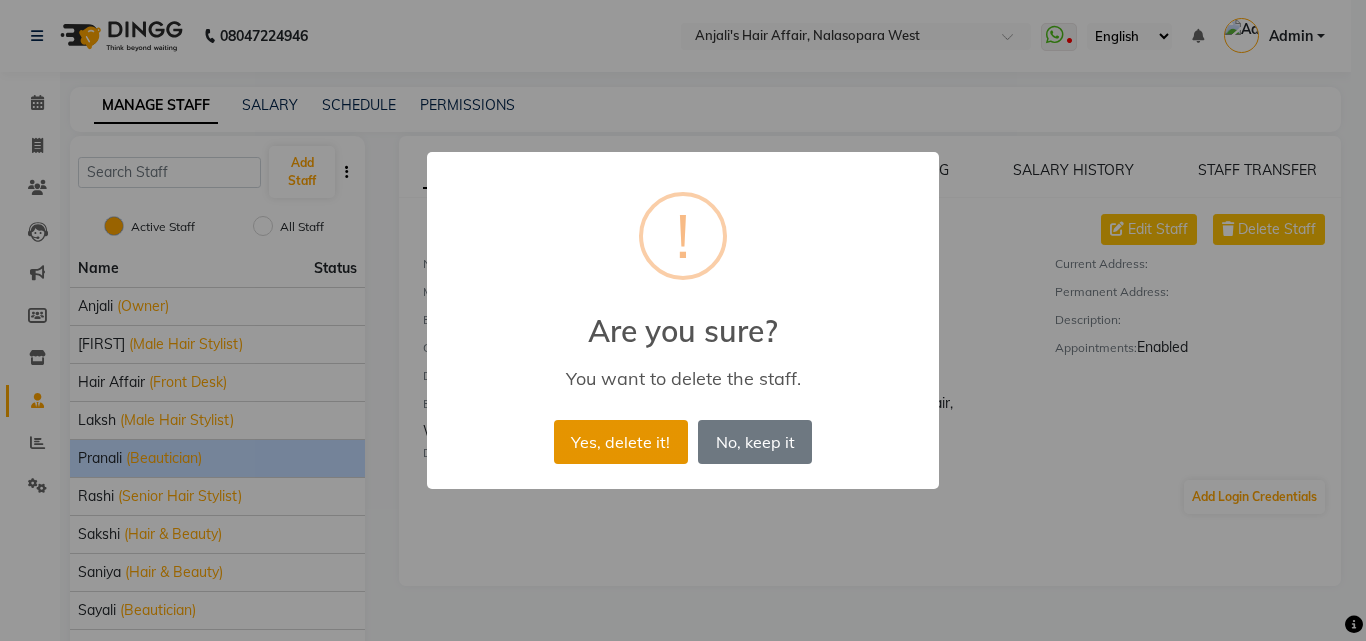 click on "Yes, delete it!" at bounding box center [621, 442] 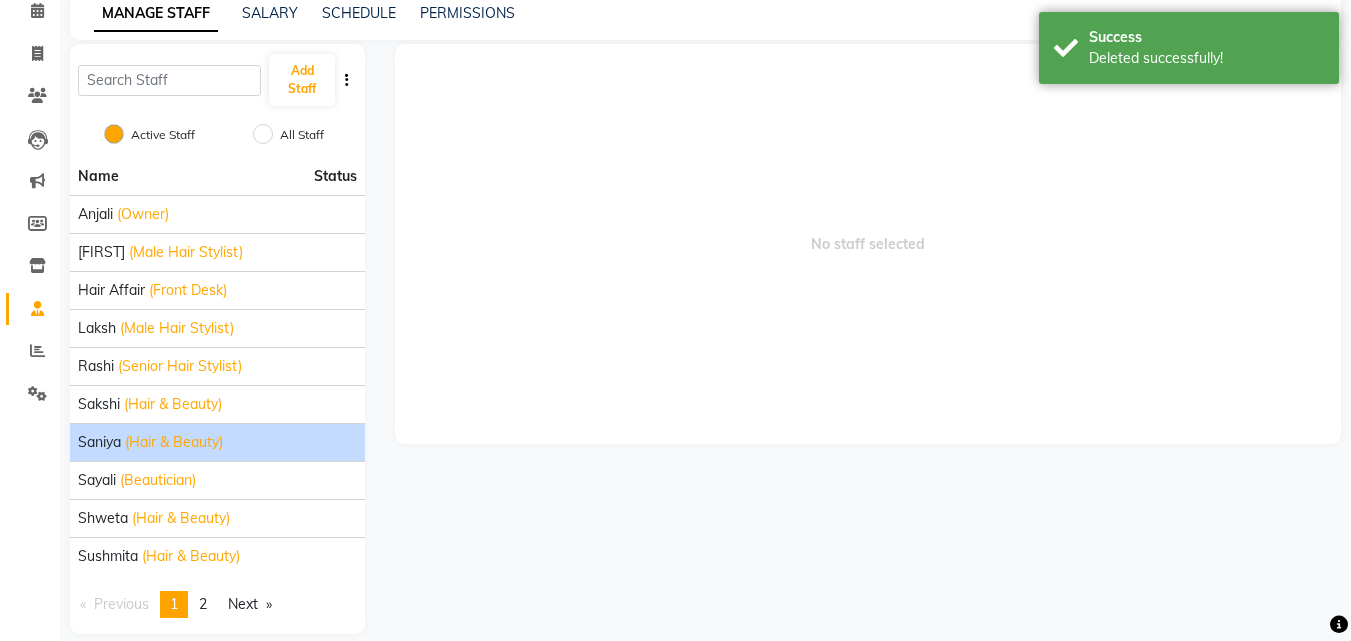 scroll, scrollTop: 115, scrollLeft: 0, axis: vertical 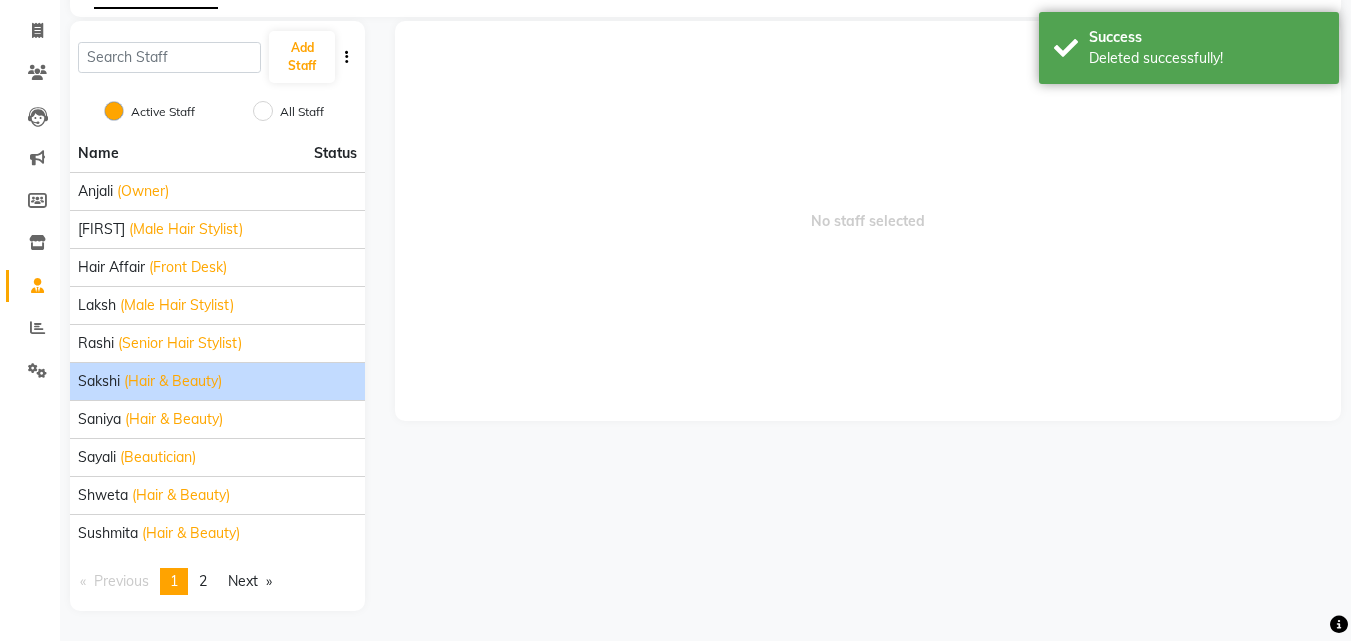 click on "Sakshi (Hair & Beauty)" 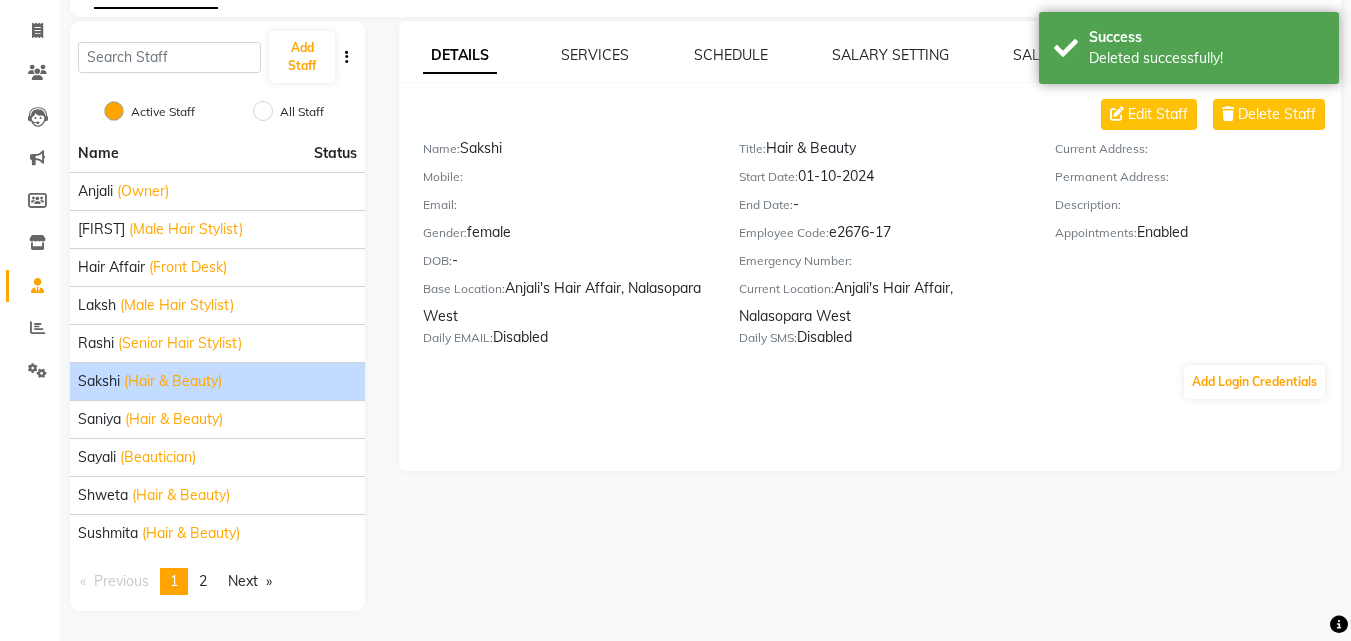 scroll, scrollTop: 0, scrollLeft: 0, axis: both 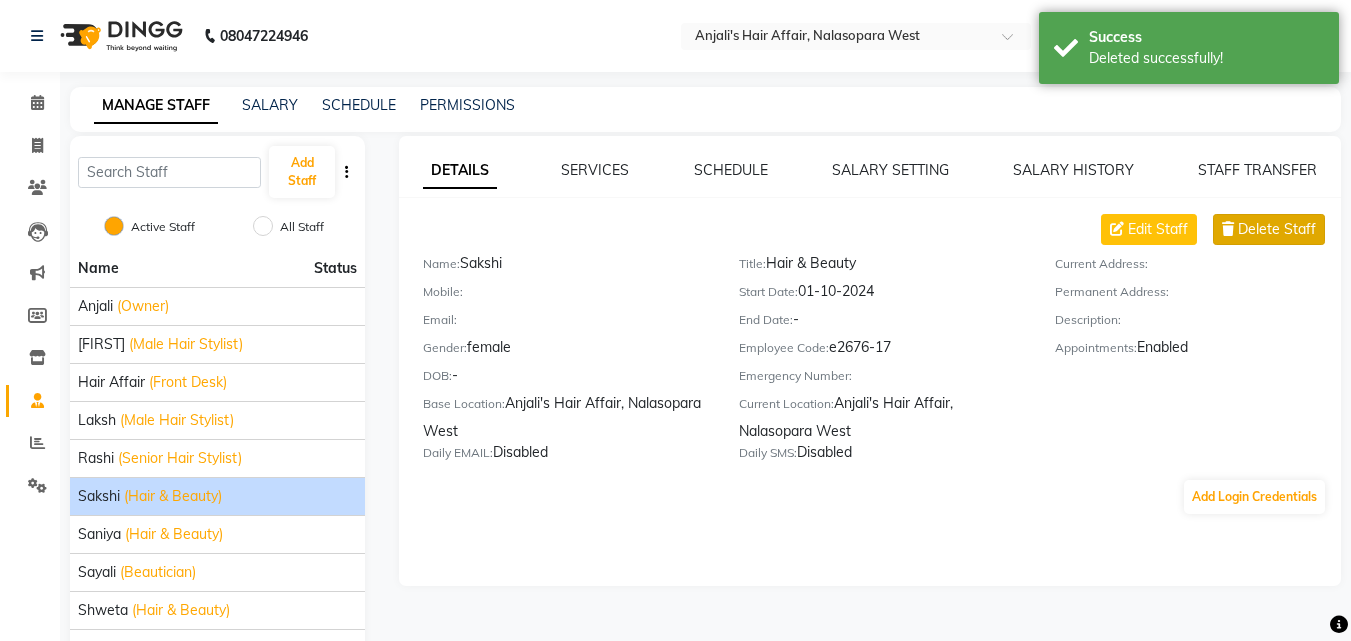 click on "Delete Staff" 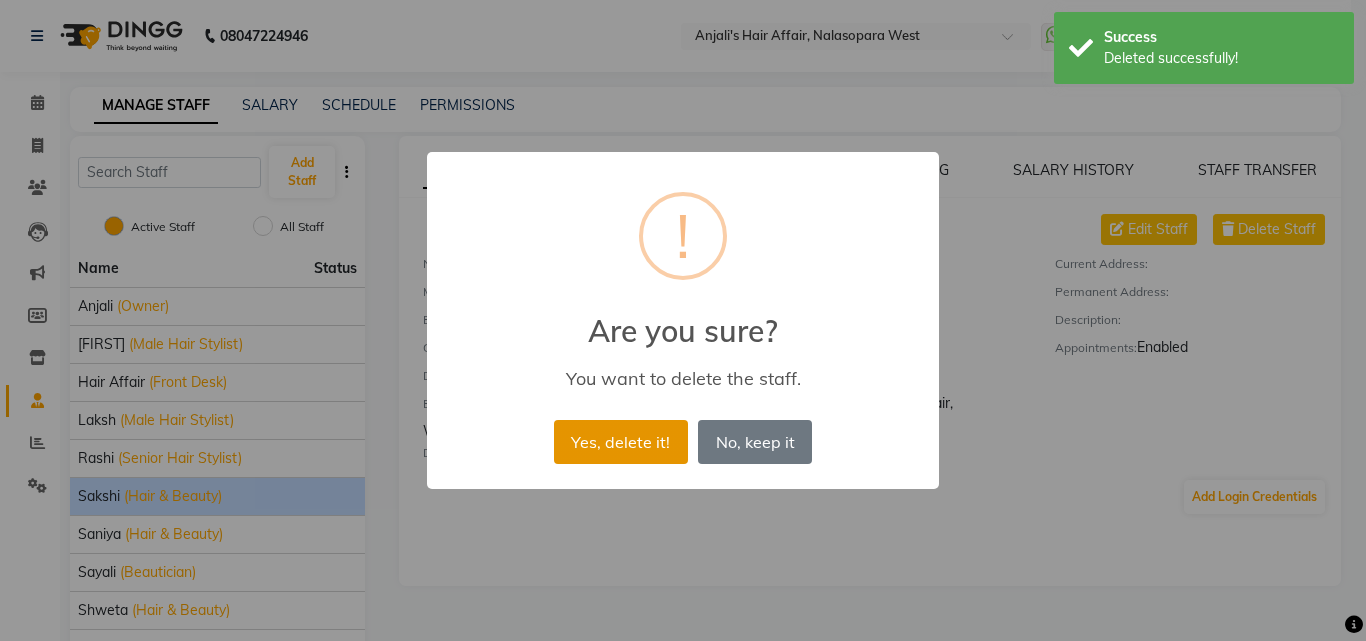 click on "Yes, delete it!" at bounding box center (621, 442) 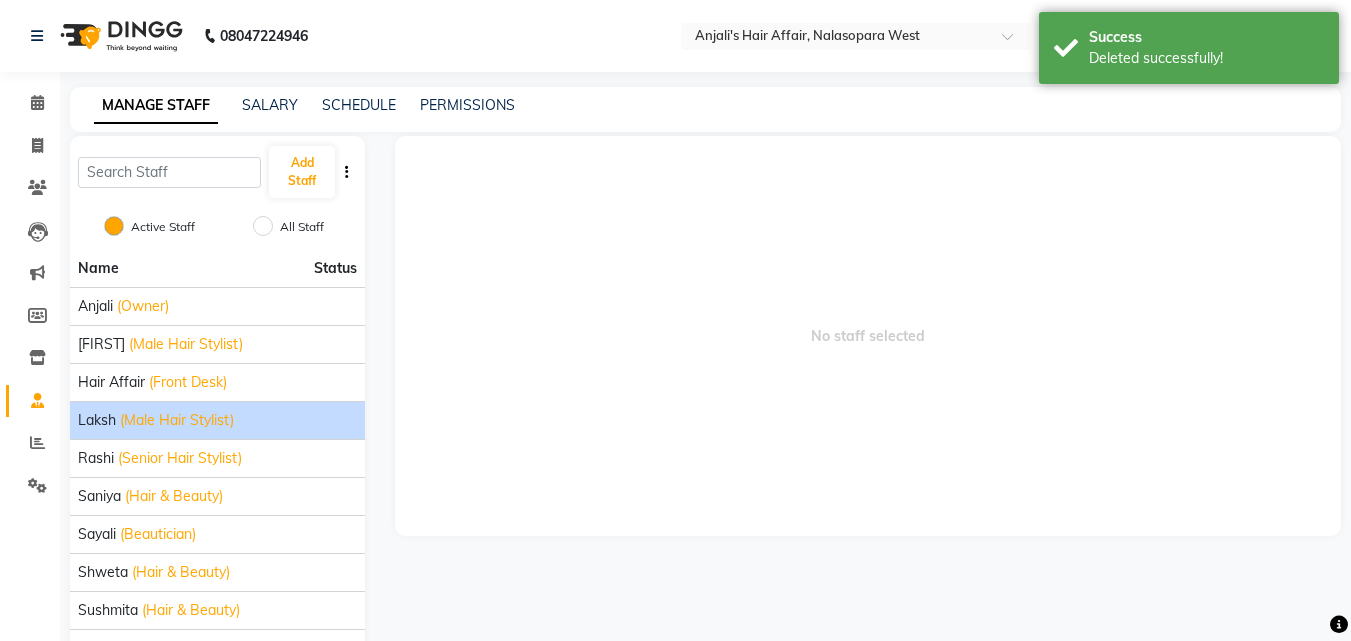 scroll, scrollTop: 72, scrollLeft: 0, axis: vertical 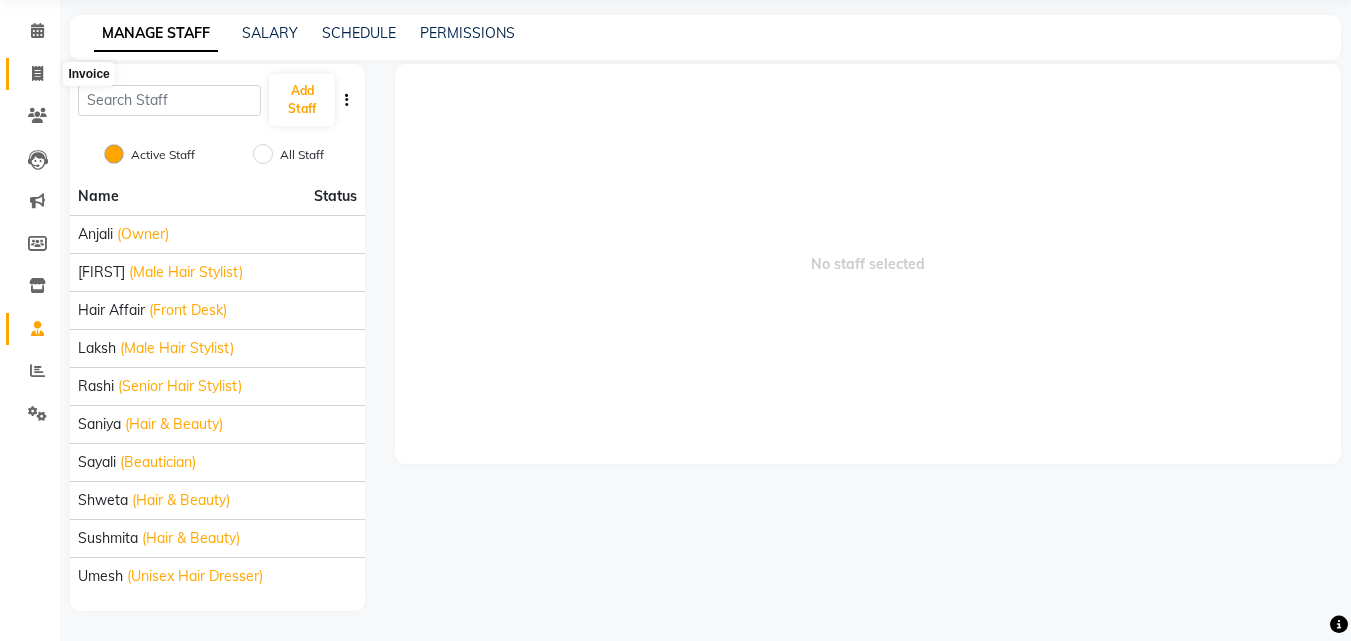 click 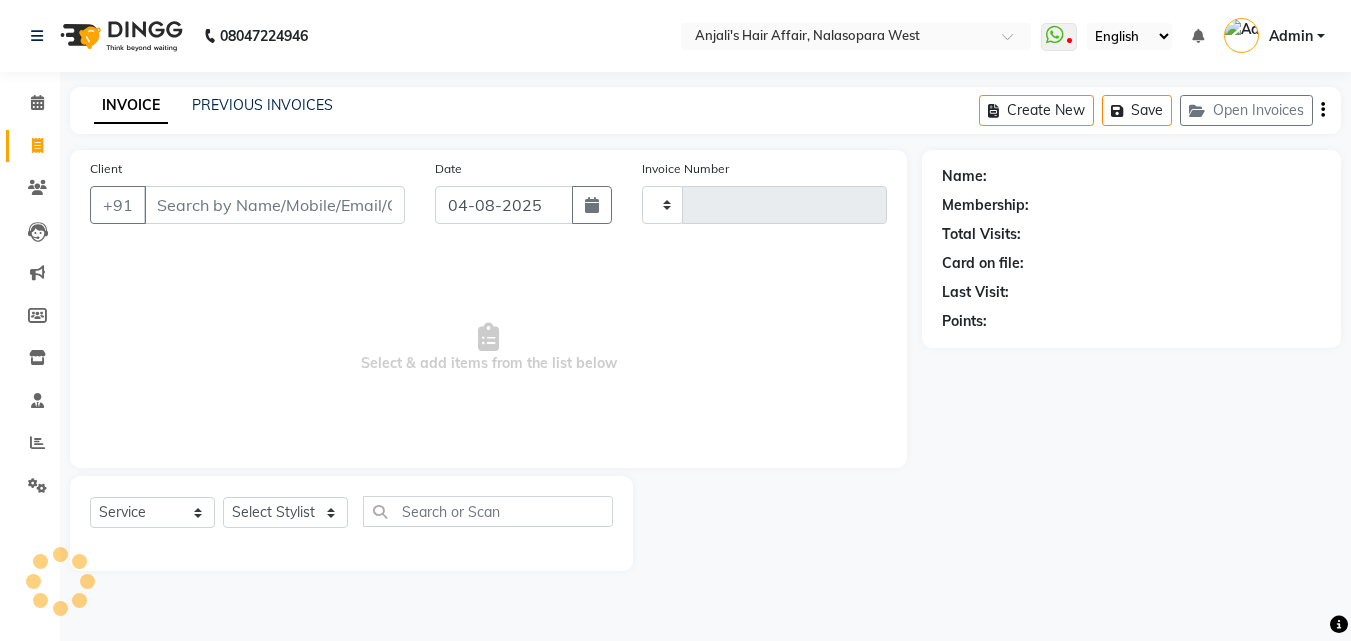 scroll, scrollTop: 0, scrollLeft: 0, axis: both 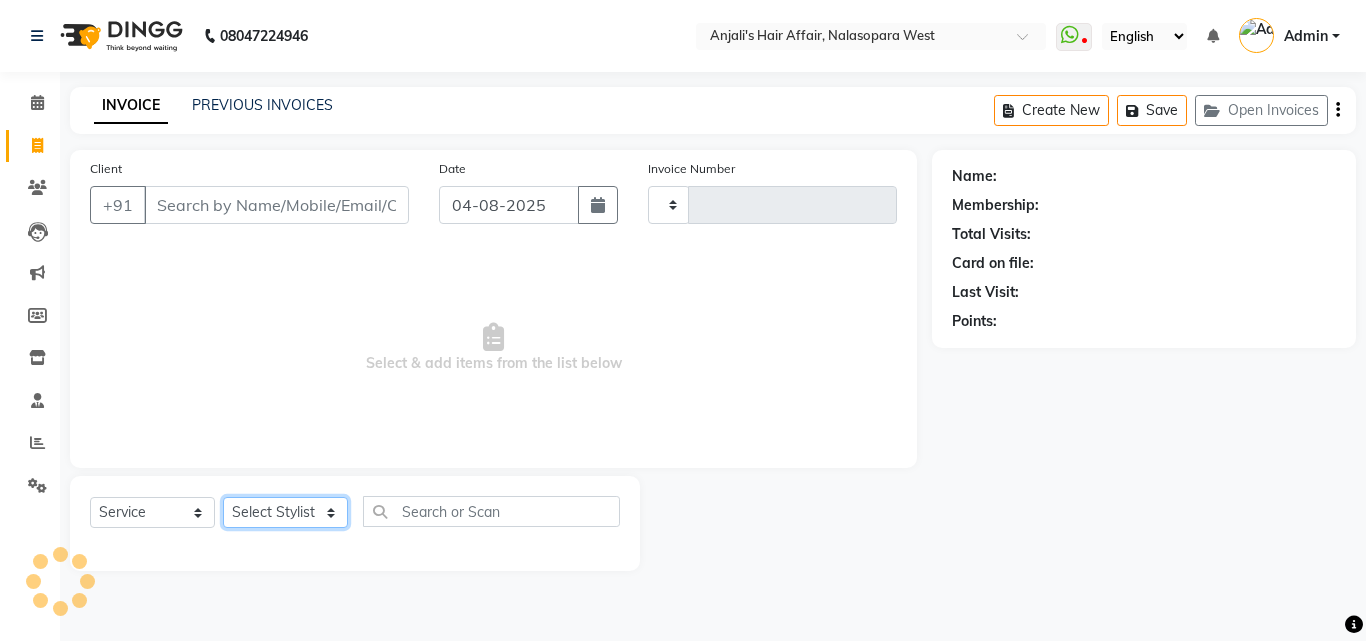 click on "Select Stylist" 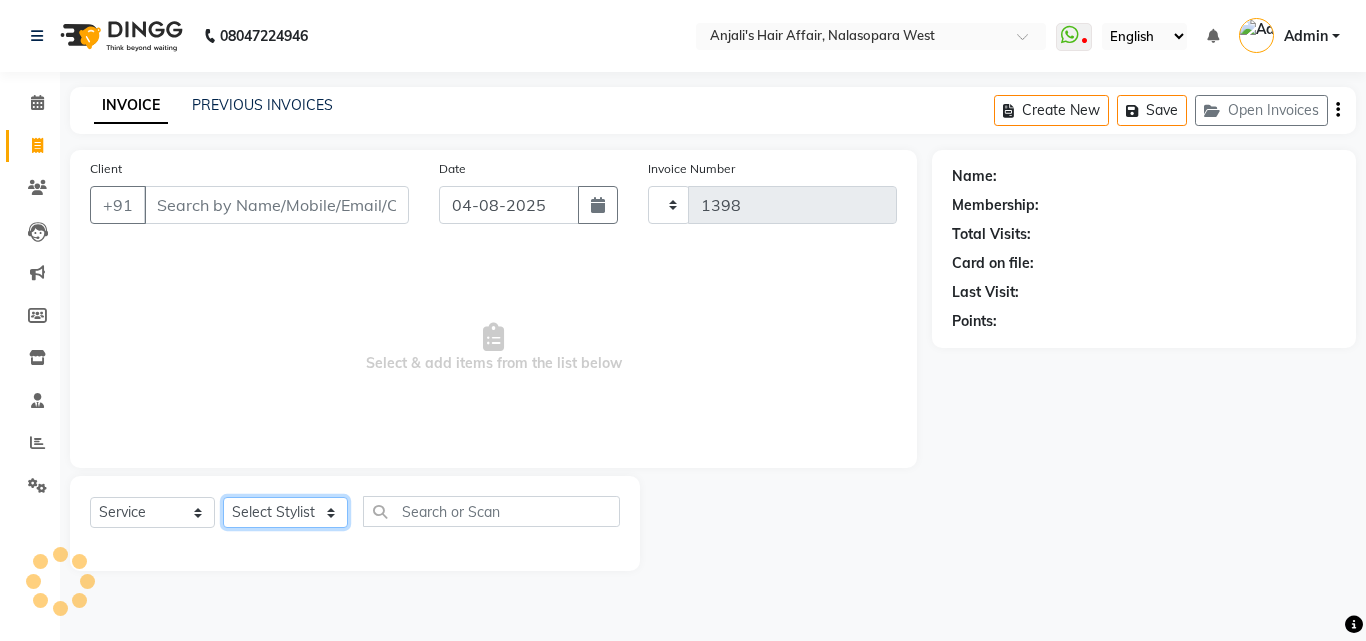 select on "6172" 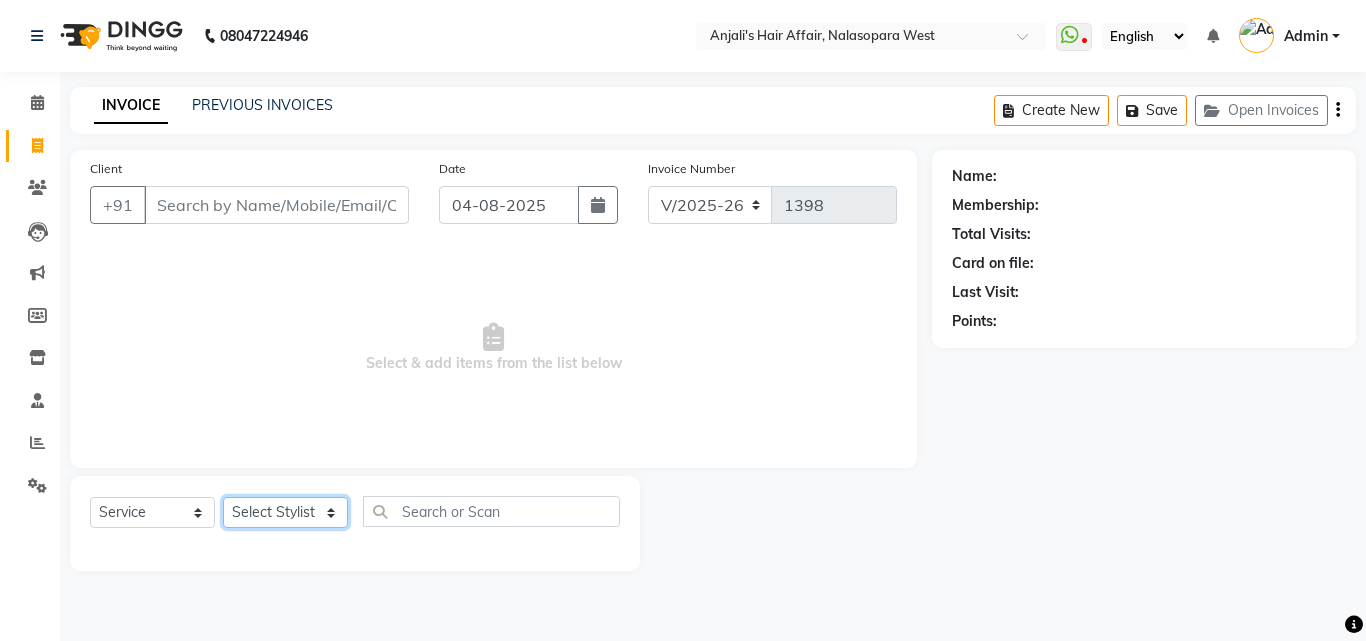 click on "Select Stylist" 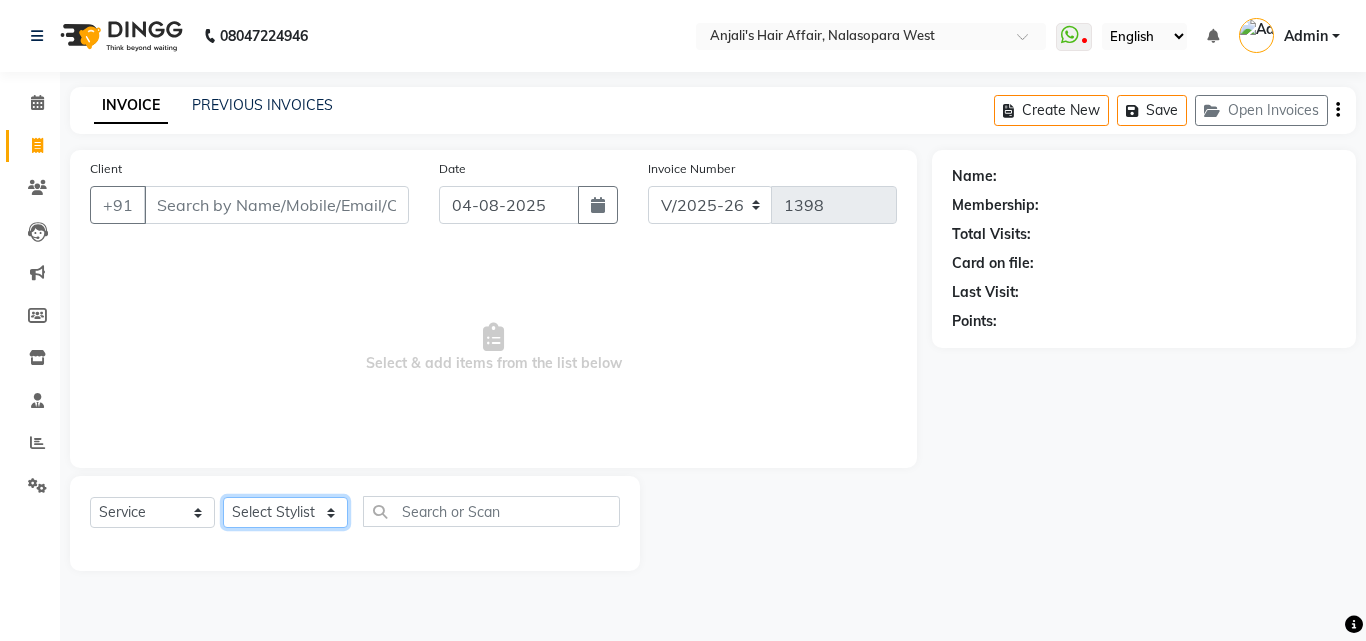click on "Select Stylist Anjali Dilip Hair Affair Laksh Rashi Saniya Sayali Shweta Sushmita  Umesh" 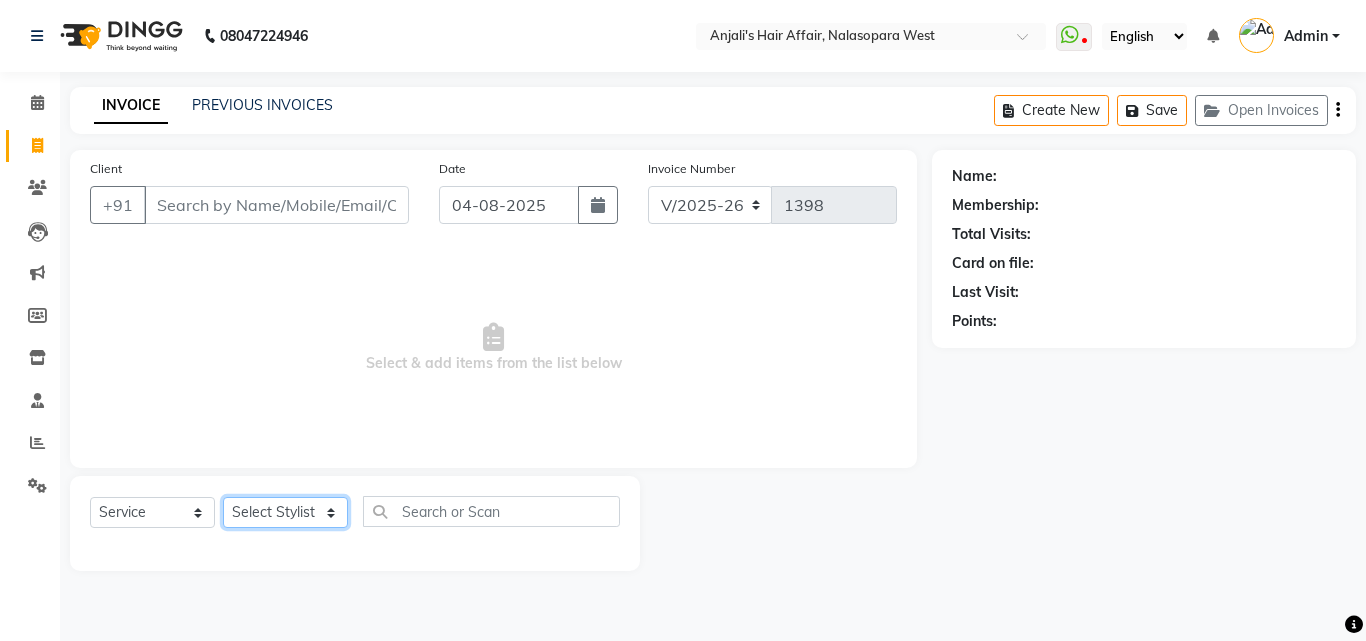 select on "86313" 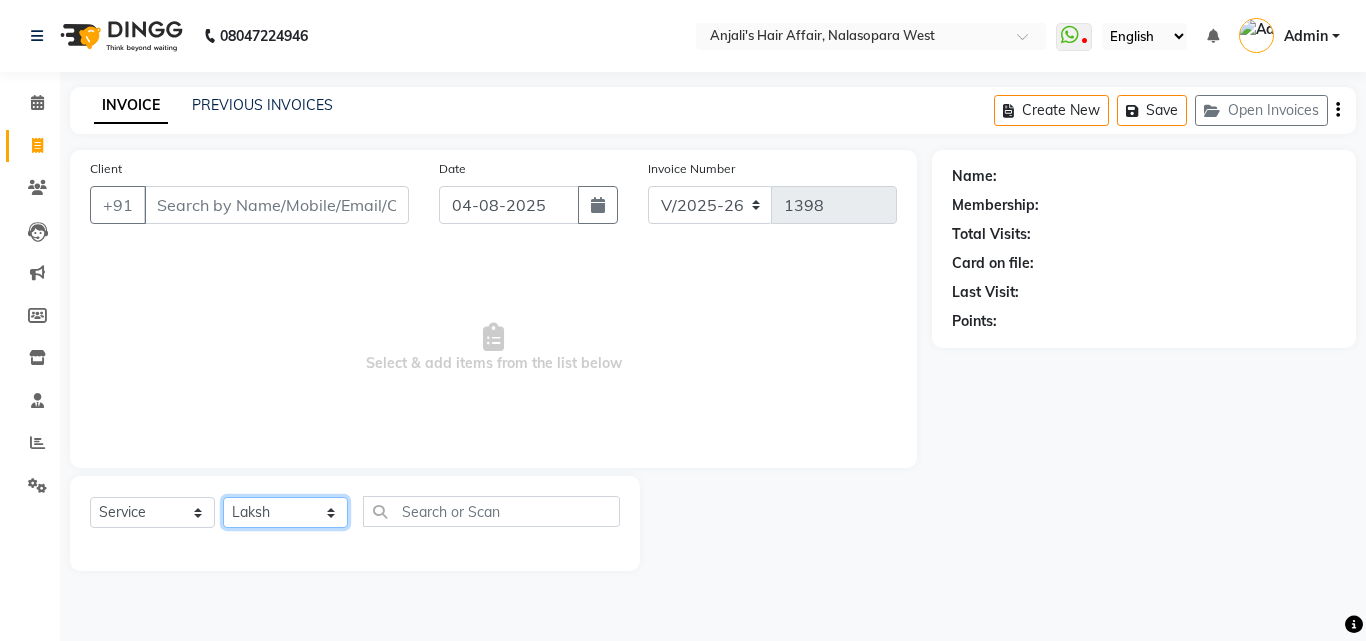 click on "Select Stylist Anjali Dilip Hair Affair Laksh Rashi Saniya Sayali Shweta Sushmita  Umesh" 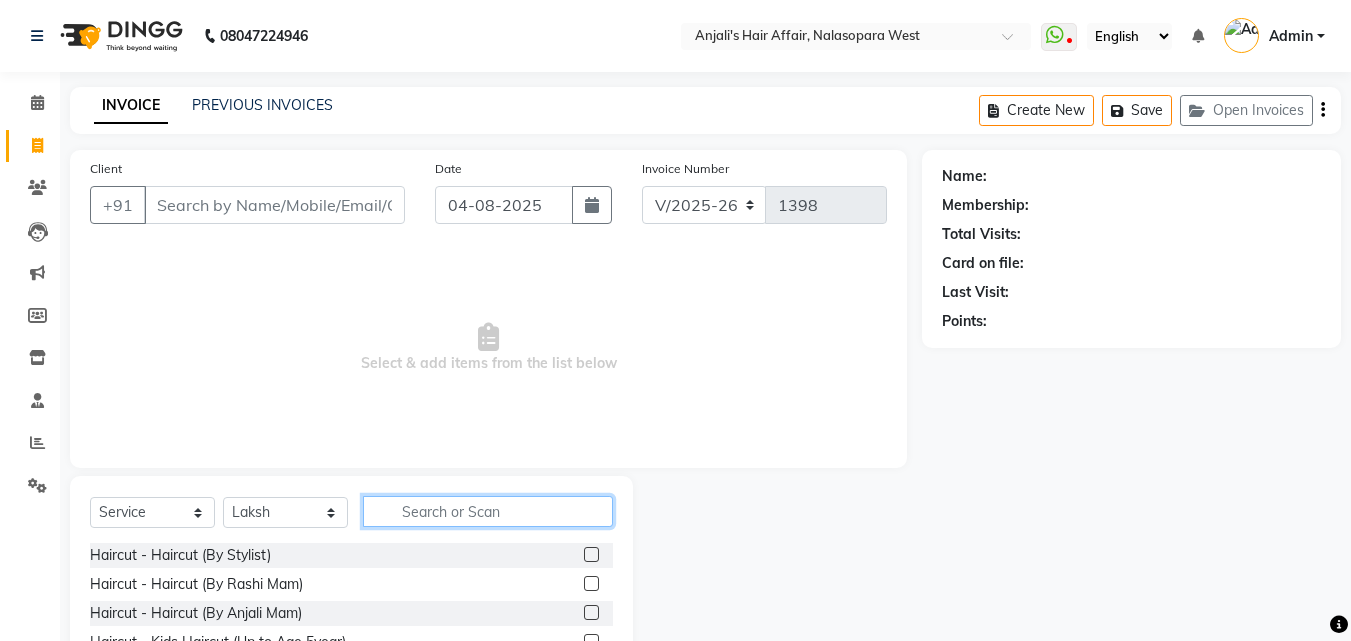 click 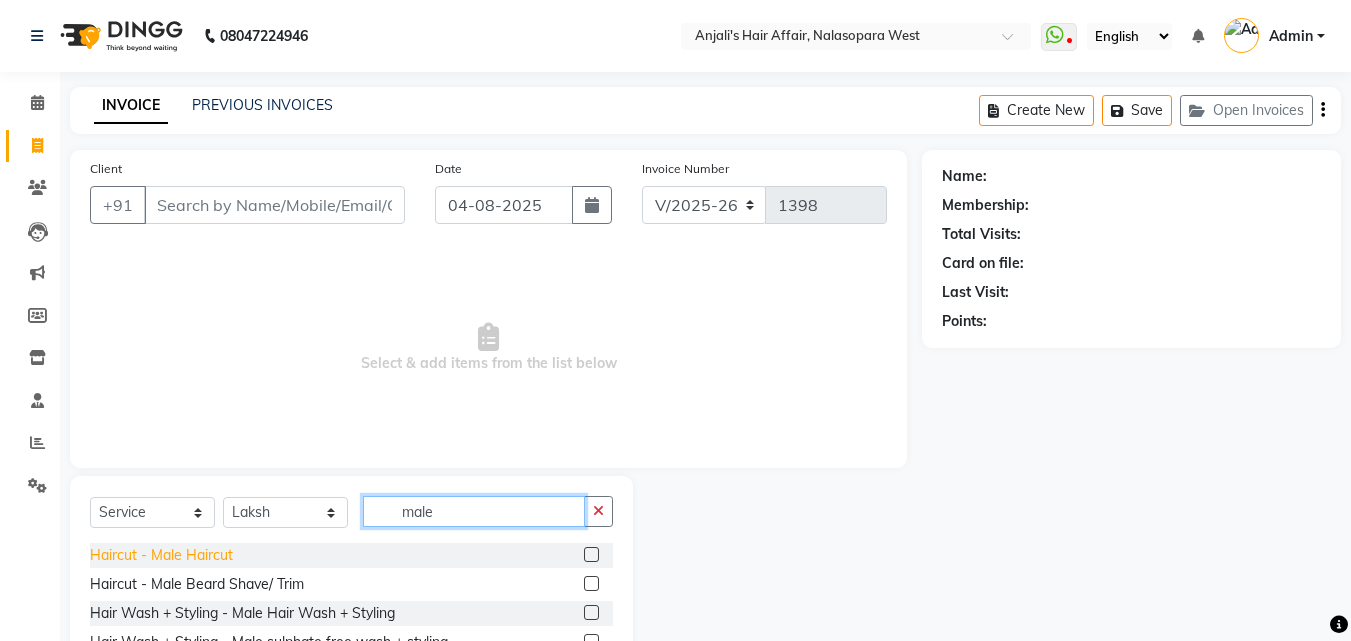 type on "male" 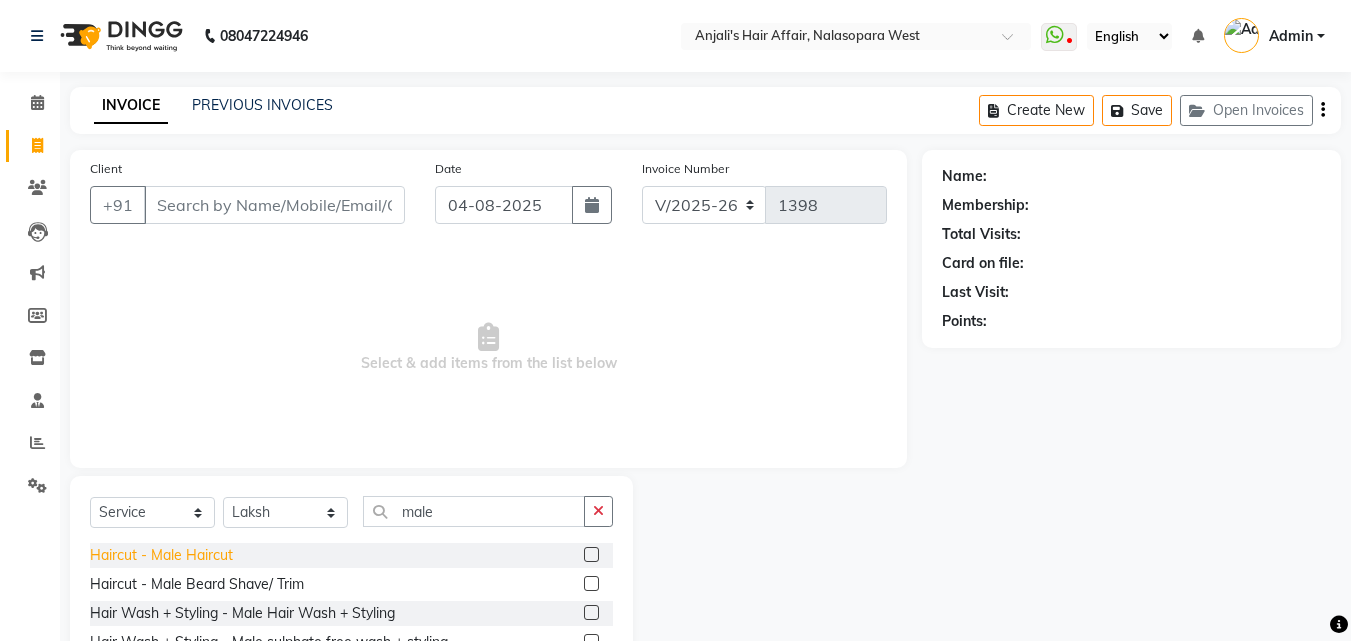 click on "Haircut - Male Haircut" 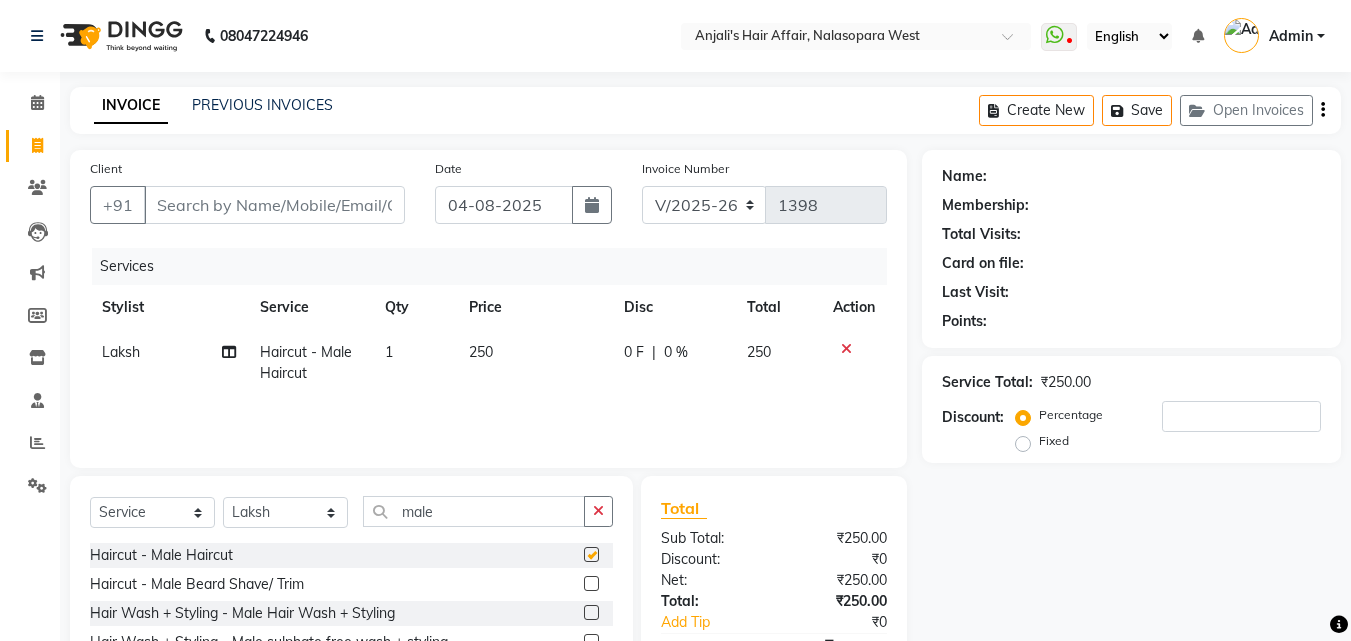 checkbox on "false" 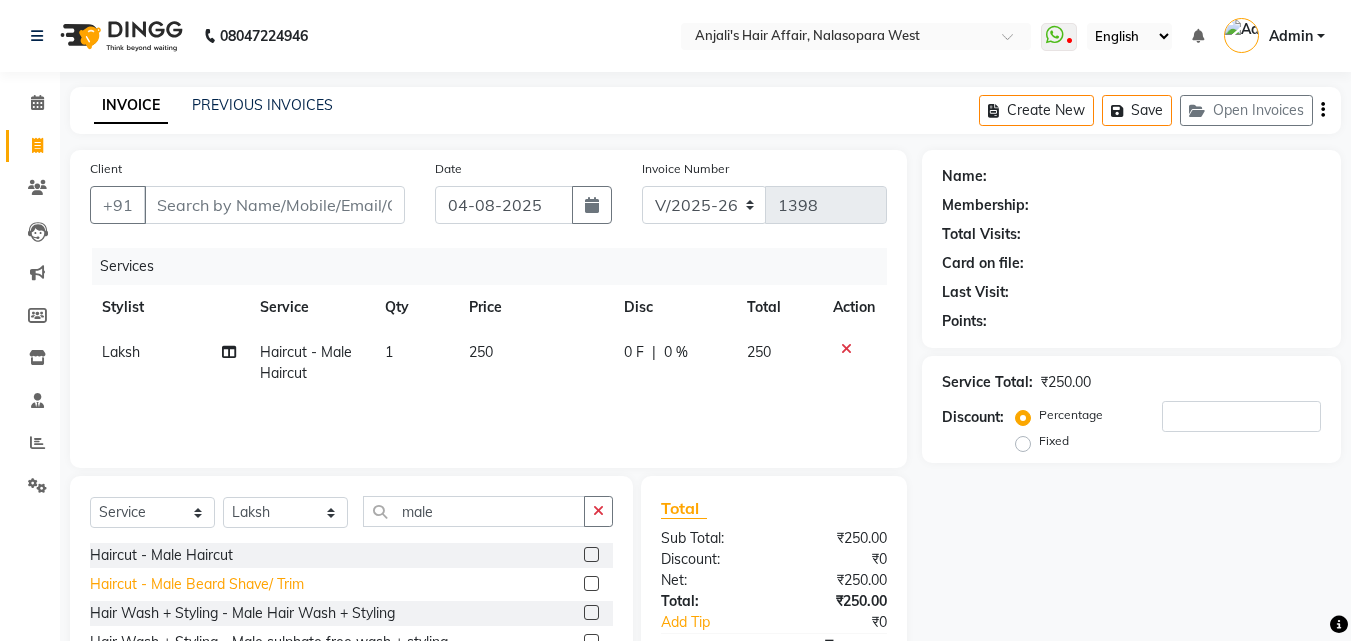 click on "Haircut - Male Beard Shave/ Trim" 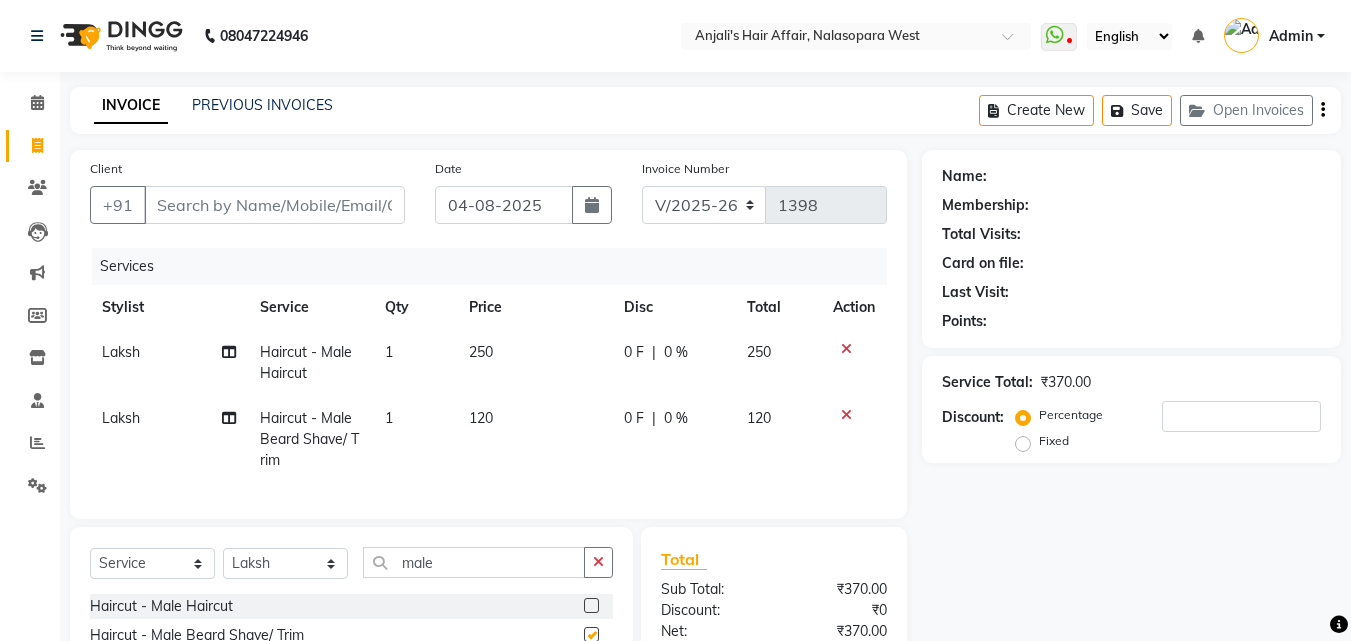checkbox on "false" 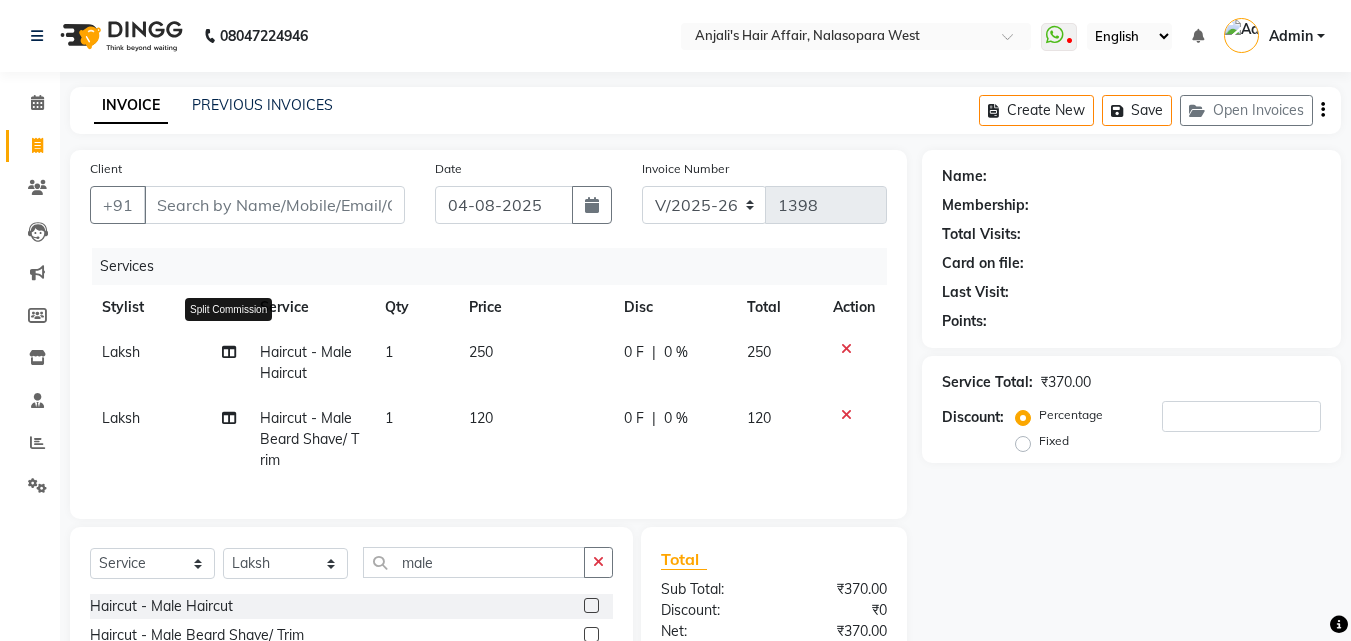 click 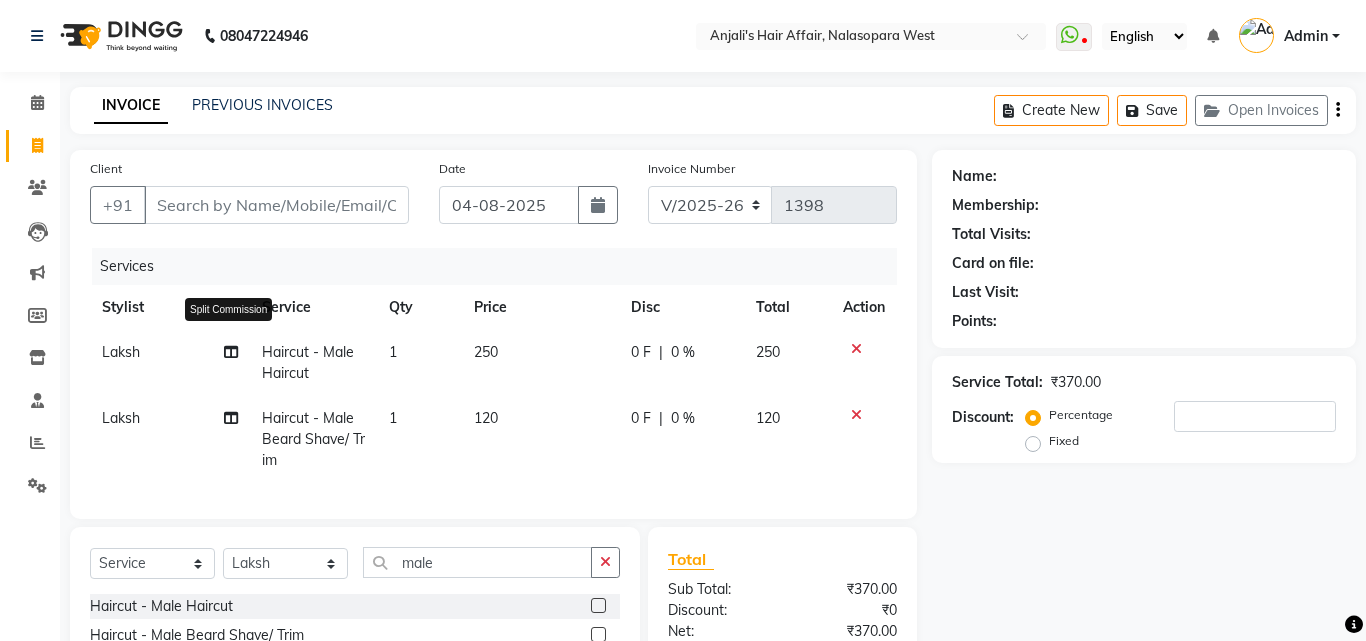 select on "86313" 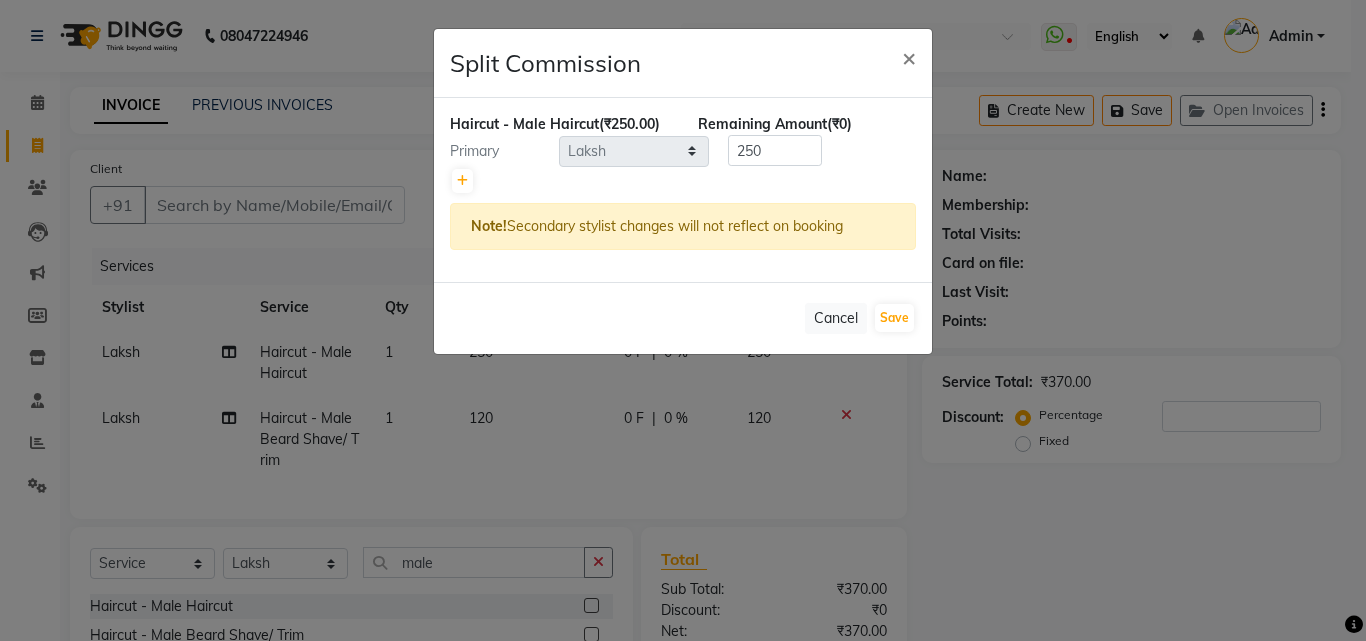 type 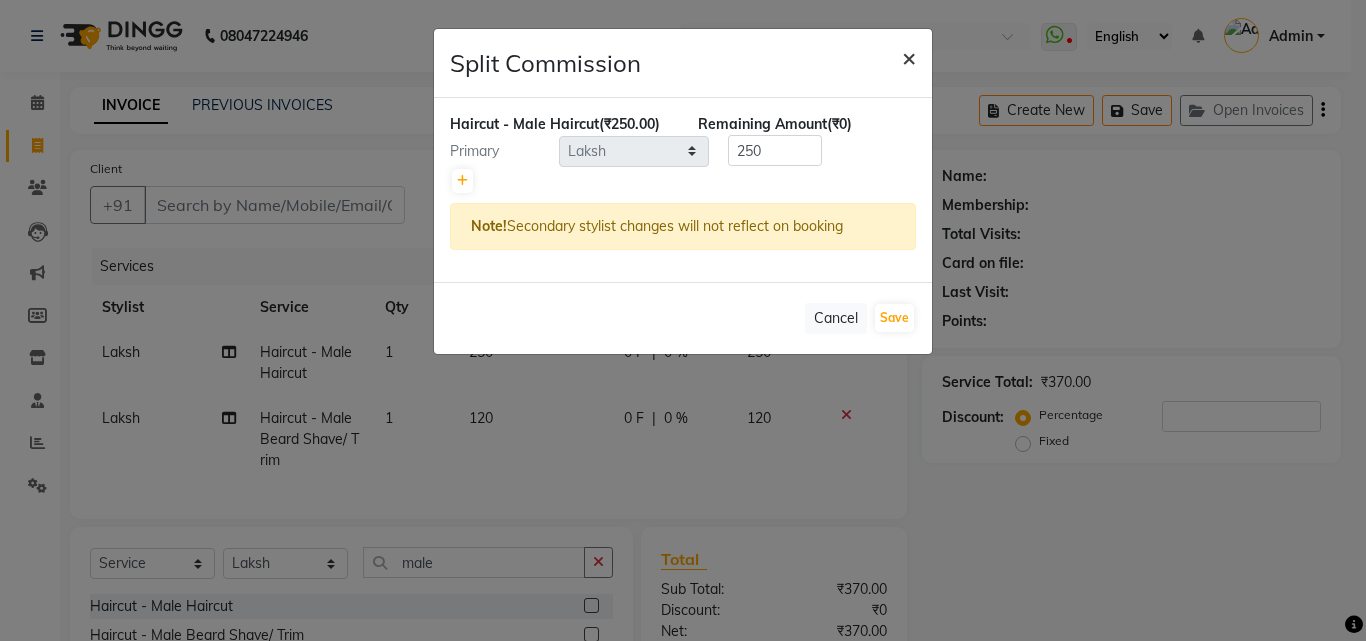 click on "×" 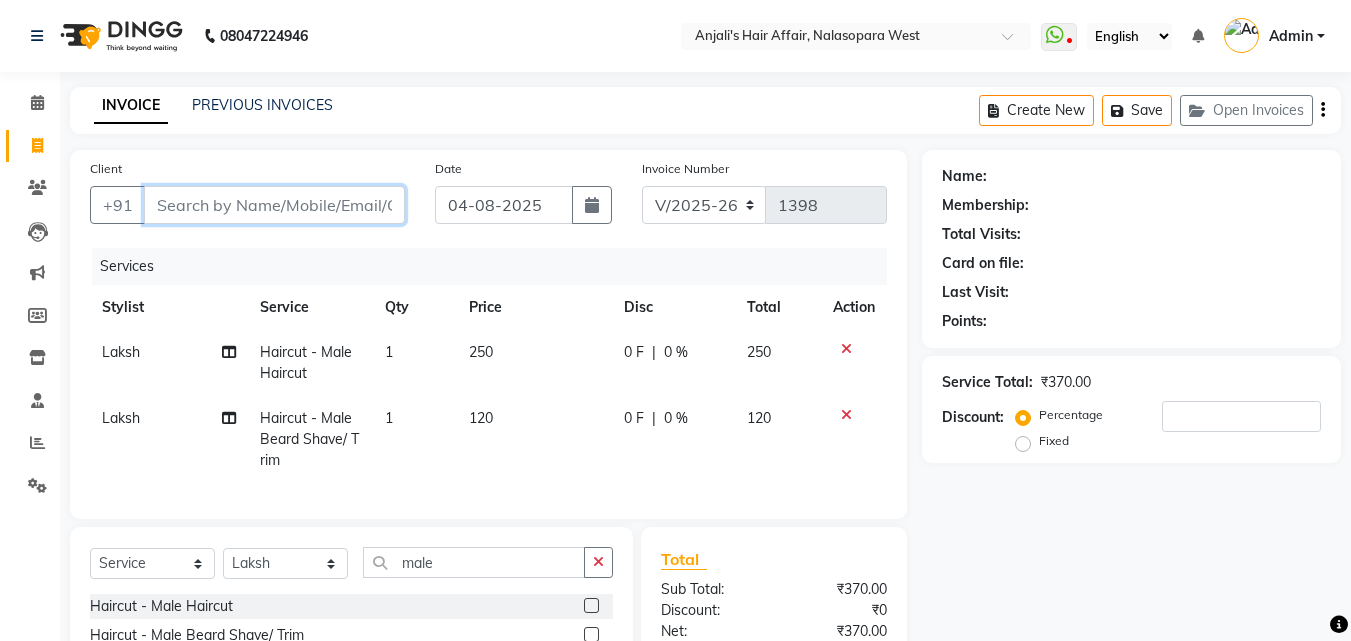 click on "Client" at bounding box center [274, 205] 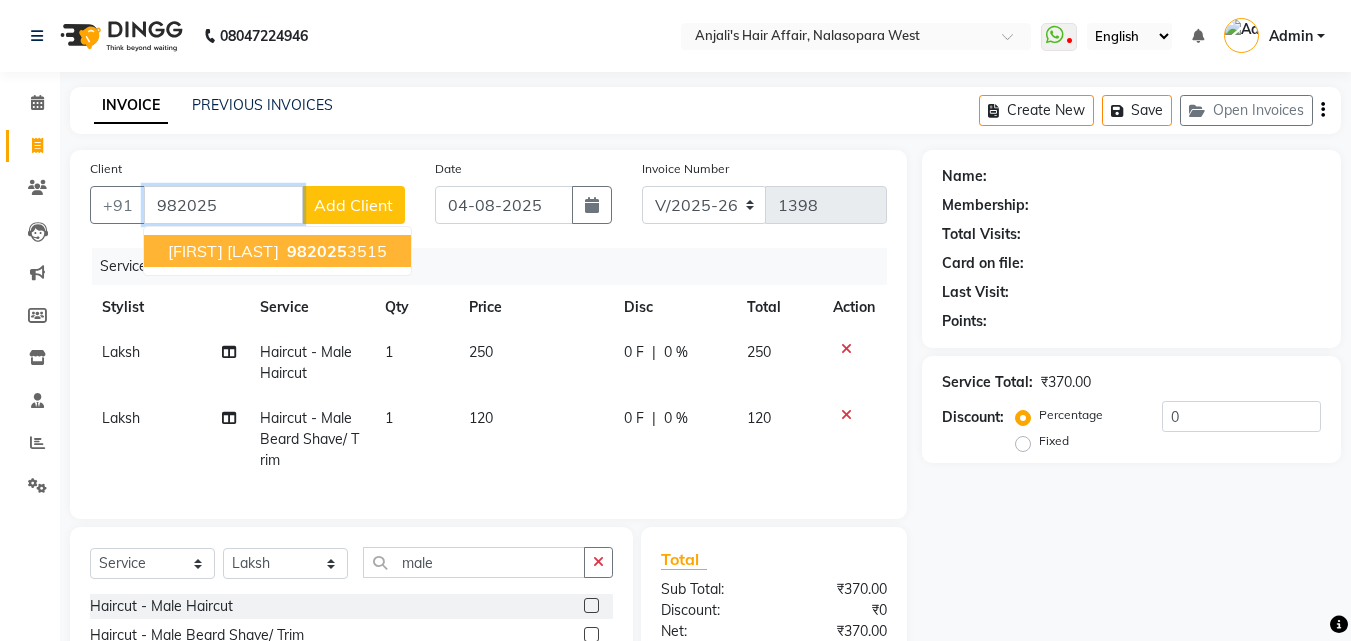 click on "Vivek Badnekar" at bounding box center (223, 251) 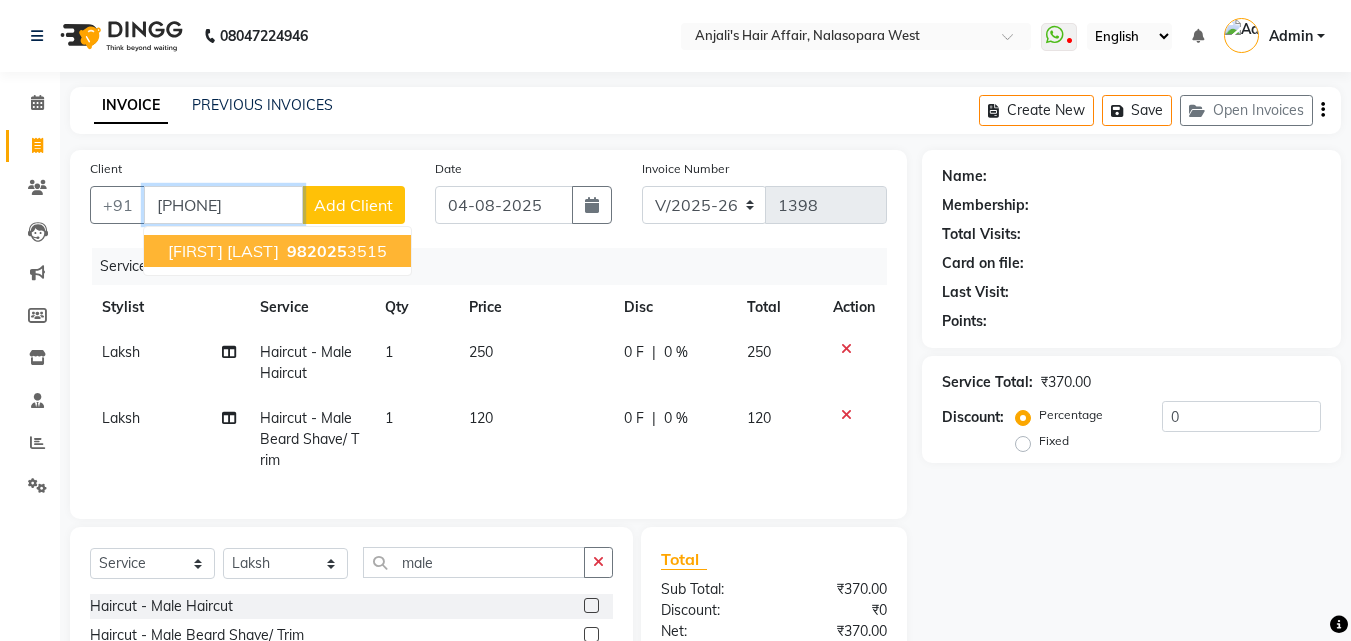 type on "[PHONE]" 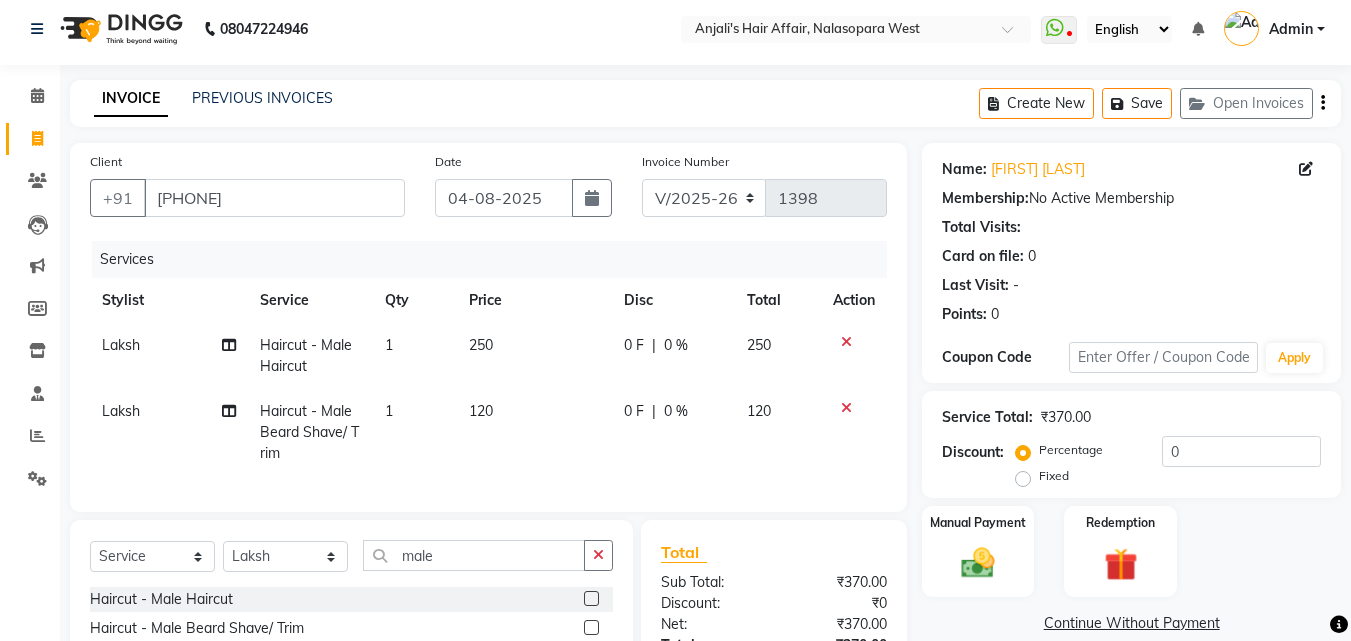 scroll, scrollTop: 226, scrollLeft: 0, axis: vertical 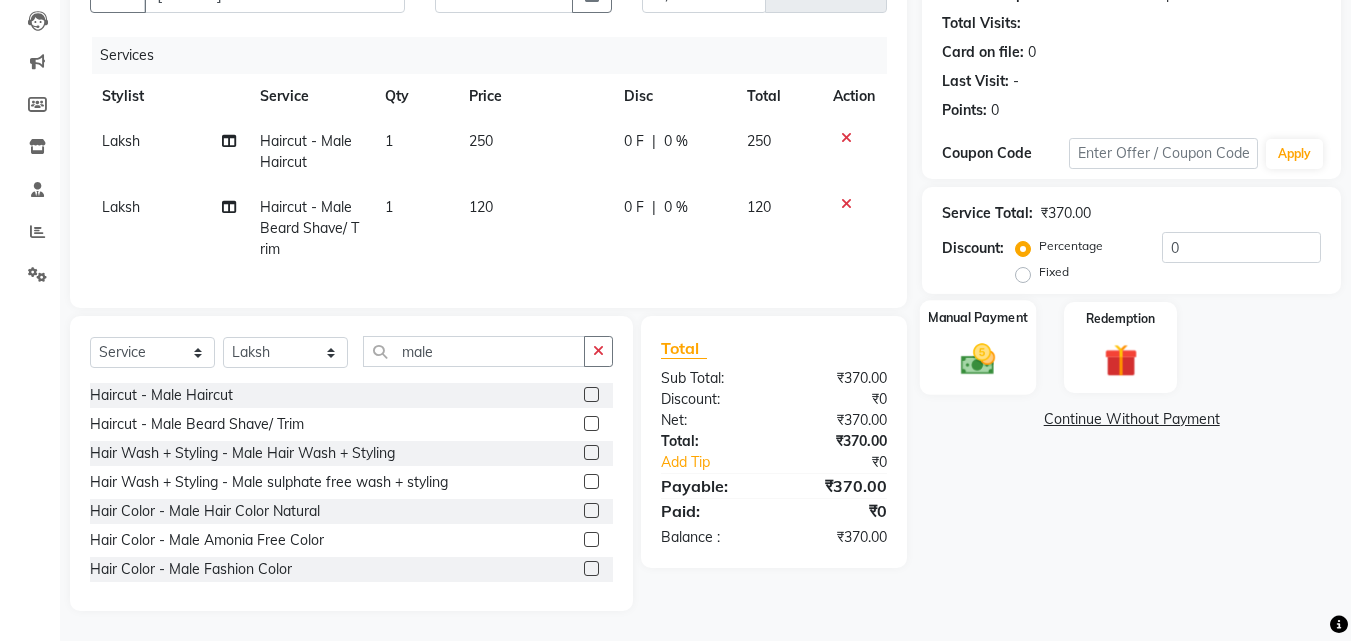 click on "Manual Payment" 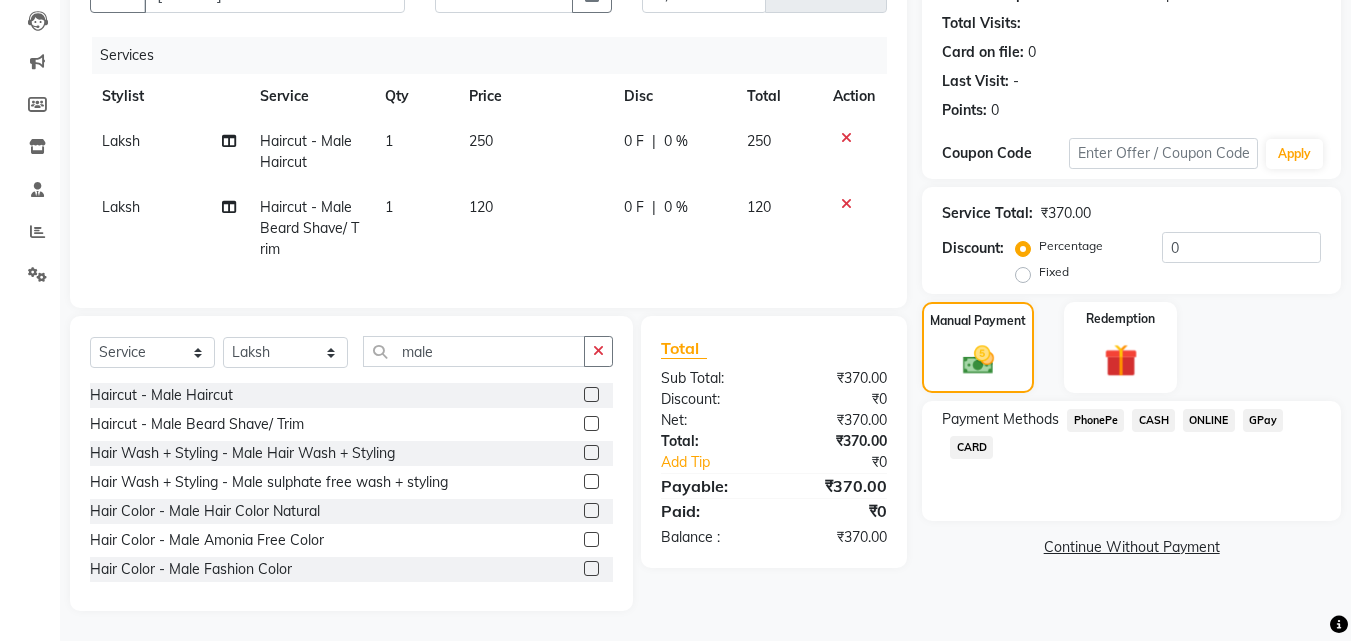 click on "GPay" 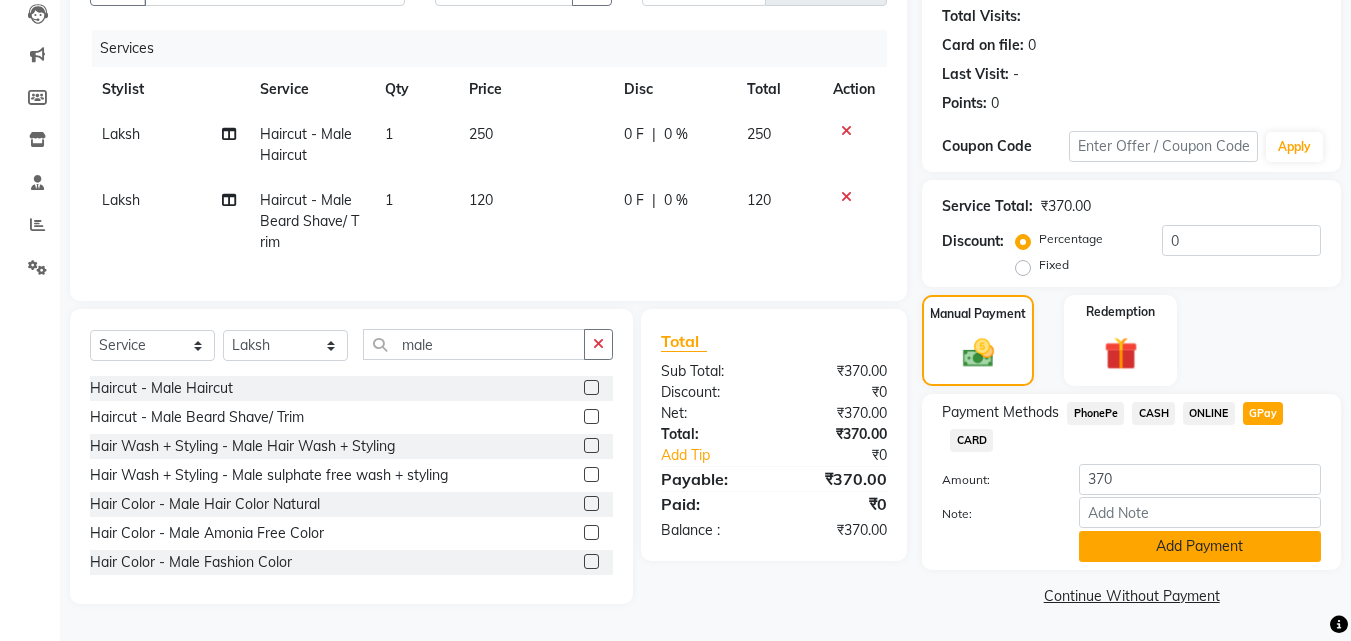 click on "Add Payment" 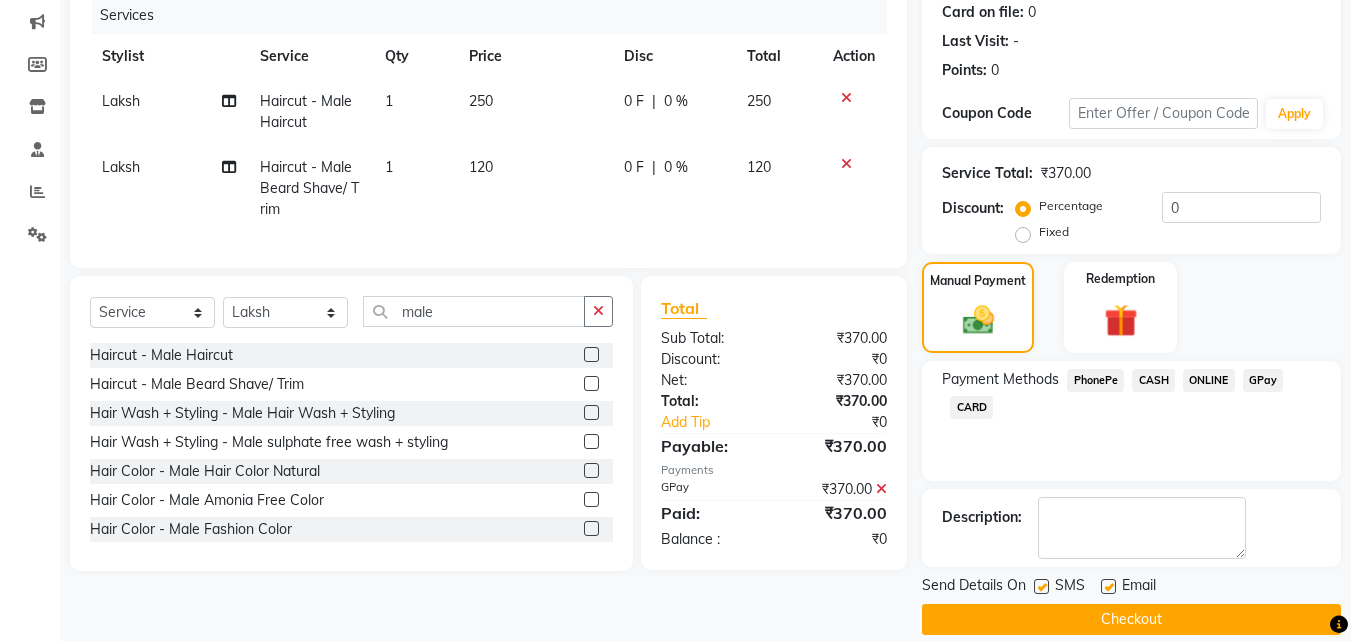 scroll, scrollTop: 275, scrollLeft: 0, axis: vertical 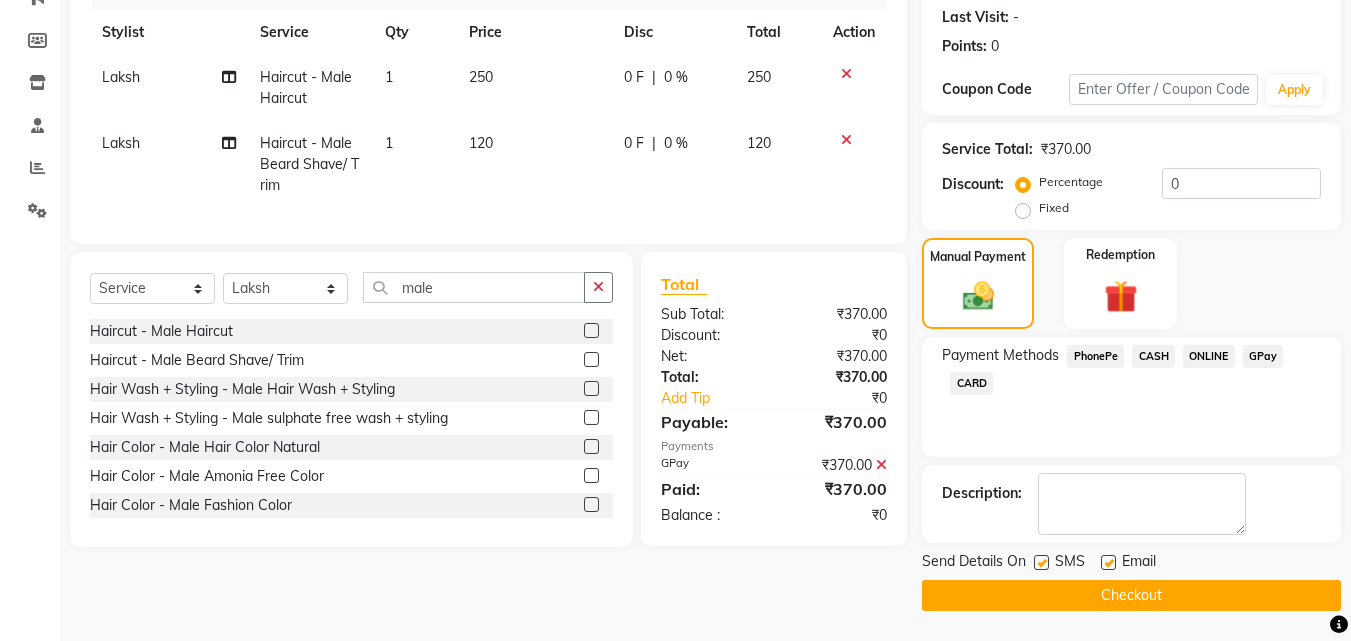click on "Checkout" 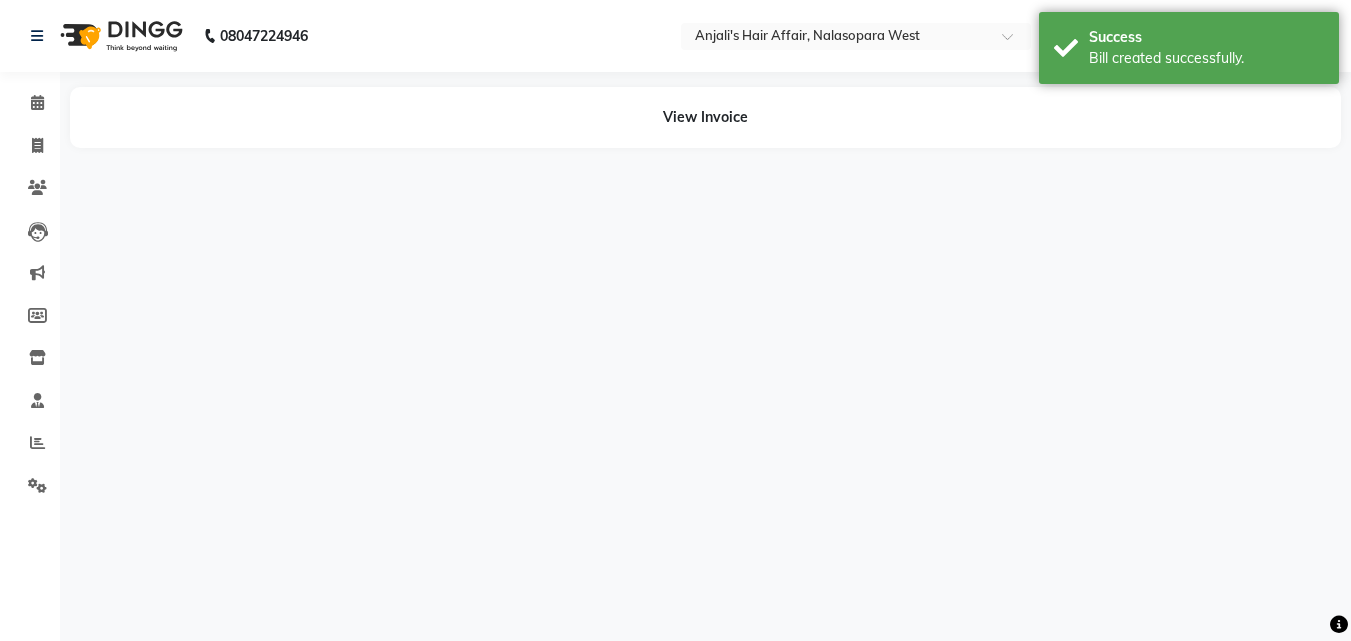 scroll, scrollTop: 0, scrollLeft: 0, axis: both 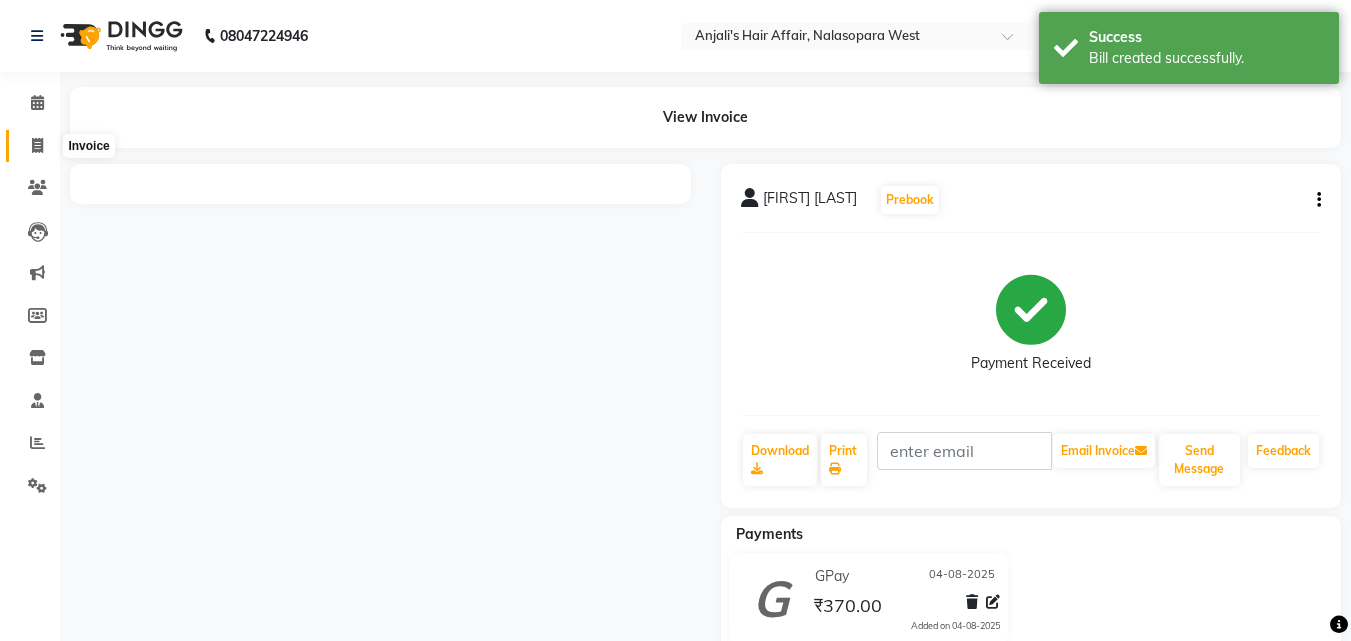 click 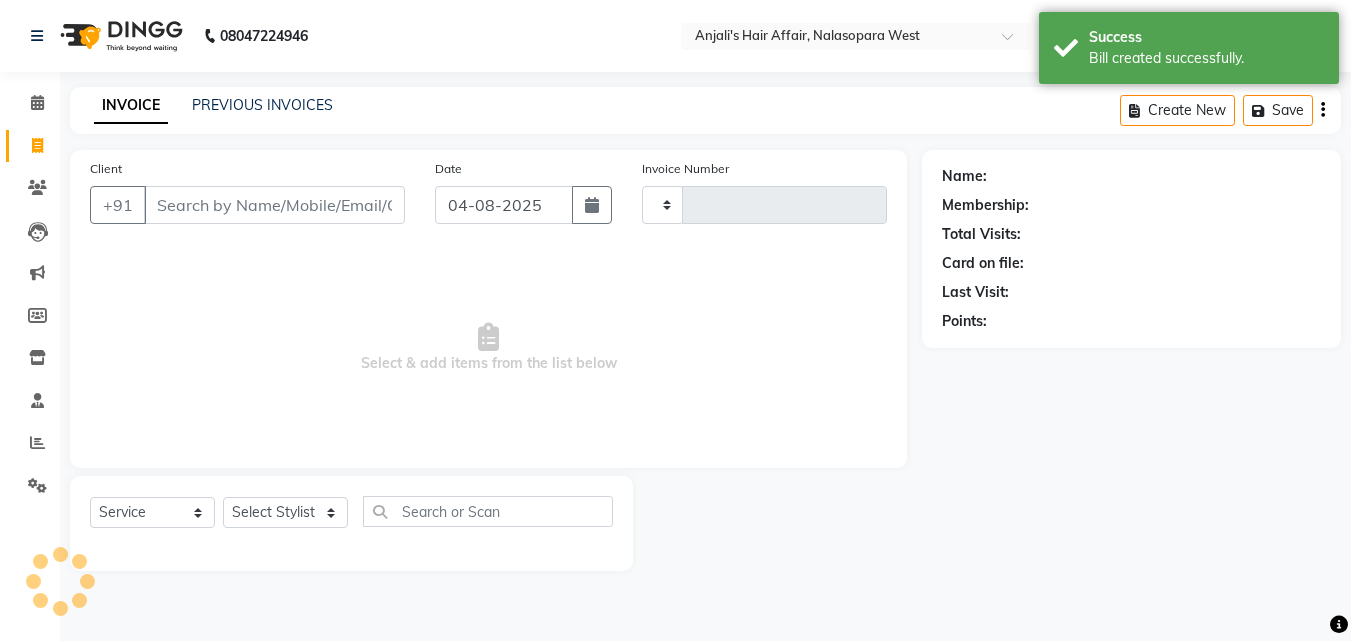 type on "1399" 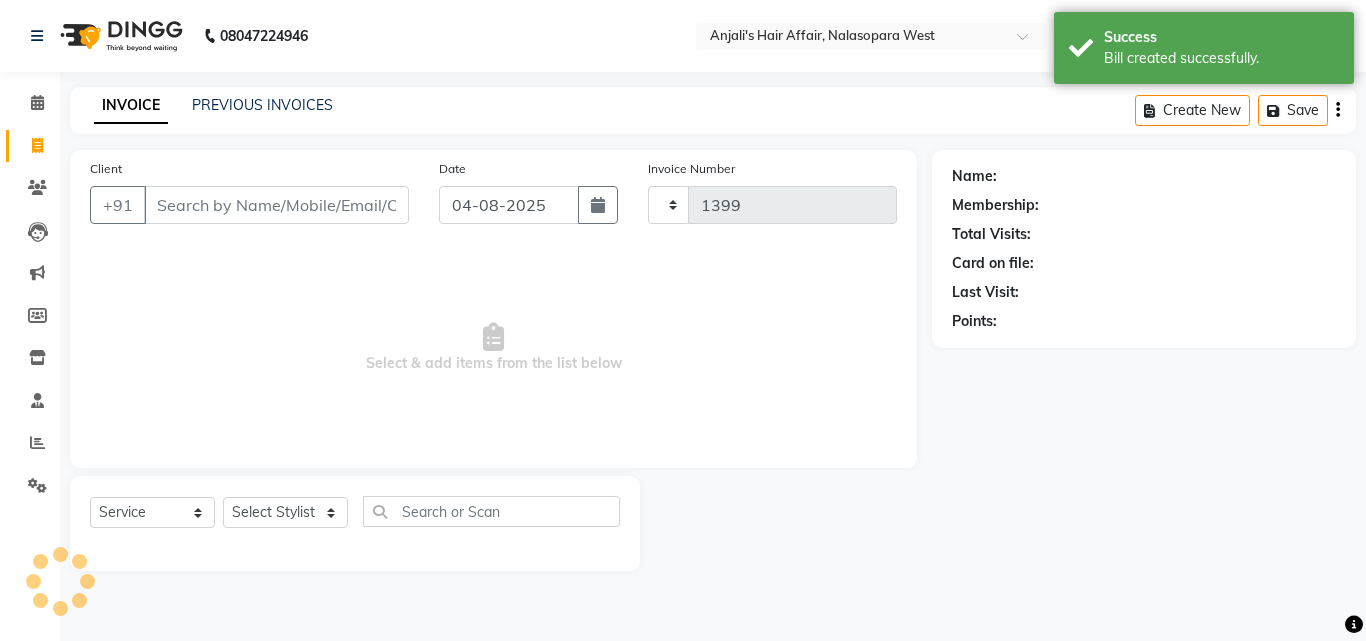 select on "6172" 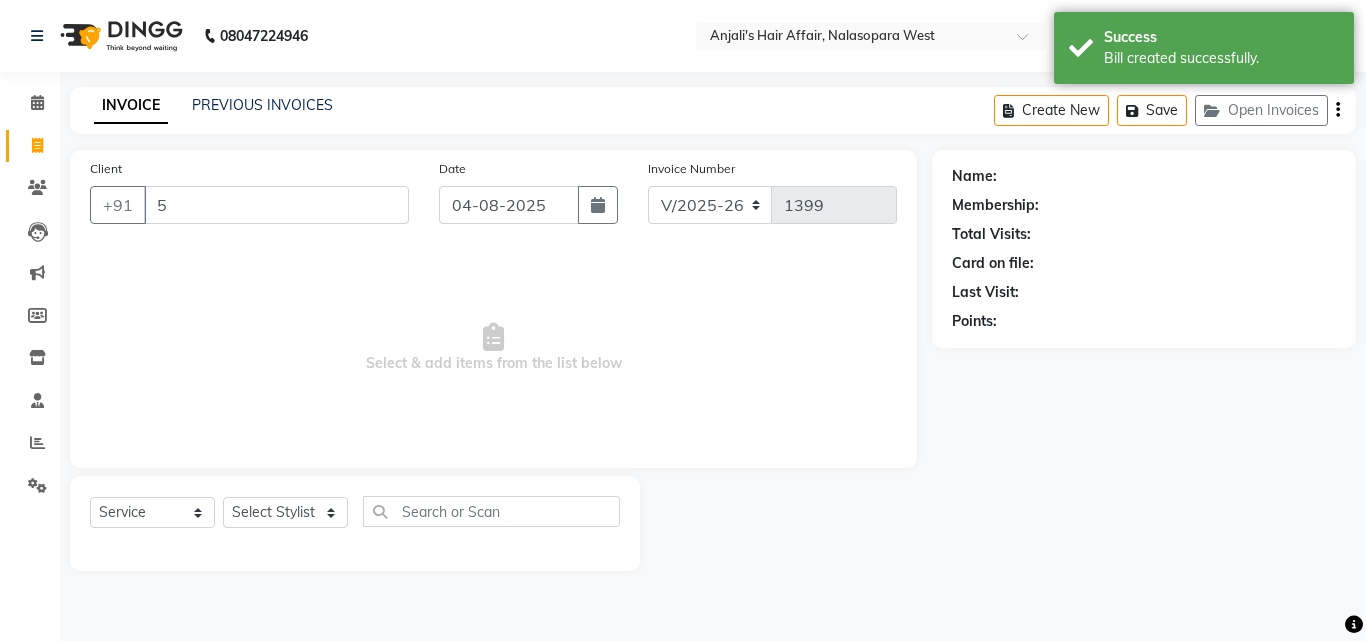 type on "5" 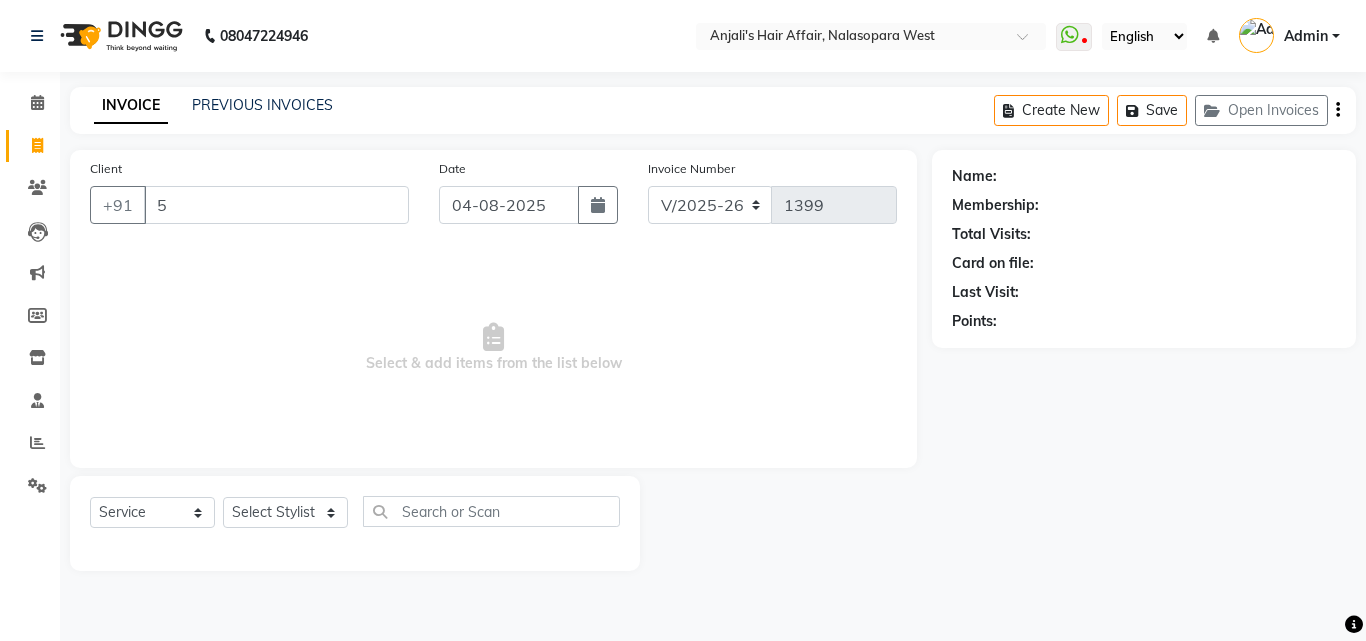 drag, startPoint x: 42, startPoint y: 135, endPoint x: 0, endPoint y: 31, distance: 112.1606 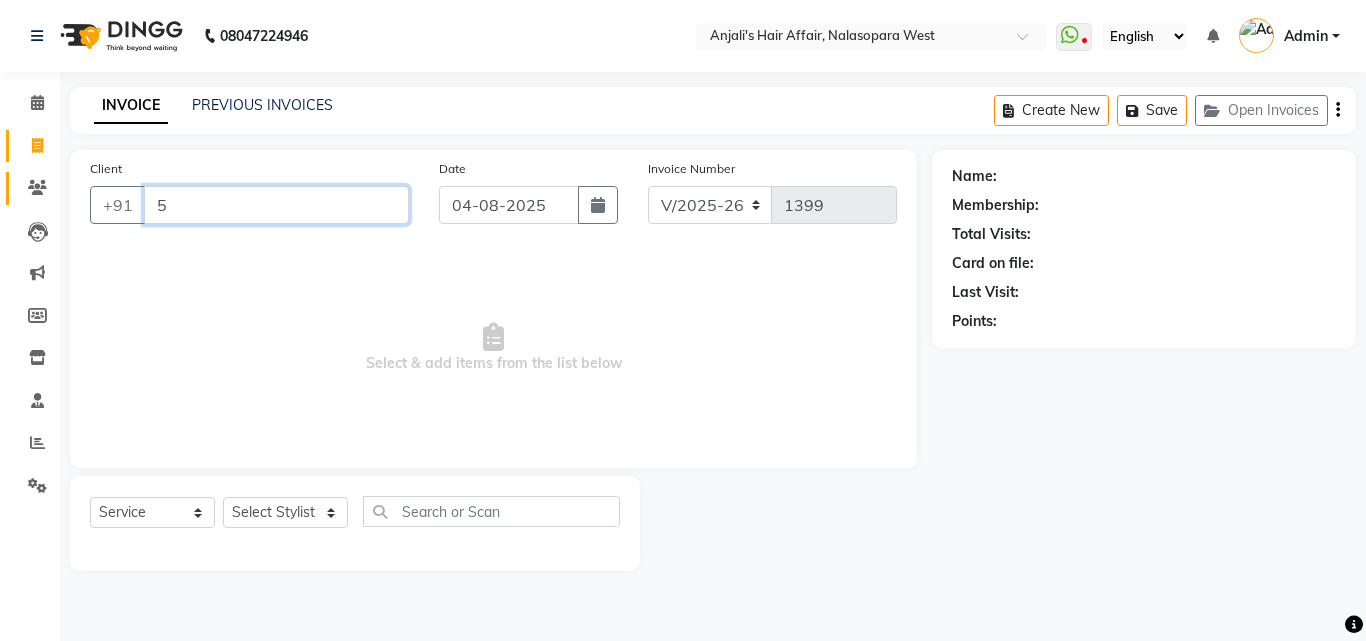 drag, startPoint x: 185, startPoint y: 214, endPoint x: 25, endPoint y: 202, distance: 160.44937 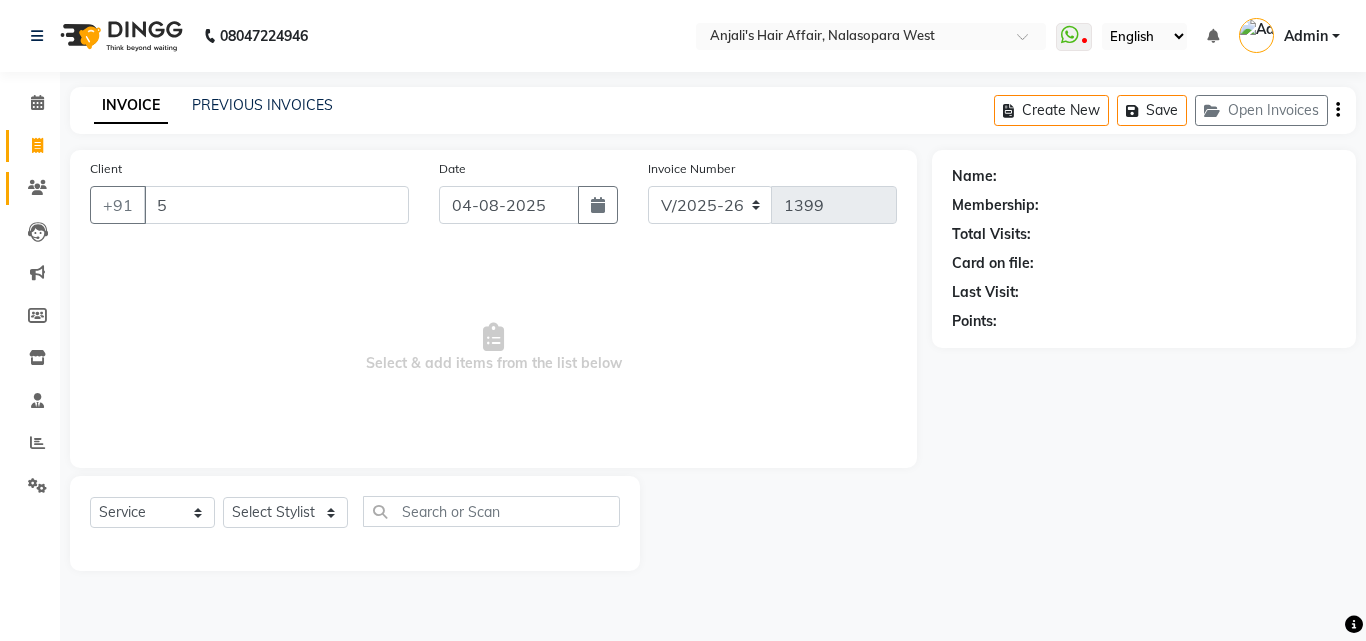 drag, startPoint x: 25, startPoint y: 202, endPoint x: 884, endPoint y: 143, distance: 861.0238 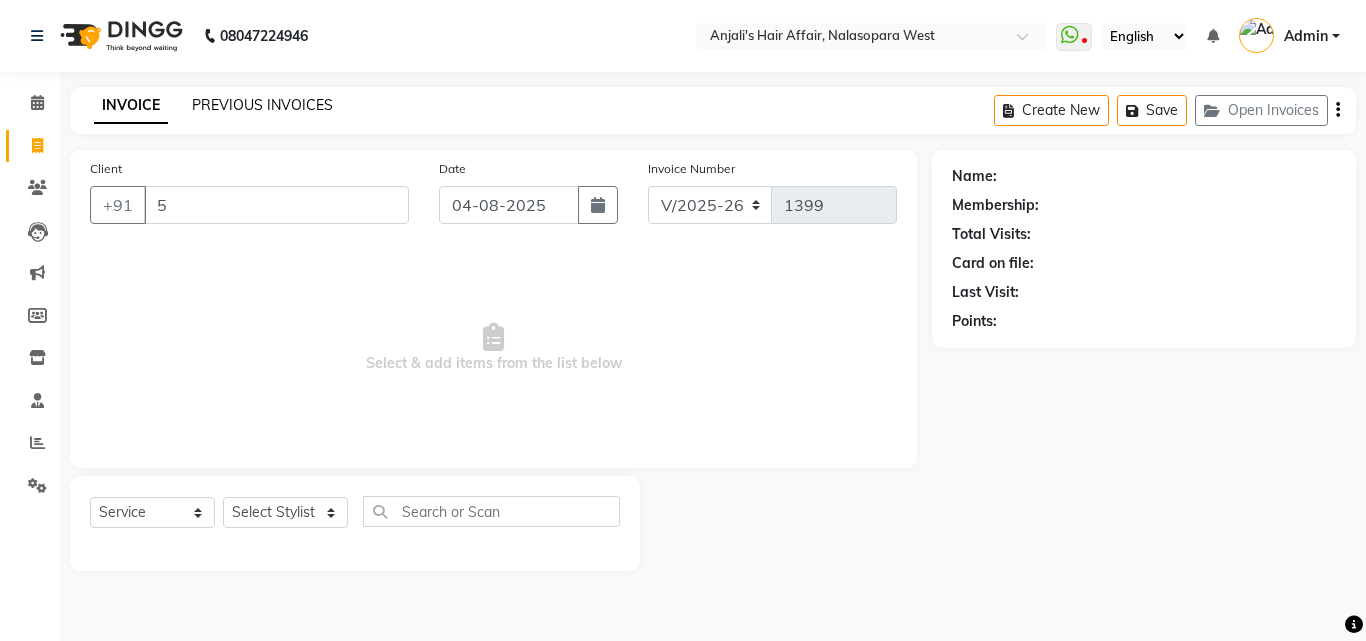 drag, startPoint x: 60, startPoint y: 214, endPoint x: 250, endPoint y: 110, distance: 216.60101 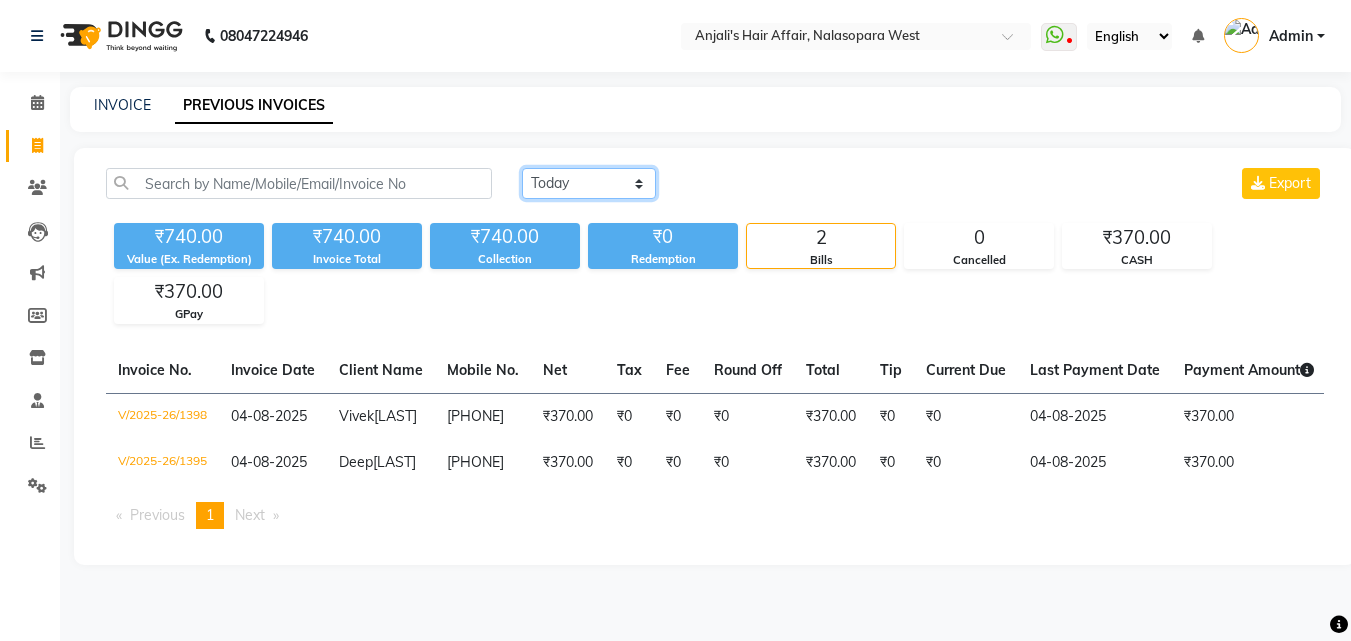 drag, startPoint x: 250, startPoint y: 110, endPoint x: 573, endPoint y: 207, distance: 337.25064 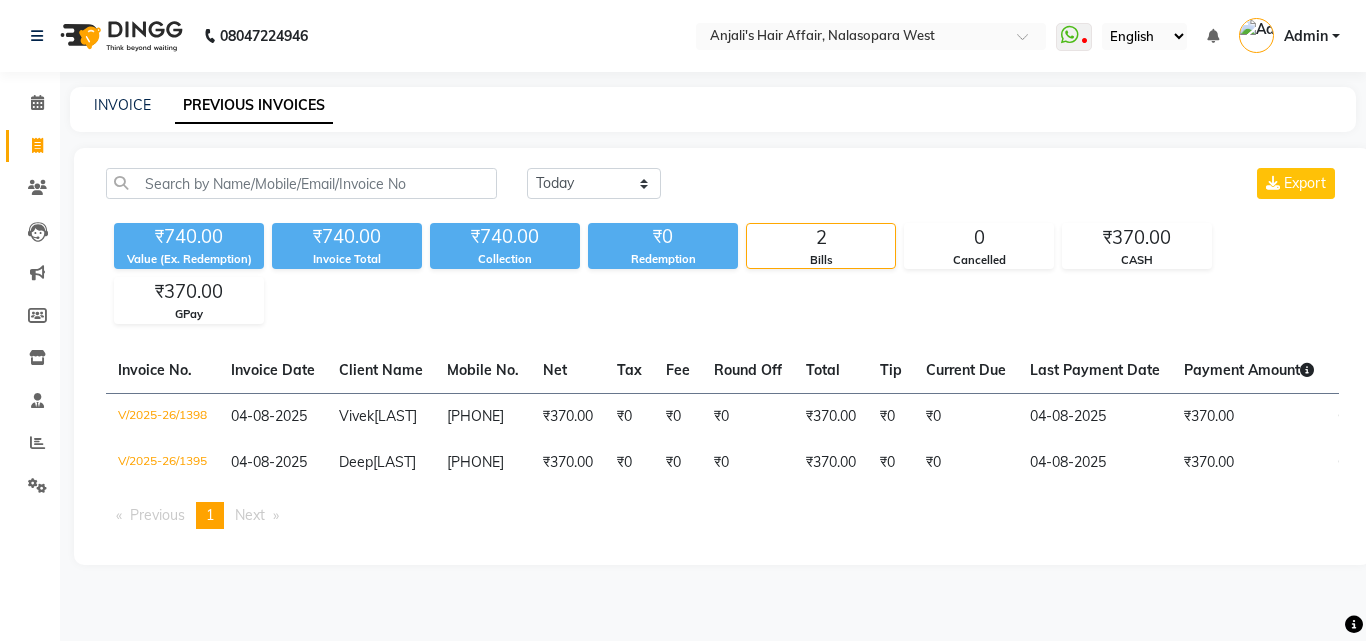 select on "6172" 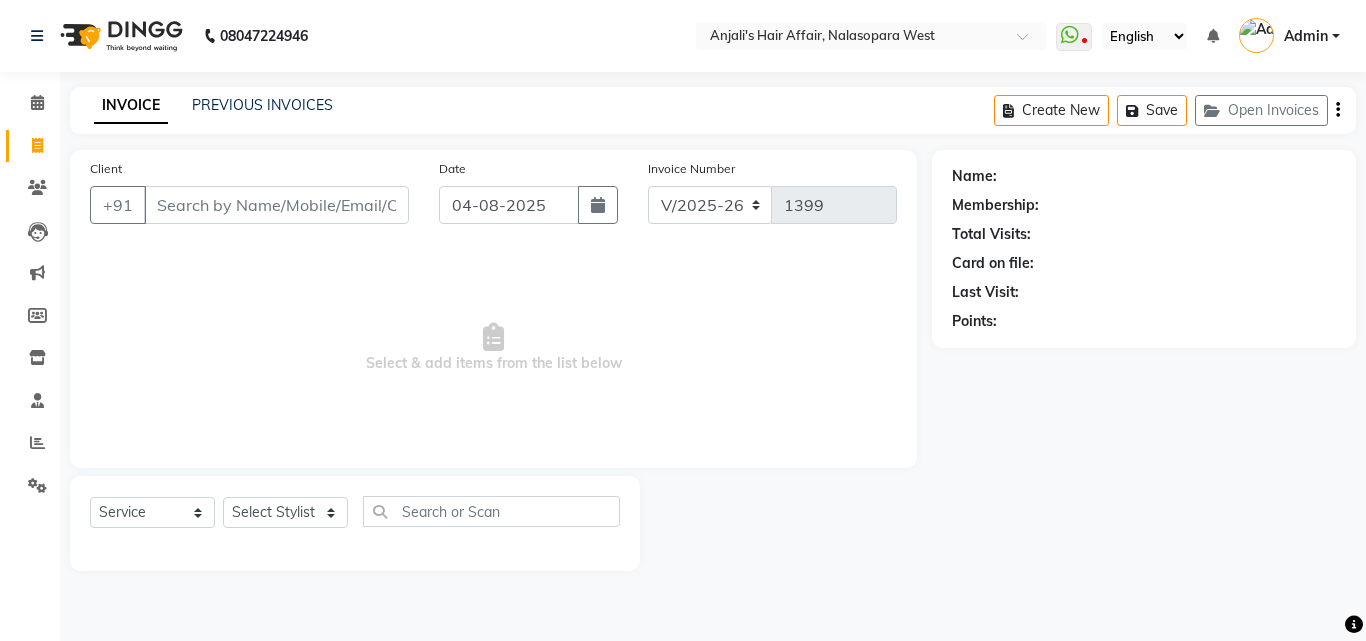 drag, startPoint x: 573, startPoint y: 207, endPoint x: 288, endPoint y: 121, distance: 297.69278 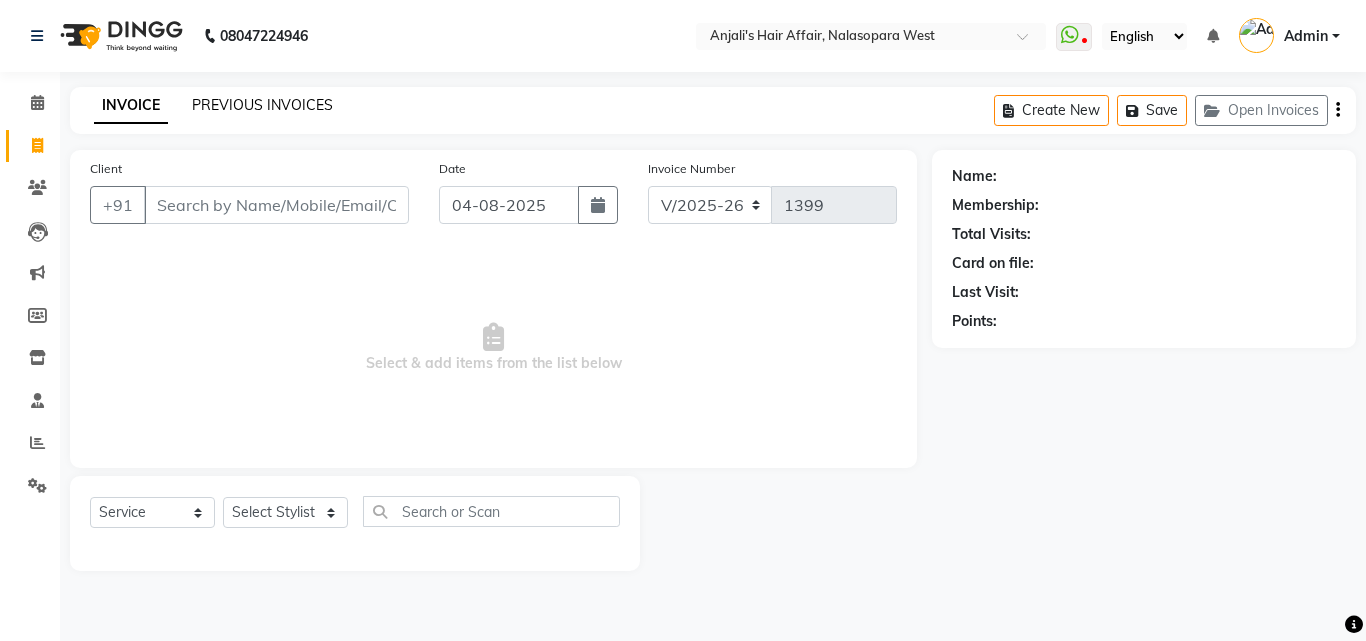 click on "PREVIOUS INVOICES" 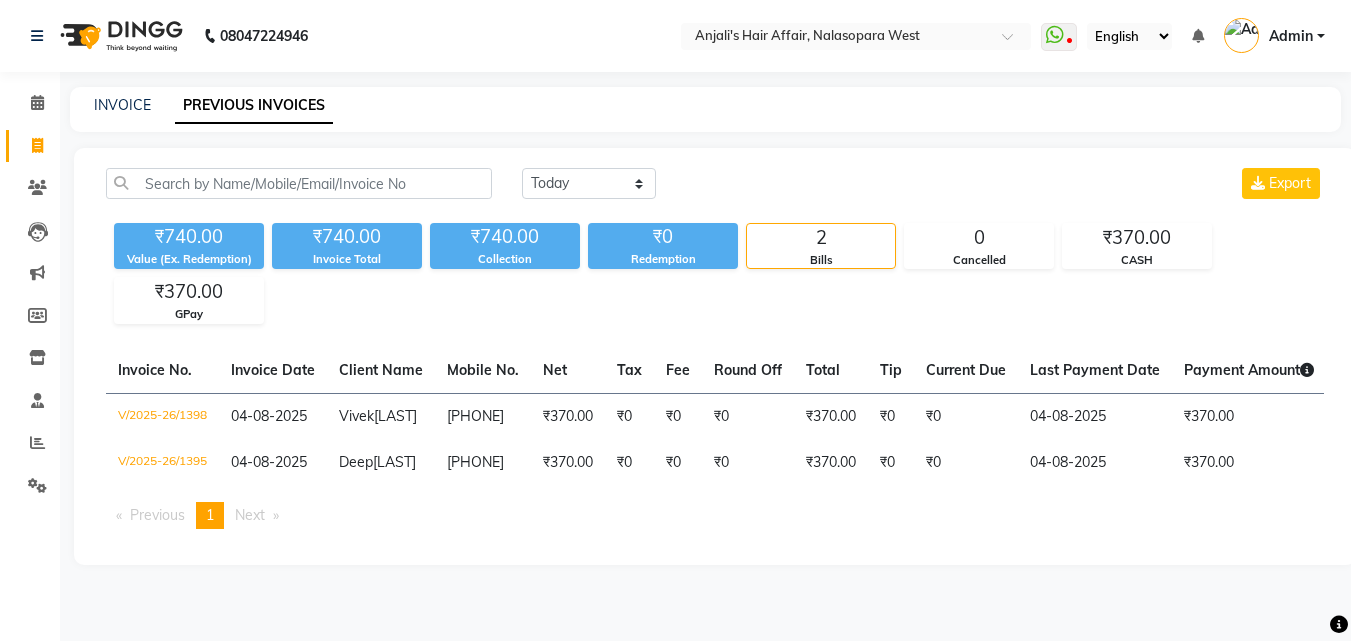 click on "Today Yesterday Custom Range Export" 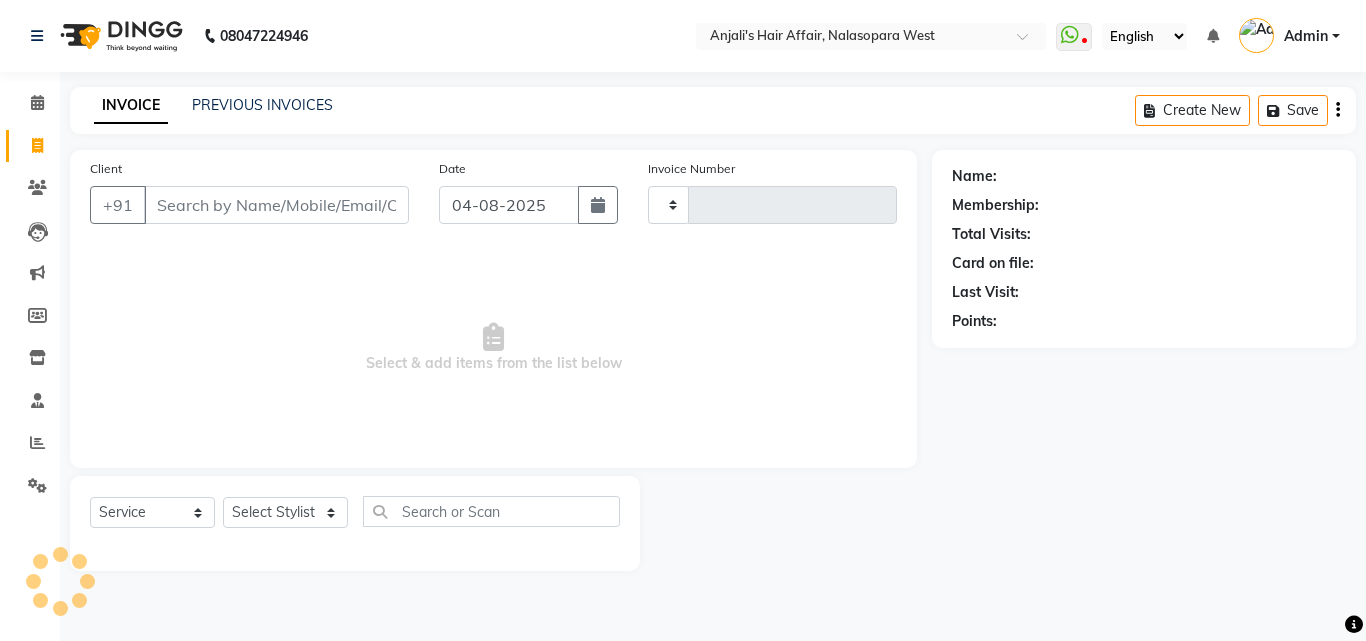 type on "1399" 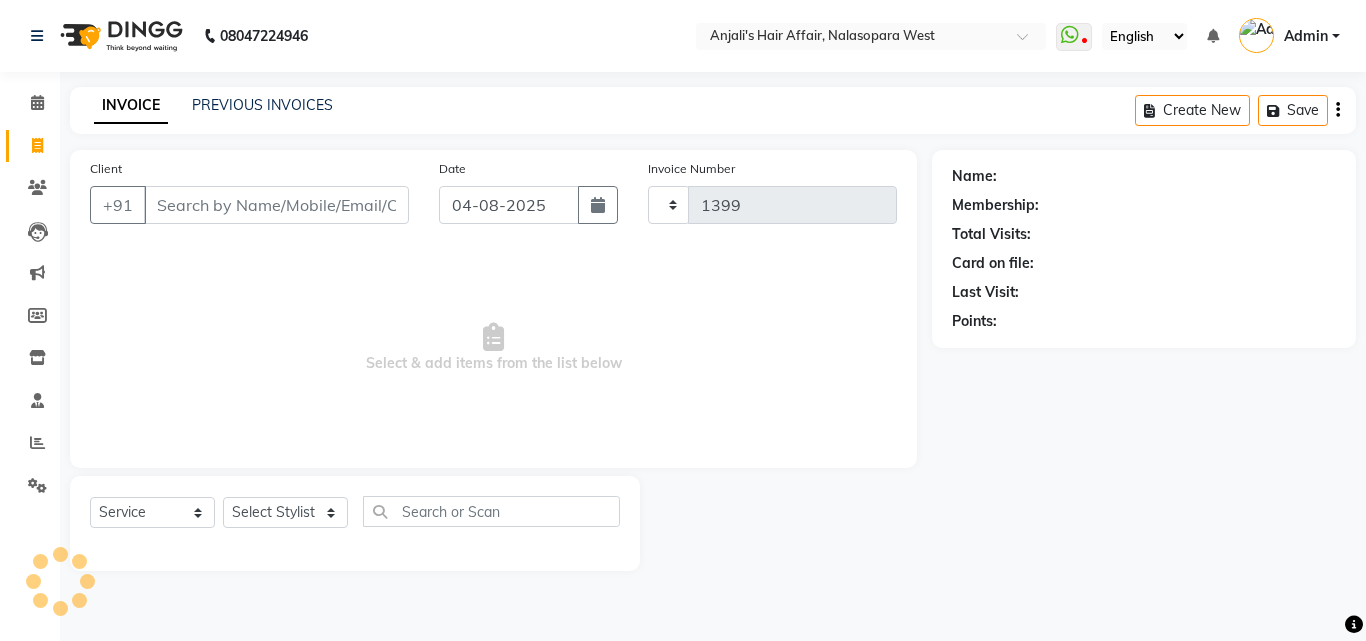 select on "6172" 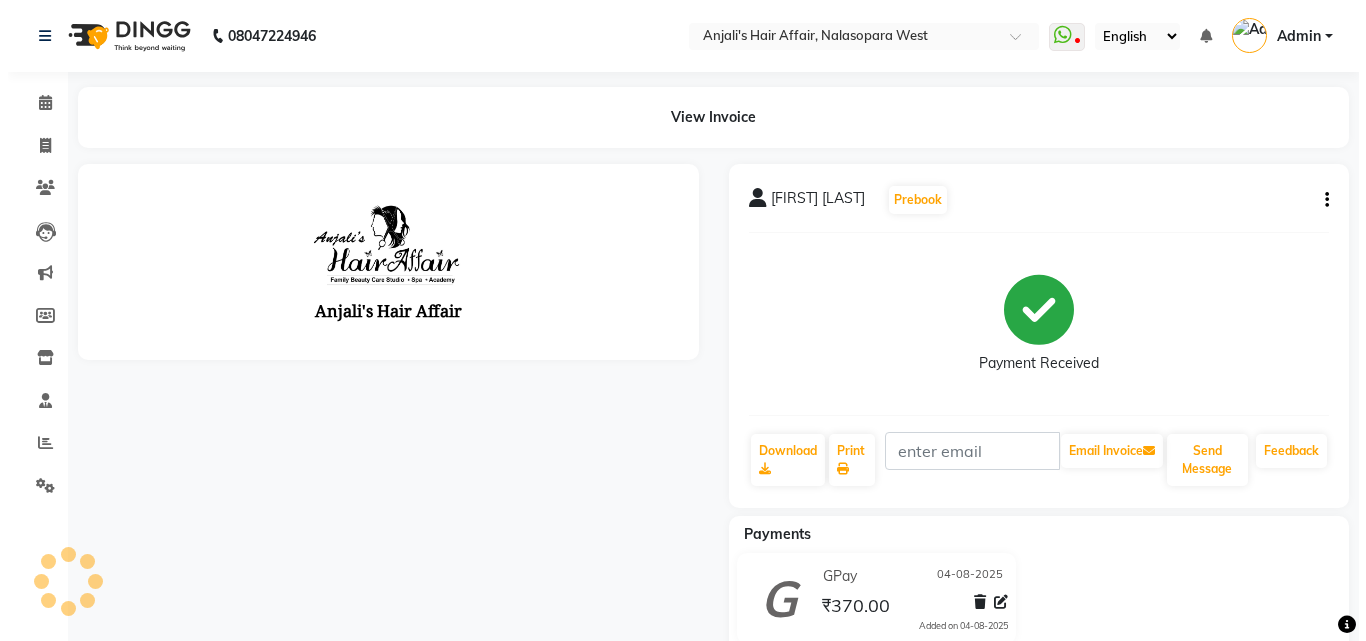 scroll, scrollTop: 0, scrollLeft: 0, axis: both 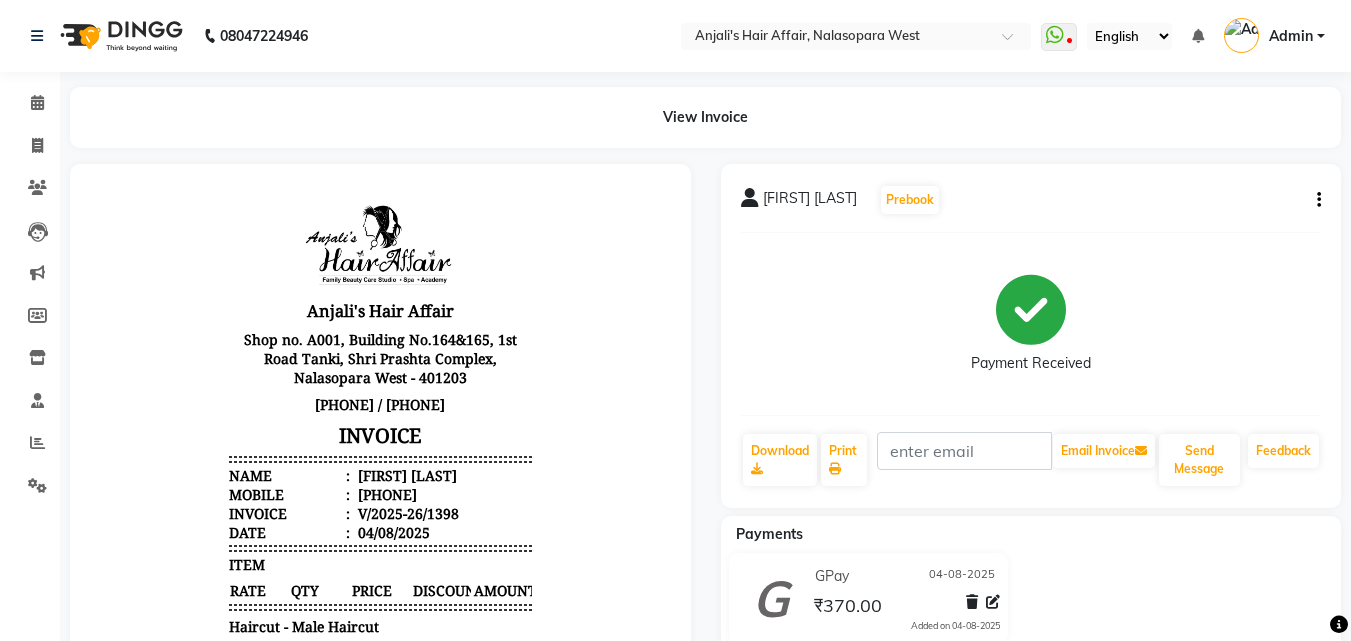 select on "6172" 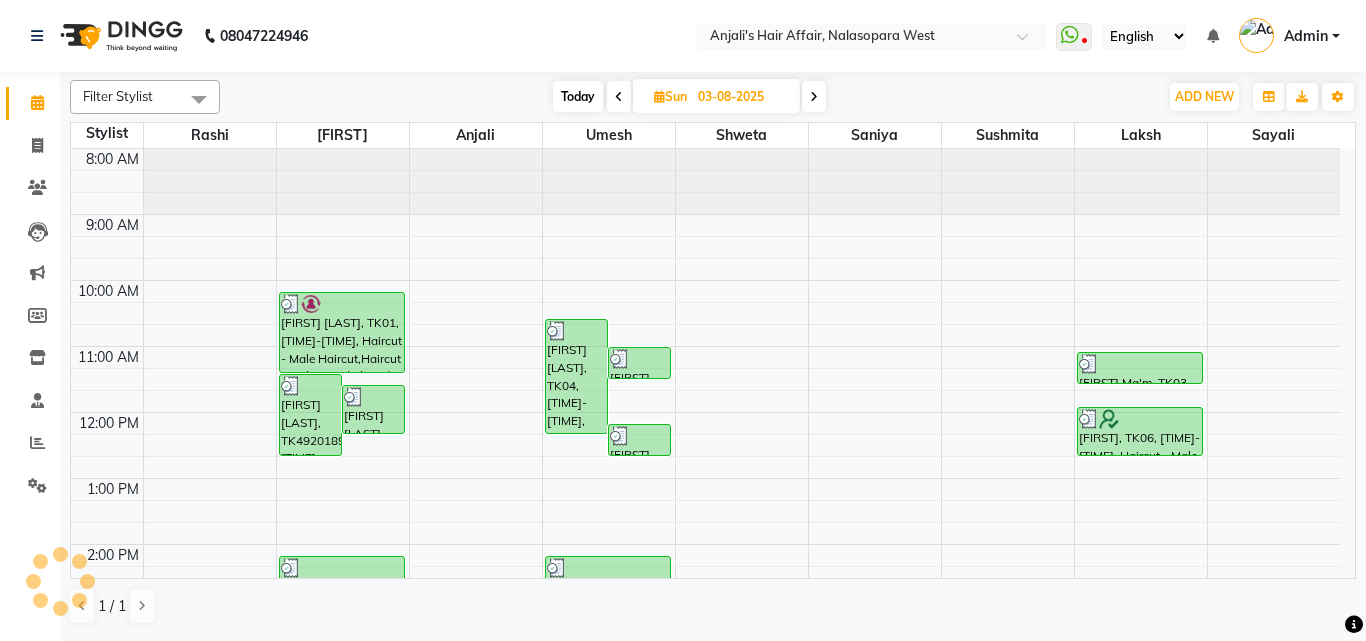 scroll, scrollTop: 0, scrollLeft: 0, axis: both 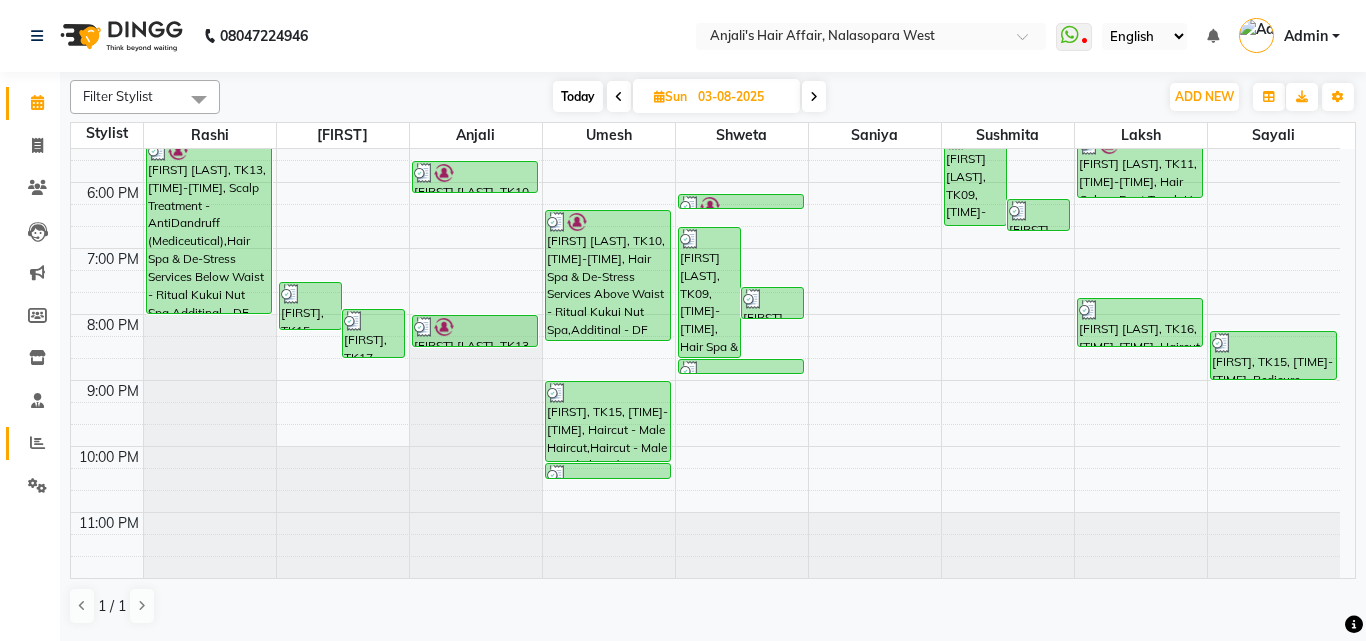 click on "Reports" 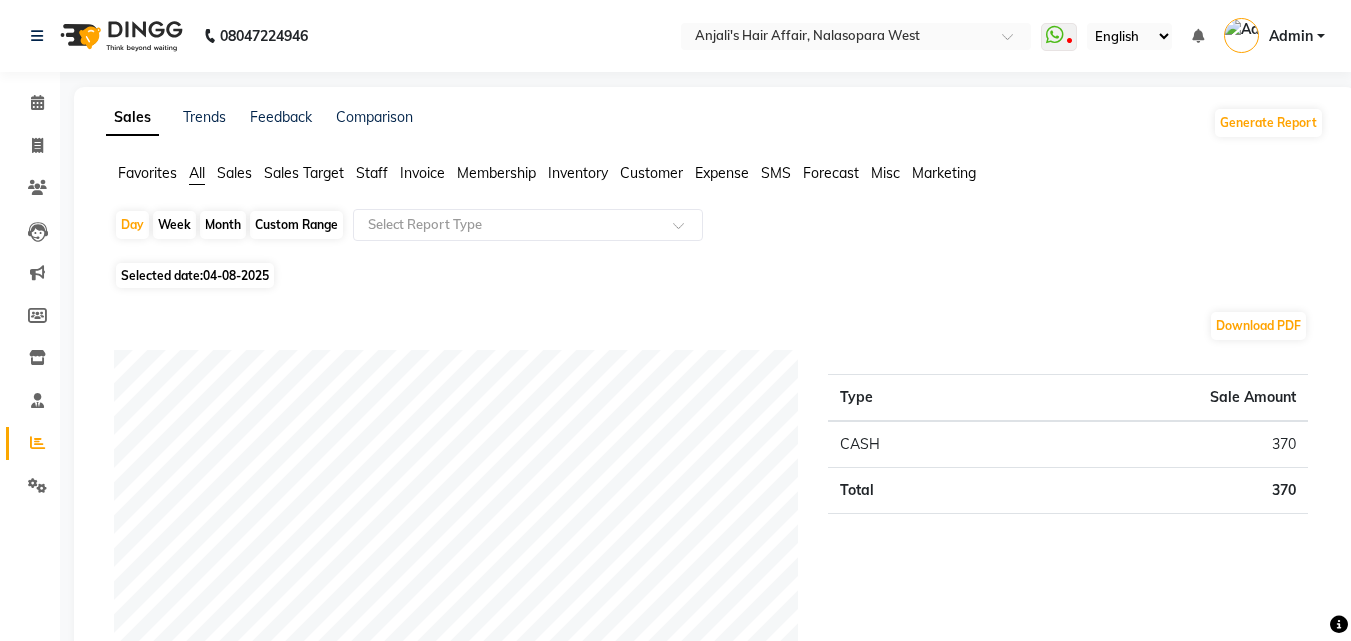 click on "Staff" 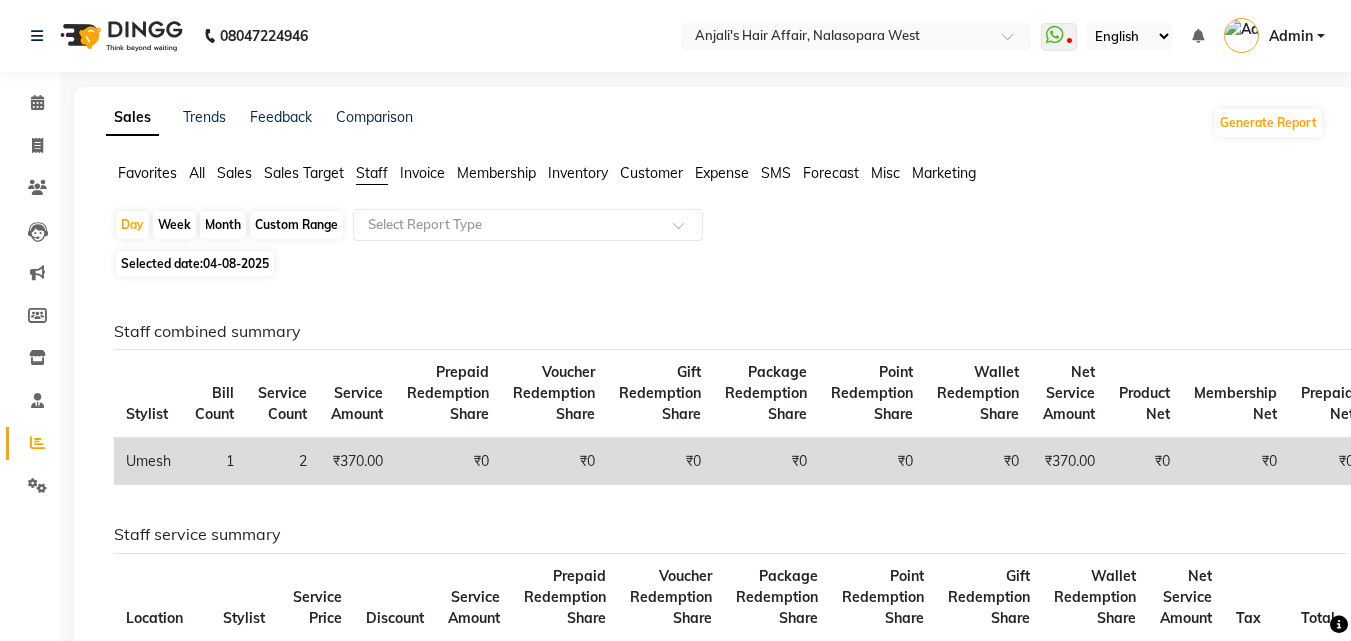 click on "04-08-2025" 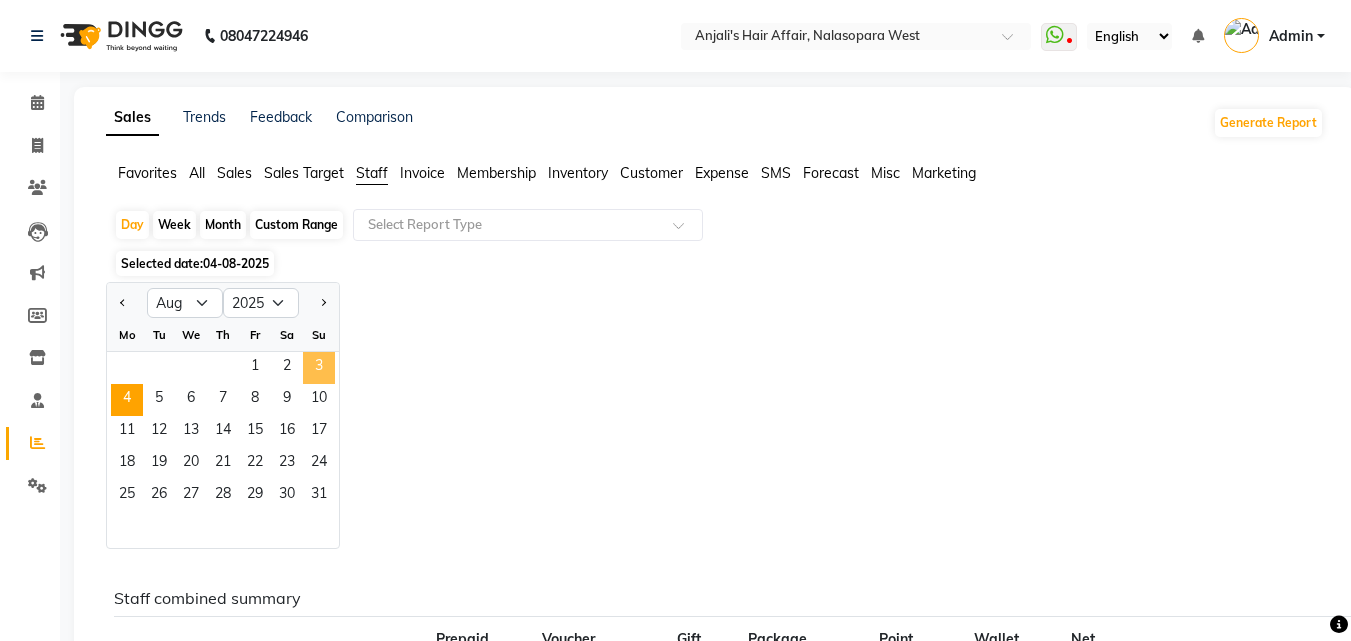 click on "3" 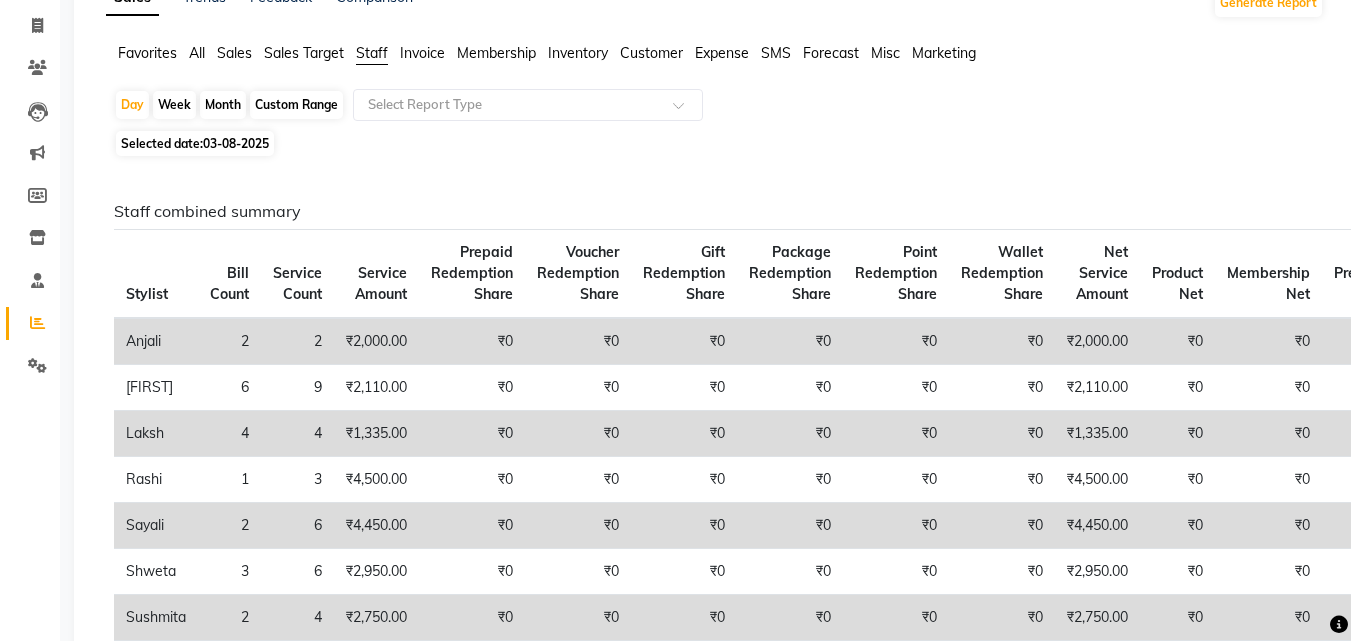 scroll, scrollTop: 100, scrollLeft: 0, axis: vertical 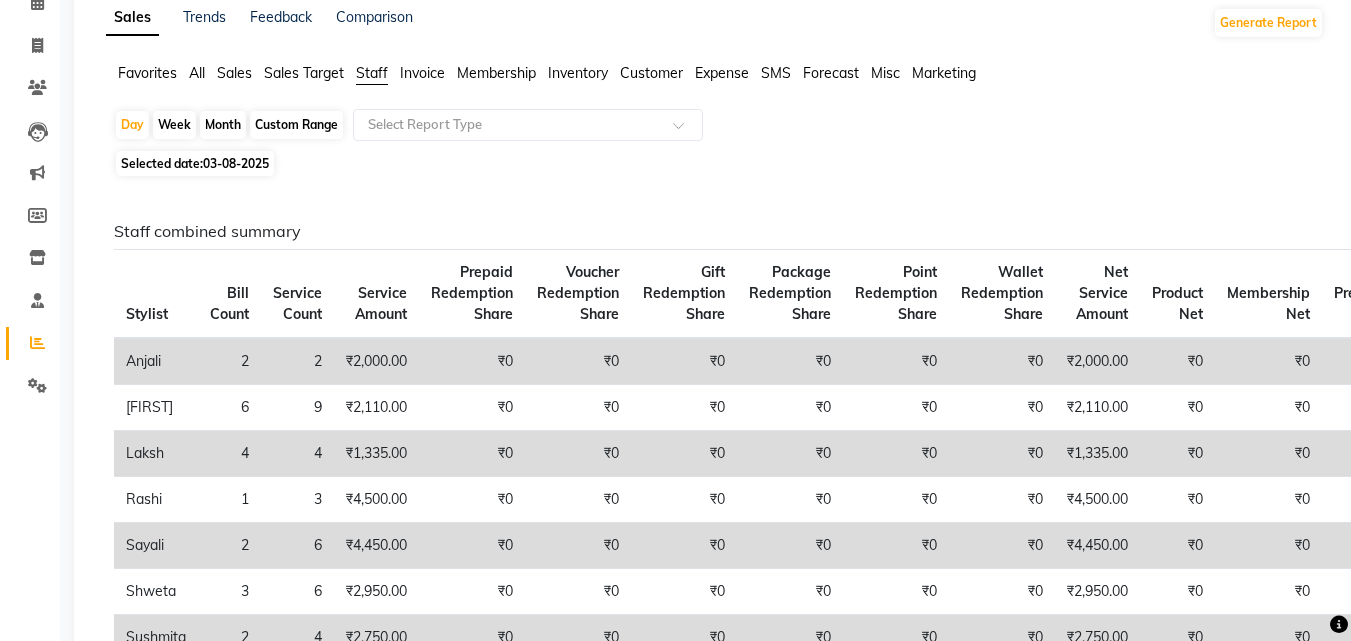 click on "Month" 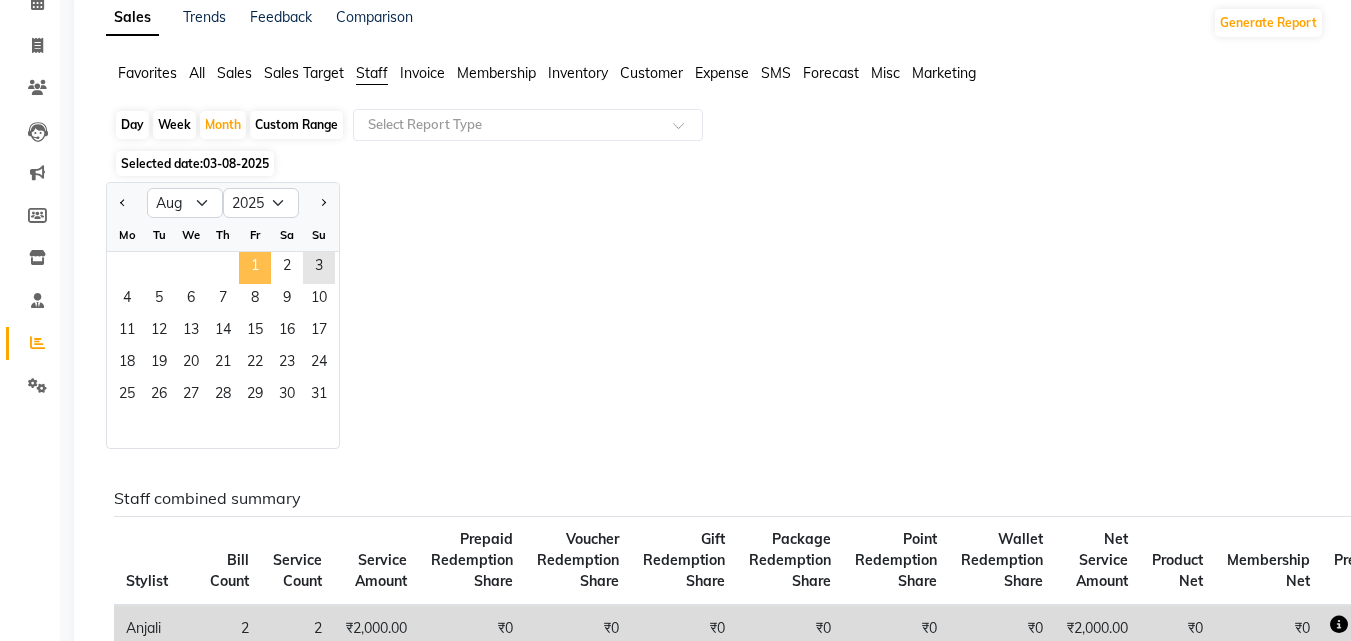click on "1" 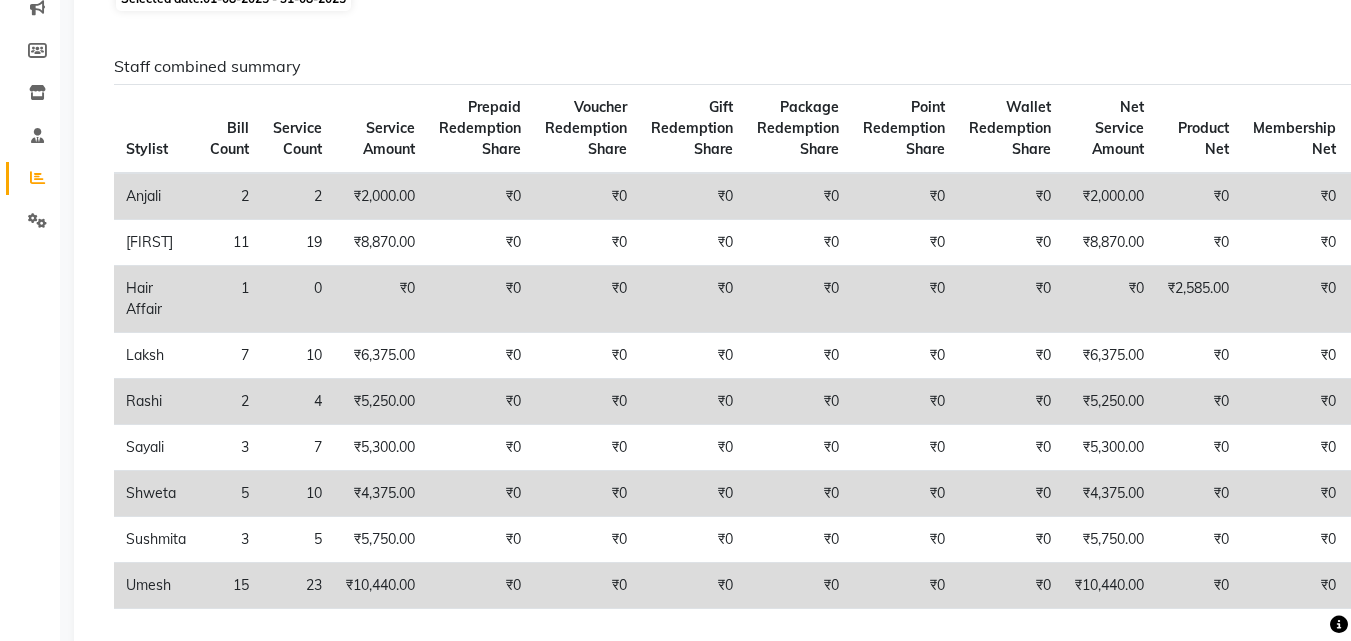 scroll, scrollTop: 300, scrollLeft: 0, axis: vertical 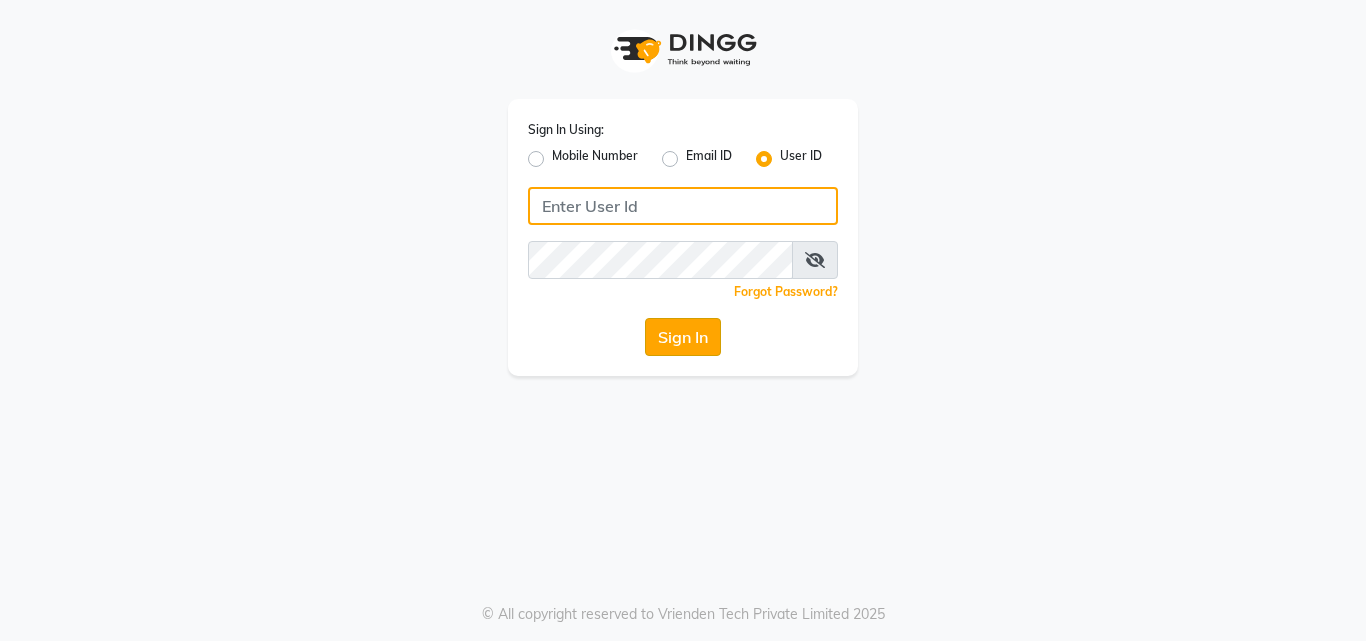 type on "anjali" 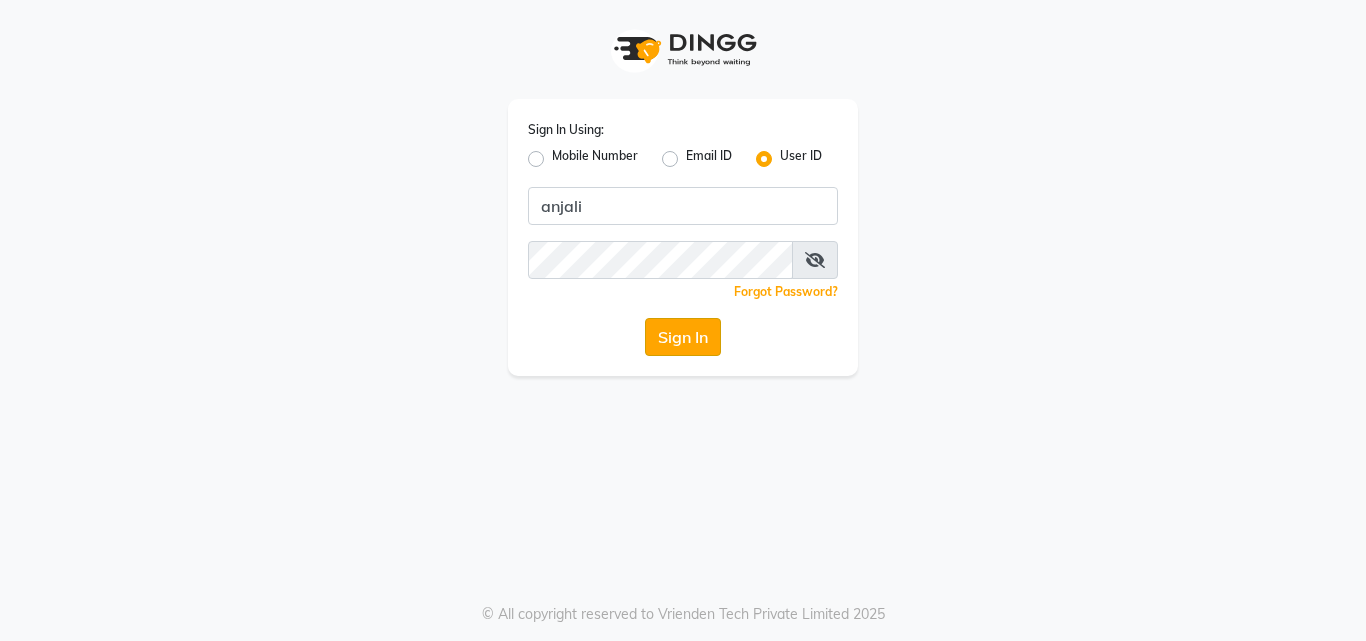 click on "Sign In" 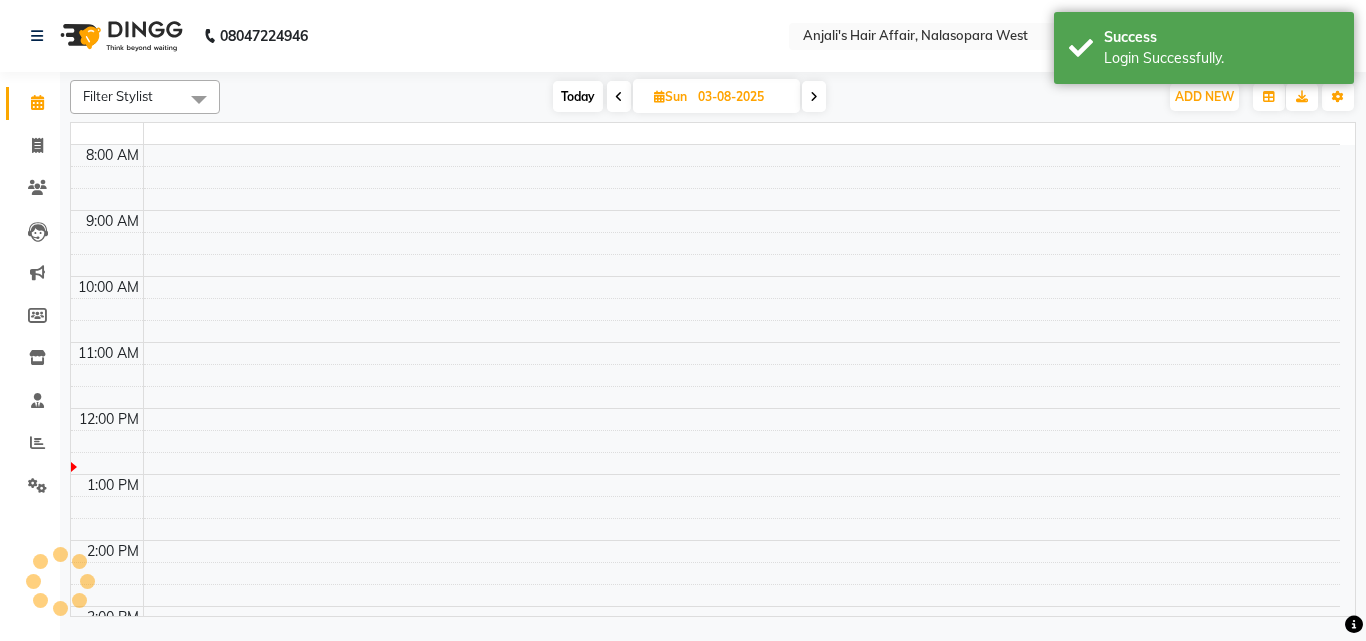 select on "en" 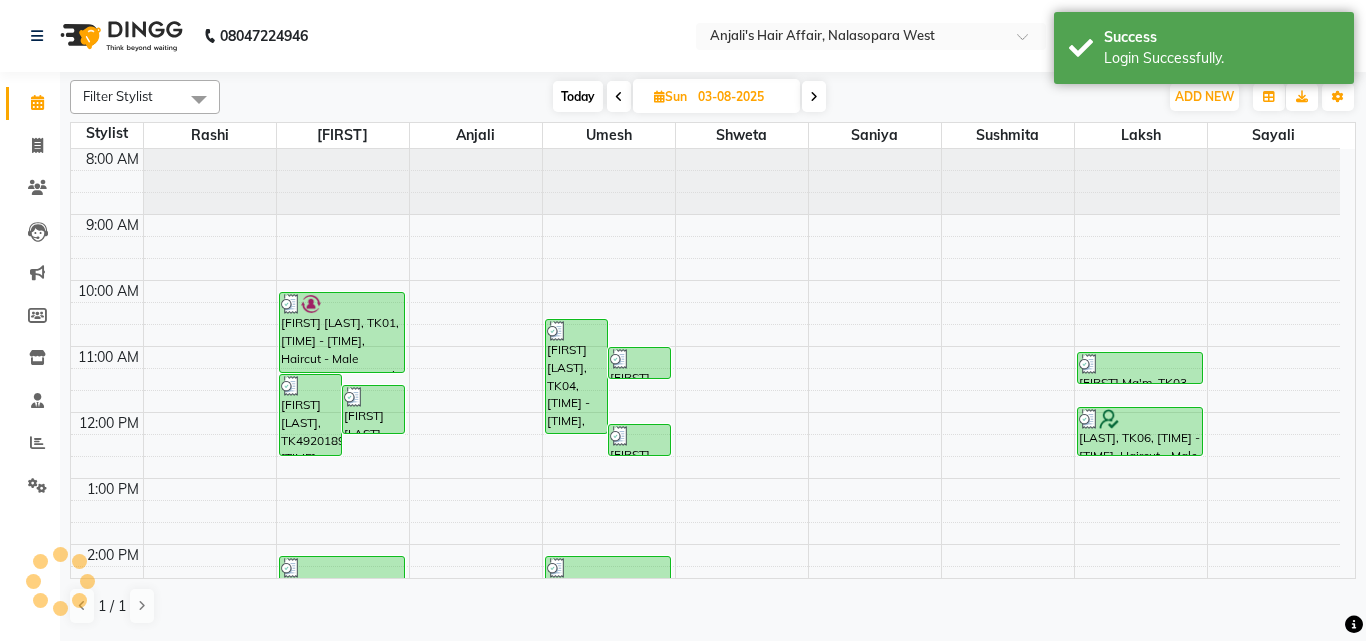scroll, scrollTop: 0, scrollLeft: 0, axis: both 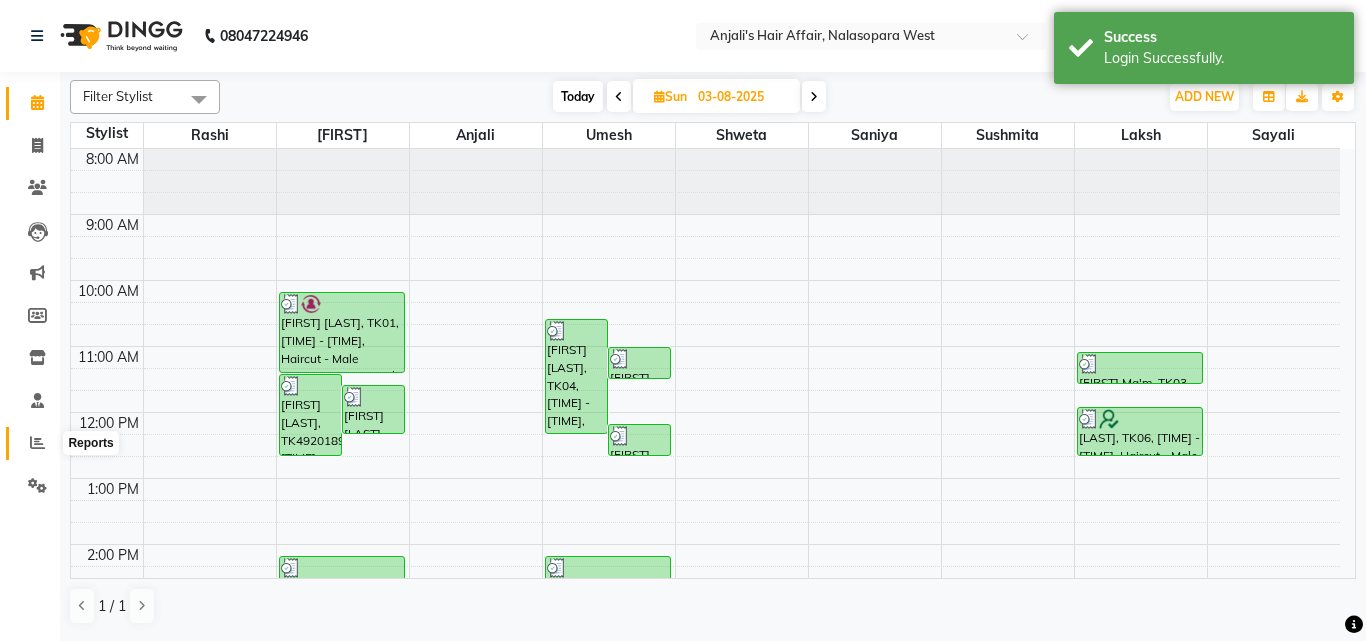 click 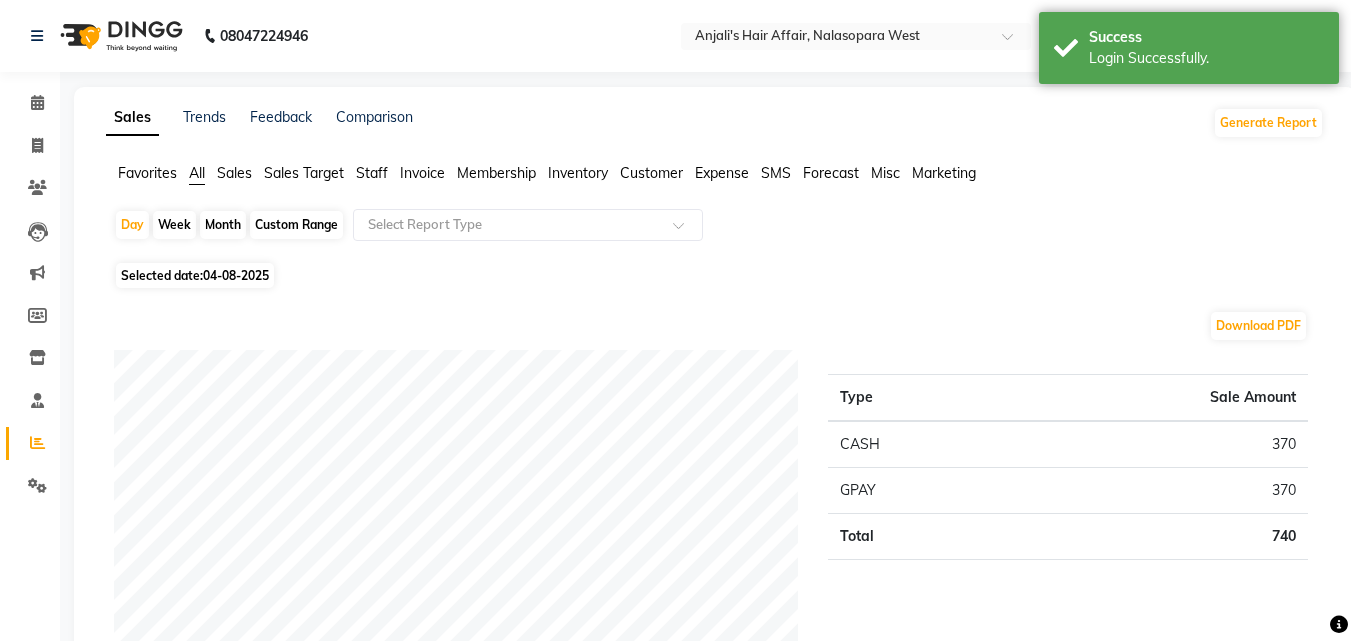 click on "Favorites All Sales Sales Target Staff Invoice Membership Inventory Customer Expense SMS Forecast Misc Marketing" 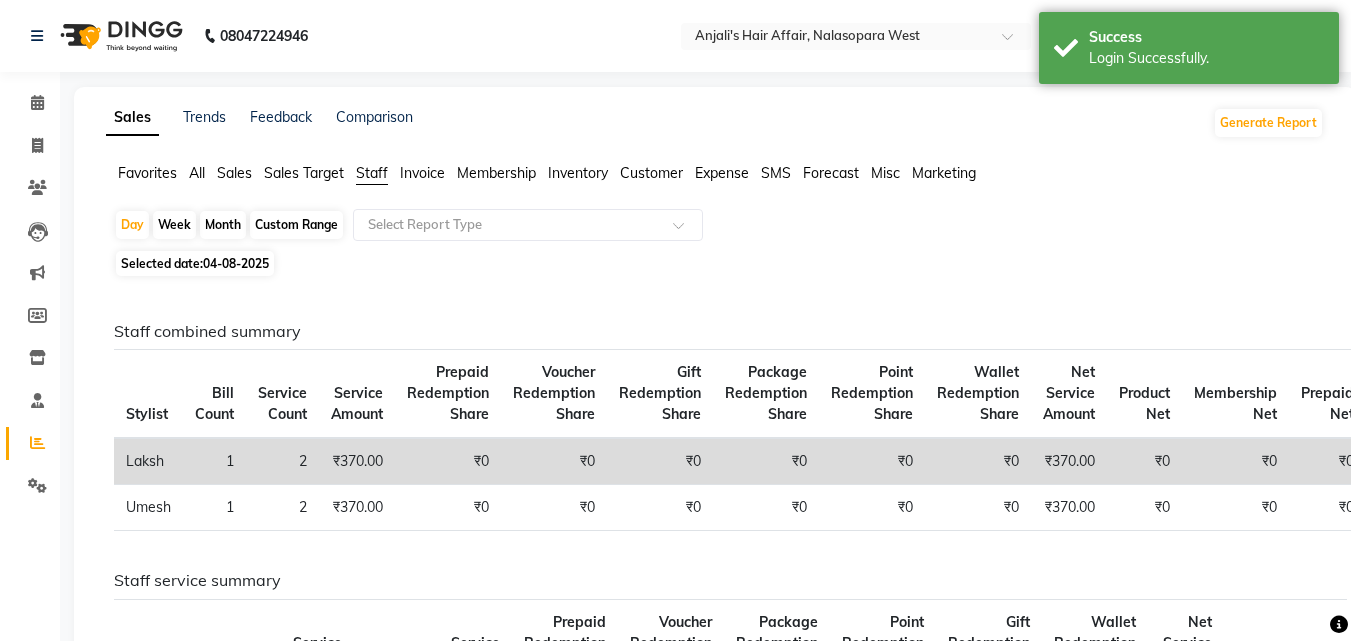 click on "04-08-2025" 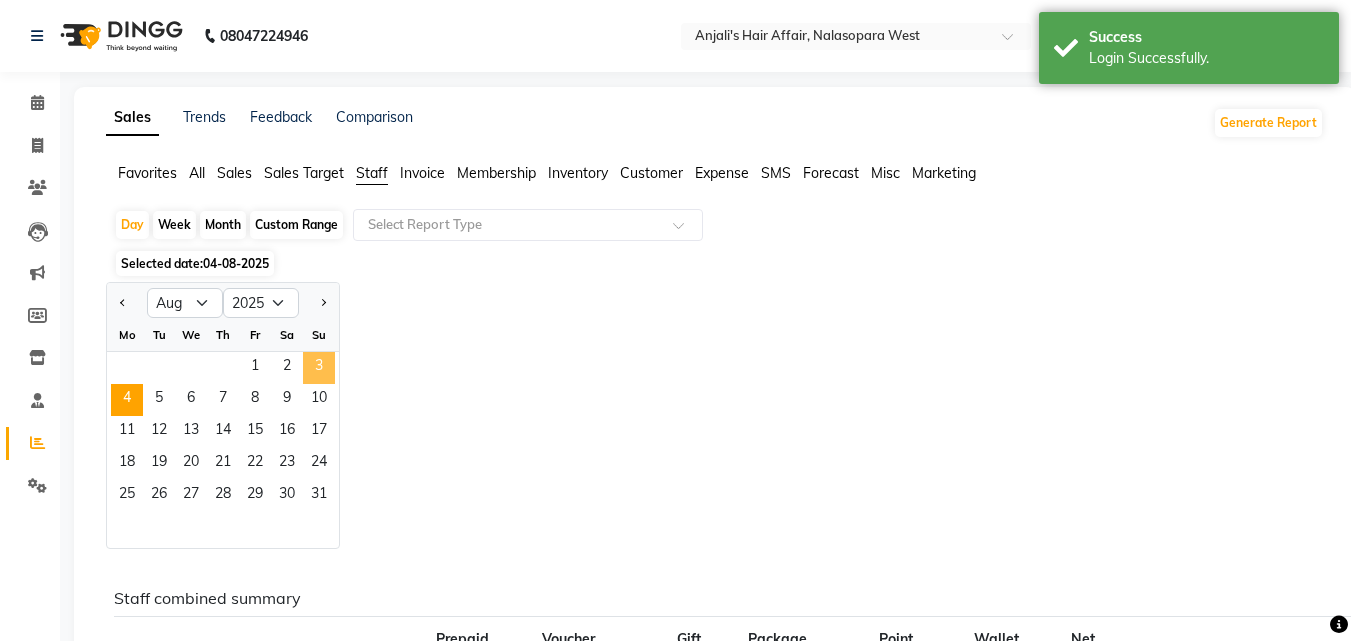 click on "3" 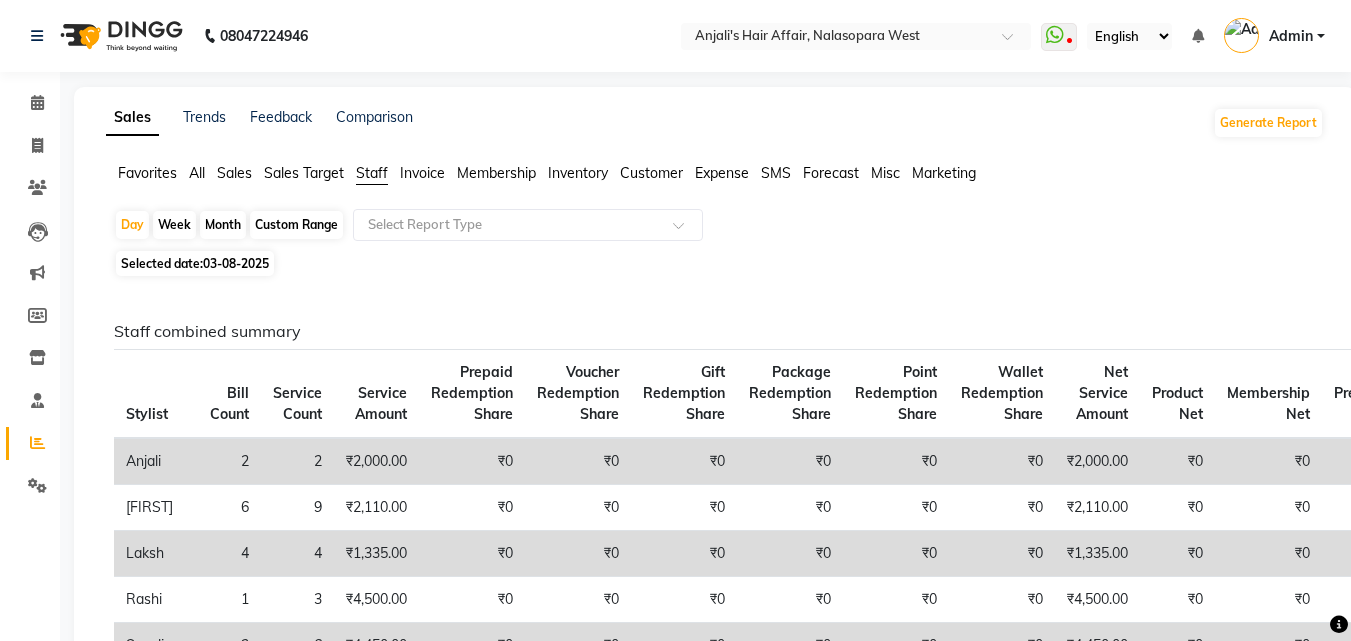 drag, startPoint x: 325, startPoint y: 367, endPoint x: 881, endPoint y: 245, distance: 569.22754 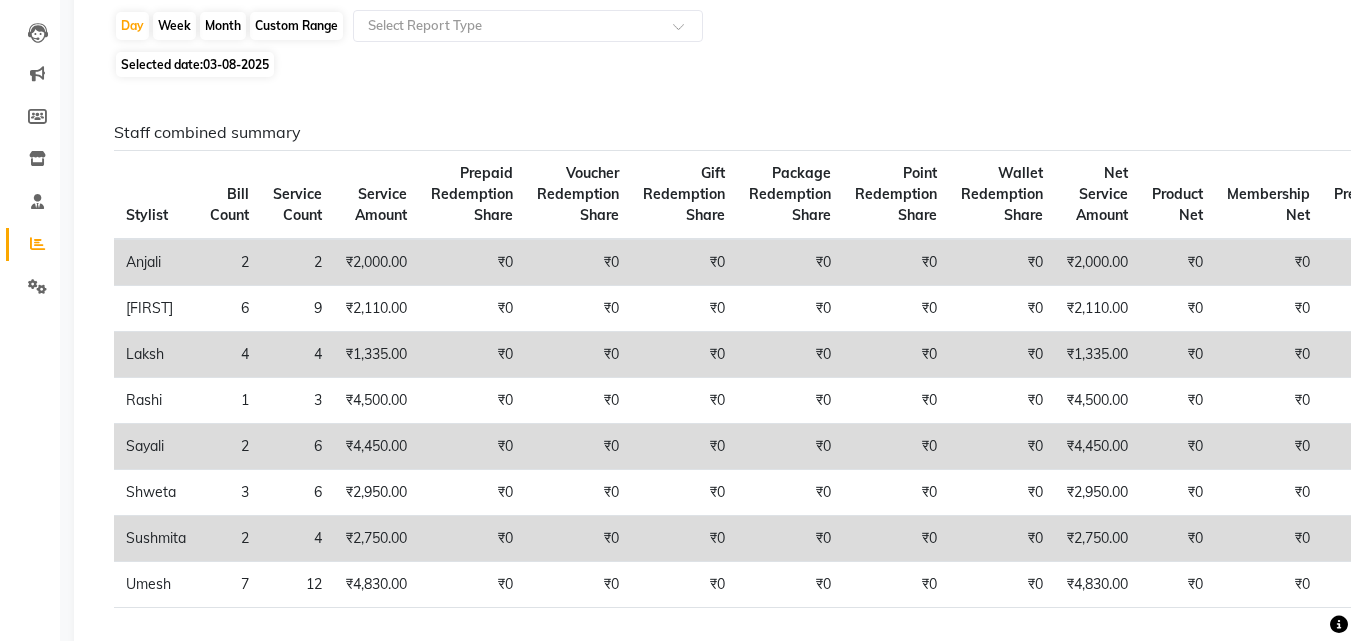 scroll, scrollTop: 200, scrollLeft: 0, axis: vertical 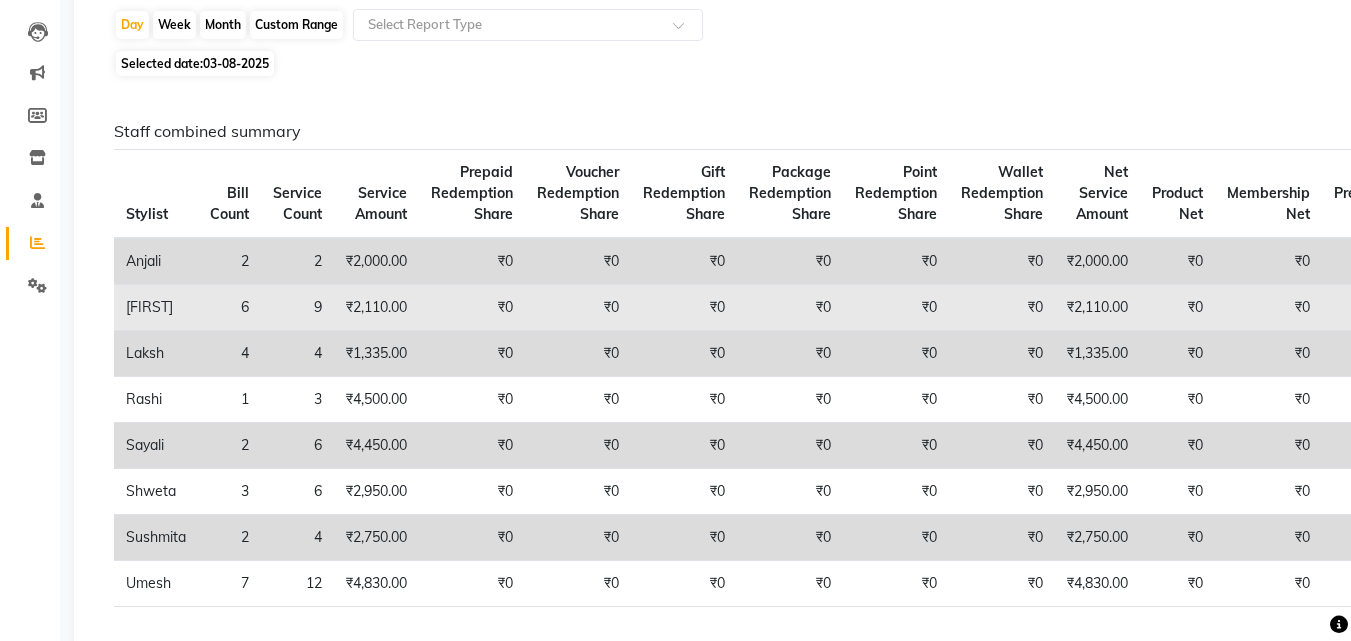 drag, startPoint x: 881, startPoint y: 245, endPoint x: 507, endPoint y: 314, distance: 380.3117 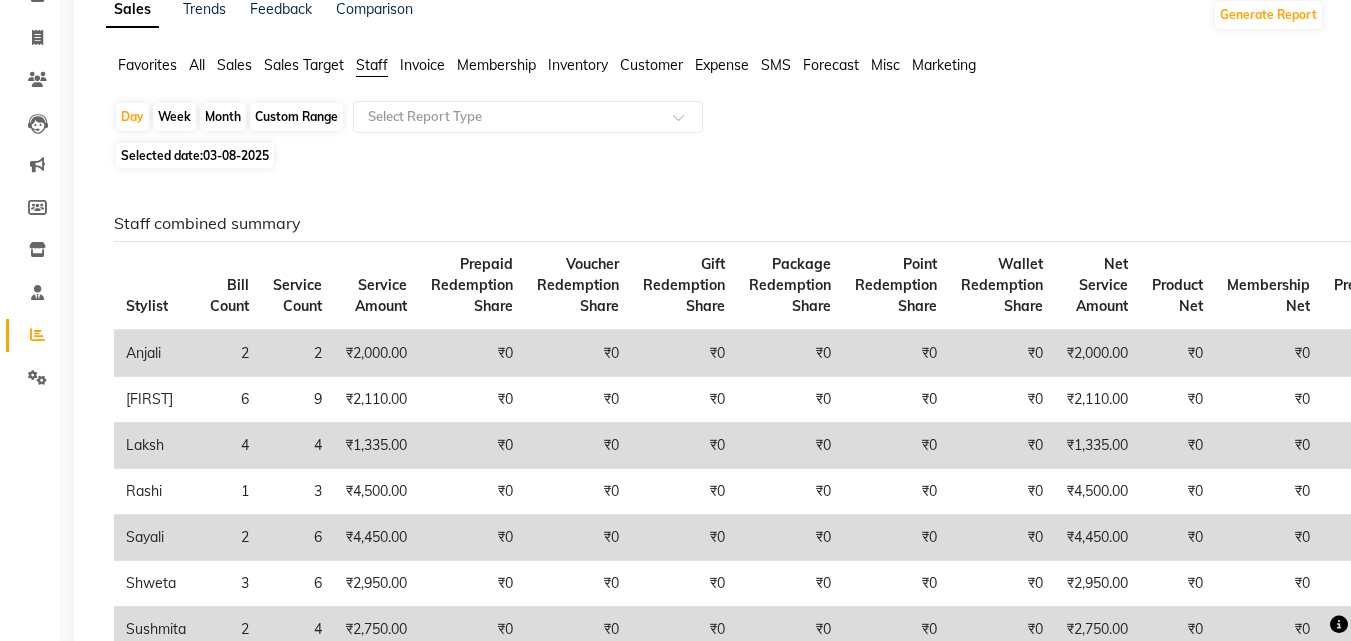 scroll, scrollTop: 0, scrollLeft: 0, axis: both 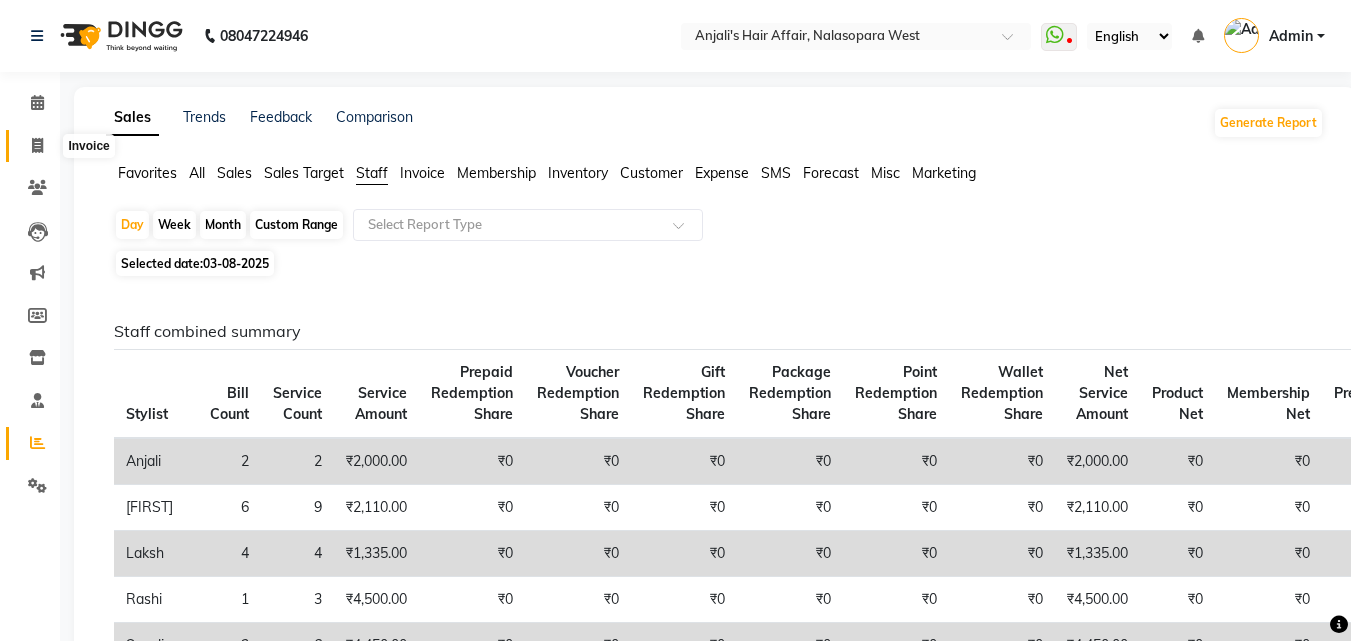 click 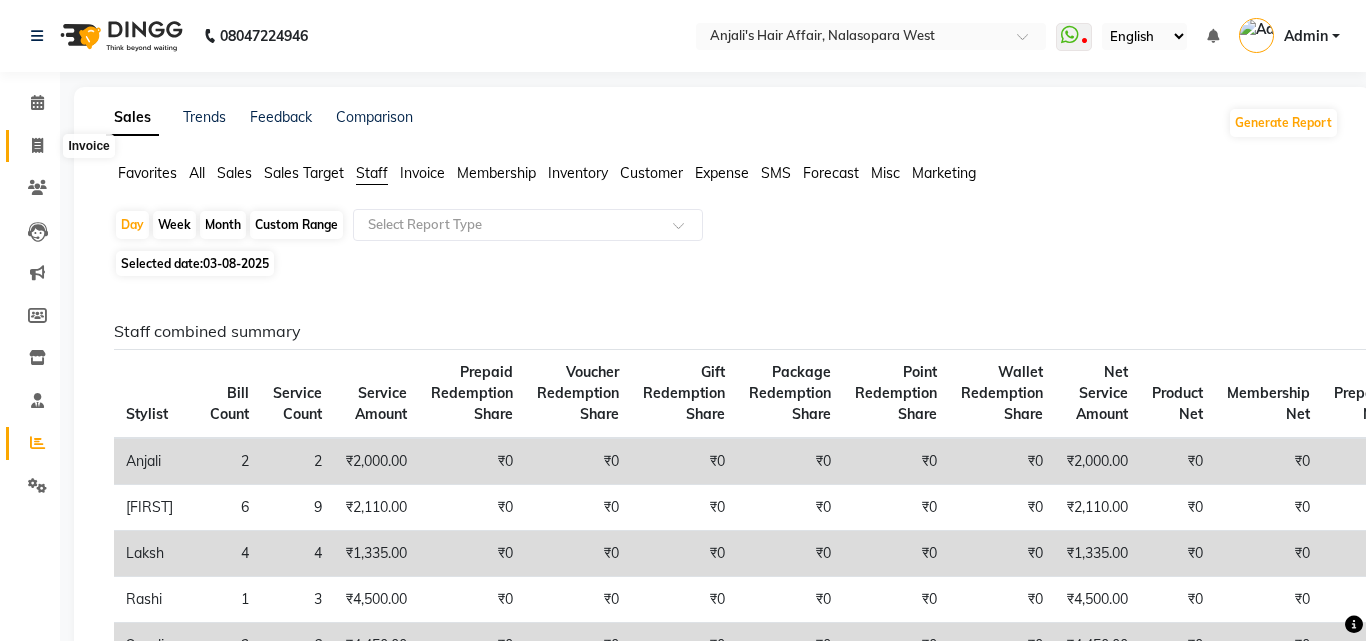 select on "6172" 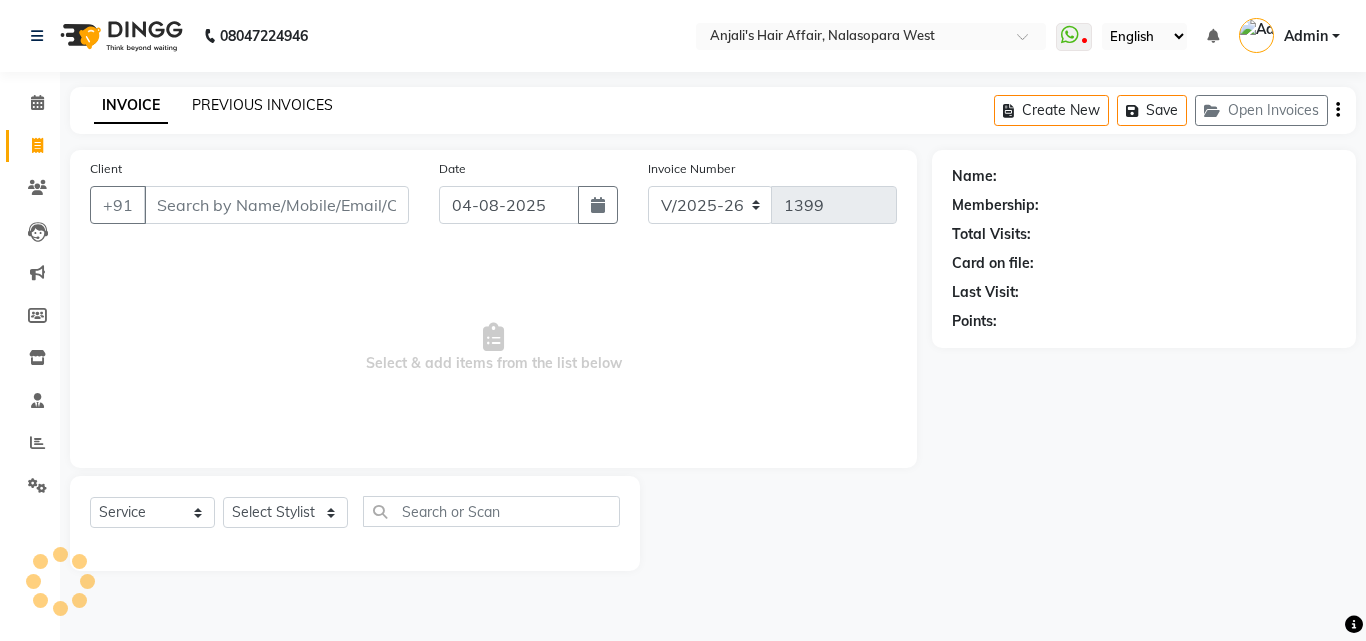 click on "PREVIOUS INVOICES" 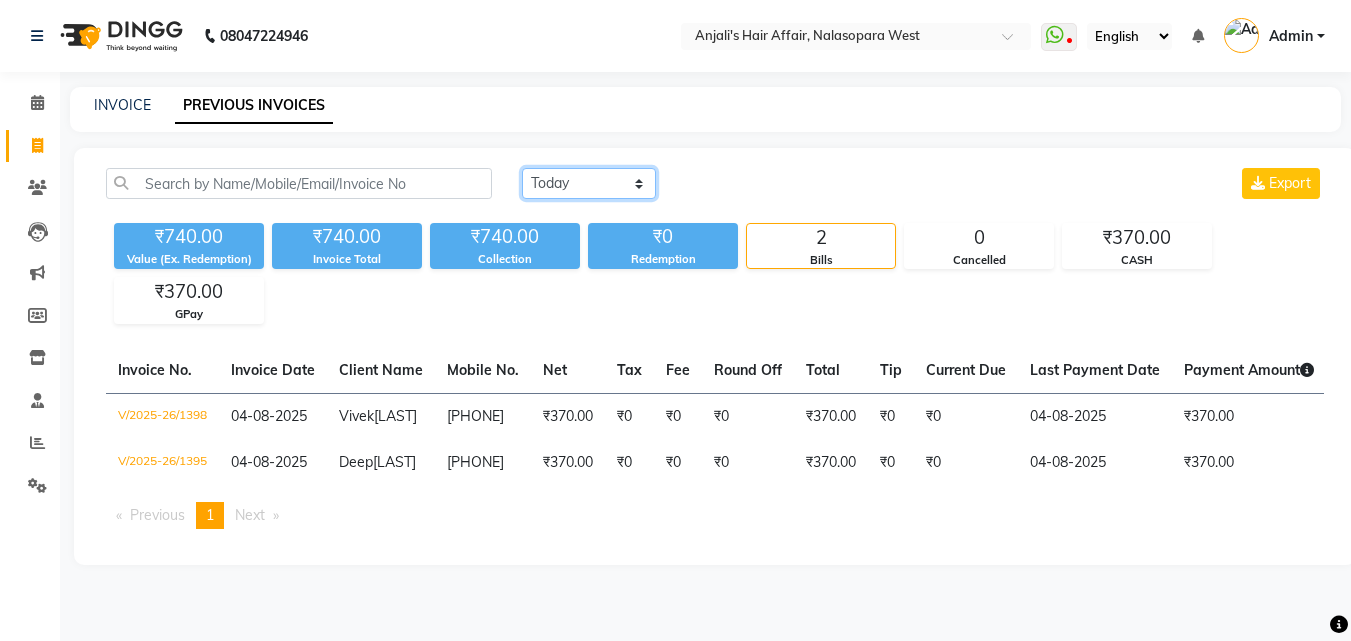 click on "Today Yesterday Custom Range" 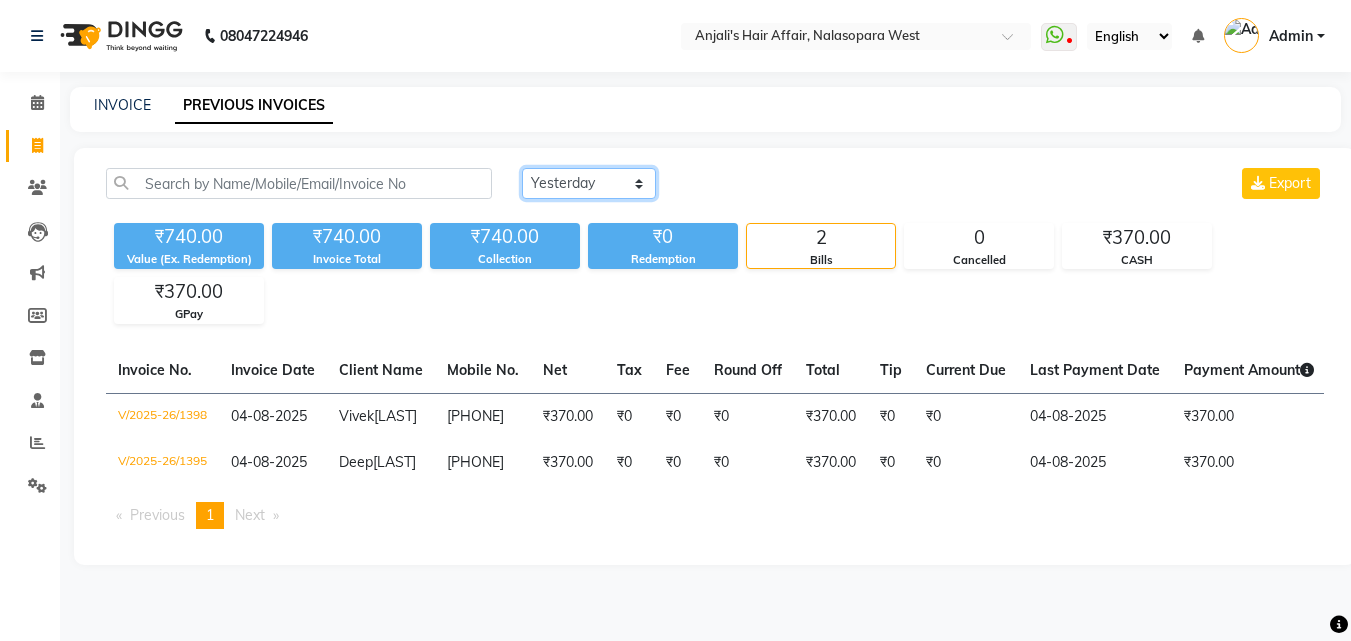 click on "Today Yesterday Custom Range" 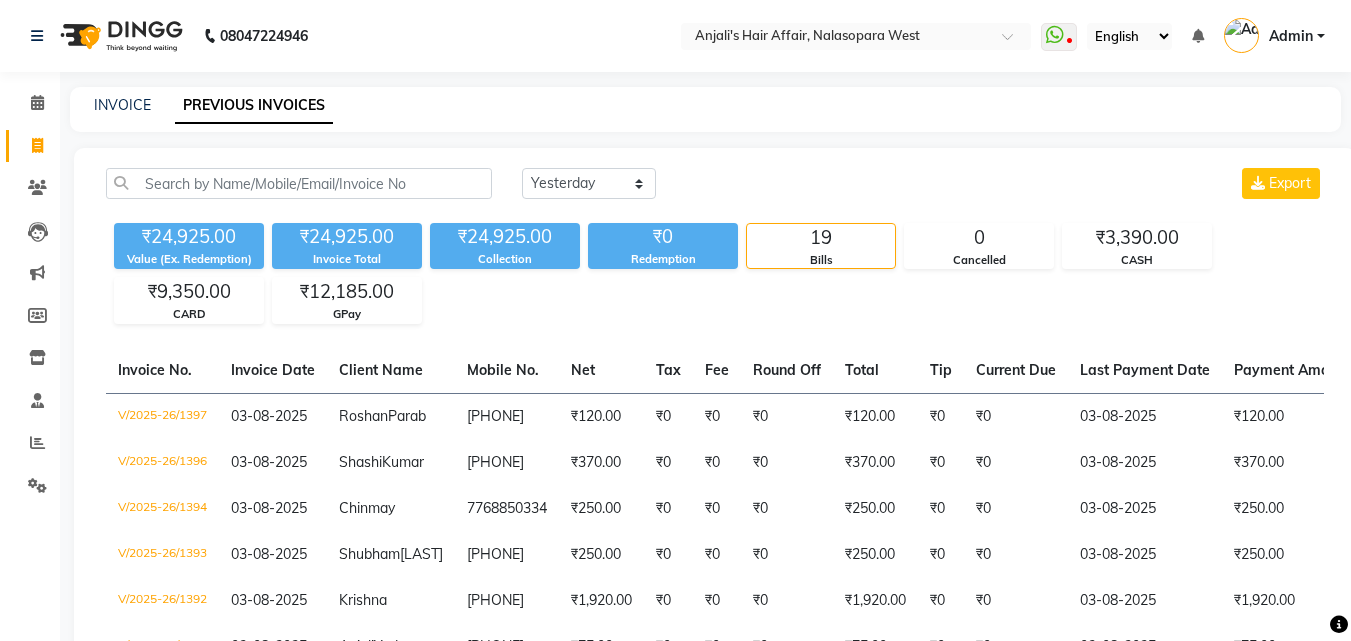 drag, startPoint x: 584, startPoint y: 18, endPoint x: 473, endPoint y: 54, distance: 116.6919 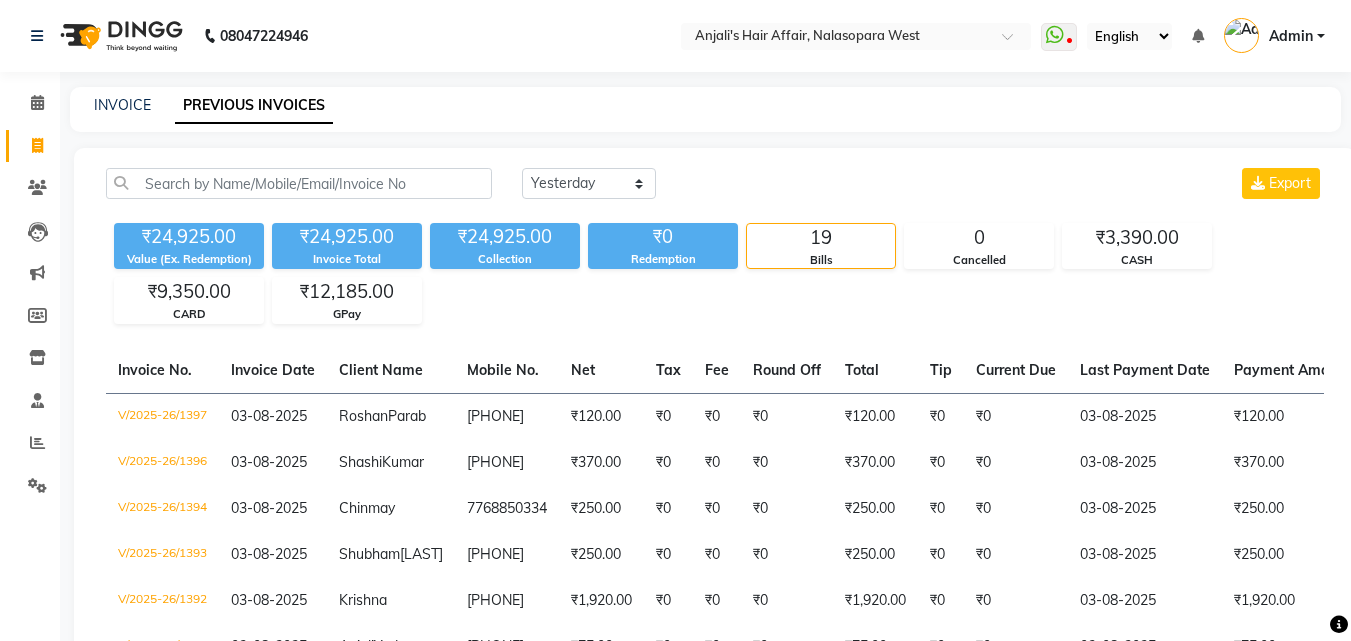 click on "[PHONE] Select Location × [FIRST]'s Hair Affair, Nalasopara West  WhatsApp Status  ✕ Status:  Disconnected Most Recent Message: [DATE]     [TIME] Recent Service Activity: [DATE]     [TIME]  [PHONE] Whatsapp Settings English ENGLISH Español العربية मराठी हिंदी ગુજરાતી தமிழ் 中文 Notifications nothing to show Admin Manage Profile Change Password Sign out  Version:3.16.0" 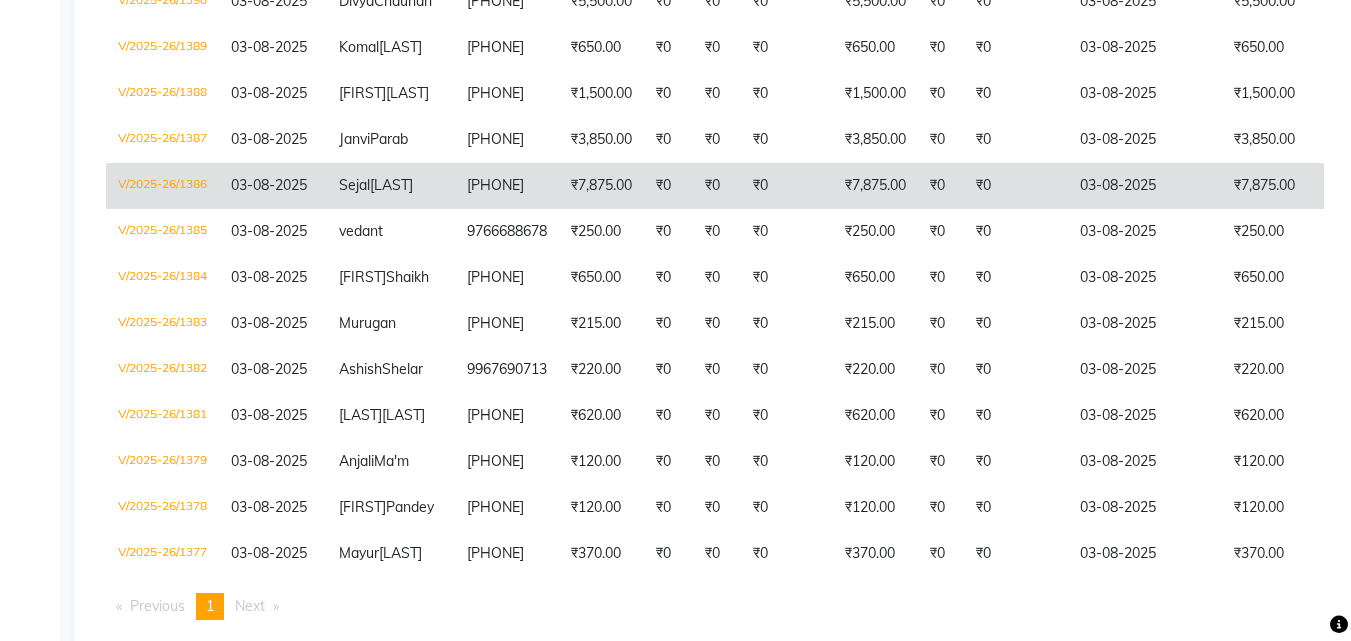 scroll, scrollTop: 591, scrollLeft: 0, axis: vertical 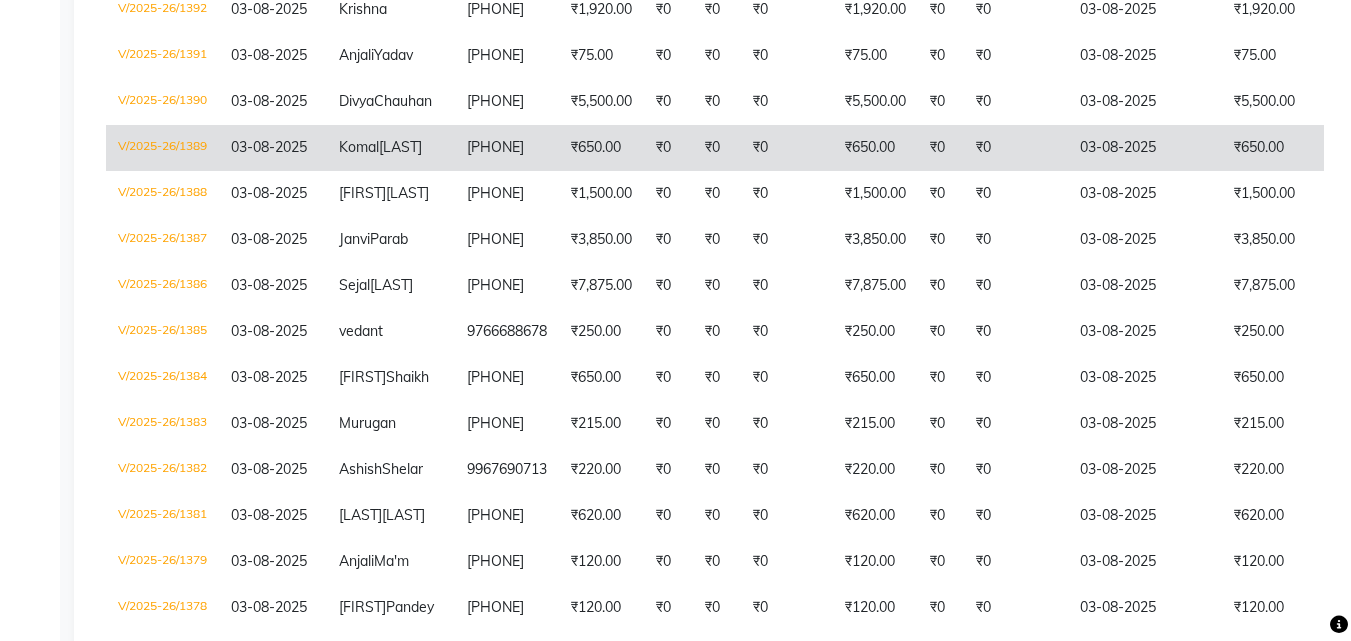 click on "03-08-2025" 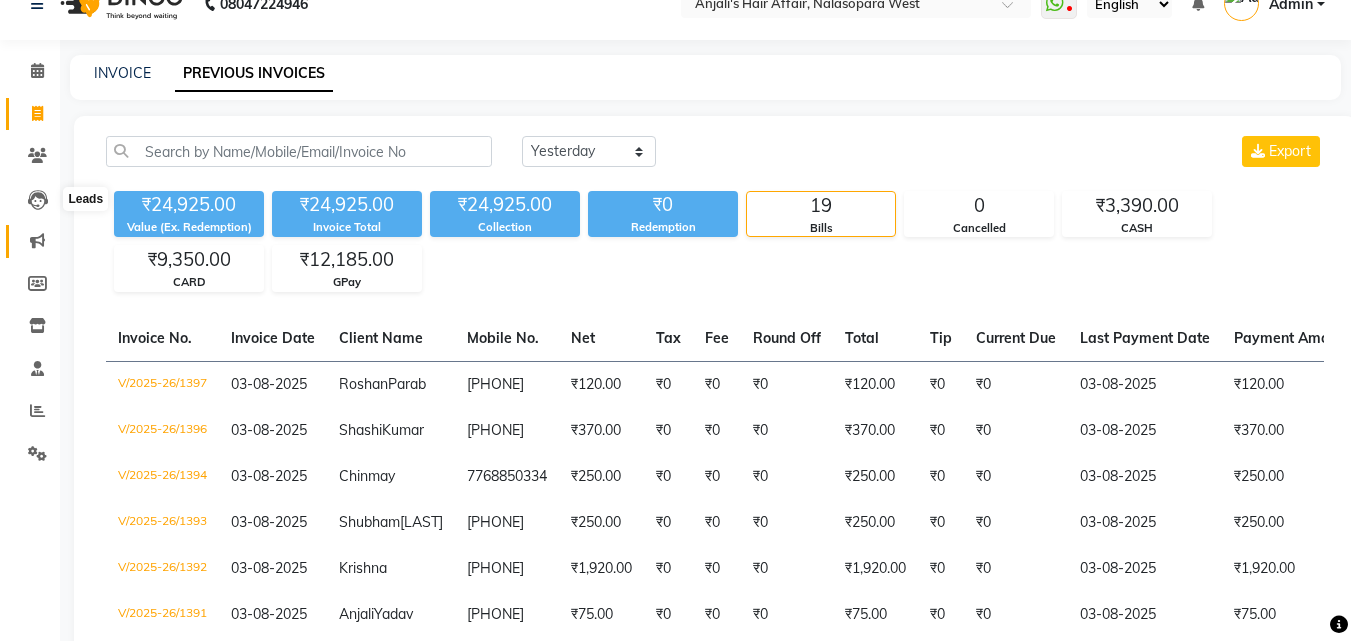 scroll, scrollTop: 0, scrollLeft: 0, axis: both 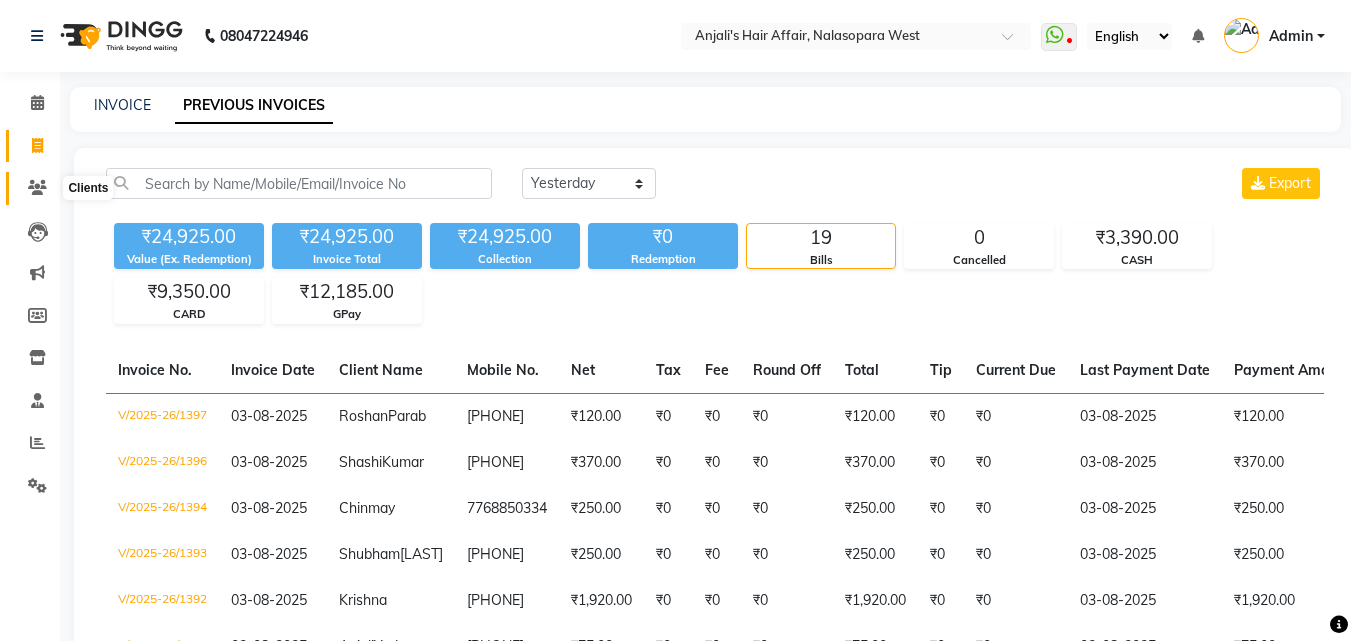 click 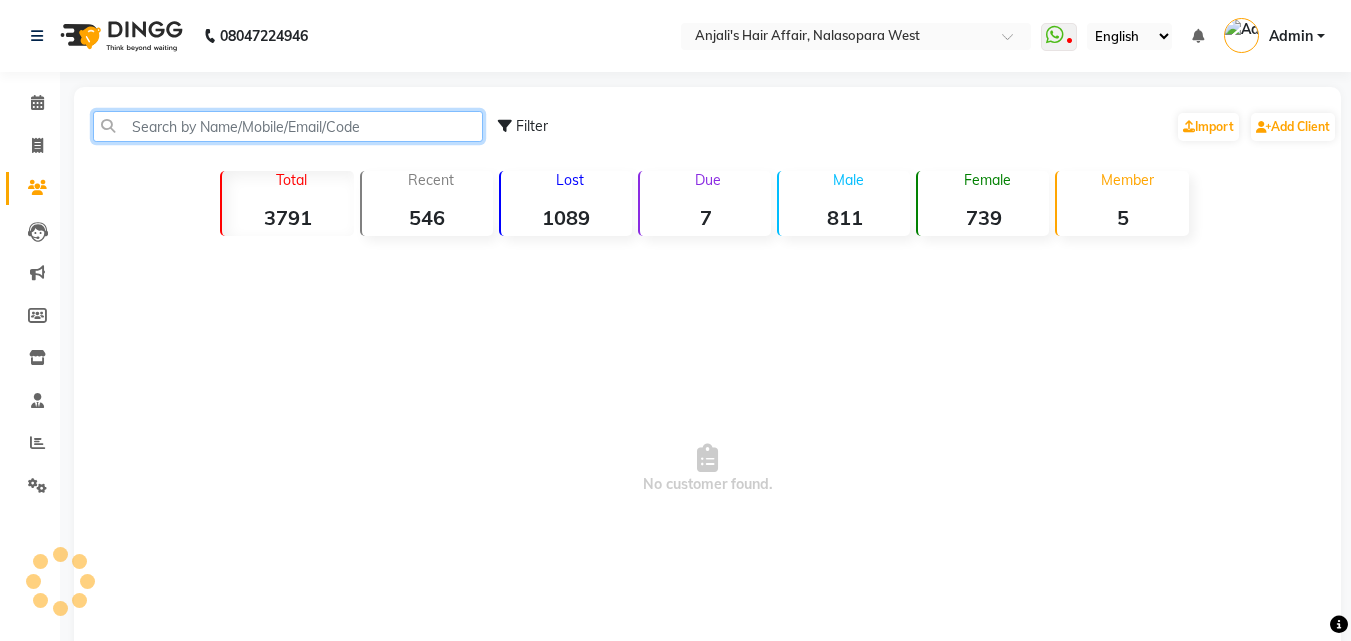 click 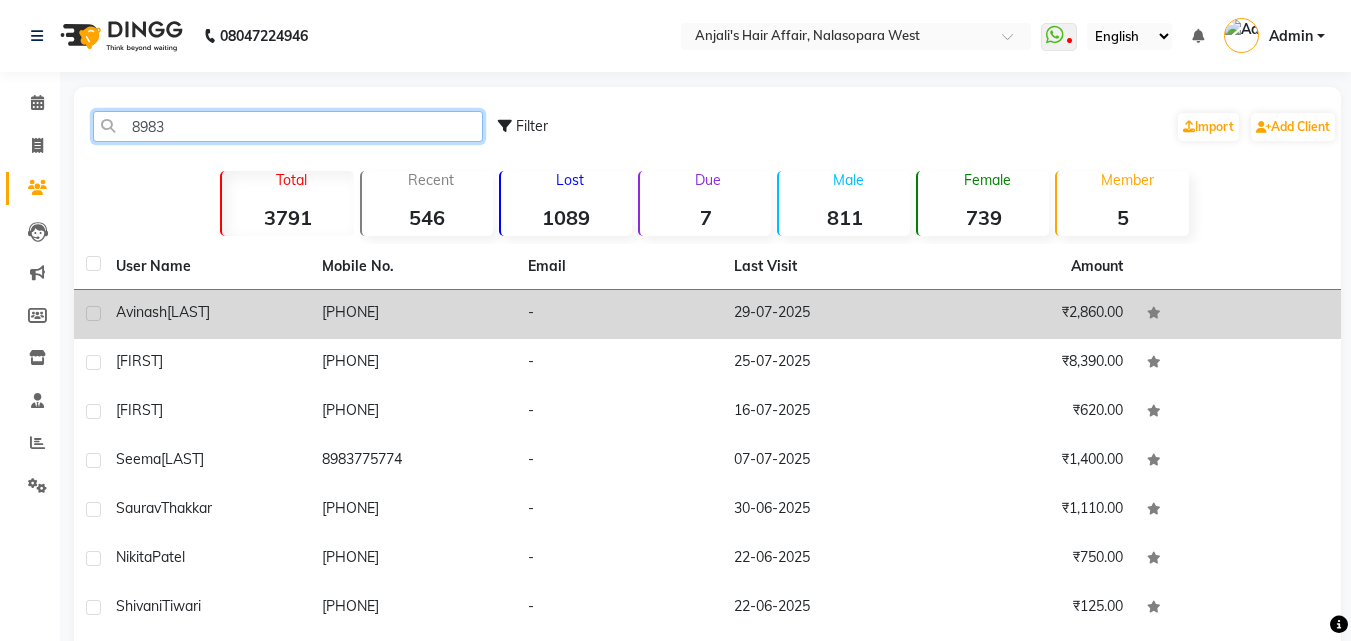 type on "8983" 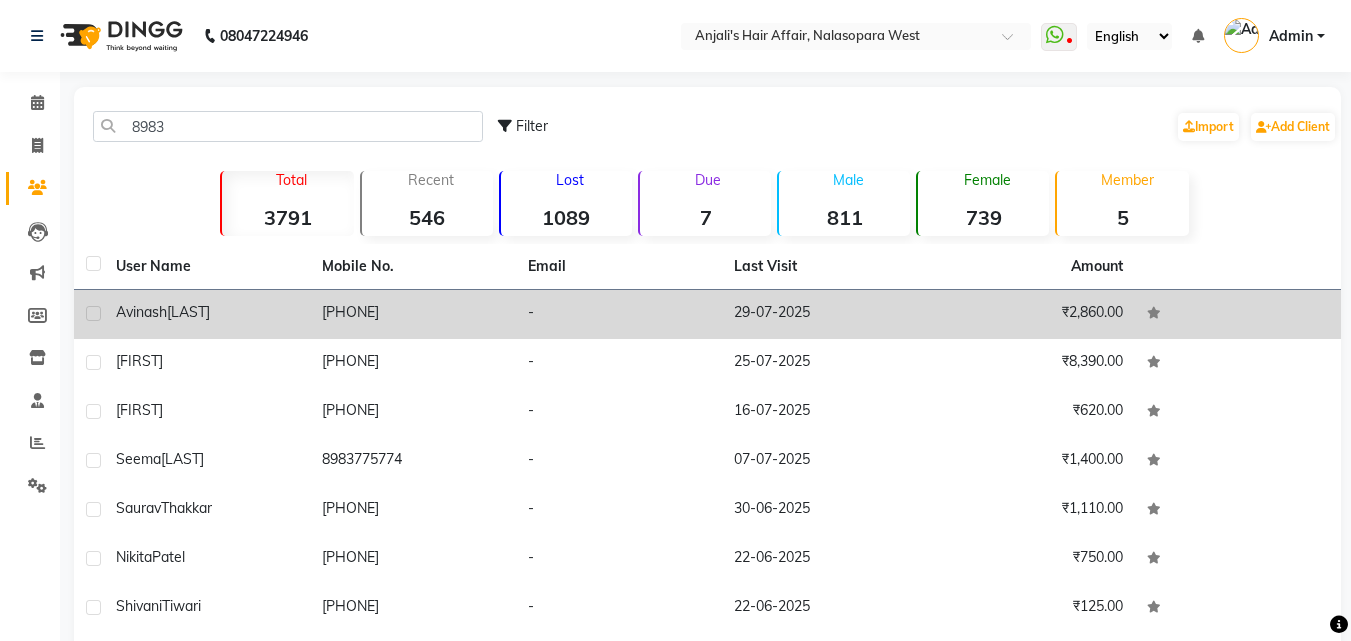 click on "[PHONE]" 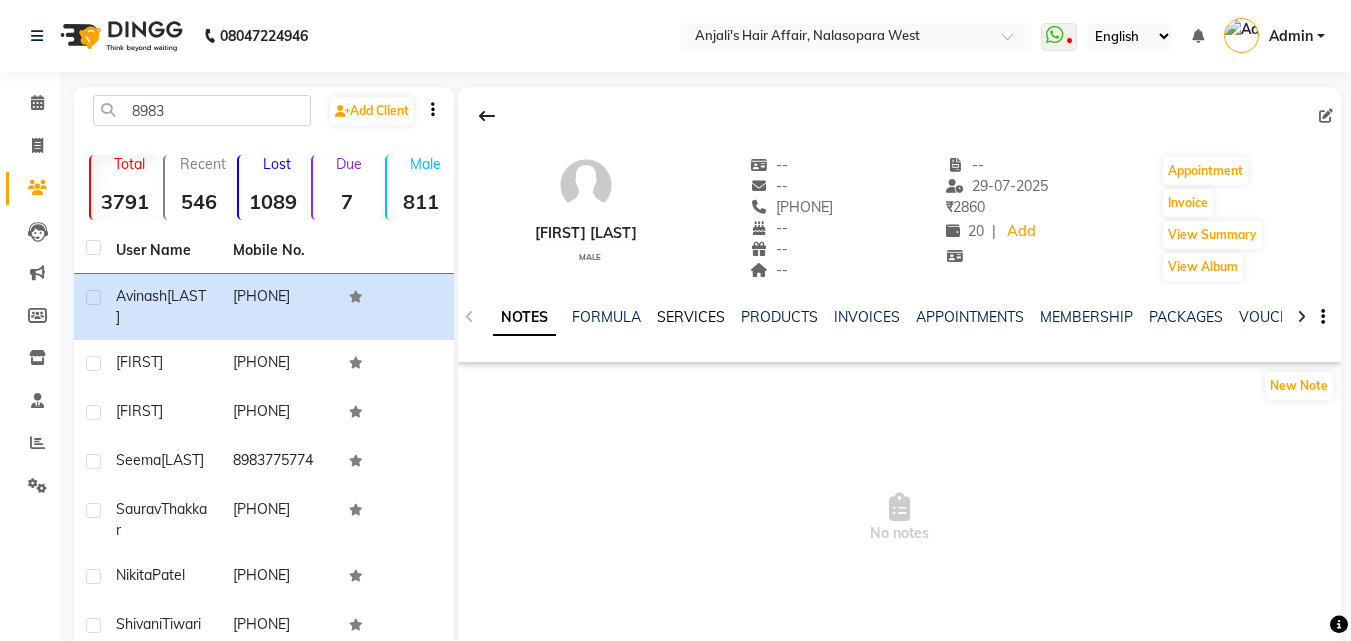 click on "SERVICES" 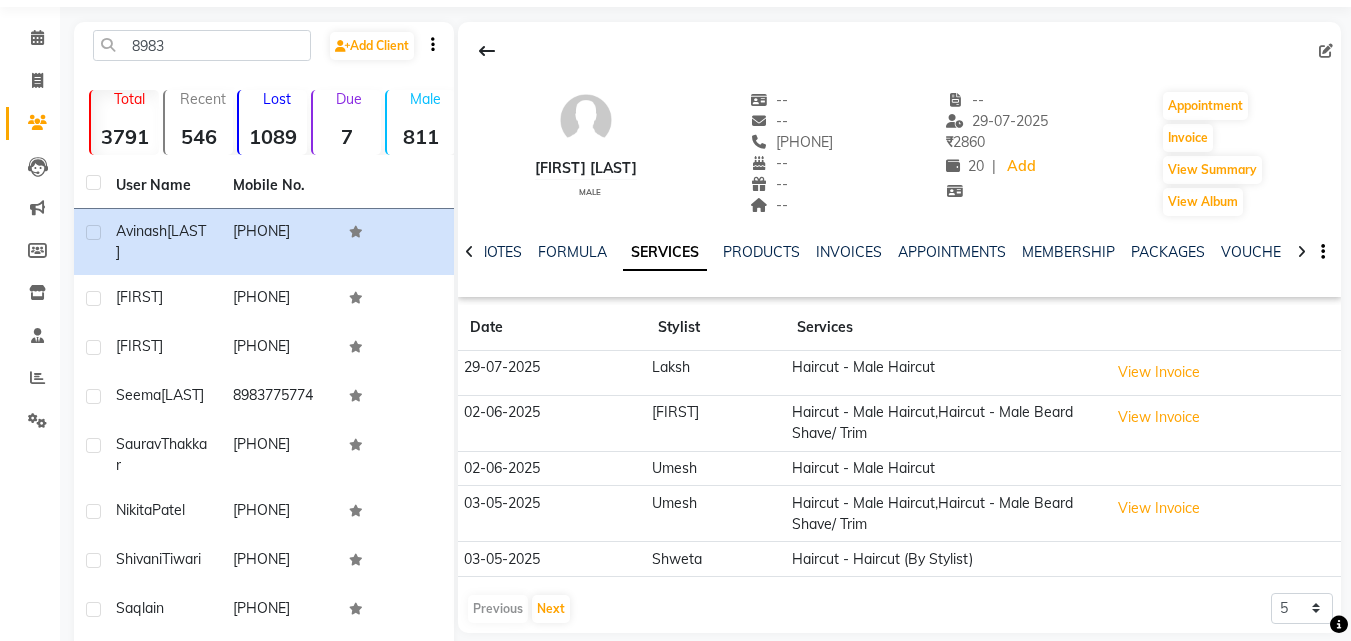 scroll, scrollTop: 100, scrollLeft: 0, axis: vertical 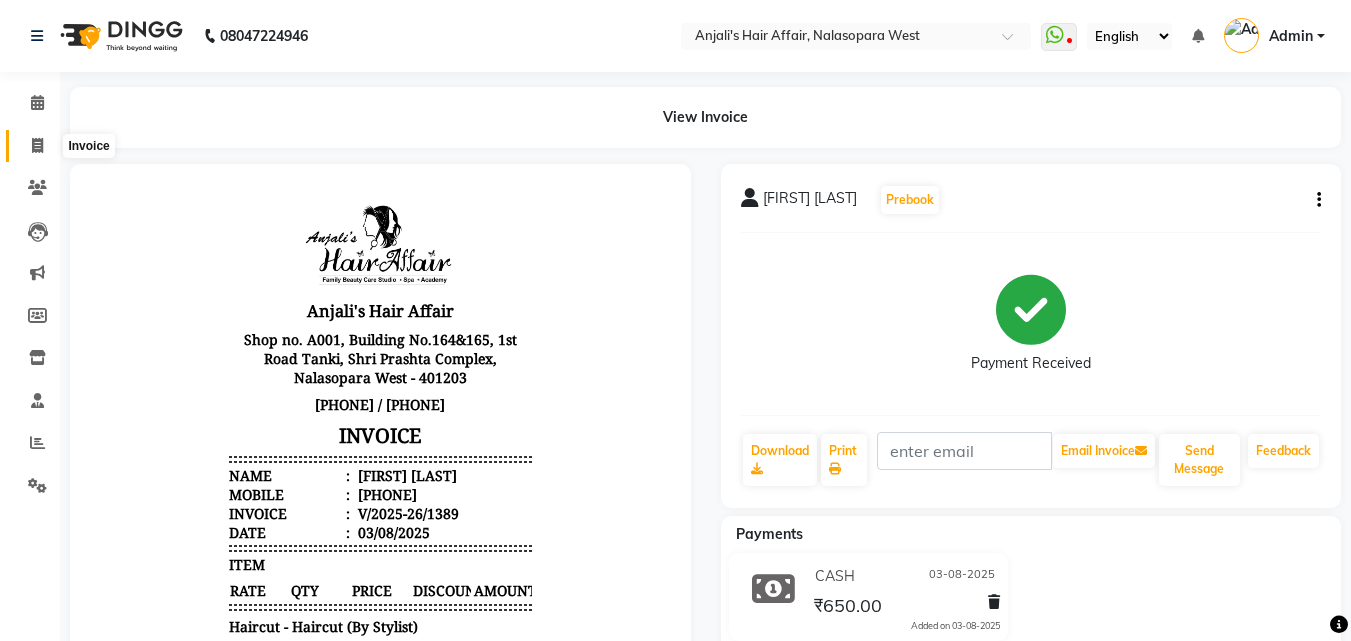 click 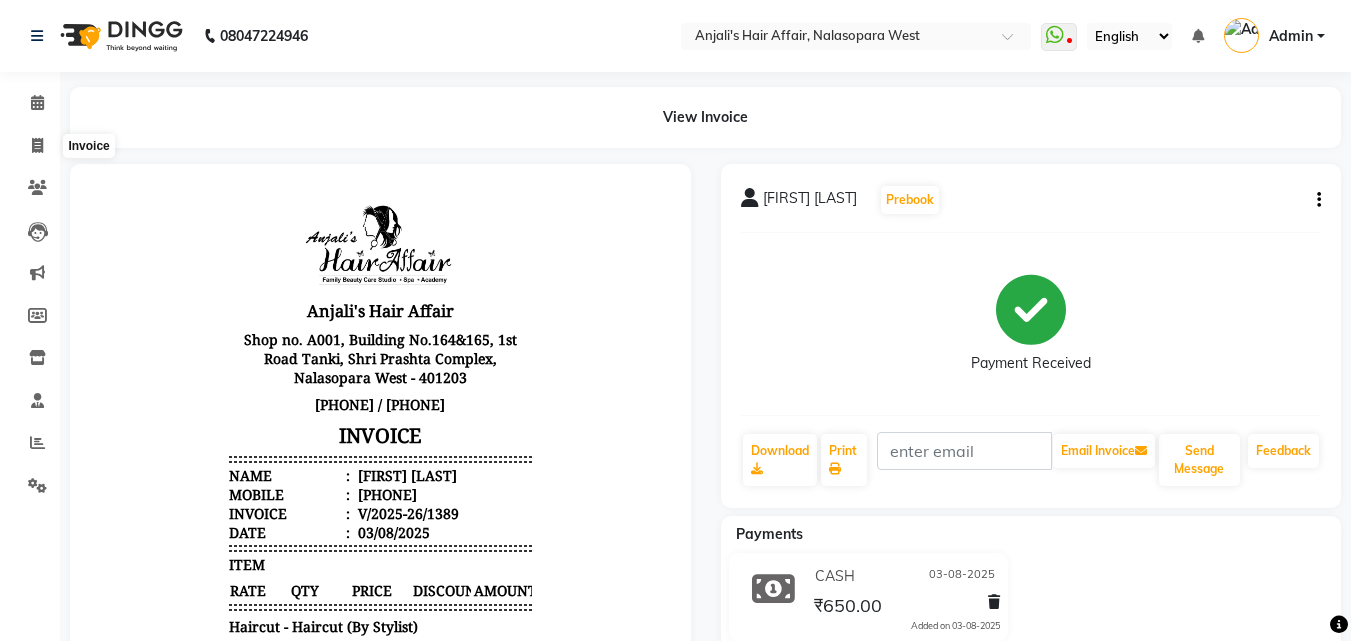 select on "6172" 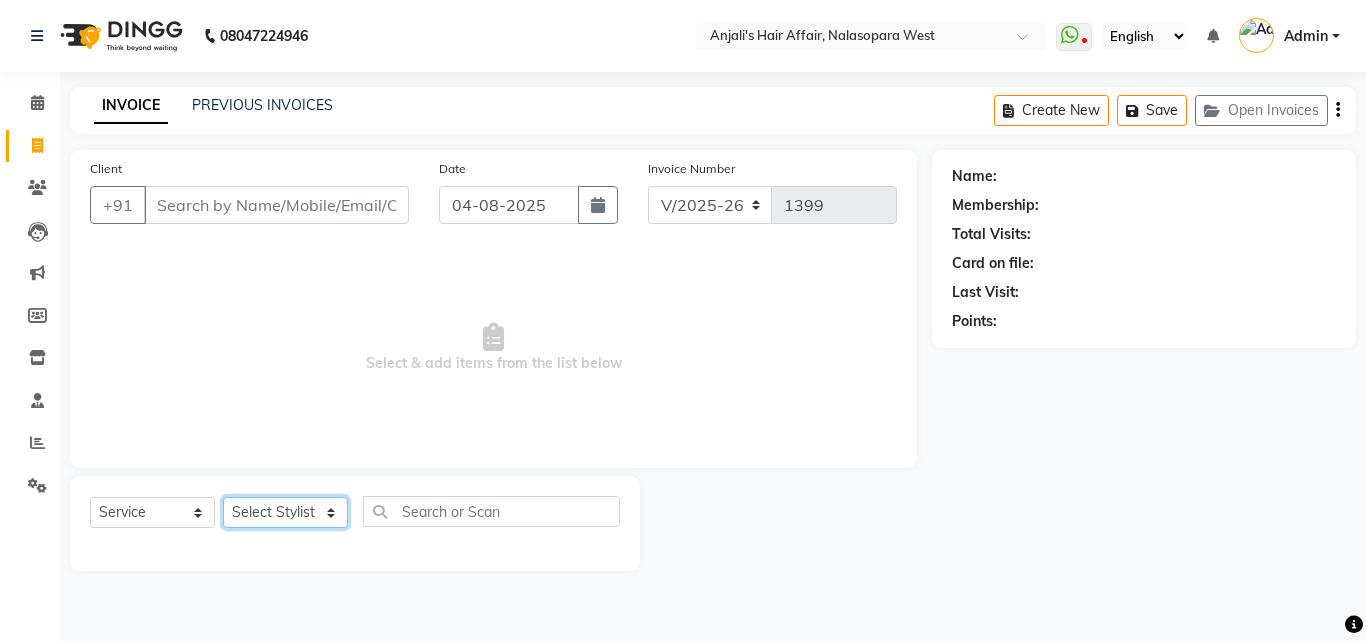 click on "Select Stylist [PERSON] [PERSON] Hair Affair [PERSON] [PERSON] [PERSON] [PERSON] [PERSON] [PERSON] [PERSON] [PERSON]" 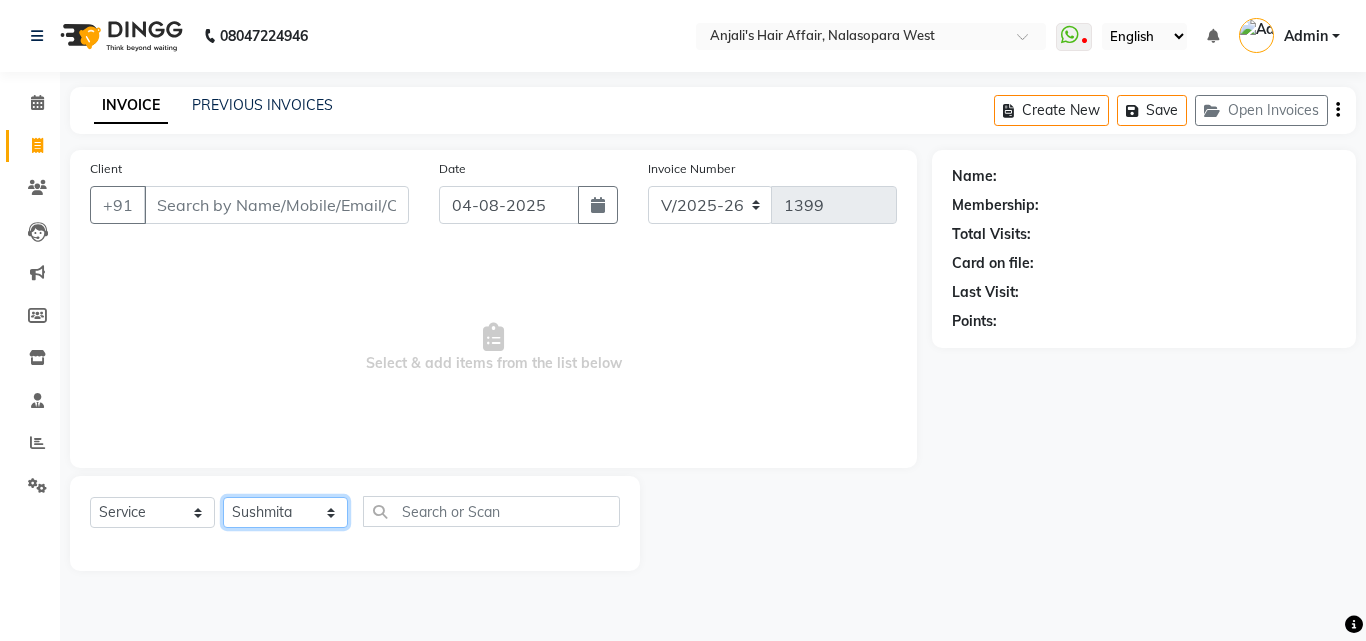 click on "Select Stylist [PERSON] [PERSON] Hair Affair [PERSON] [PERSON] [PERSON] [PERSON] [PERSON] [PERSON] [PERSON] [PERSON]" 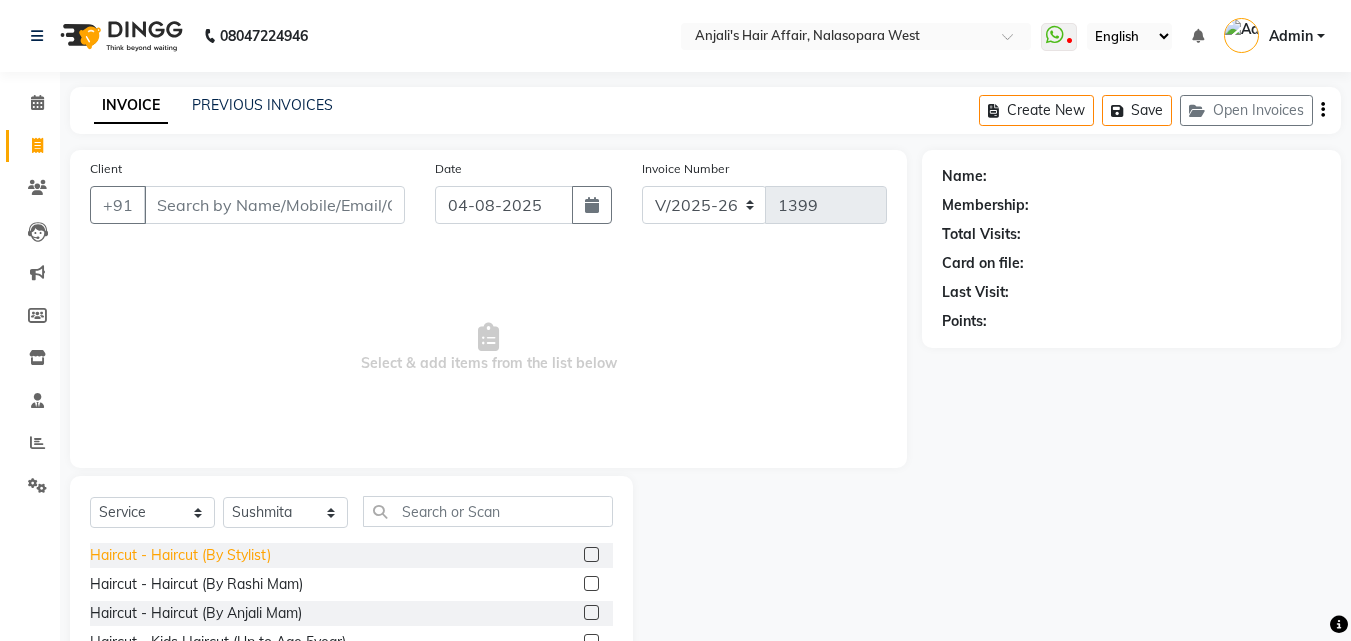 click on "Haircut - Haircut (By Stylist)" 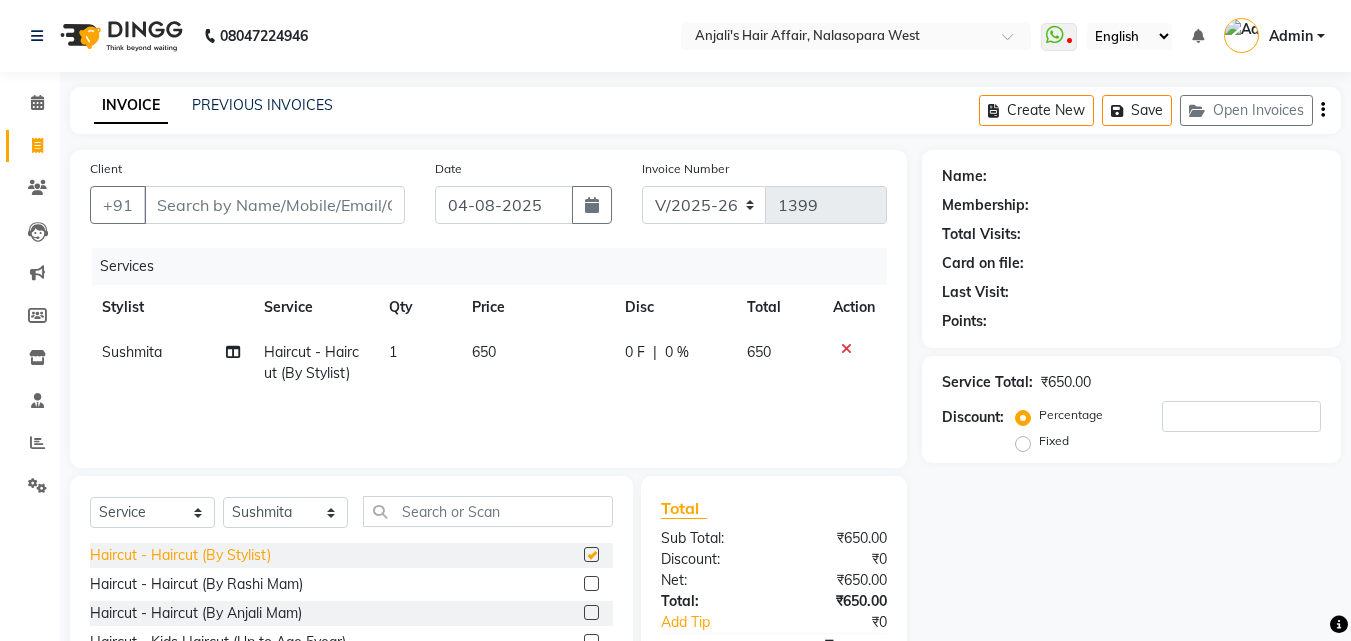 checkbox on "false" 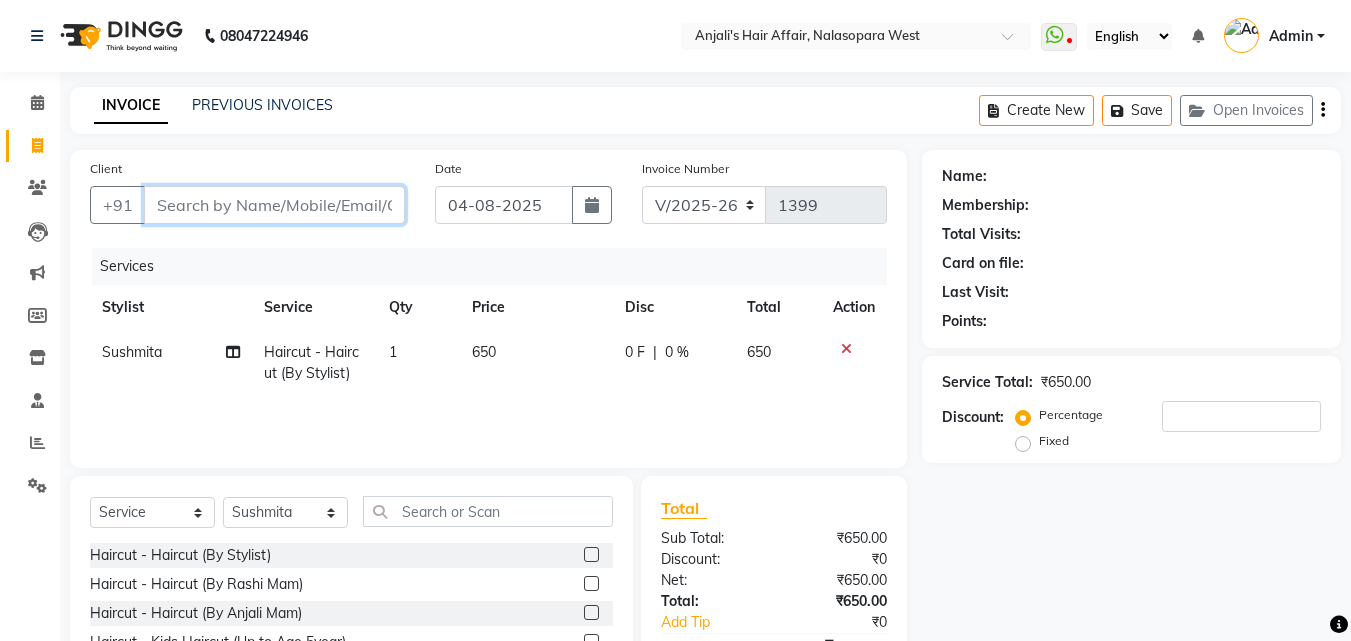 click on "Client" at bounding box center [274, 205] 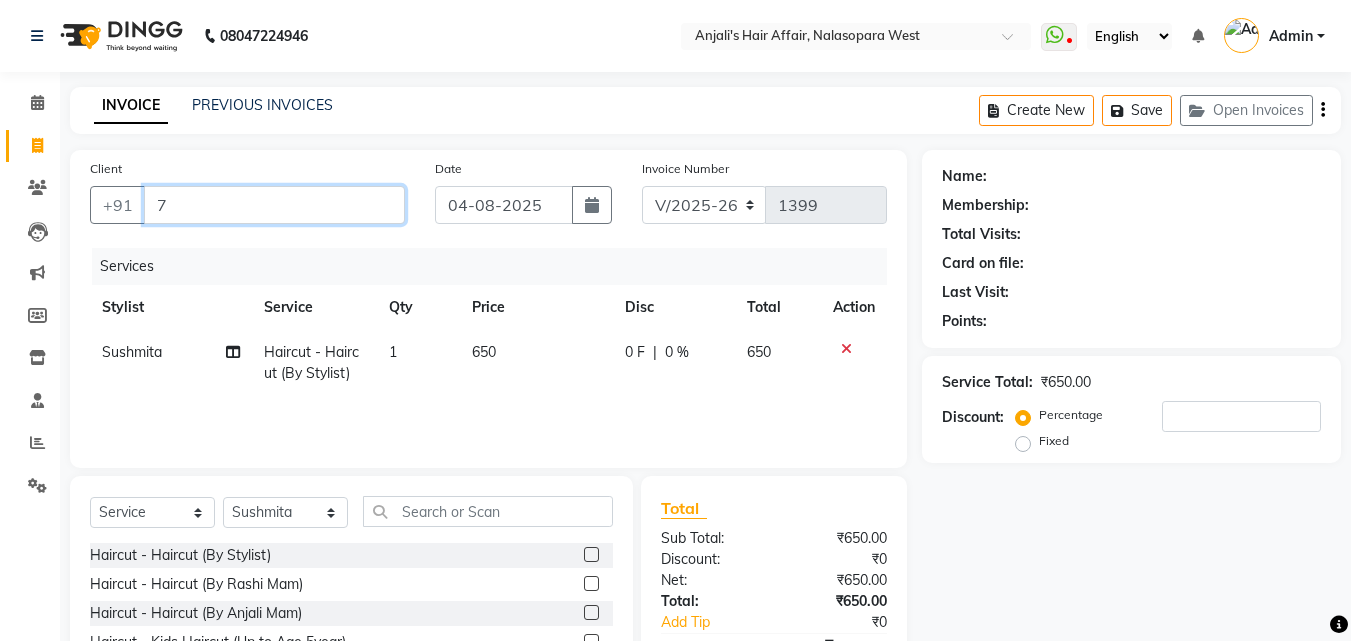 type on "0" 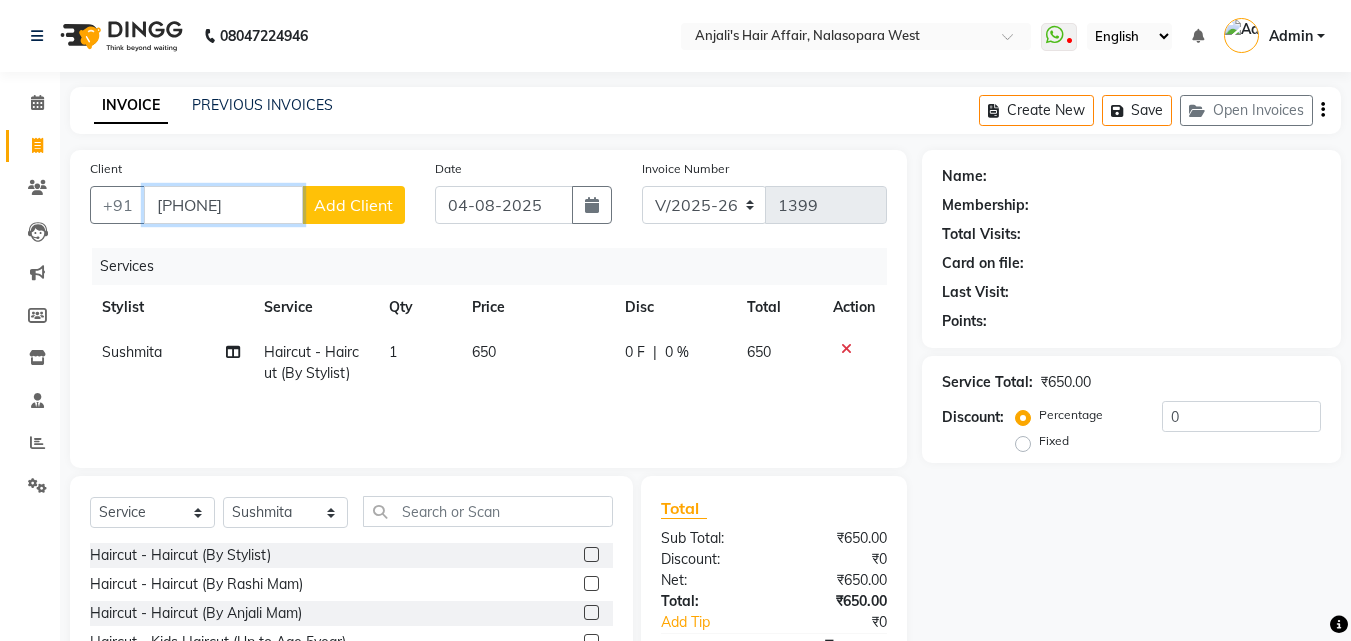 type on "[PHONE]" 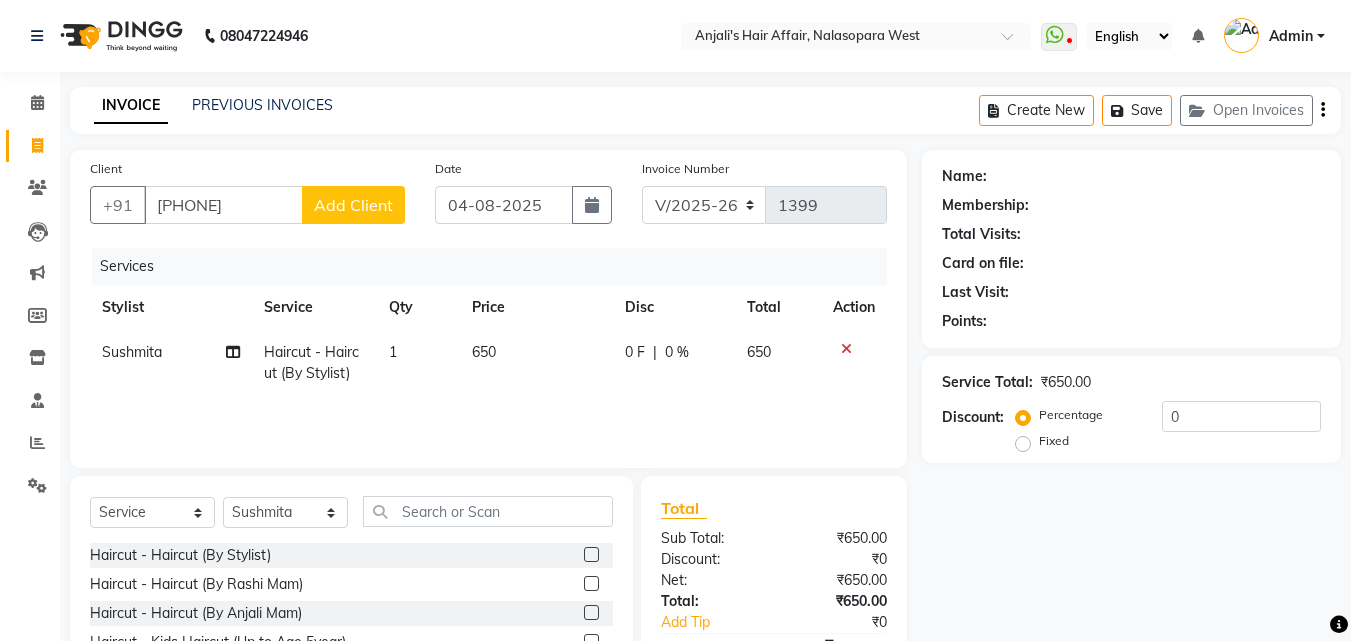 click on "Add Client" 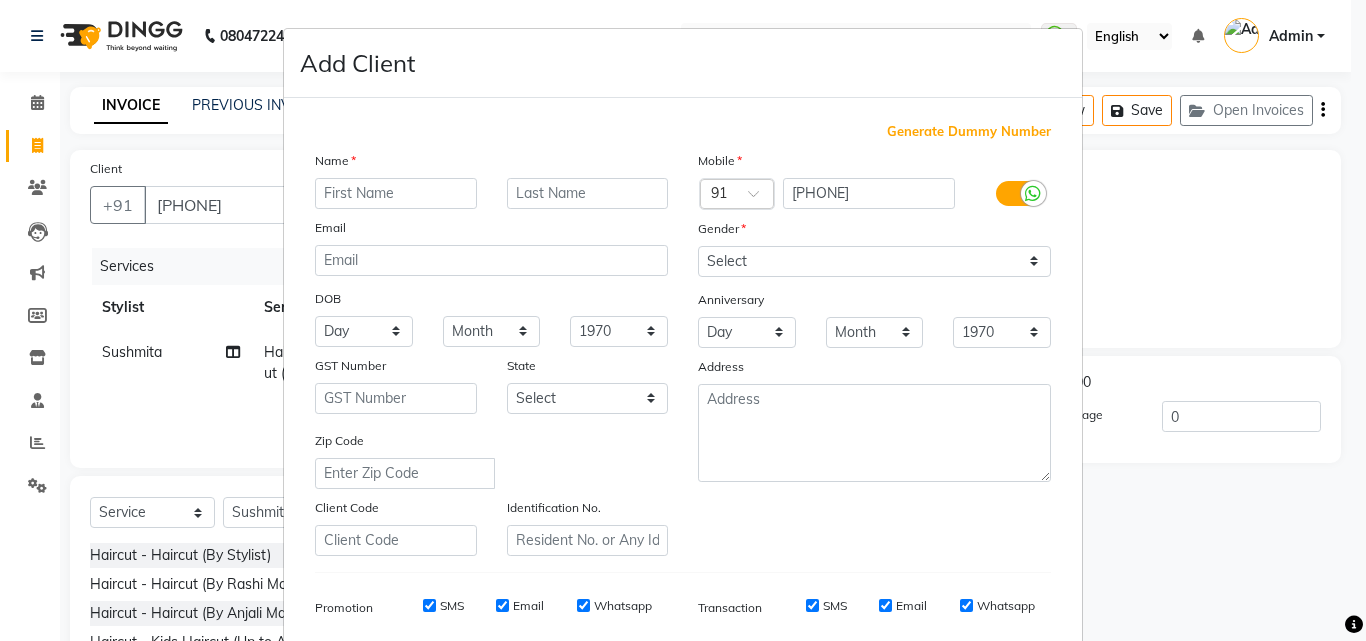 click at bounding box center (396, 193) 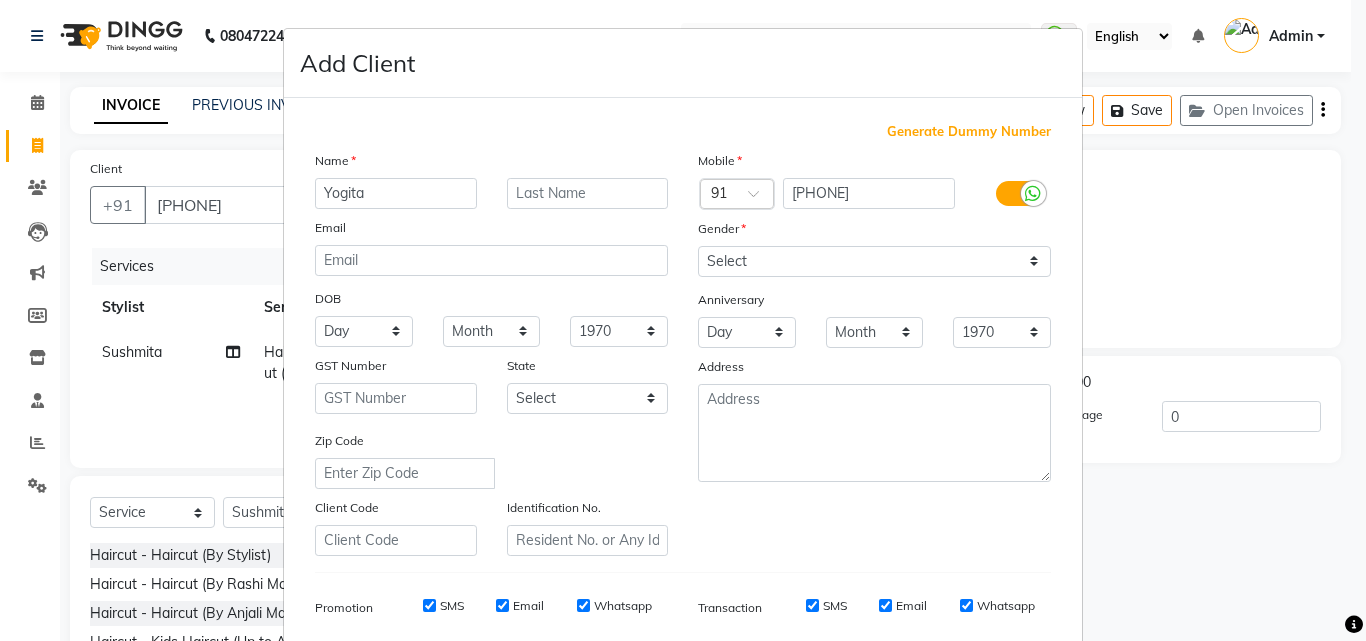 type on "Yogita" 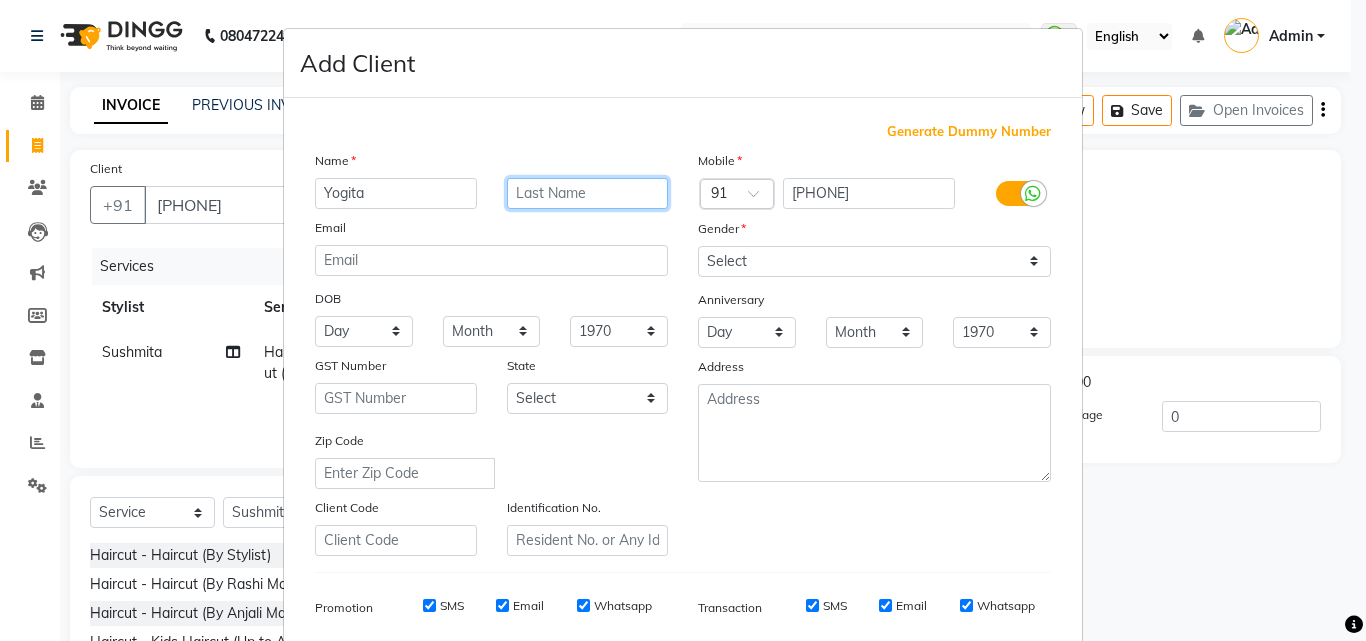 click at bounding box center (588, 193) 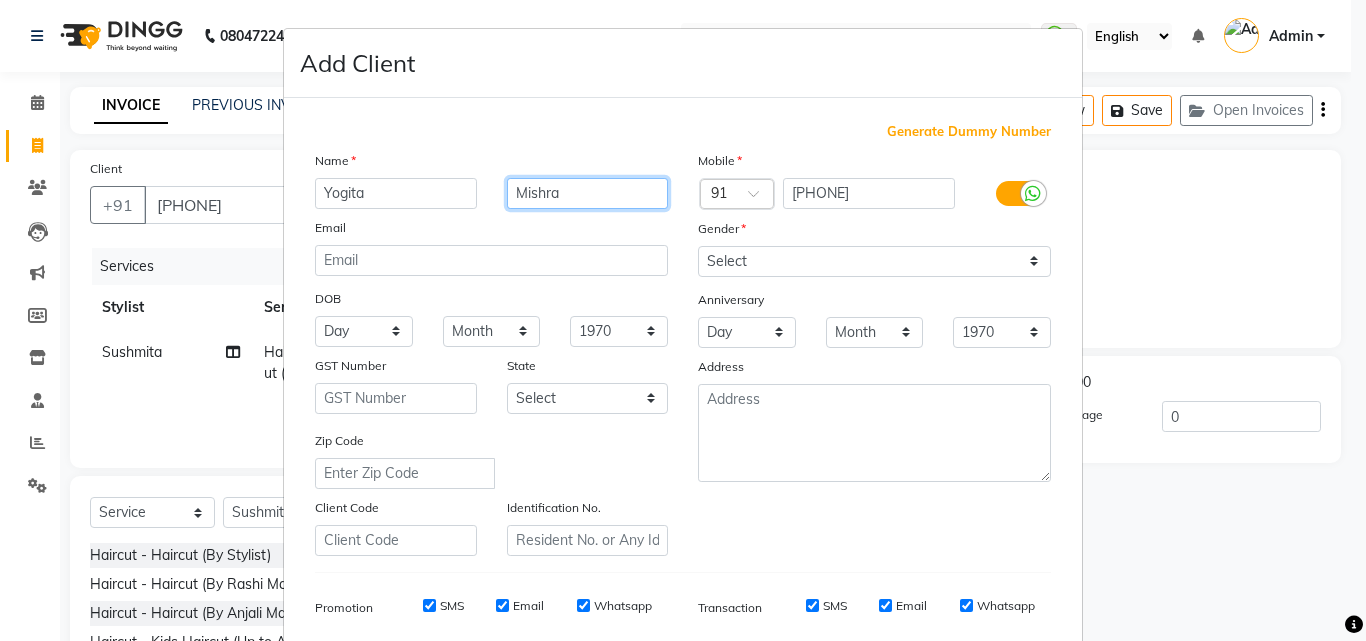 type on "Mishra" 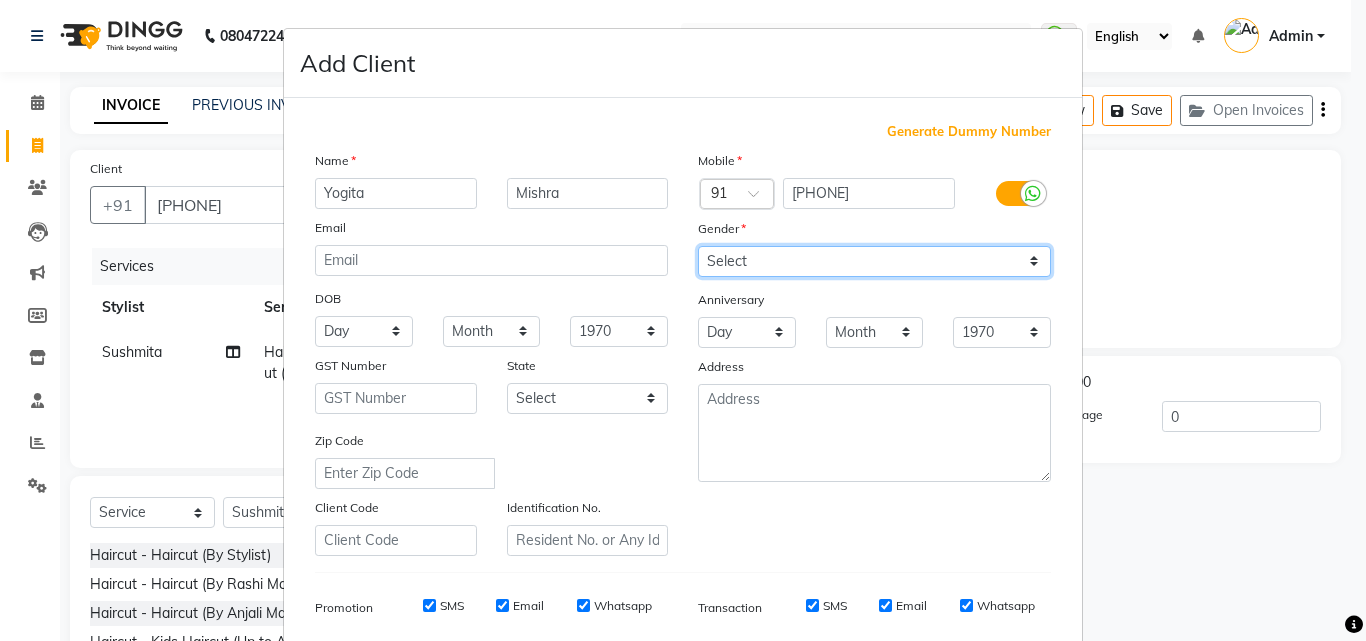 click on "Select Male Female Other Prefer Not To Say" at bounding box center (874, 261) 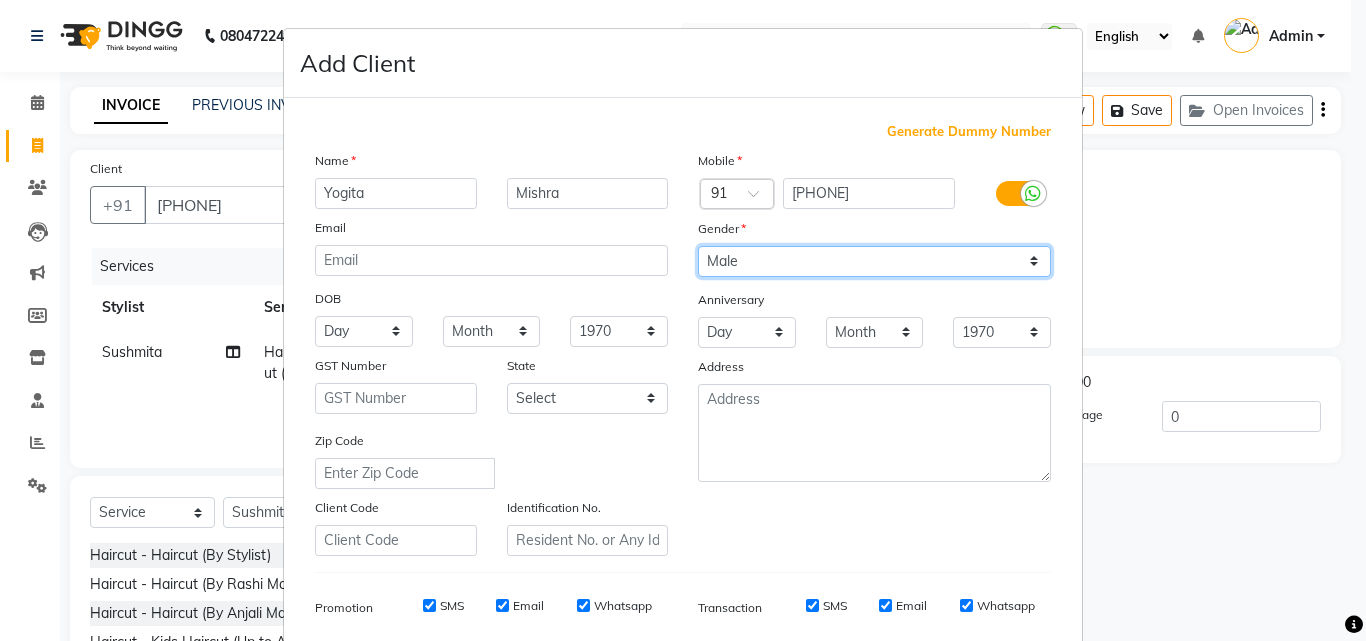 click on "Select Male Female Other Prefer Not To Say" at bounding box center [874, 261] 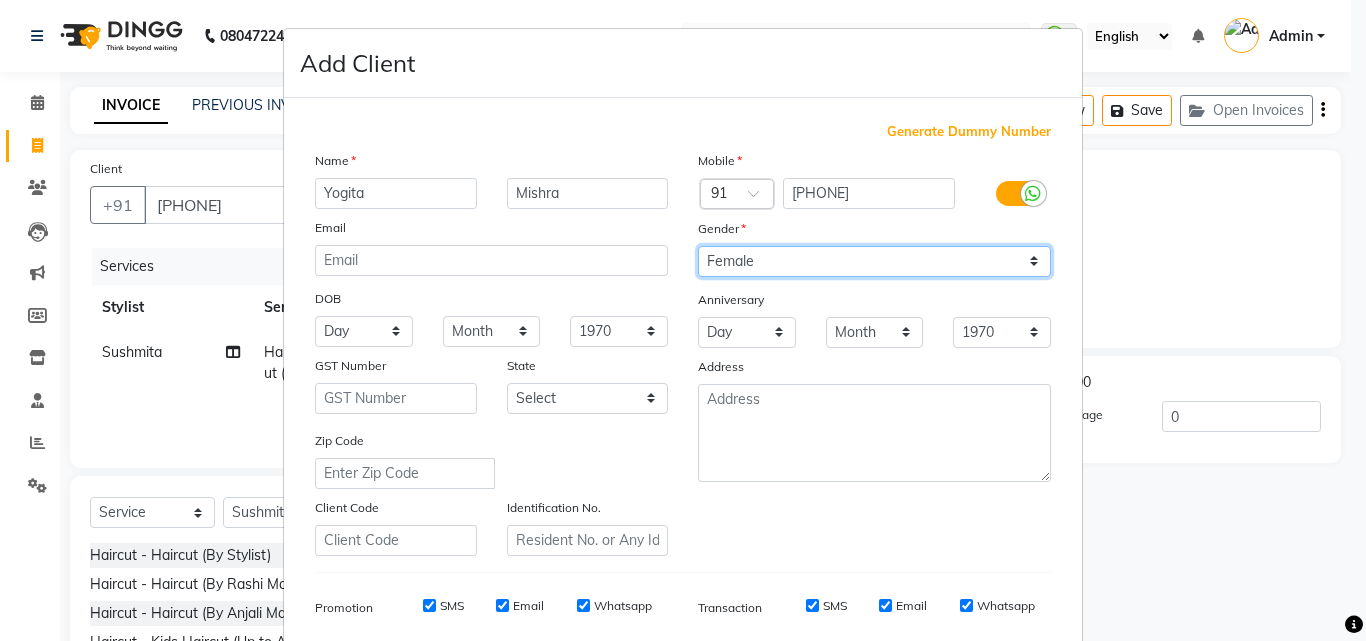 click on "Select Male Female Other Prefer Not To Say" at bounding box center [874, 261] 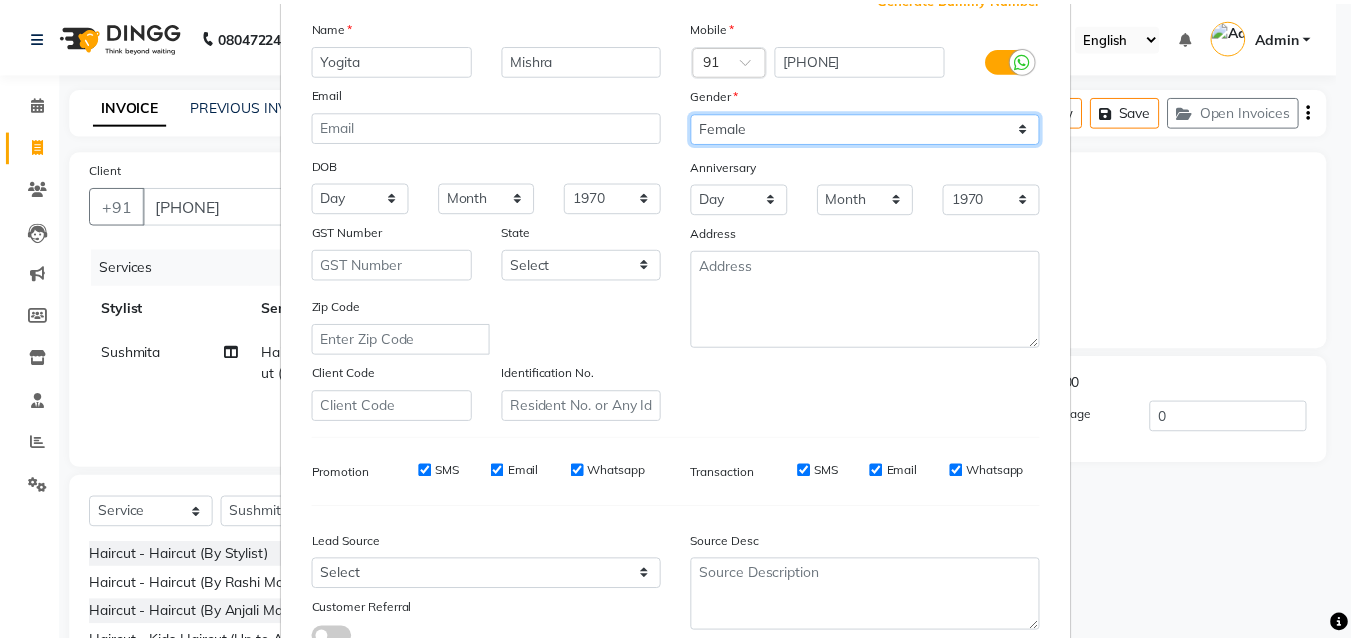 scroll, scrollTop: 282, scrollLeft: 0, axis: vertical 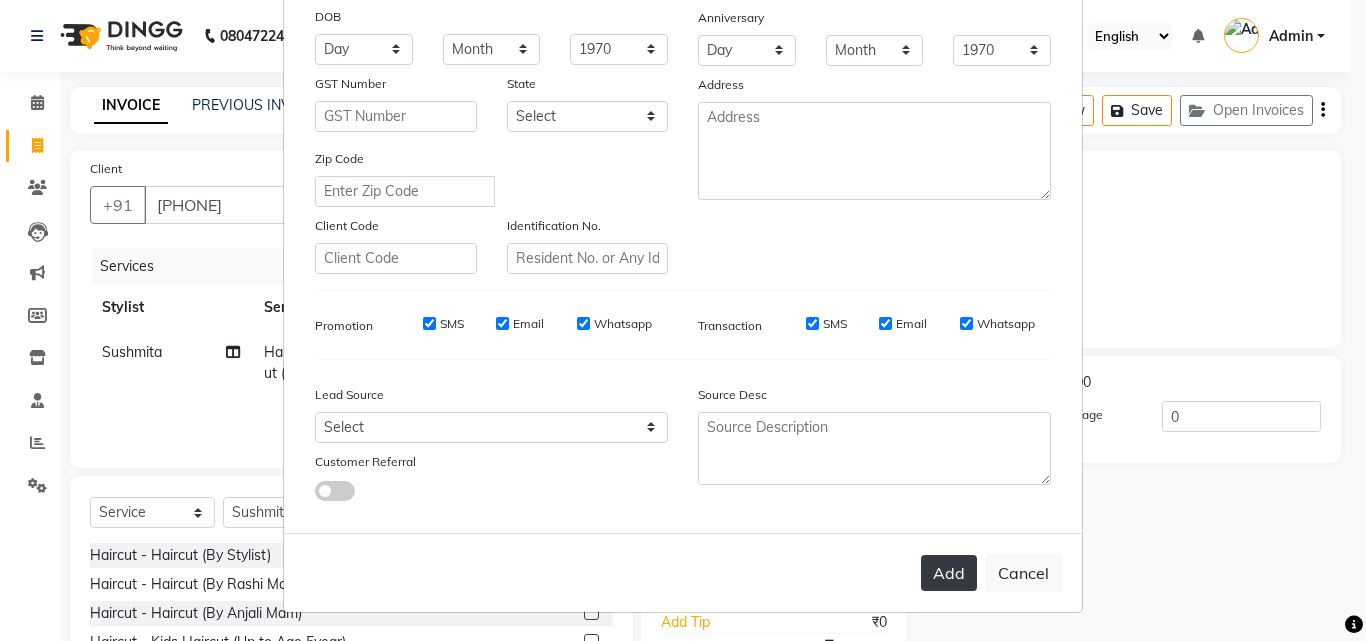 click on "Add" at bounding box center [949, 573] 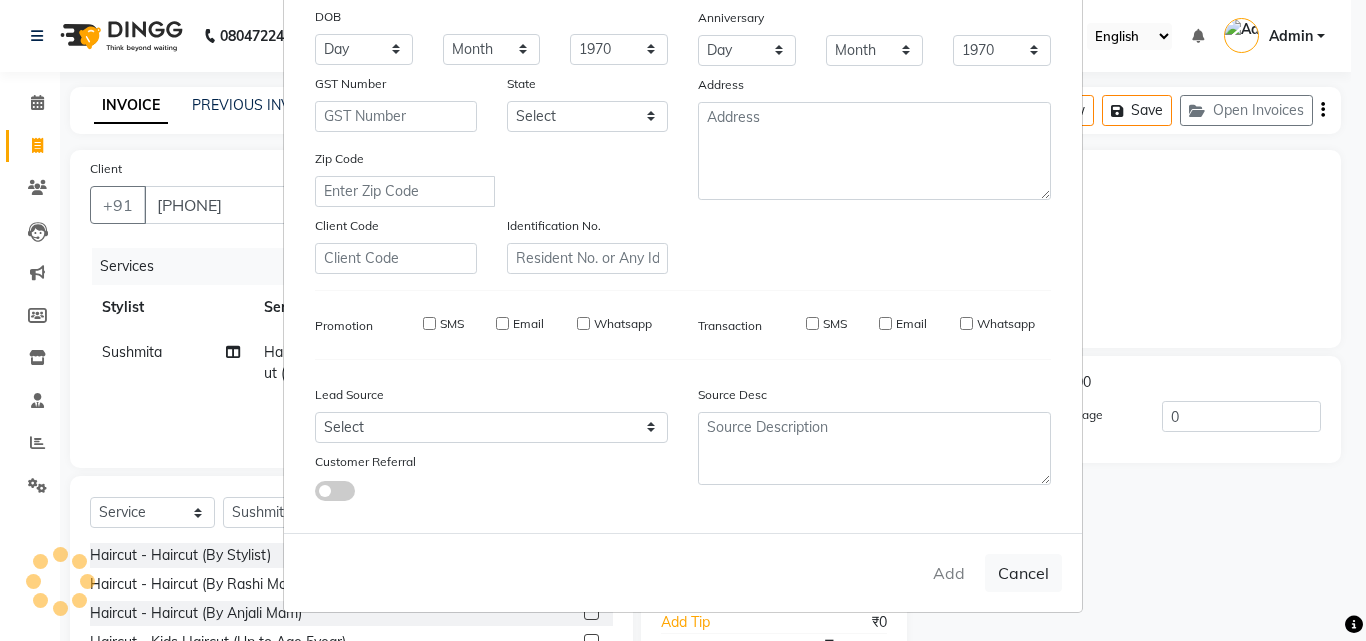 type 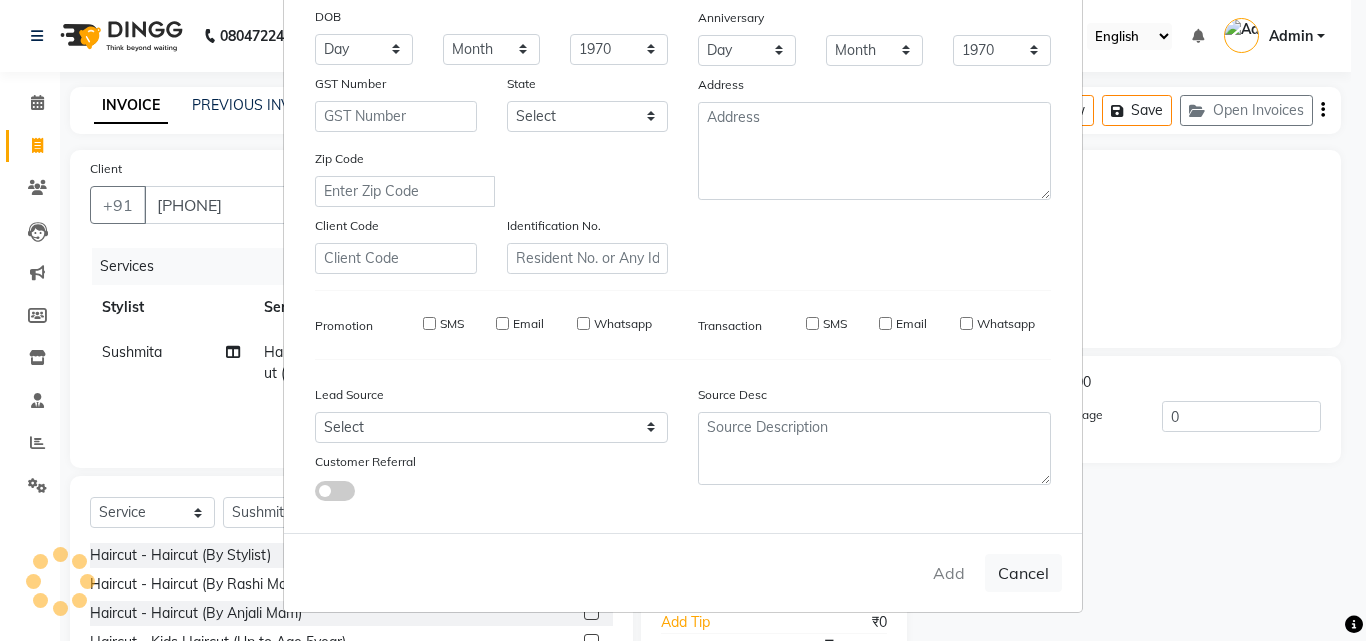 type 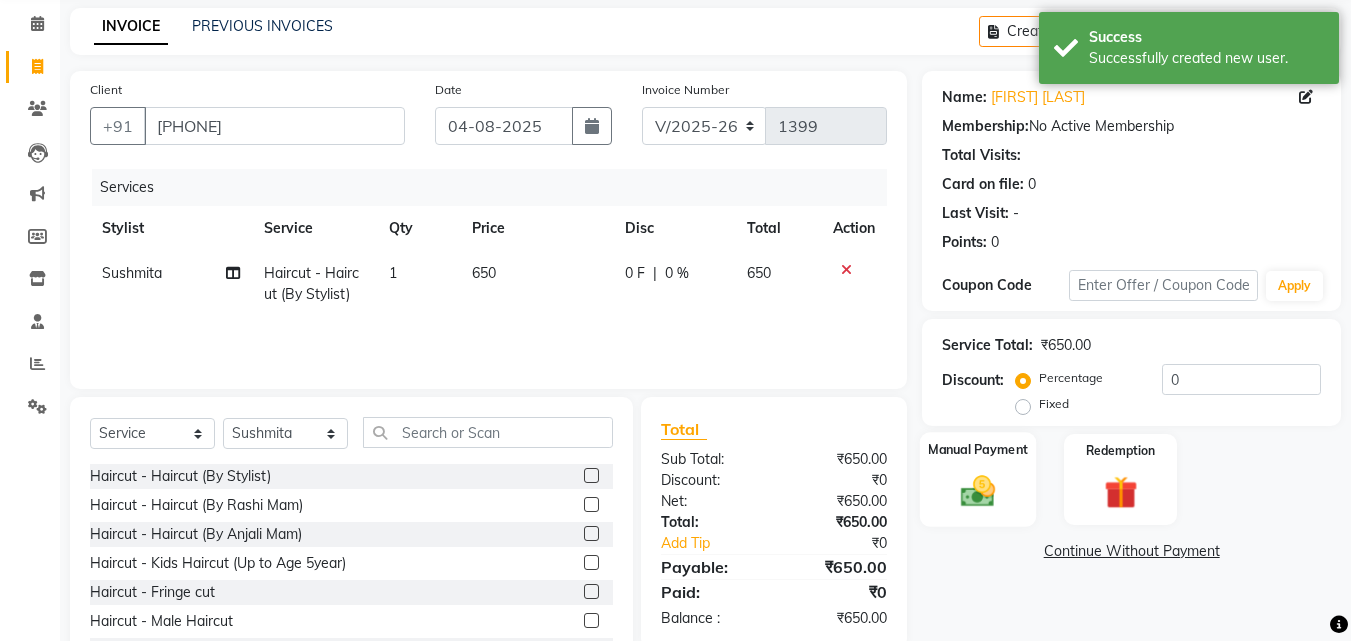 scroll, scrollTop: 160, scrollLeft: 0, axis: vertical 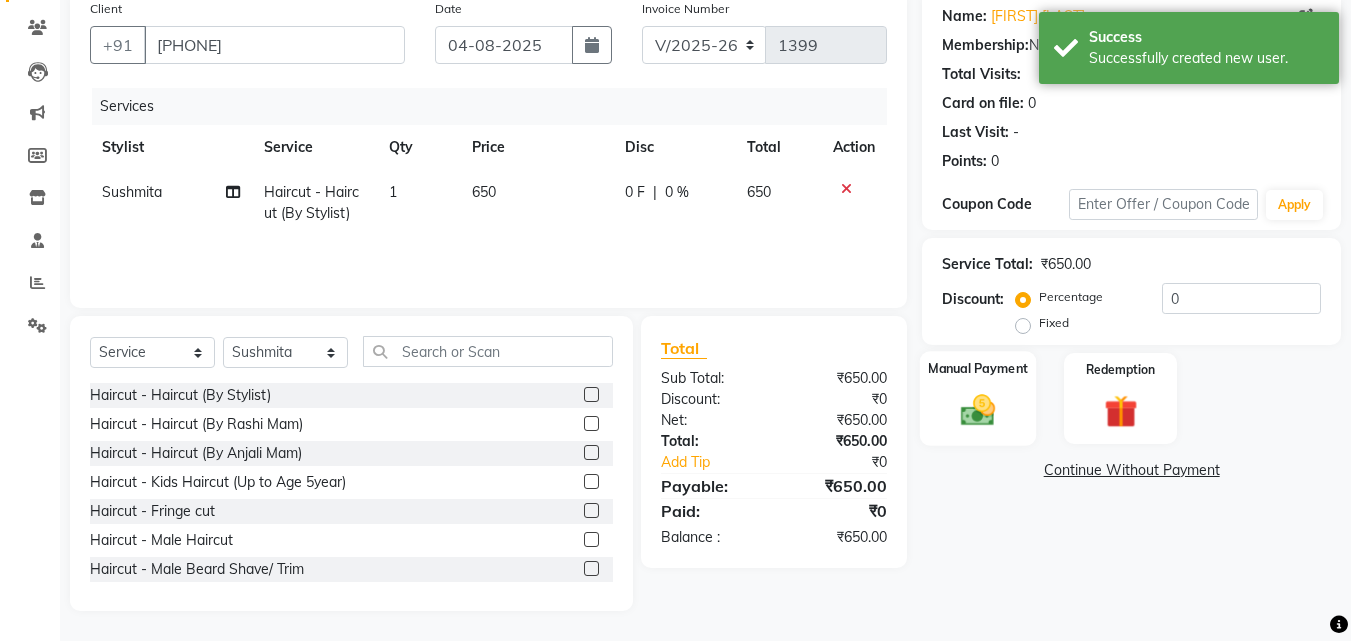 click 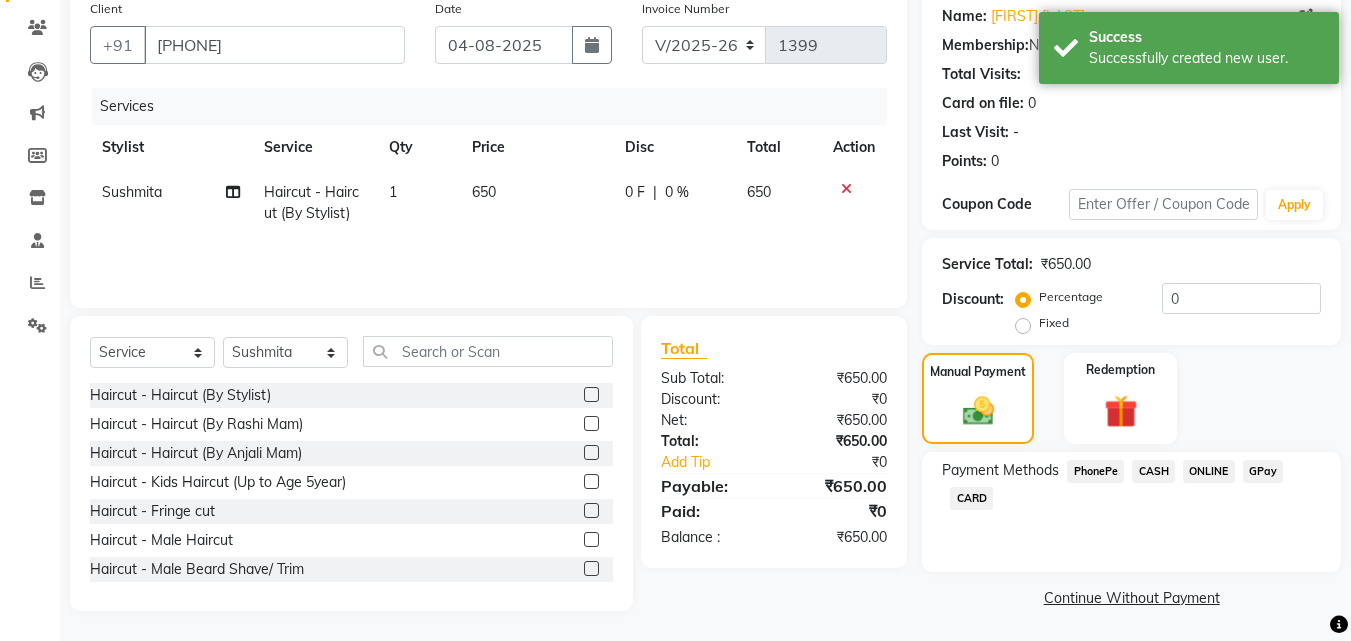 scroll, scrollTop: 162, scrollLeft: 0, axis: vertical 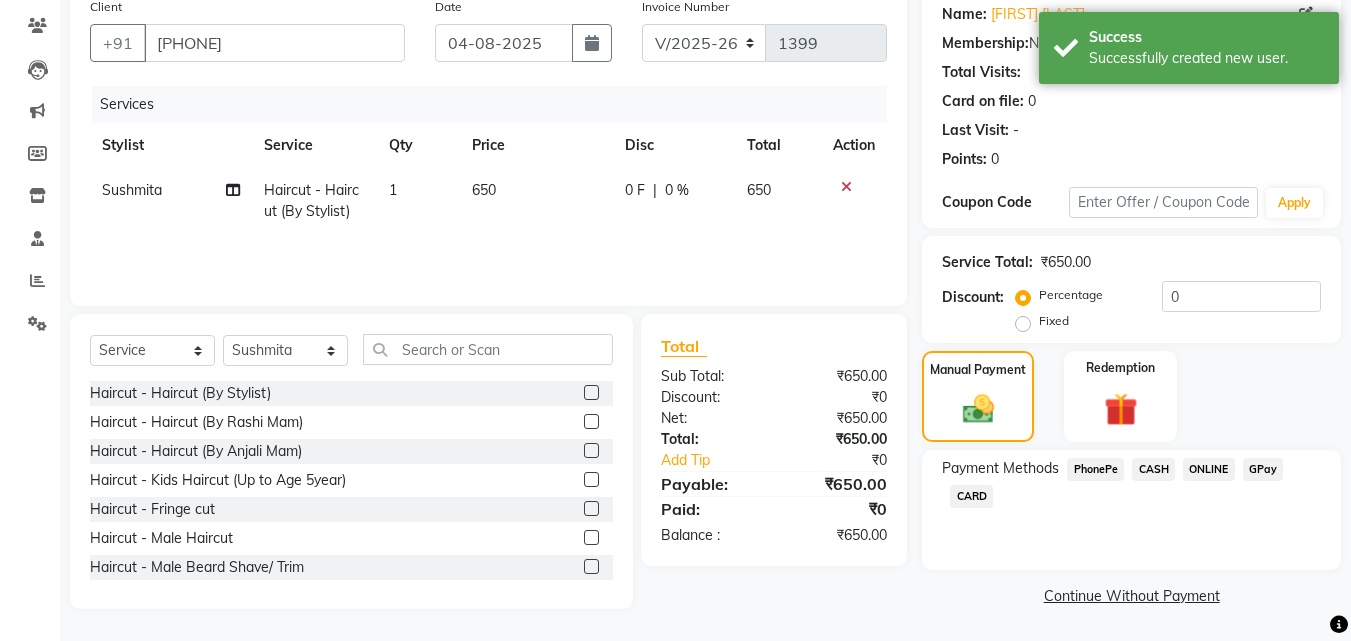 click on "CASH" 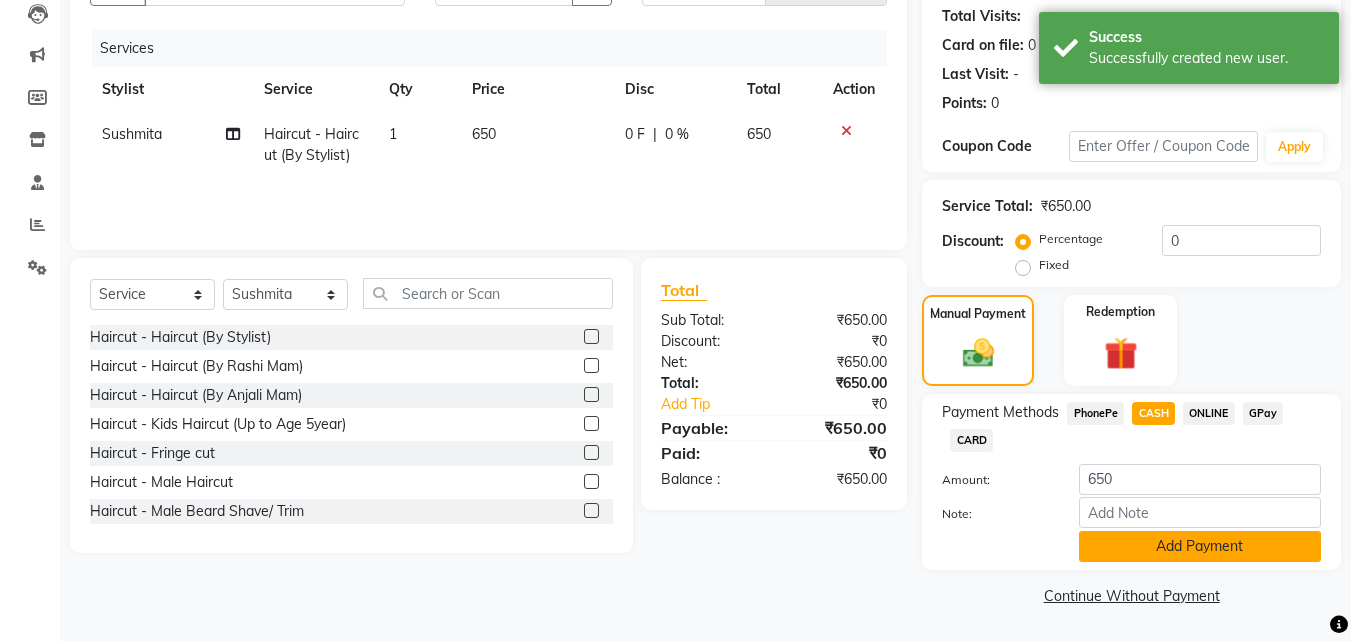 click on "Add Payment" 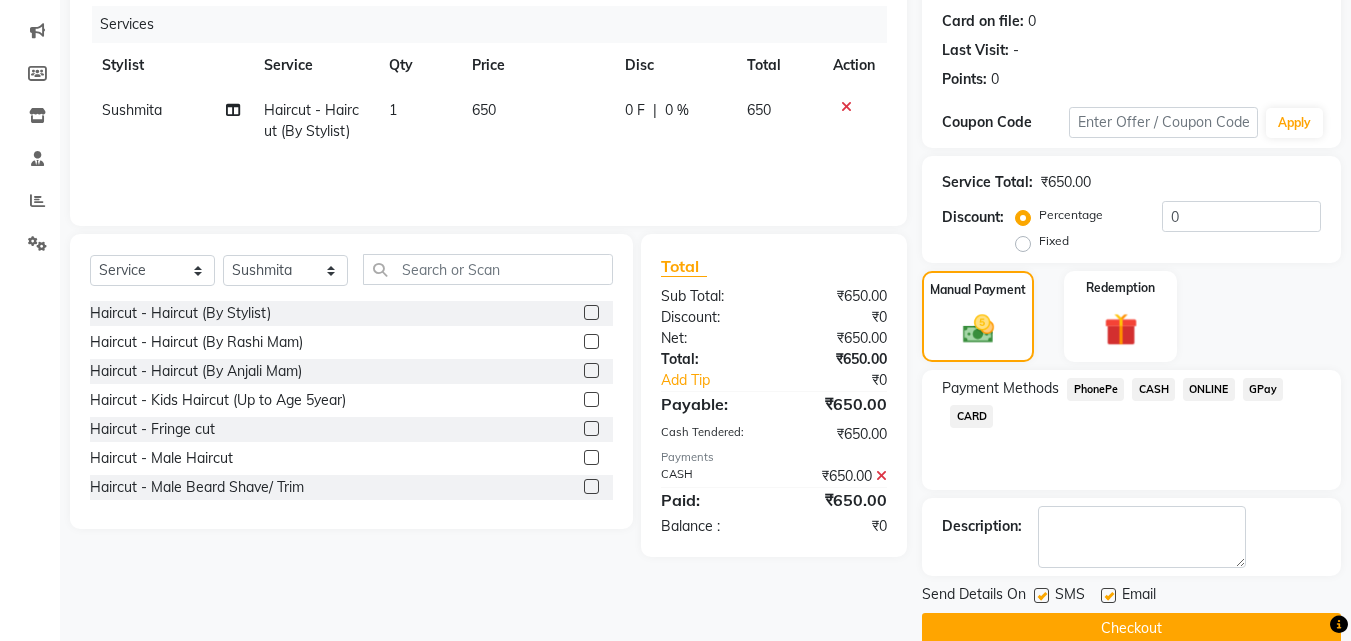scroll, scrollTop: 275, scrollLeft: 0, axis: vertical 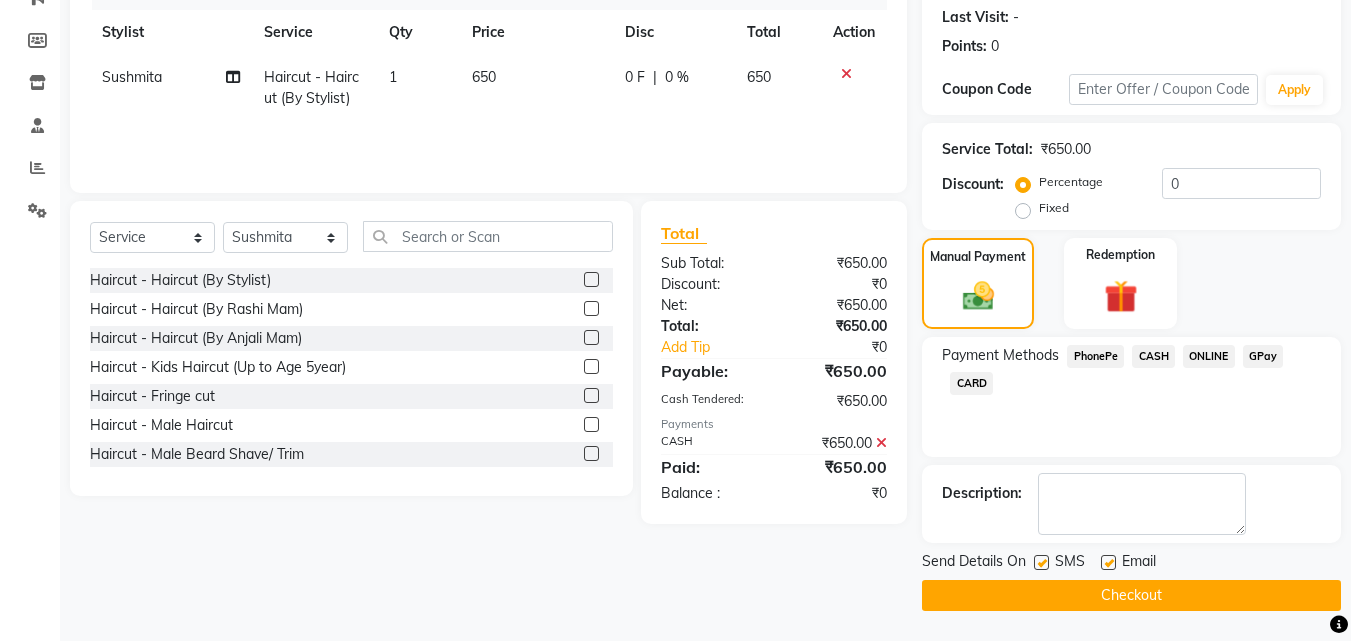 click on "Checkout" 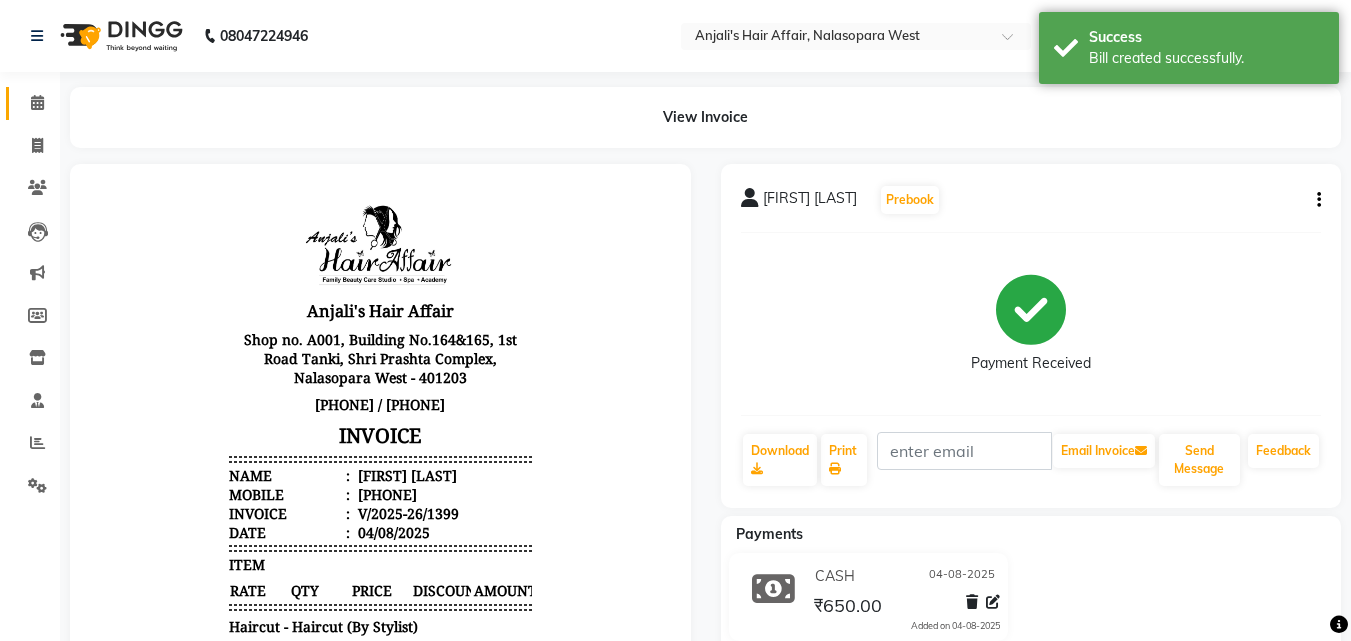 scroll, scrollTop: 0, scrollLeft: 0, axis: both 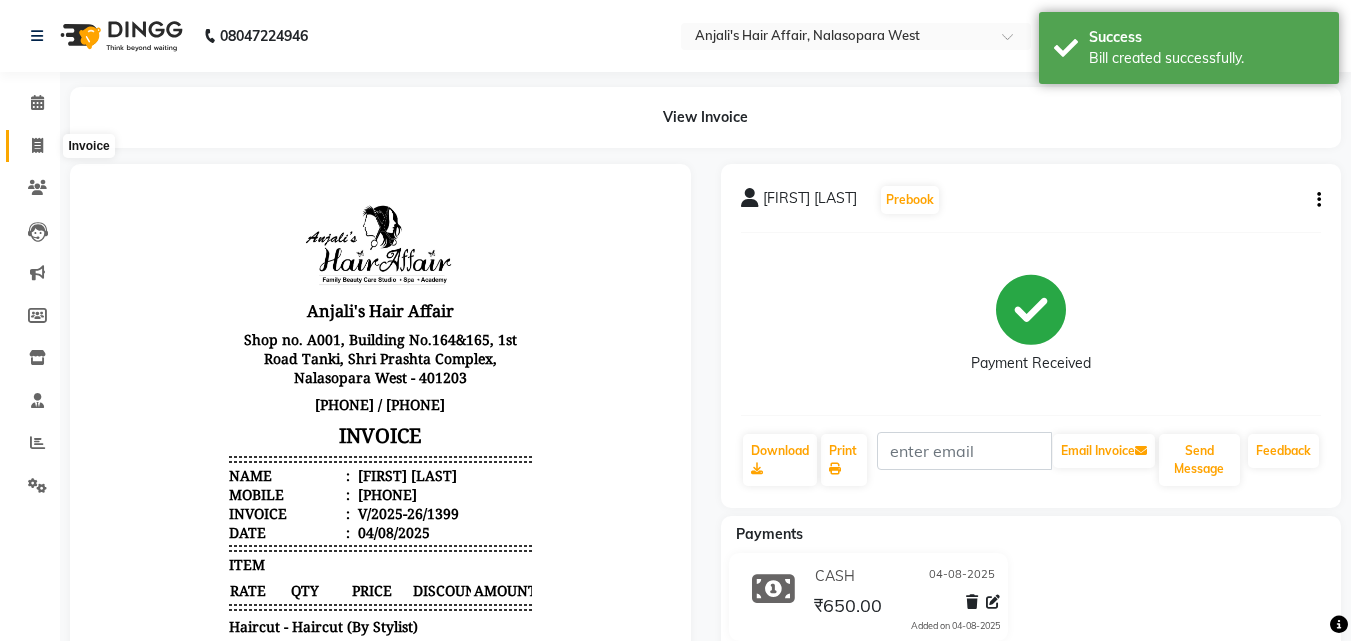 click 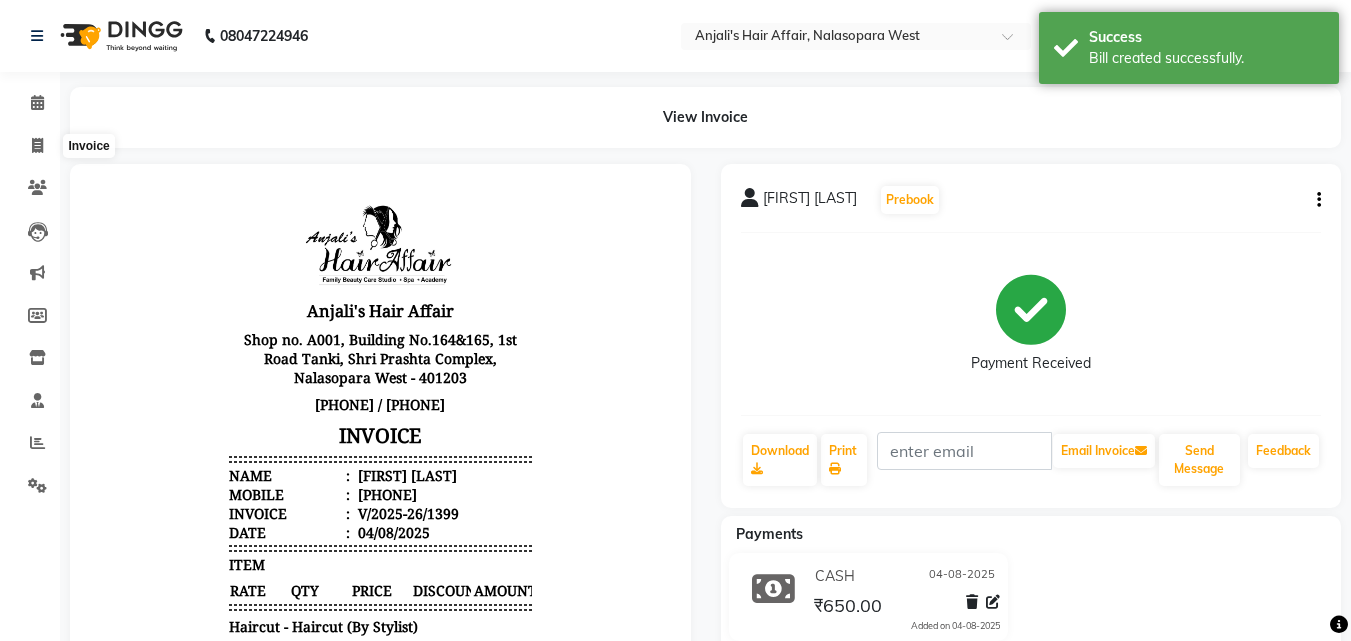 select on "service" 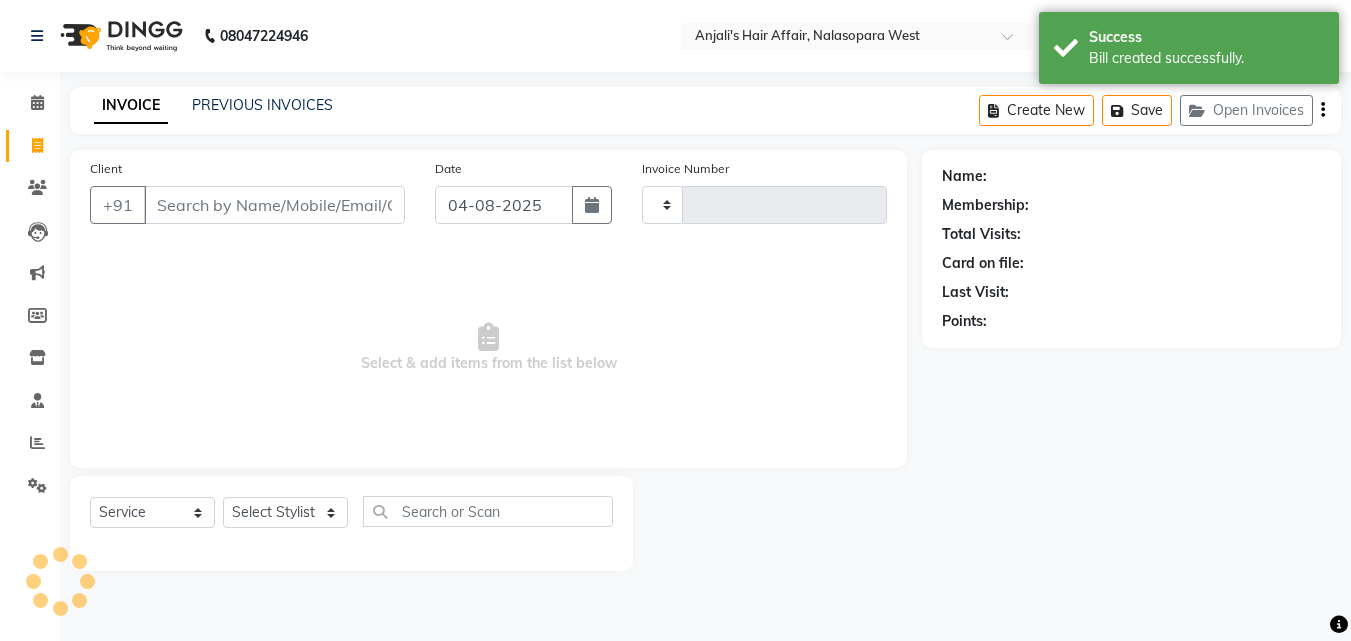 type on "1400" 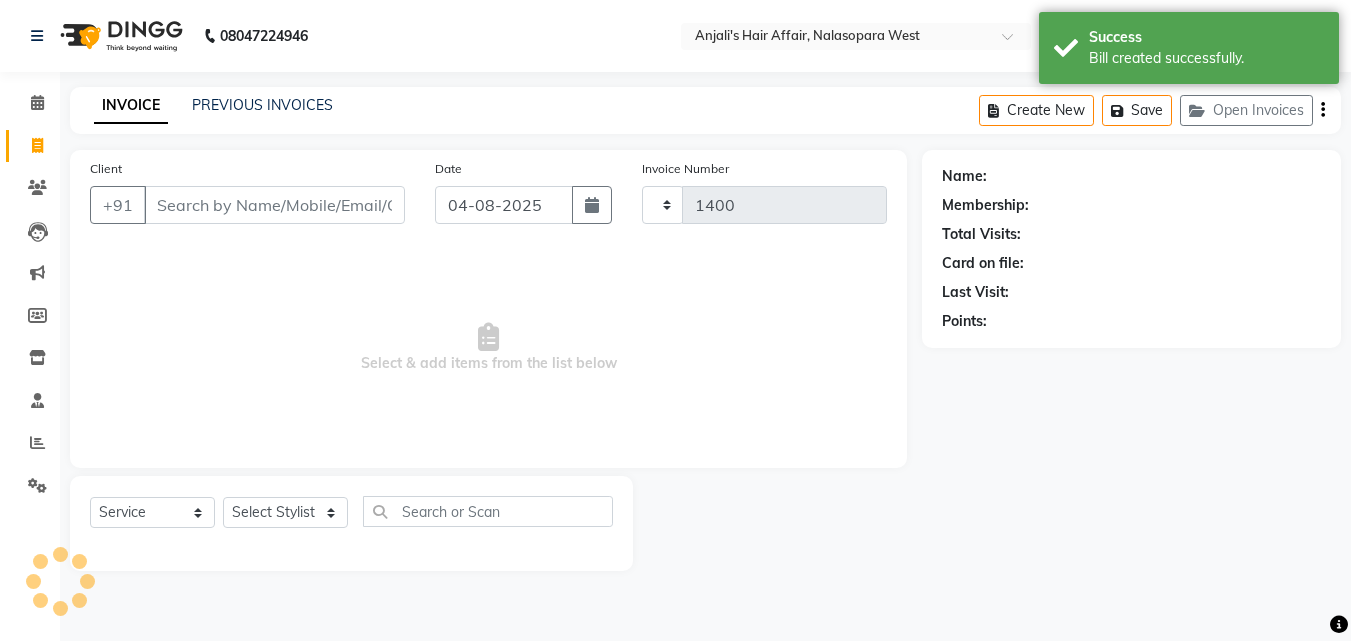 select on "6172" 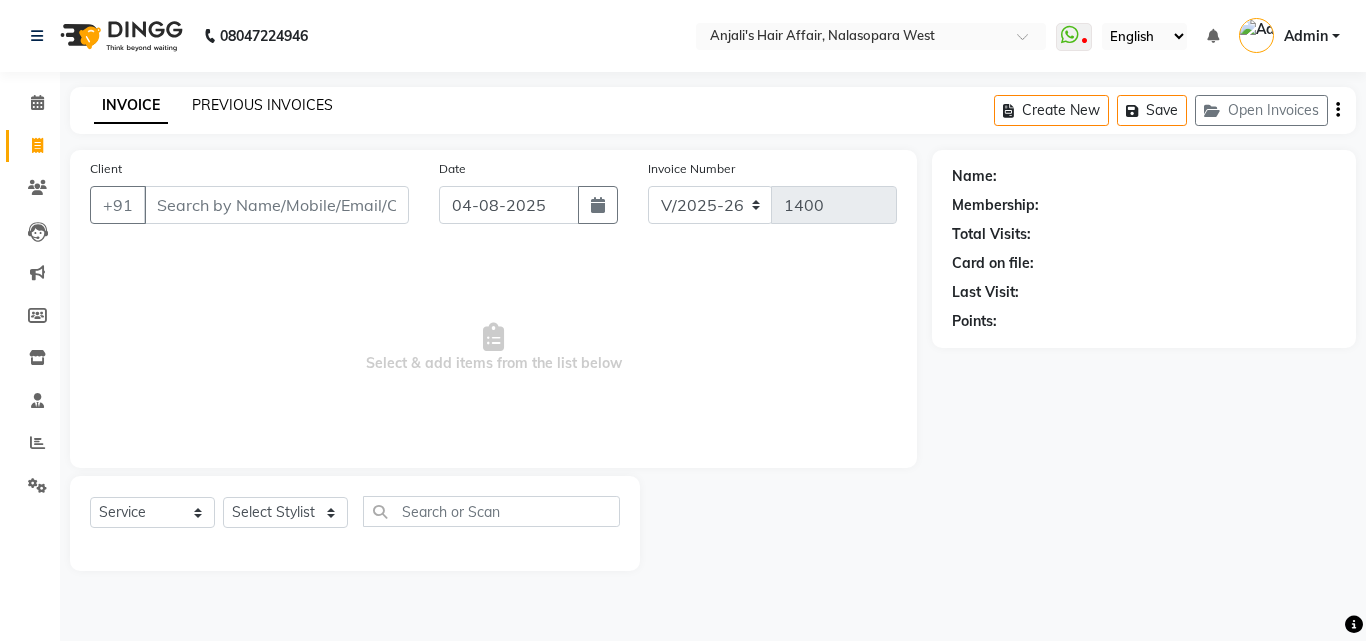 click on "PREVIOUS INVOICES" 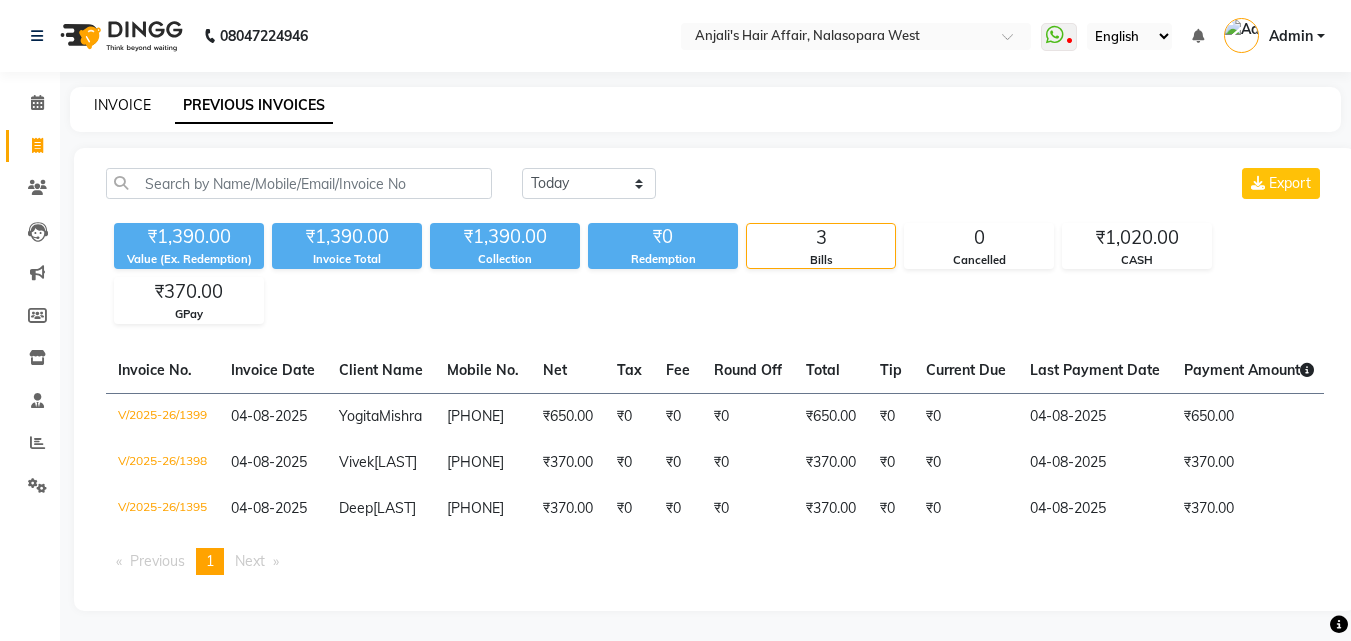 click on "INVOICE" 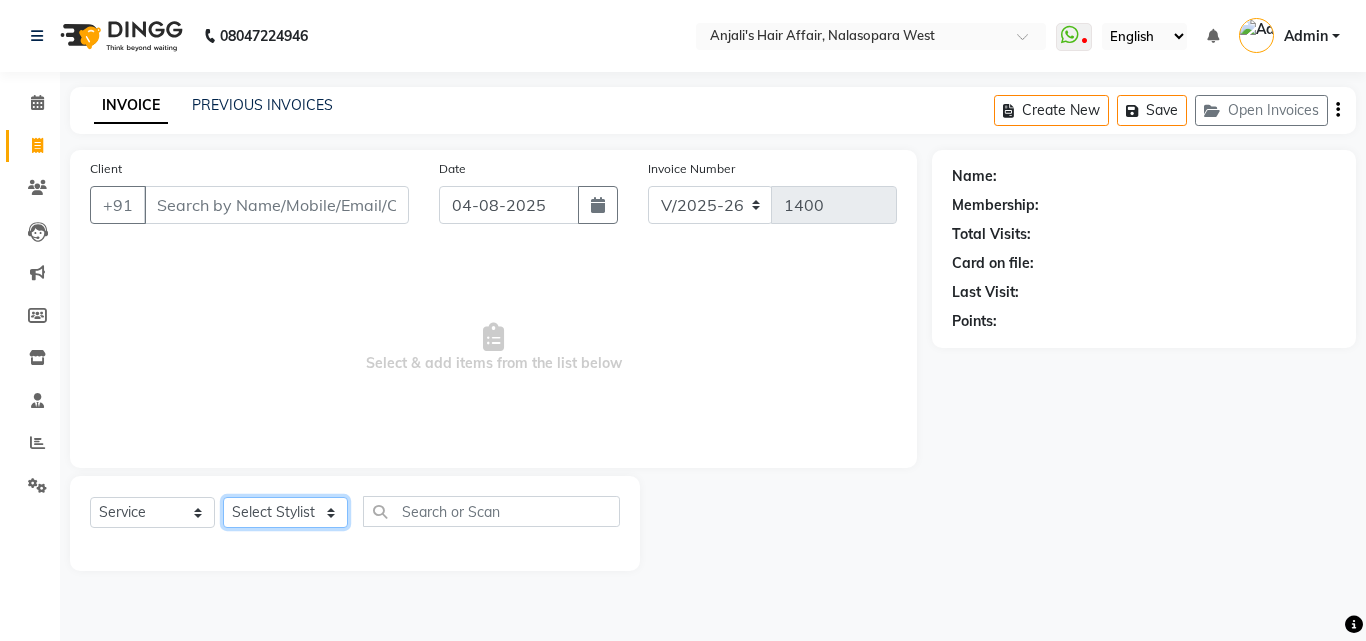 click on "Select Stylist [PERSON] [PERSON] Hair Affair [PERSON] [PERSON] [PERSON] [PERSON] [PERSON] [PERSON] [PERSON] [PERSON]" 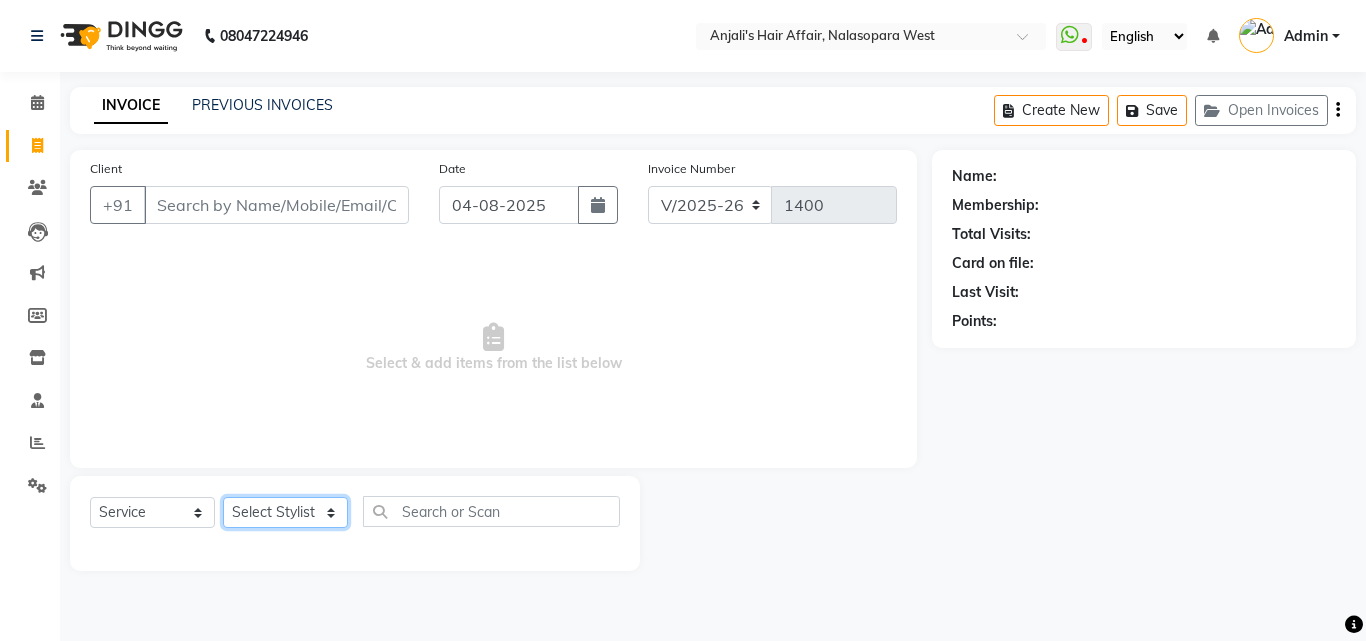 select on "45513" 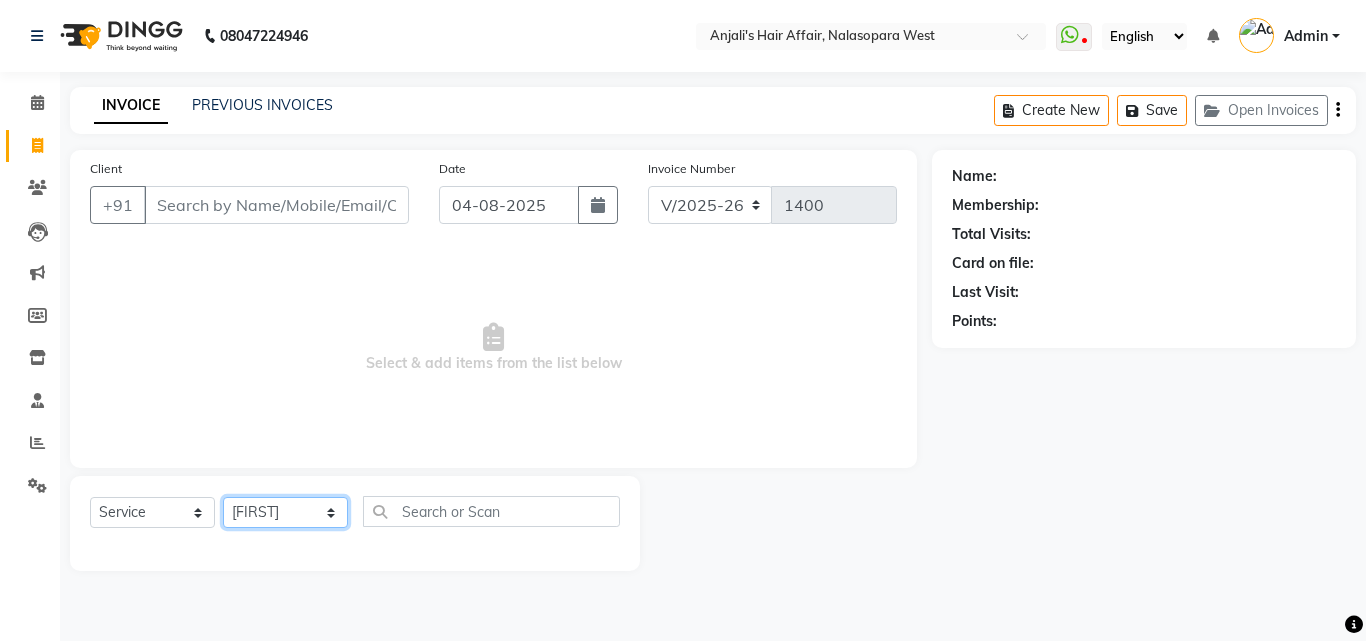 click on "Select Stylist [PERSON] [PERSON] Hair Affair [PERSON] [PERSON] [PERSON] [PERSON] [PERSON] [PERSON] [PERSON] [PERSON]" 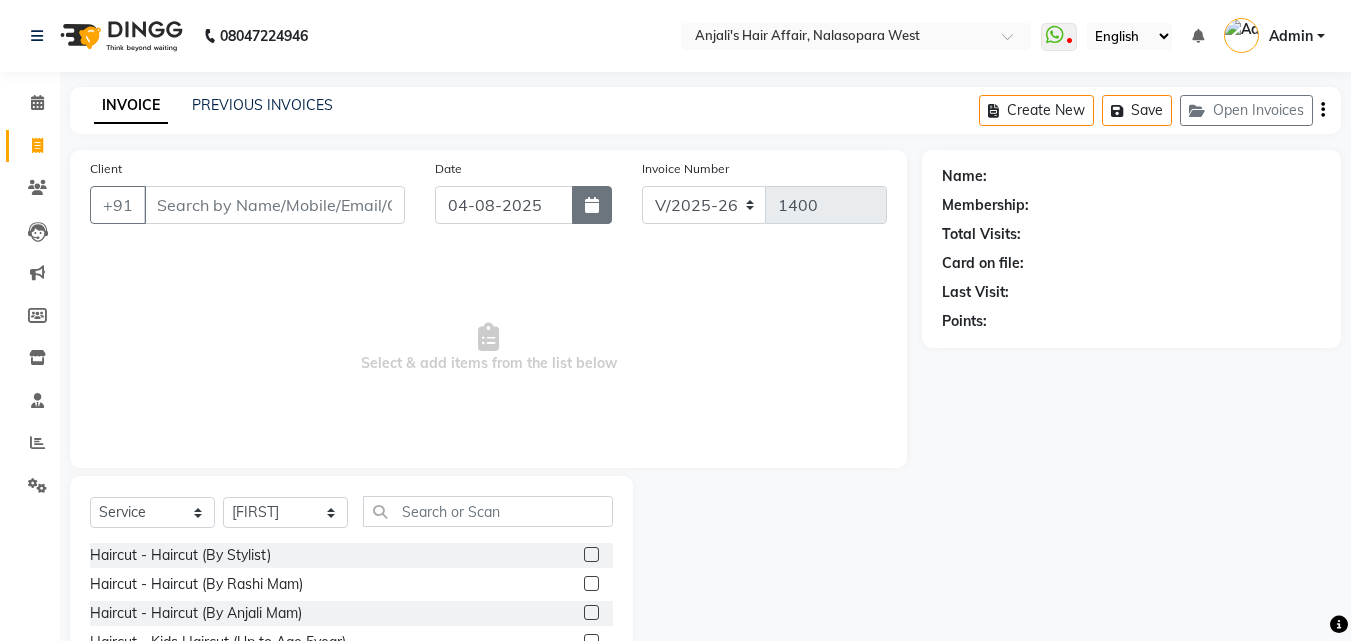 click 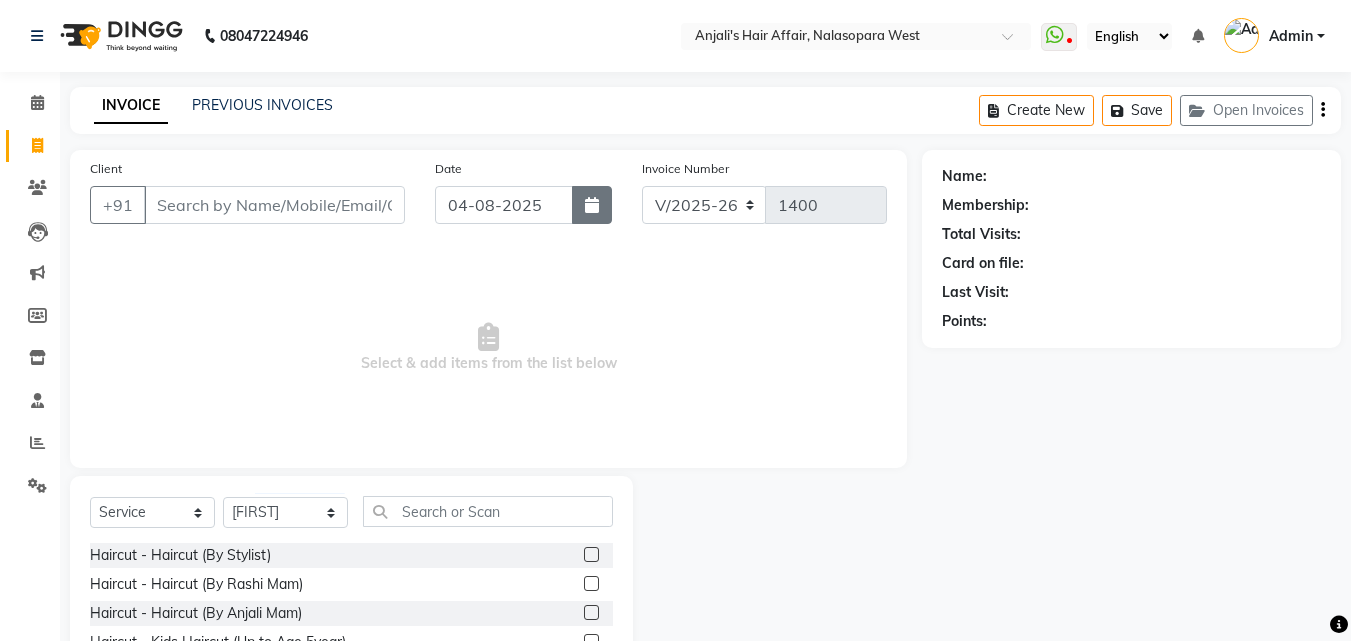 select on "8" 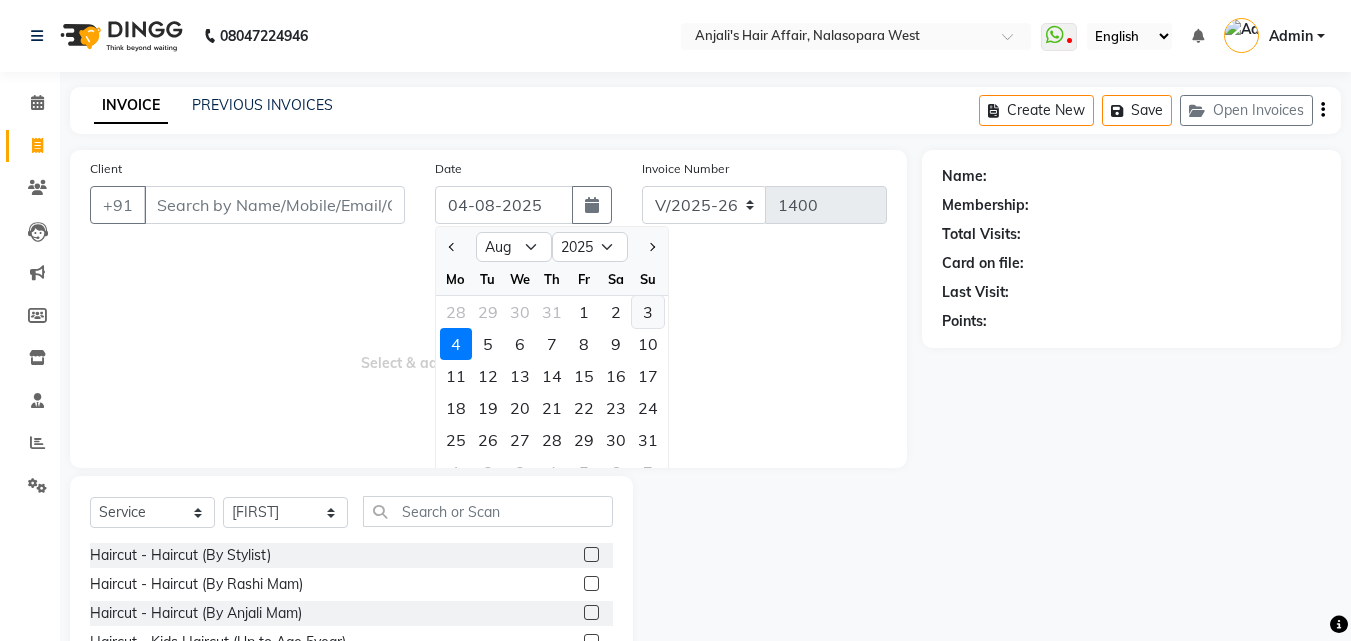 click on "3" 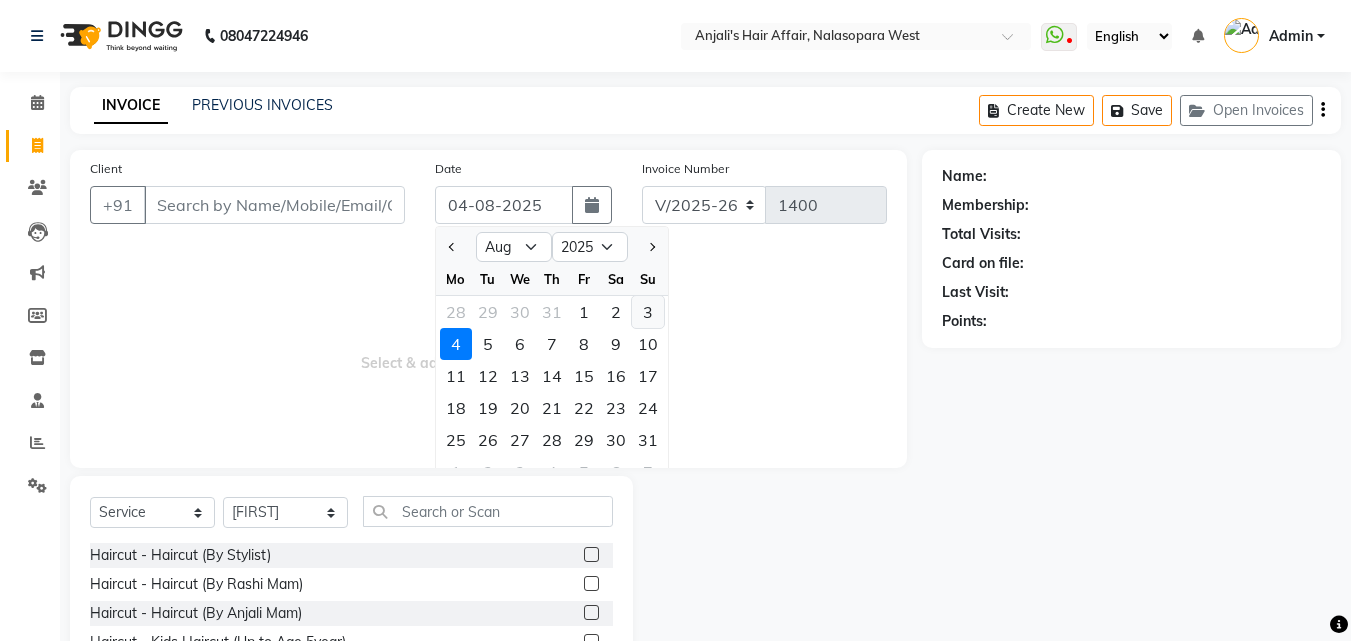 type on "03-08-2025" 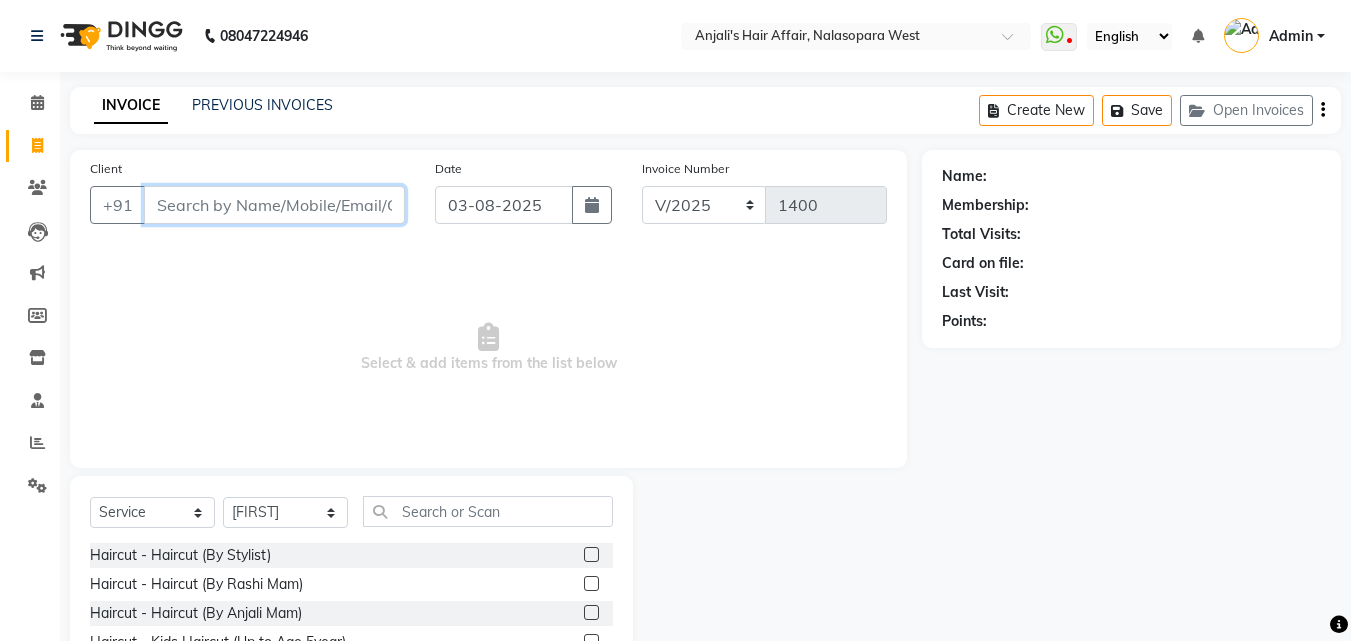 click on "Client" at bounding box center [274, 205] 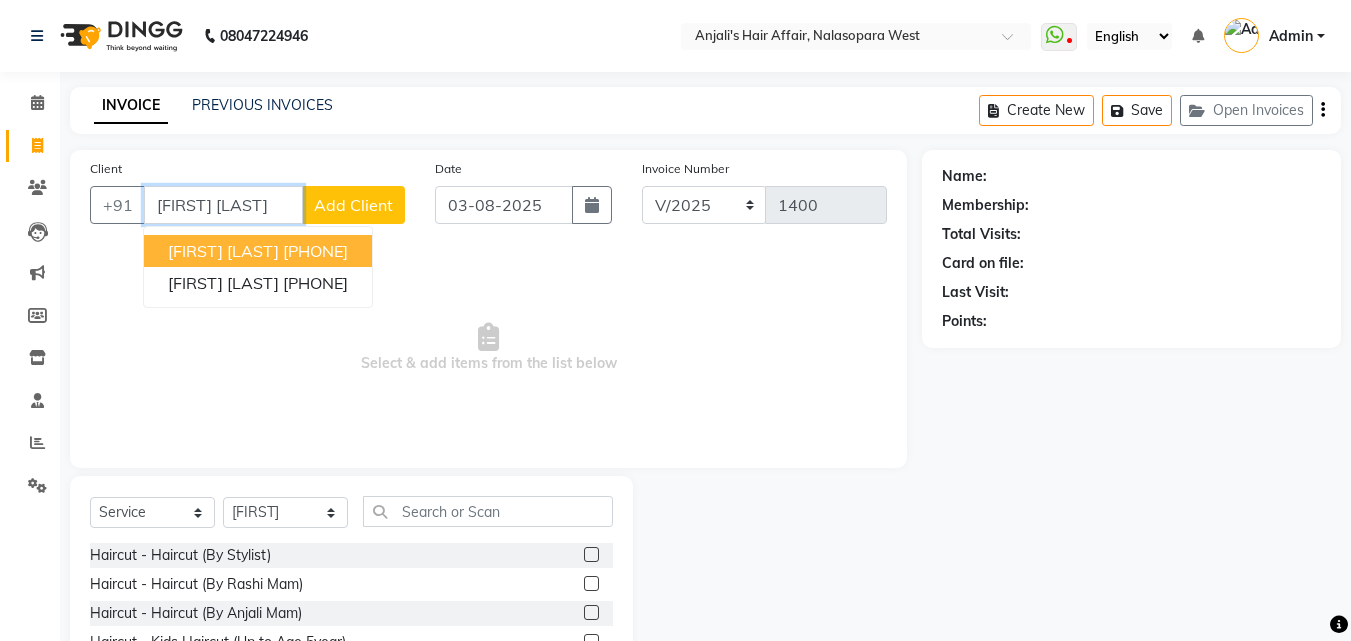 click on "[PHONE]" at bounding box center (315, 251) 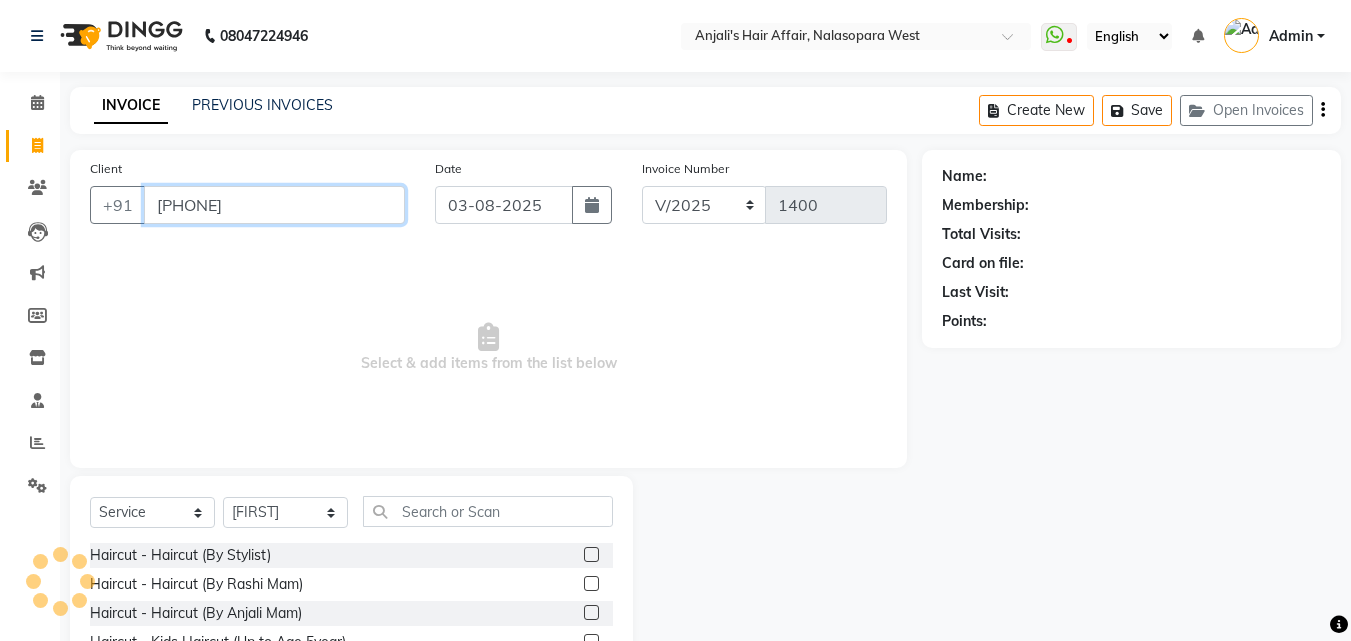 type on "[PHONE]" 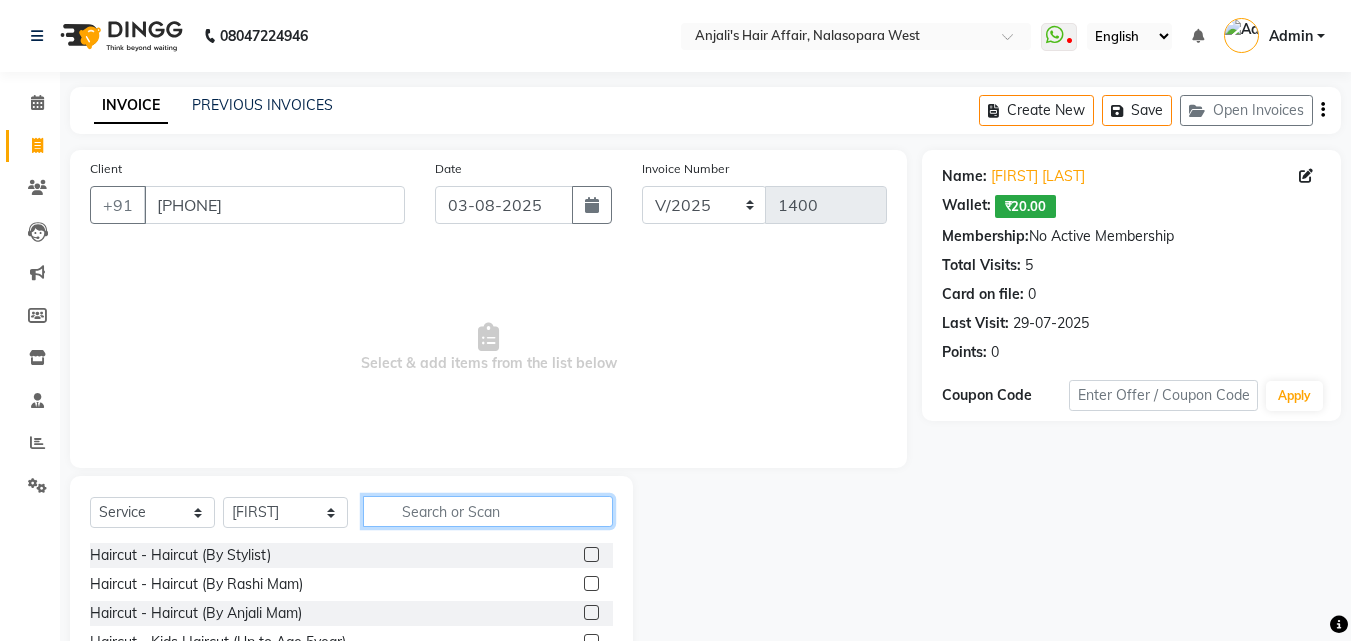 click 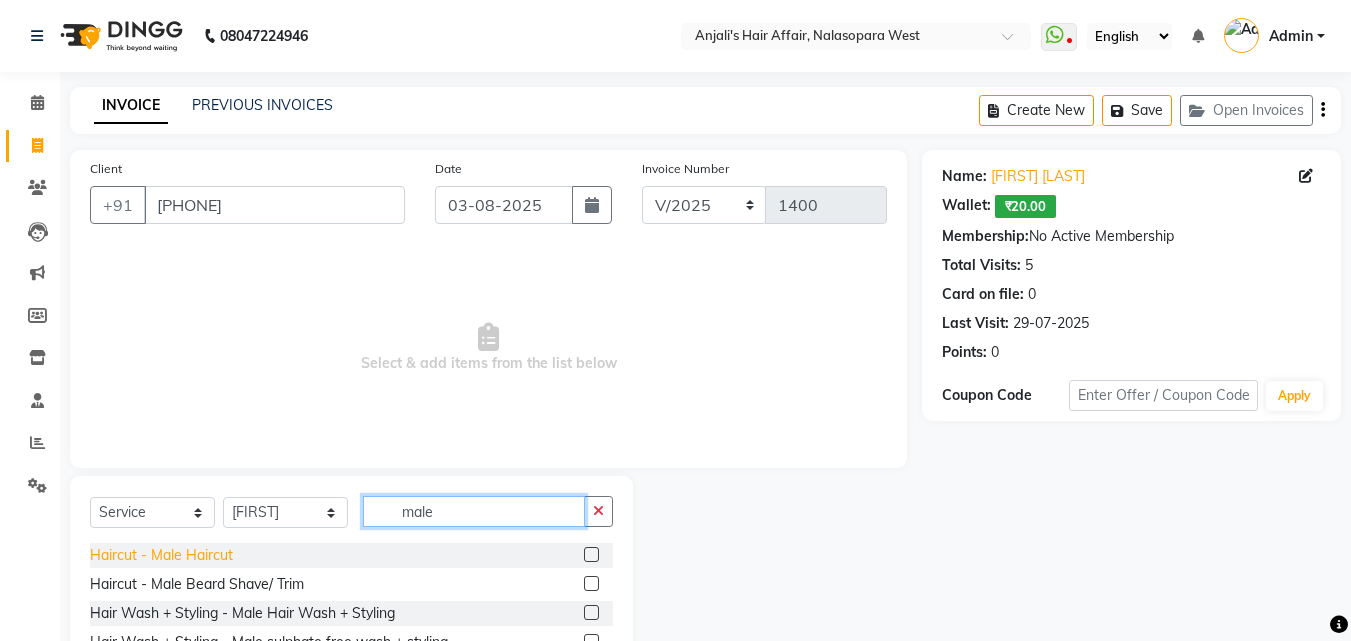 type on "male" 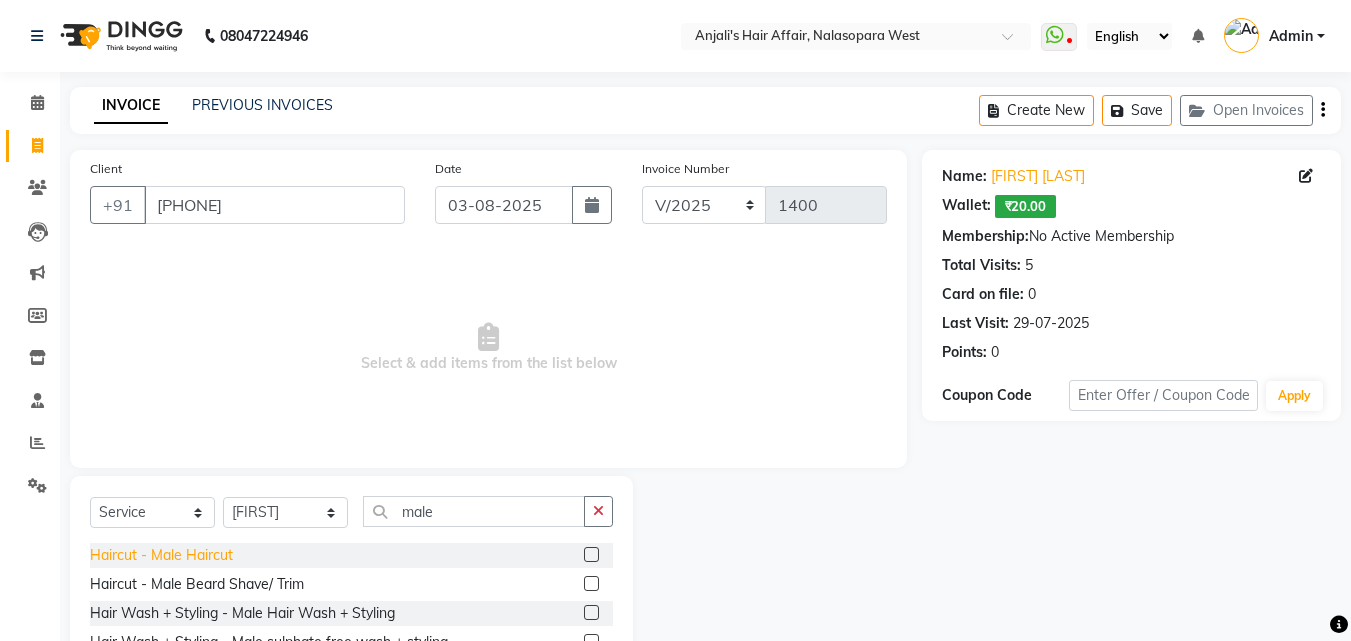 click on "Haircut - Male Haircut" 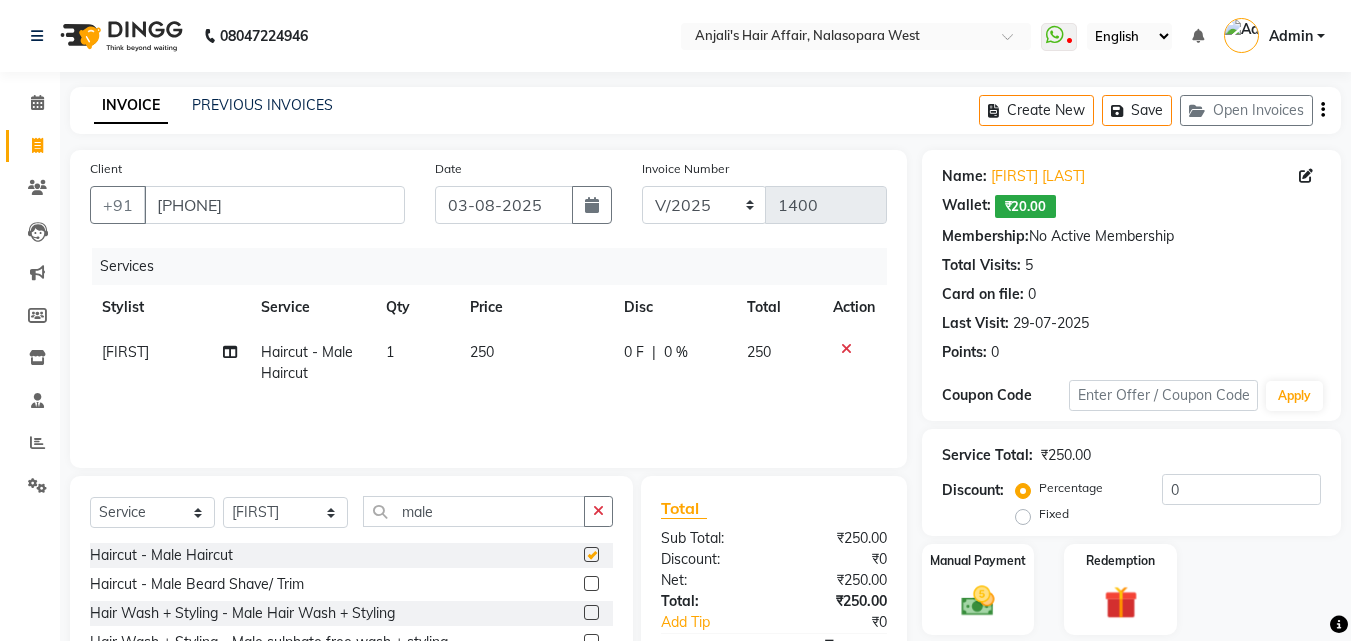 checkbox on "false" 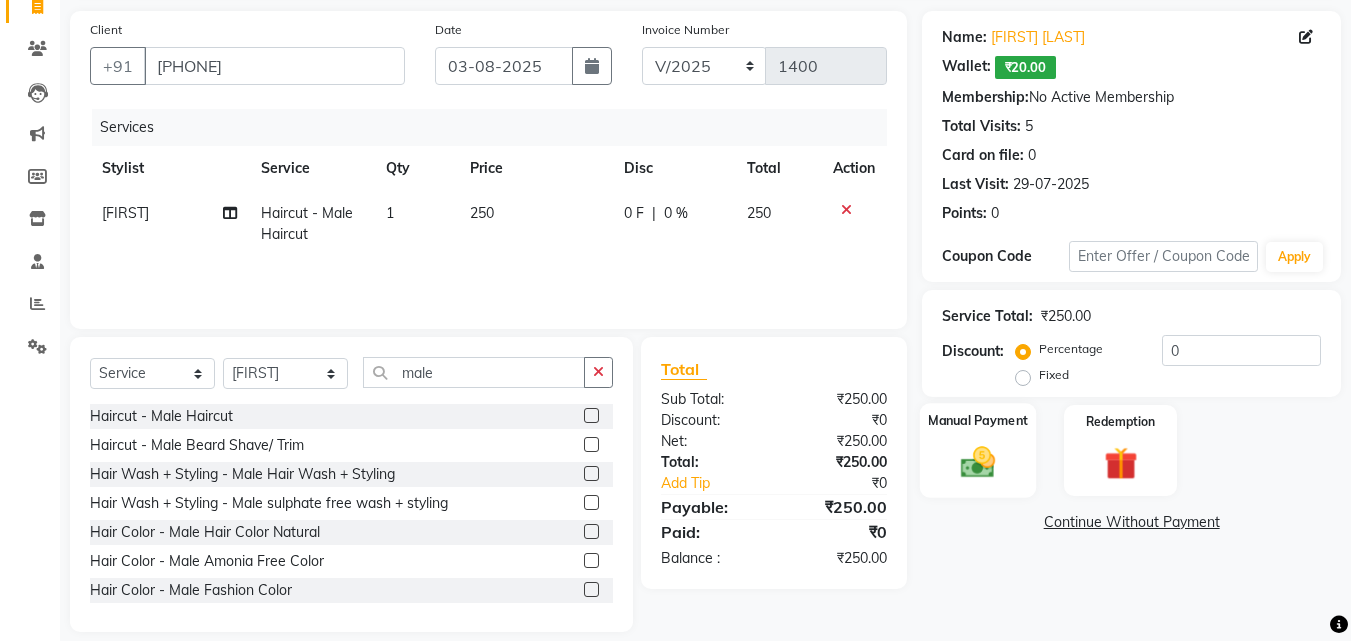 scroll, scrollTop: 160, scrollLeft: 0, axis: vertical 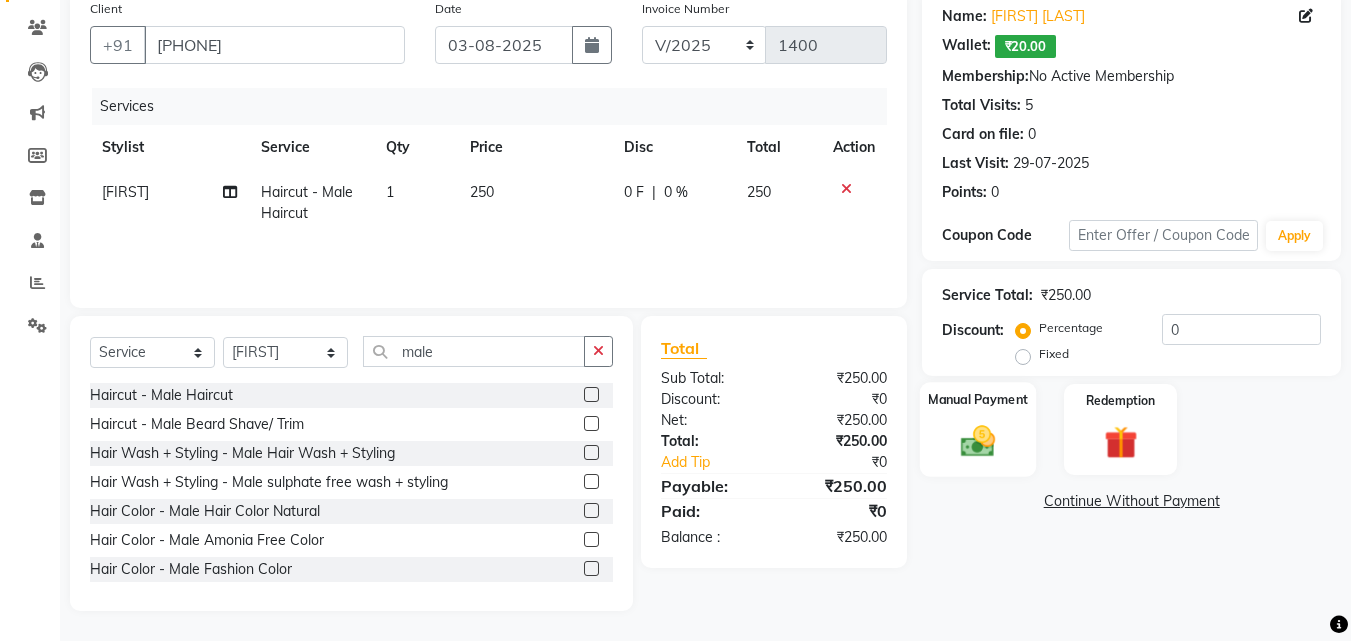 click 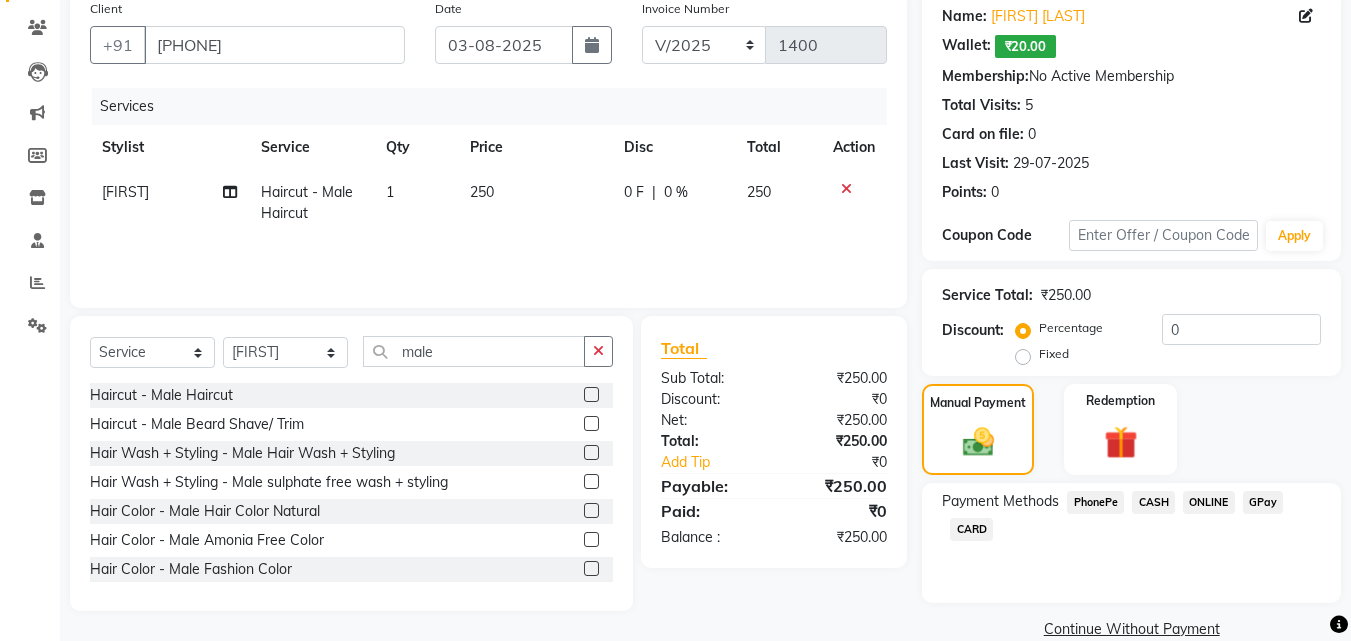 click on "GPay" 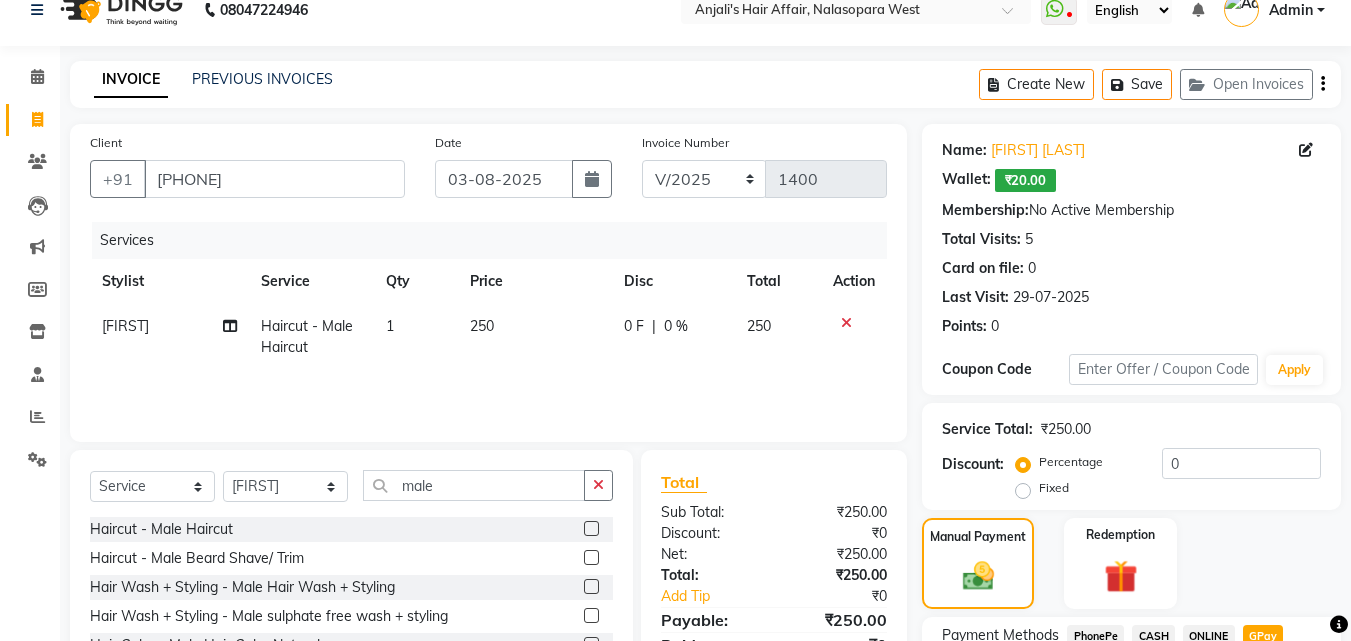 scroll, scrollTop: 0, scrollLeft: 0, axis: both 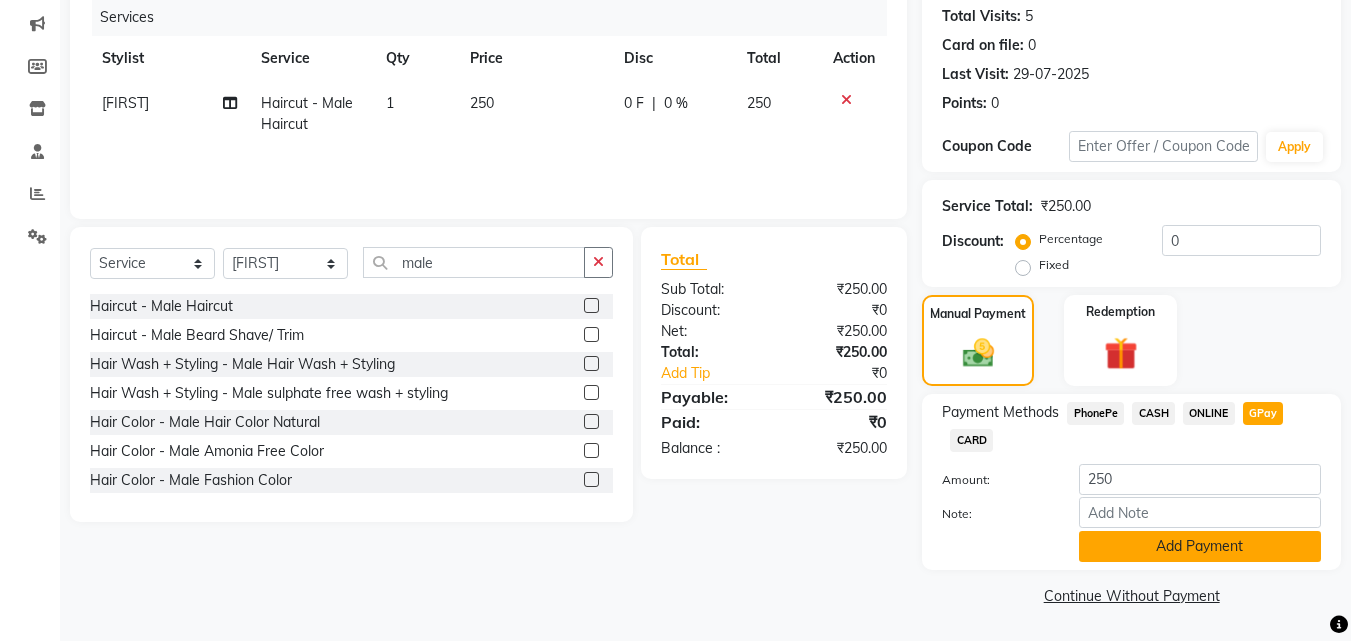 click on "Add Payment" 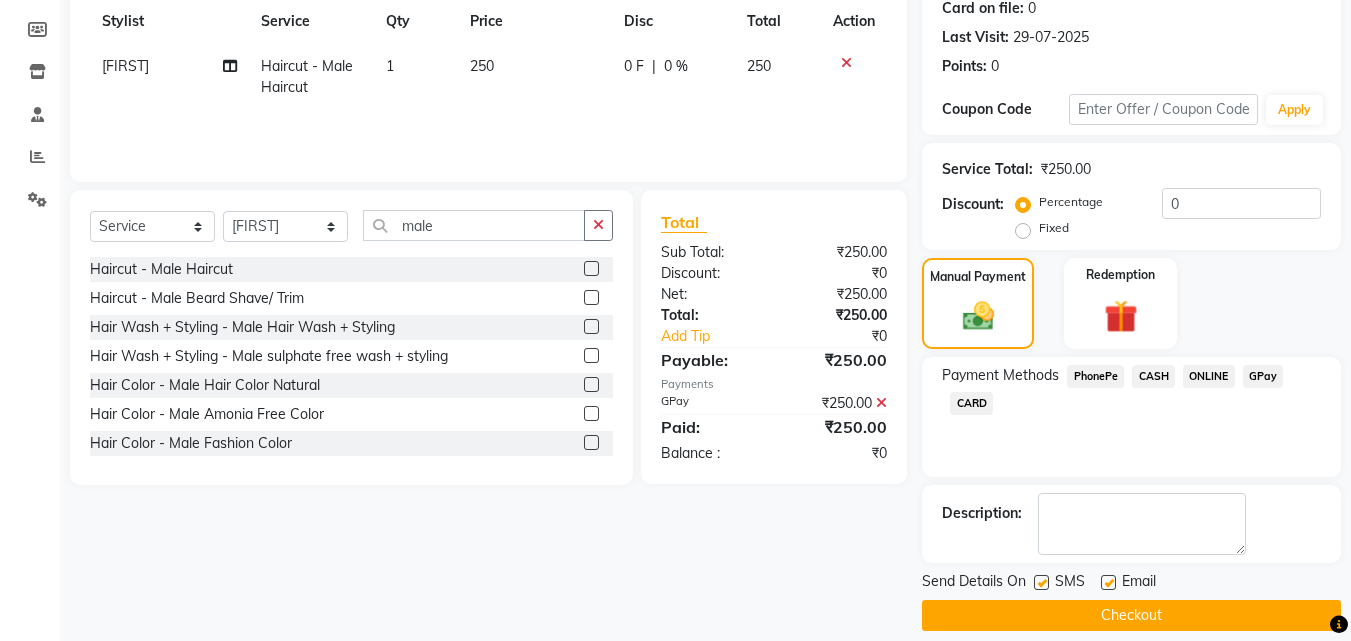 scroll, scrollTop: 306, scrollLeft: 0, axis: vertical 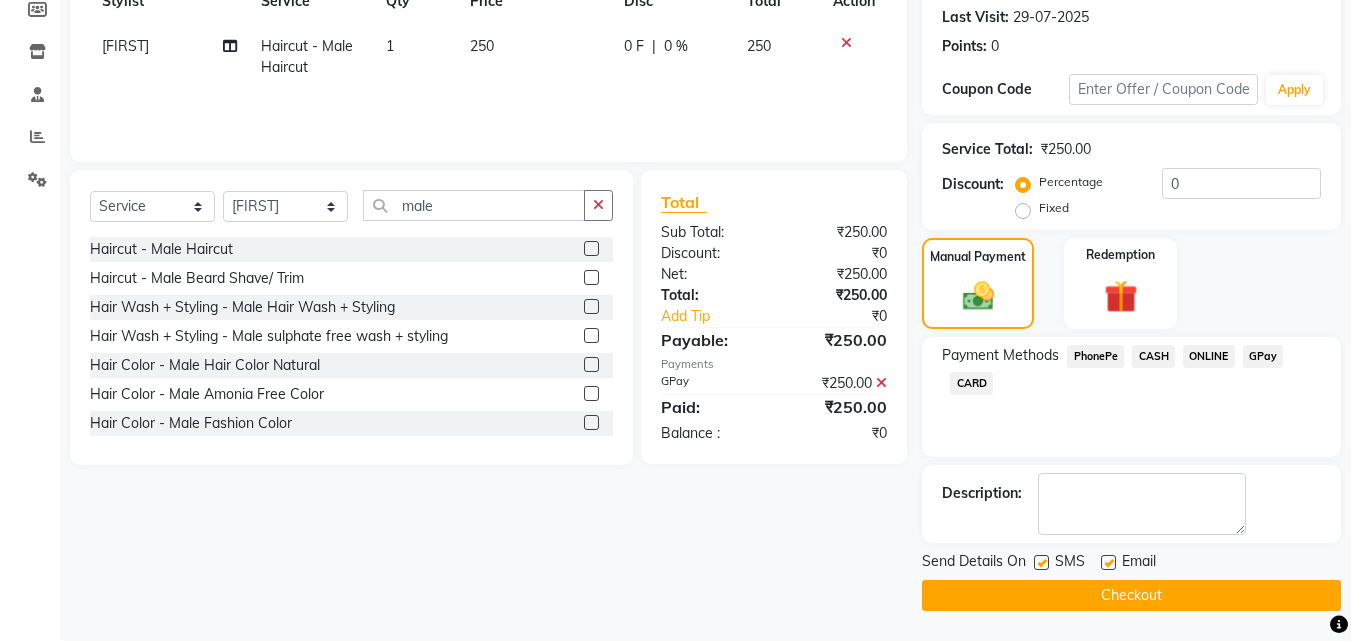 click on "Checkout" 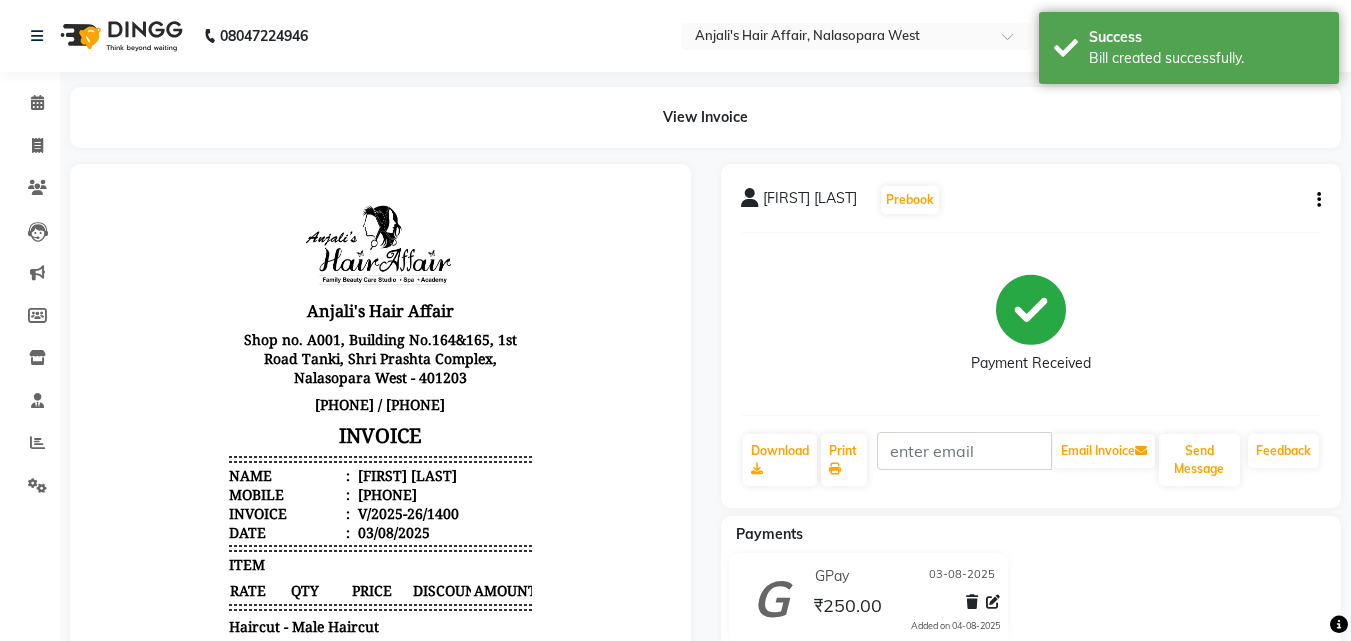 scroll, scrollTop: 0, scrollLeft: 0, axis: both 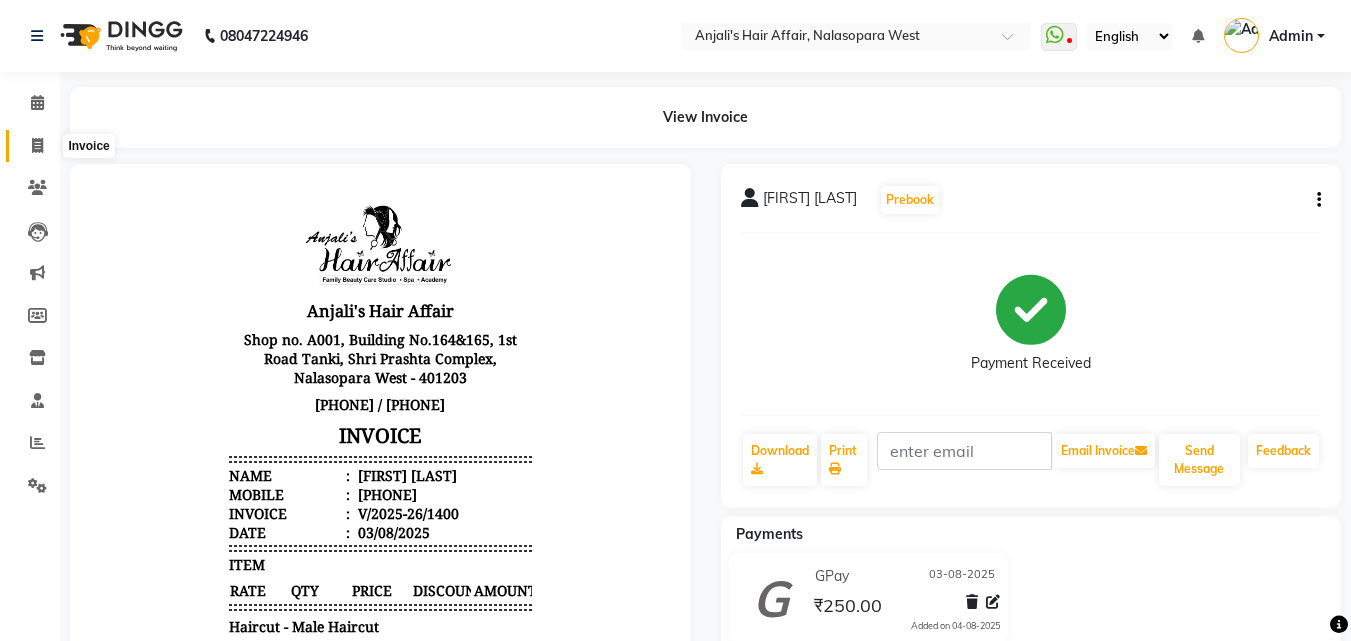 drag, startPoint x: 1140, startPoint y: 593, endPoint x: 31, endPoint y: 146, distance: 1195.6964 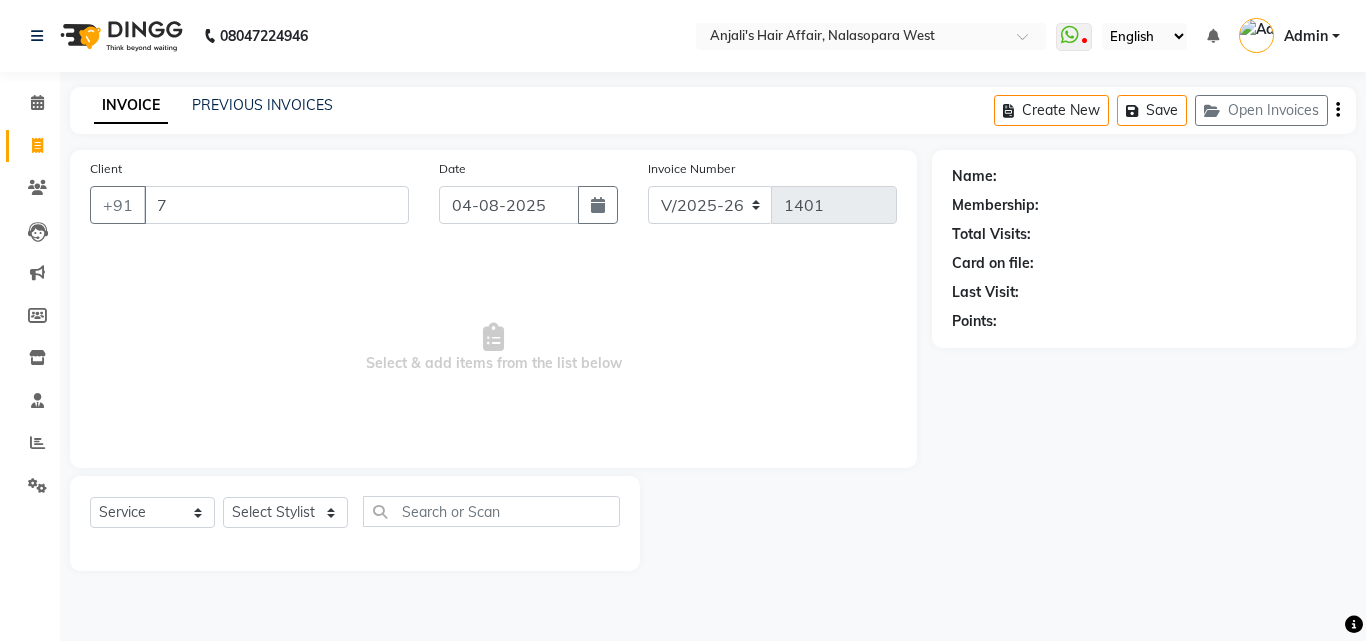 type on "7" 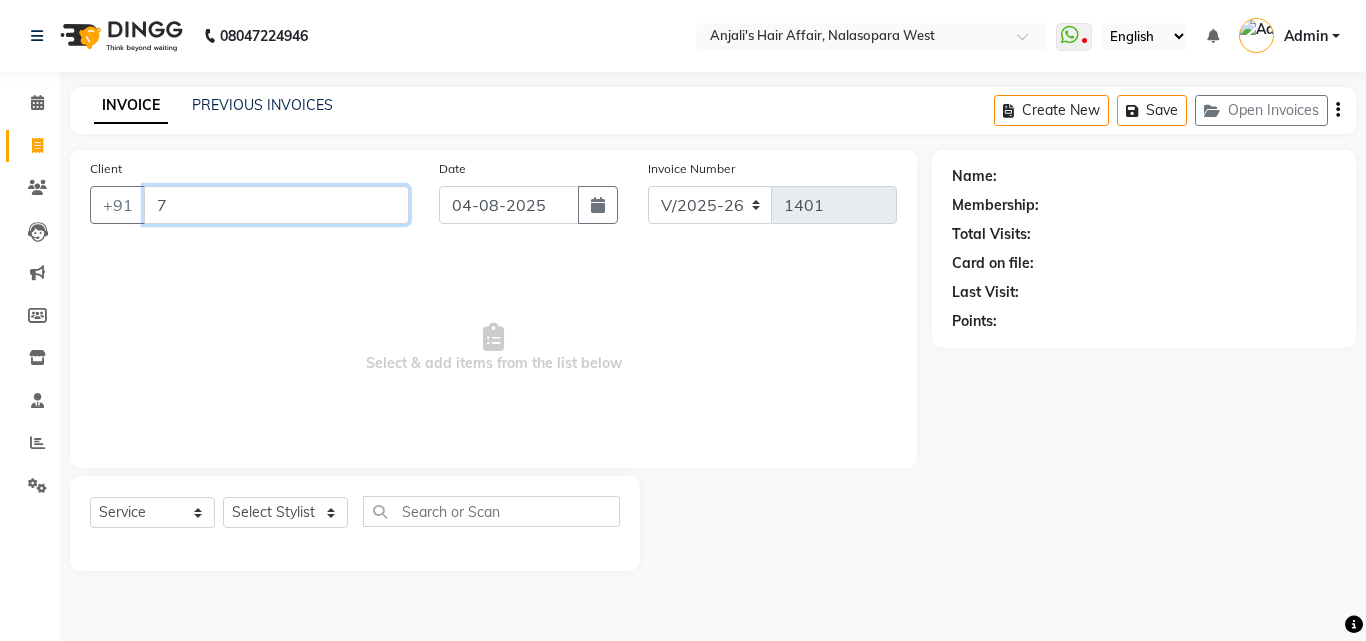 drag, startPoint x: 198, startPoint y: 201, endPoint x: 0, endPoint y: 225, distance: 199.44925 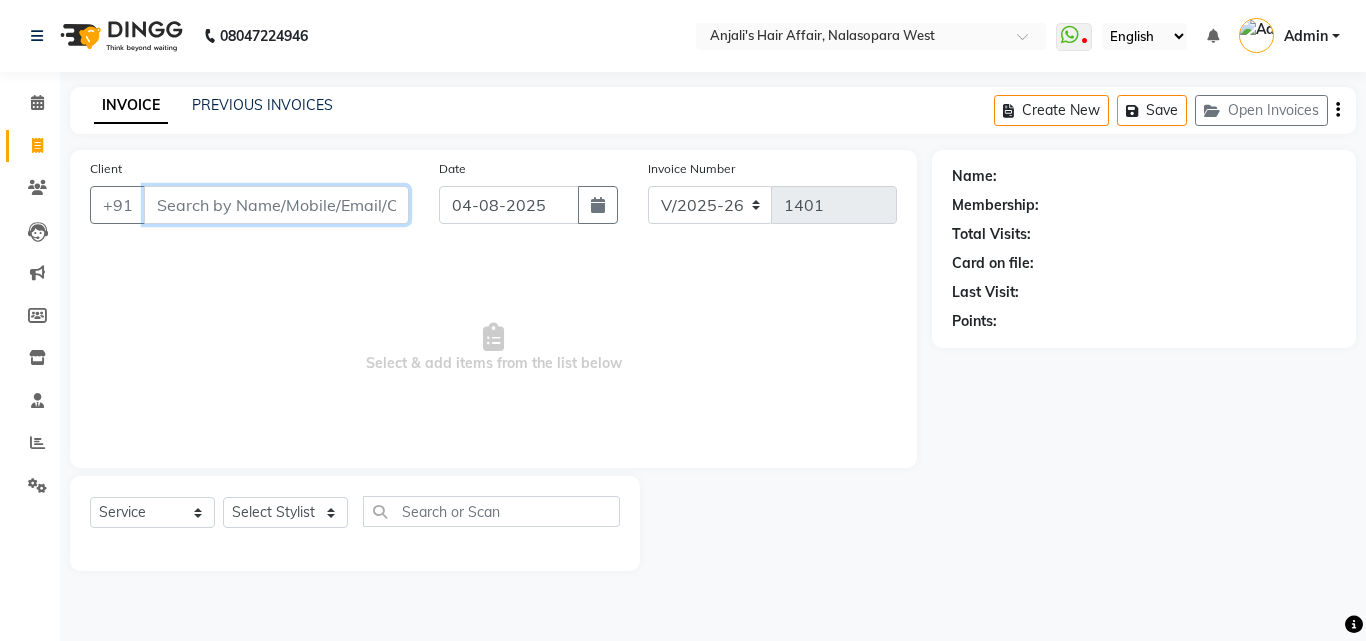 click on "Client" at bounding box center [276, 205] 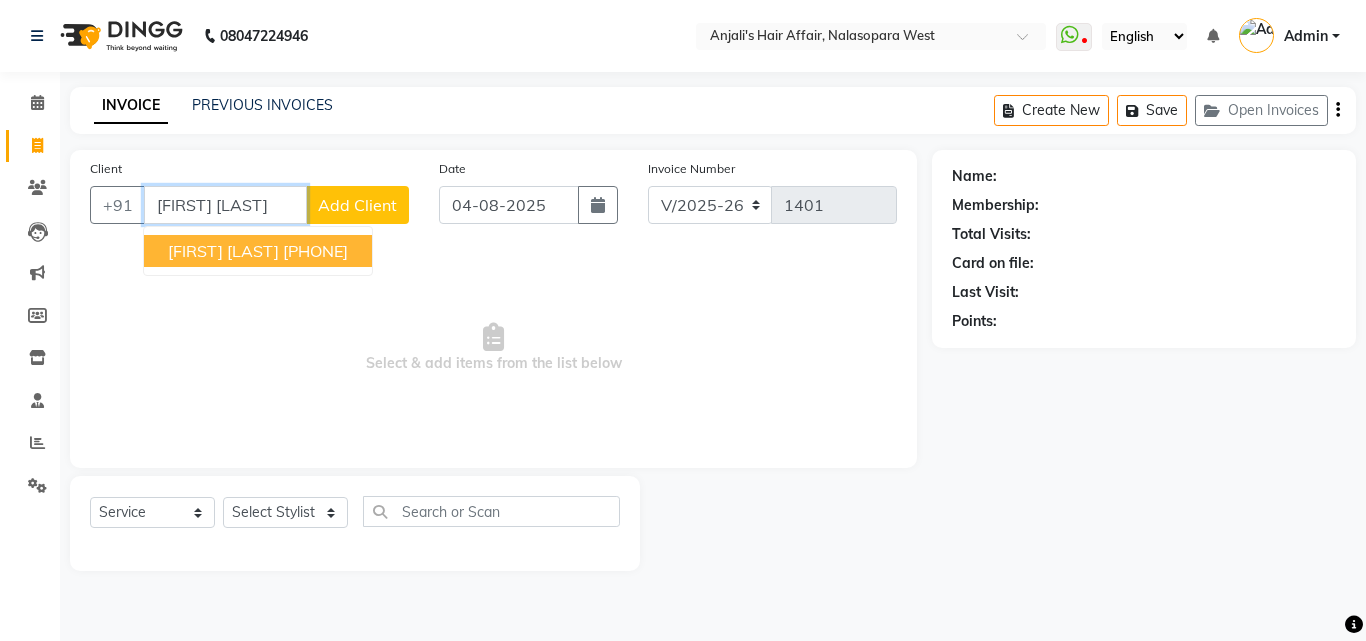click on "[FIRST] [LAST]" at bounding box center (223, 251) 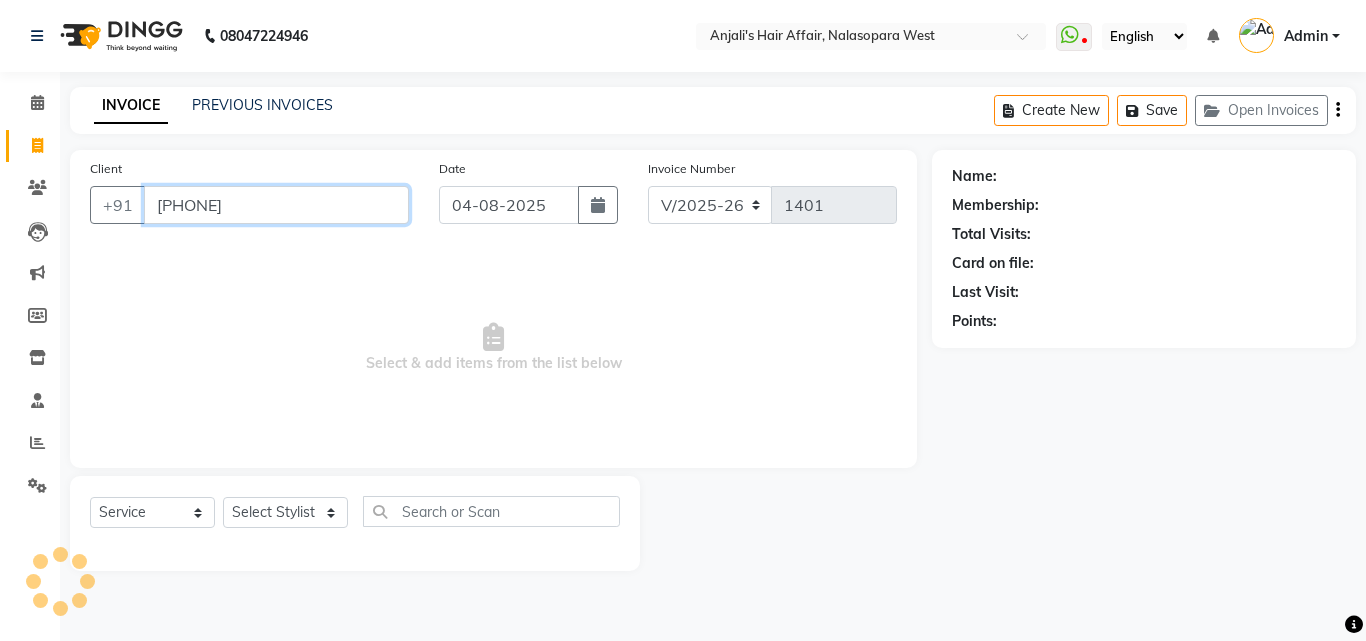 type on "[PHONE]" 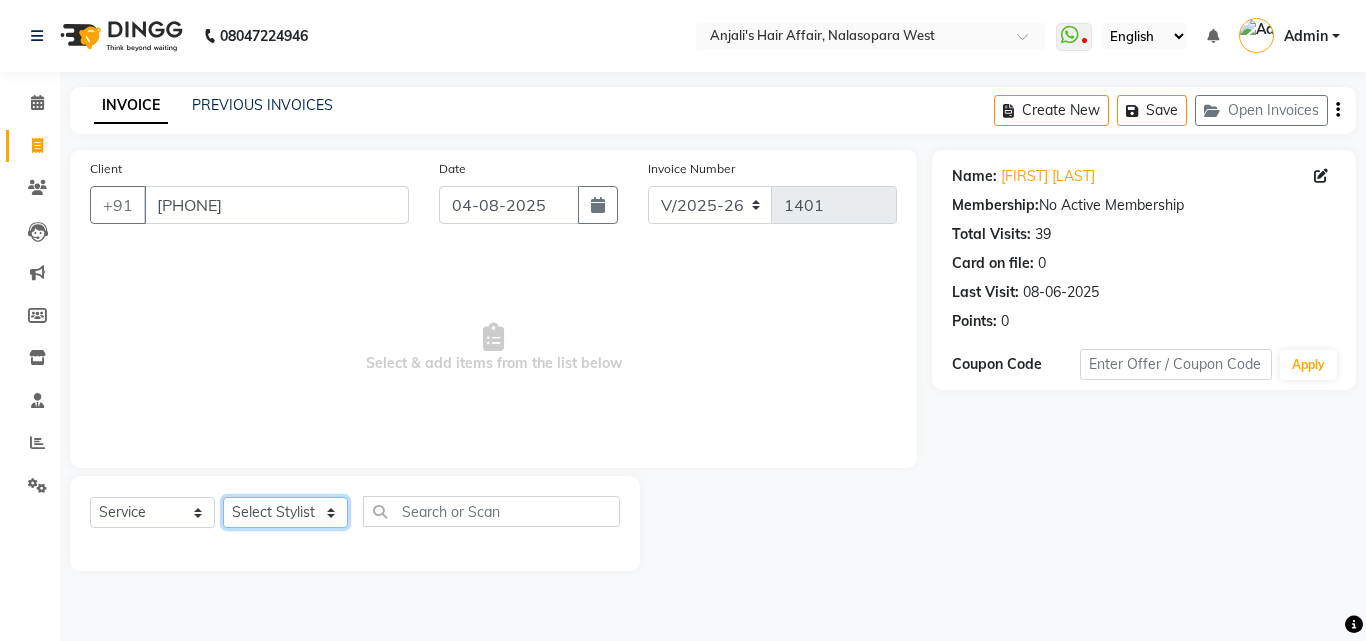 click on "Select Stylist [PERSON] [PERSON] Hair Affair [PERSON] [PERSON] [PERSON] [PERSON] [PERSON] [PERSON] [PERSON] [PERSON]" 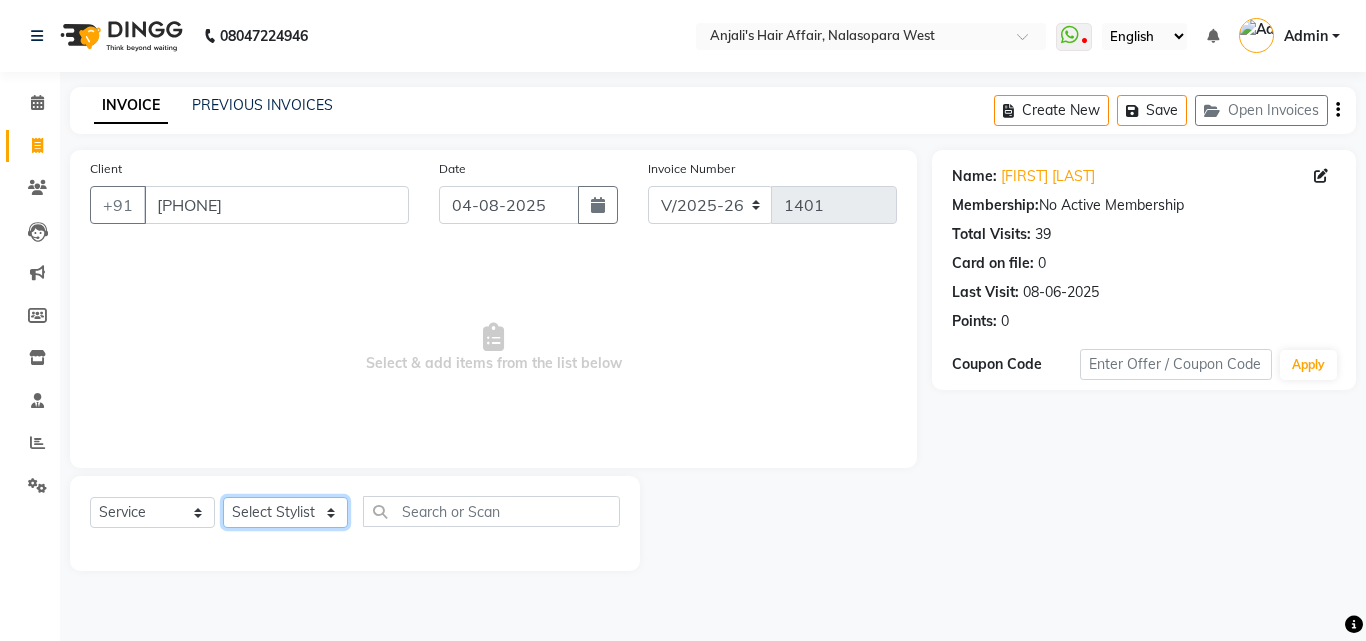 select on "53940" 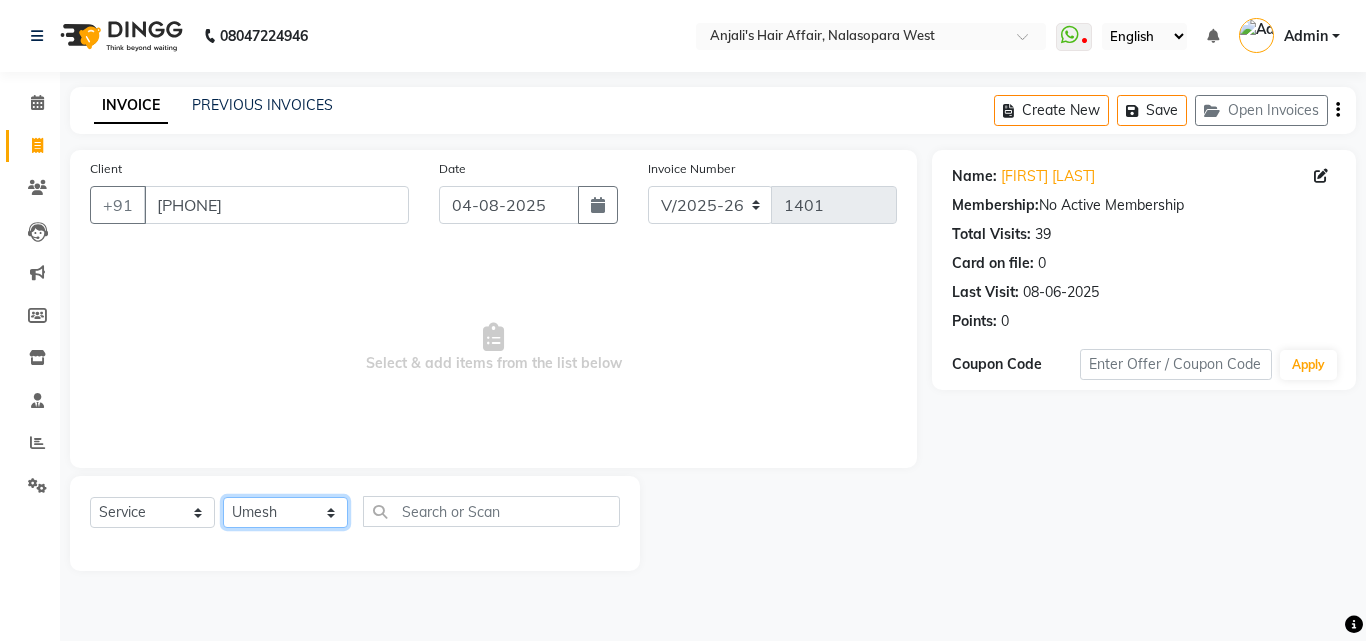 click on "Select Stylist [PERSON] [PERSON] Hair Affair [PERSON] [PERSON] [PERSON] [PERSON] [PERSON] [PERSON] [PERSON] [PERSON]" 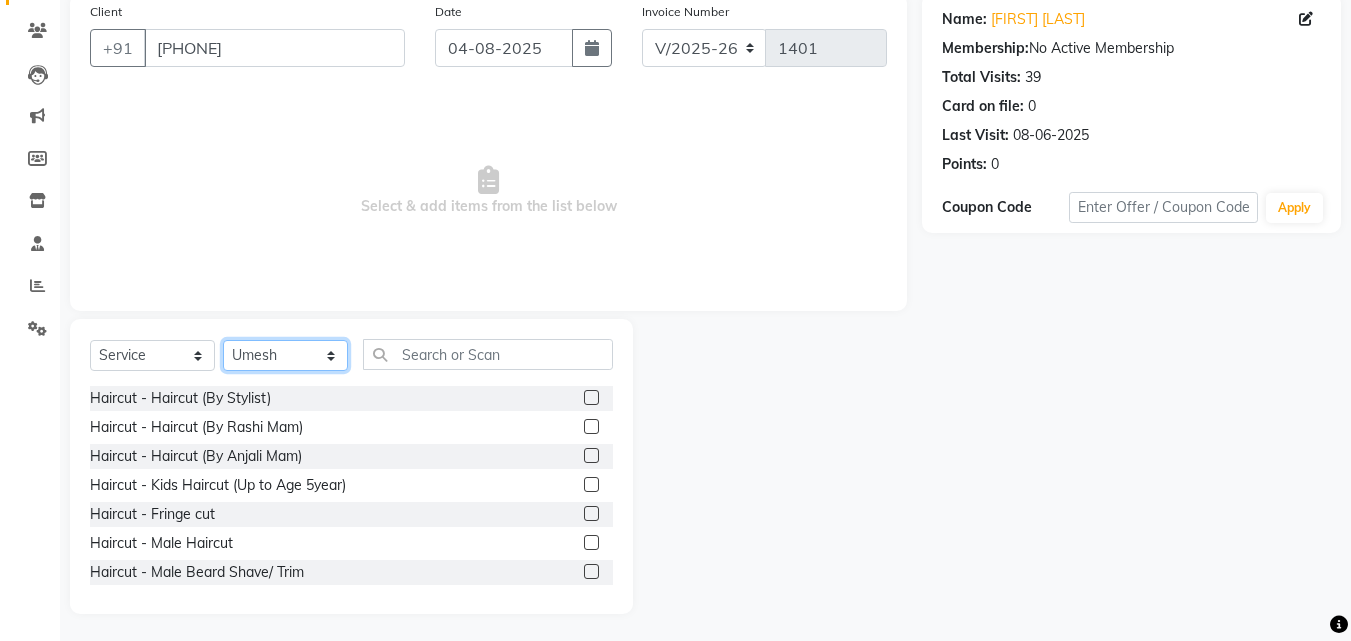 scroll, scrollTop: 160, scrollLeft: 0, axis: vertical 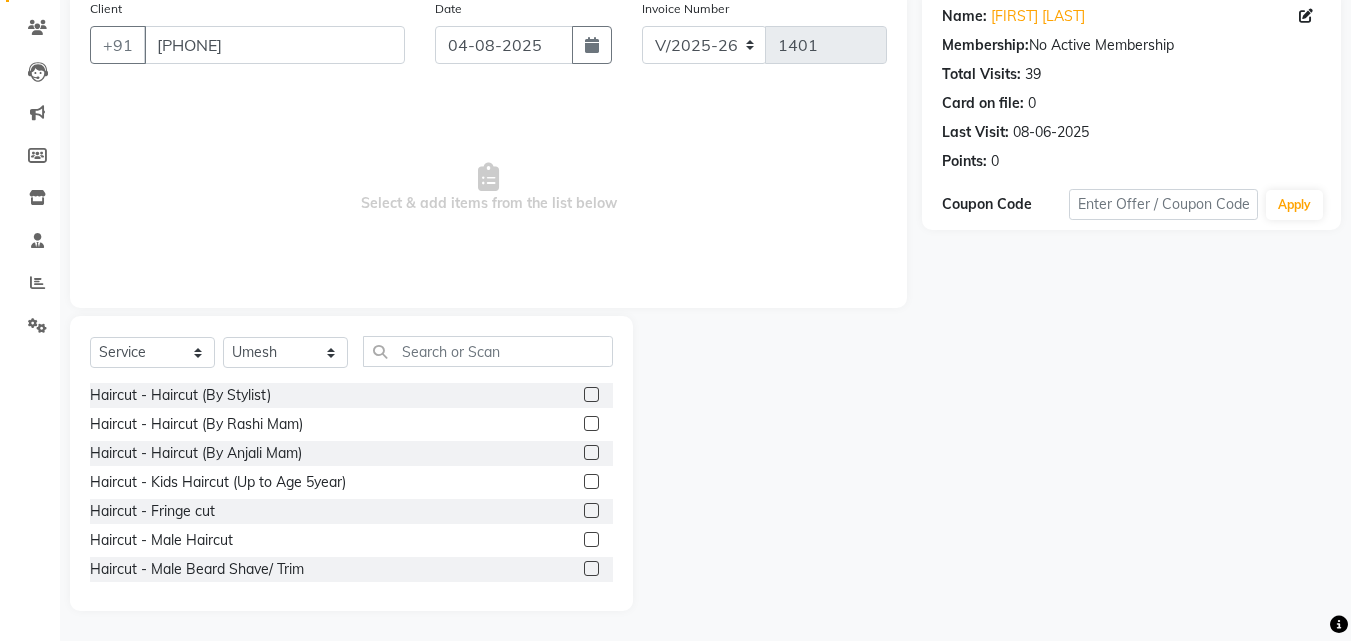 click 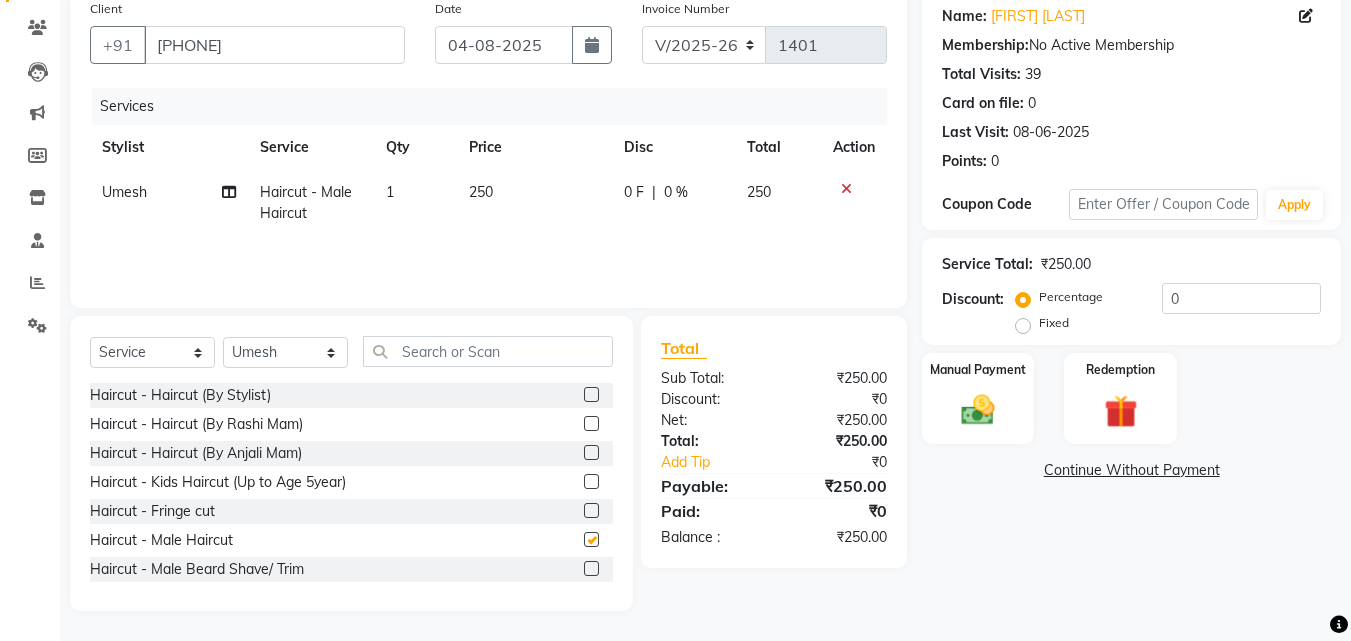 checkbox on "false" 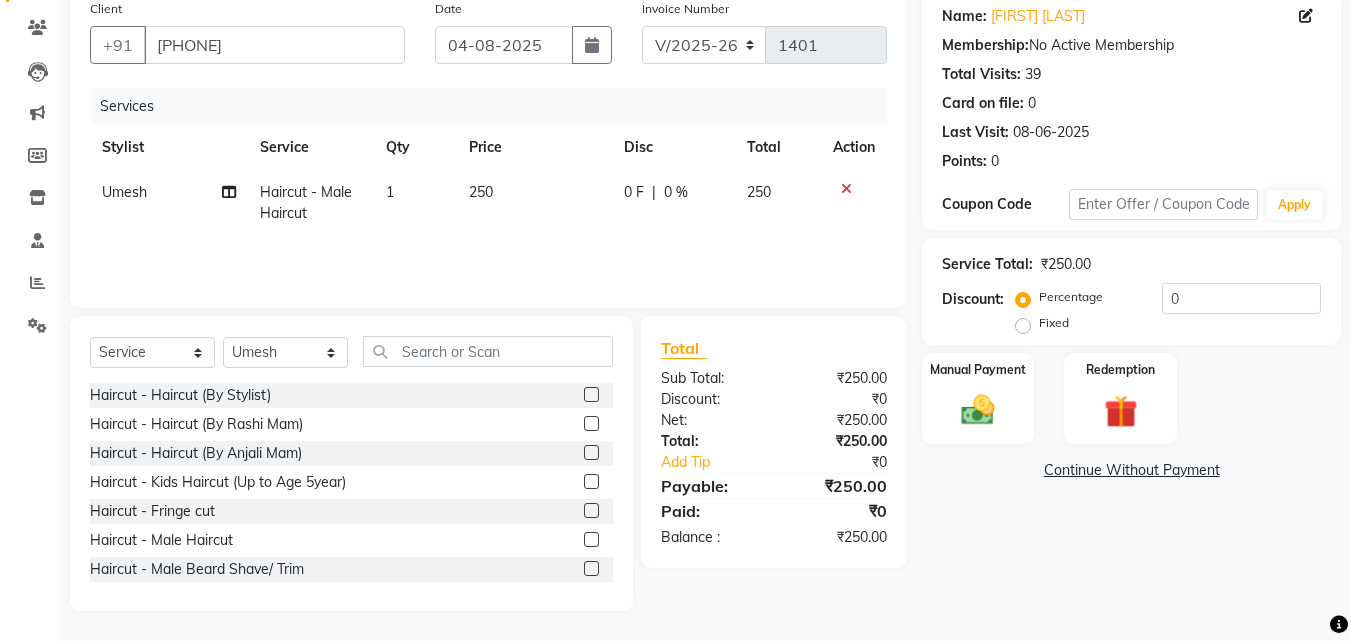 click 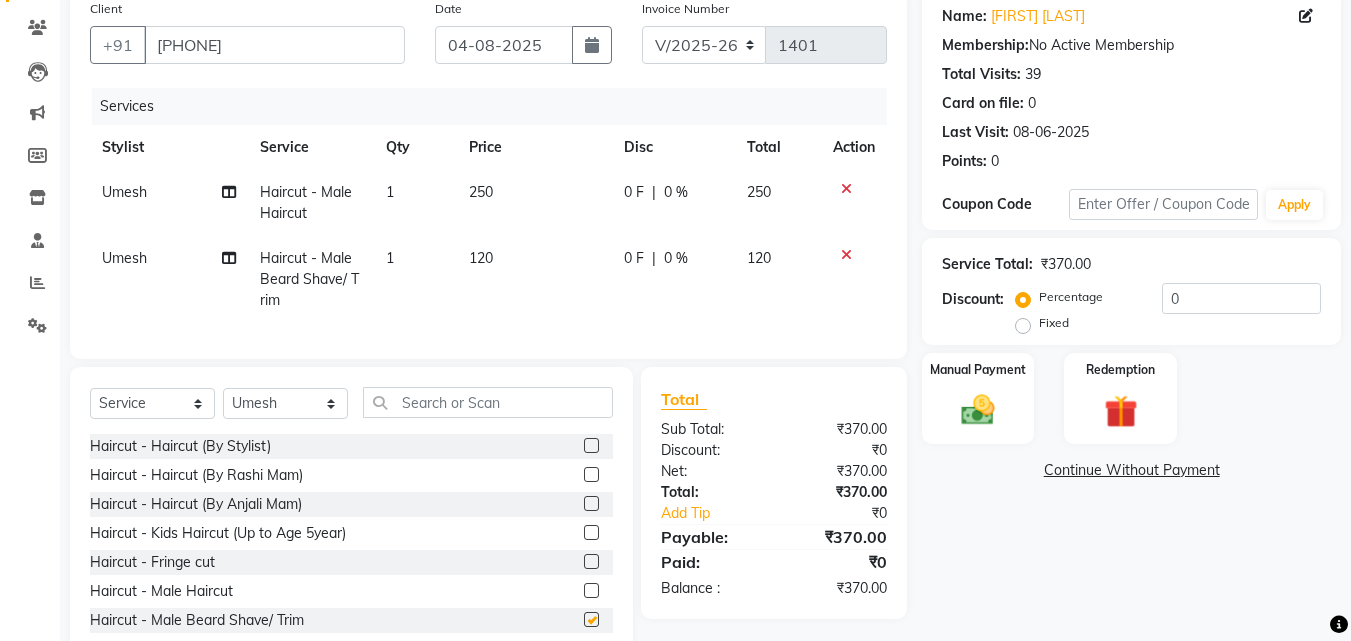 checkbox on "false" 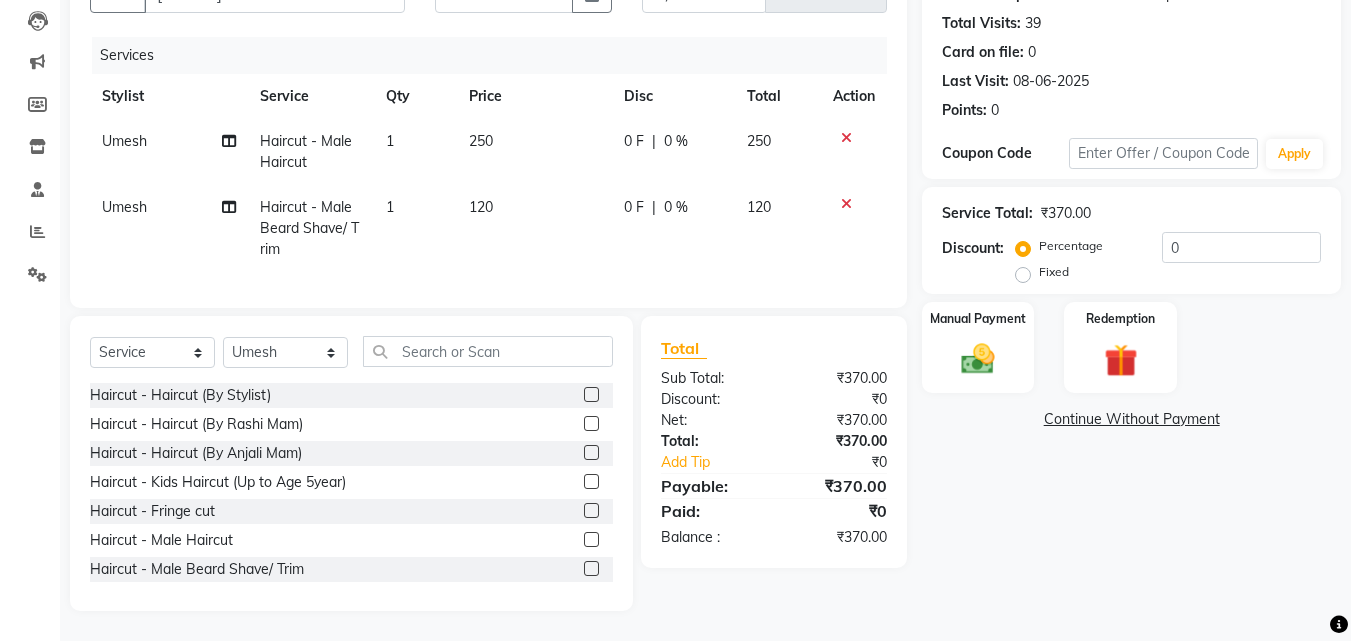 scroll, scrollTop: 226, scrollLeft: 0, axis: vertical 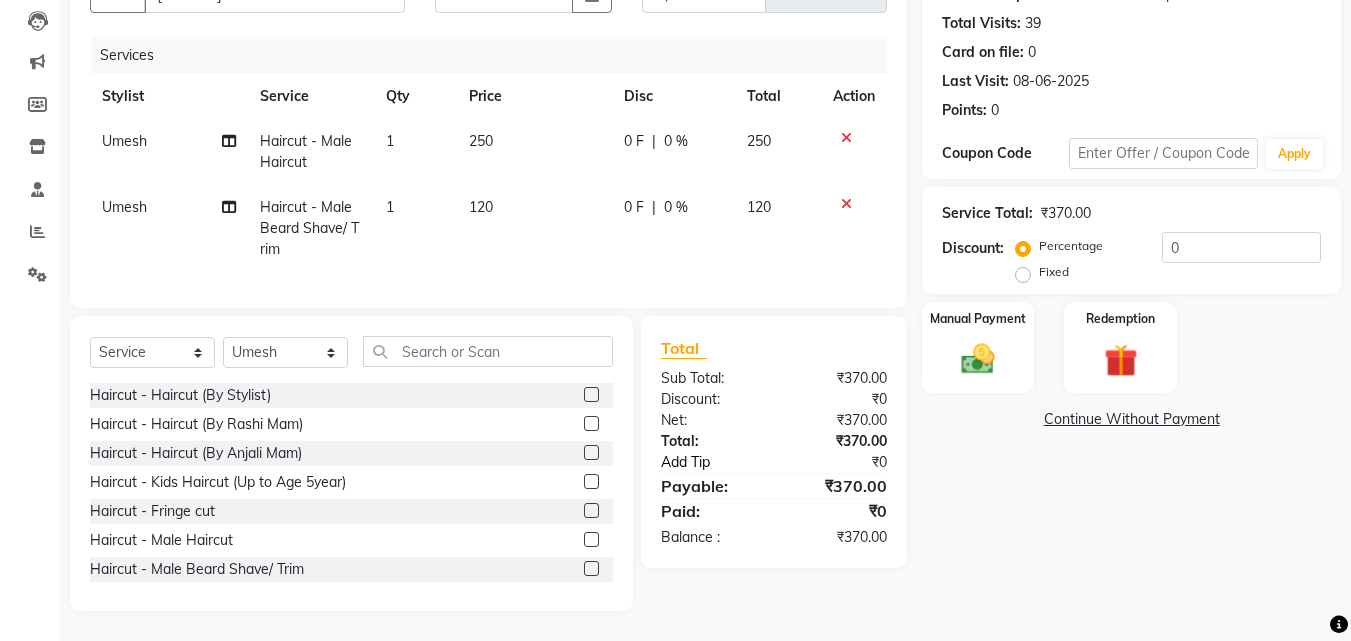 click on "Add Tip" 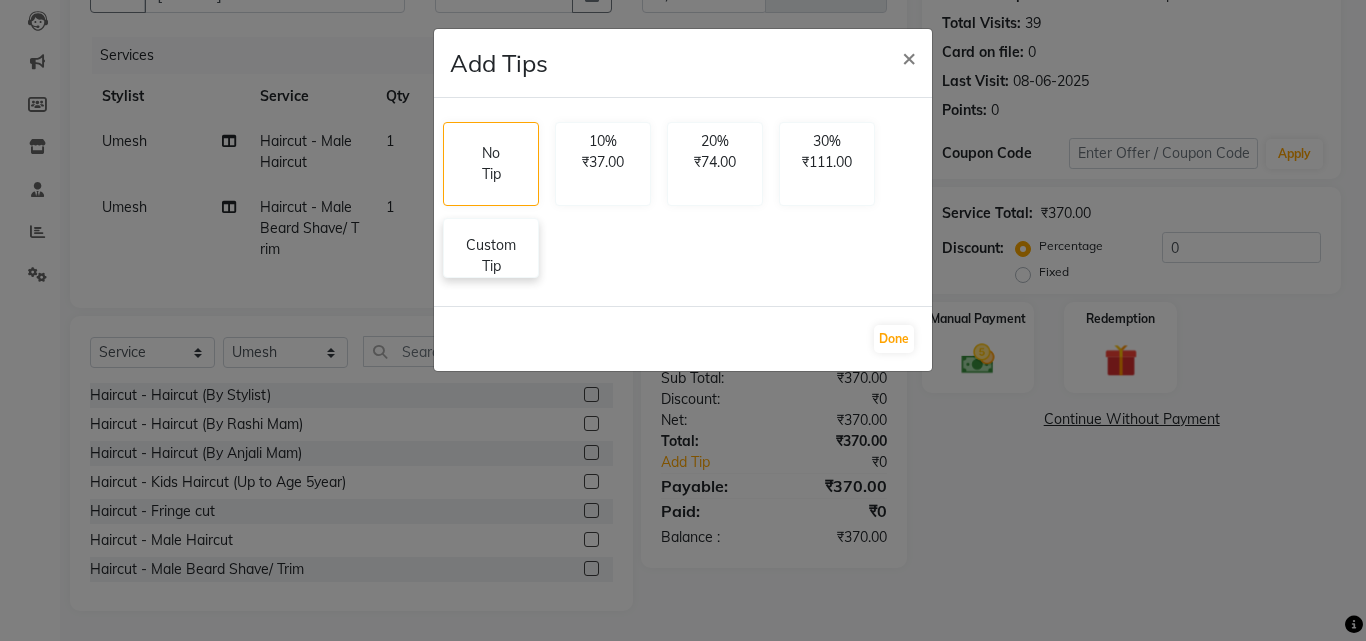 click on "Custom Tip" 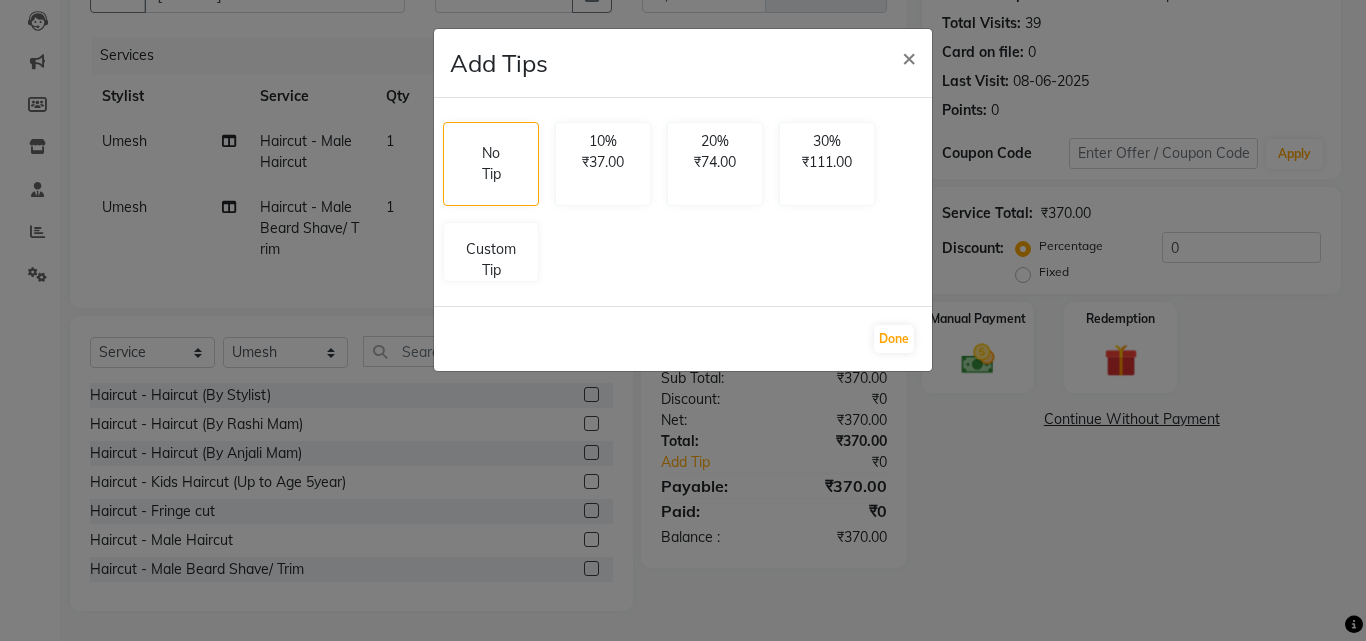 select on "53940" 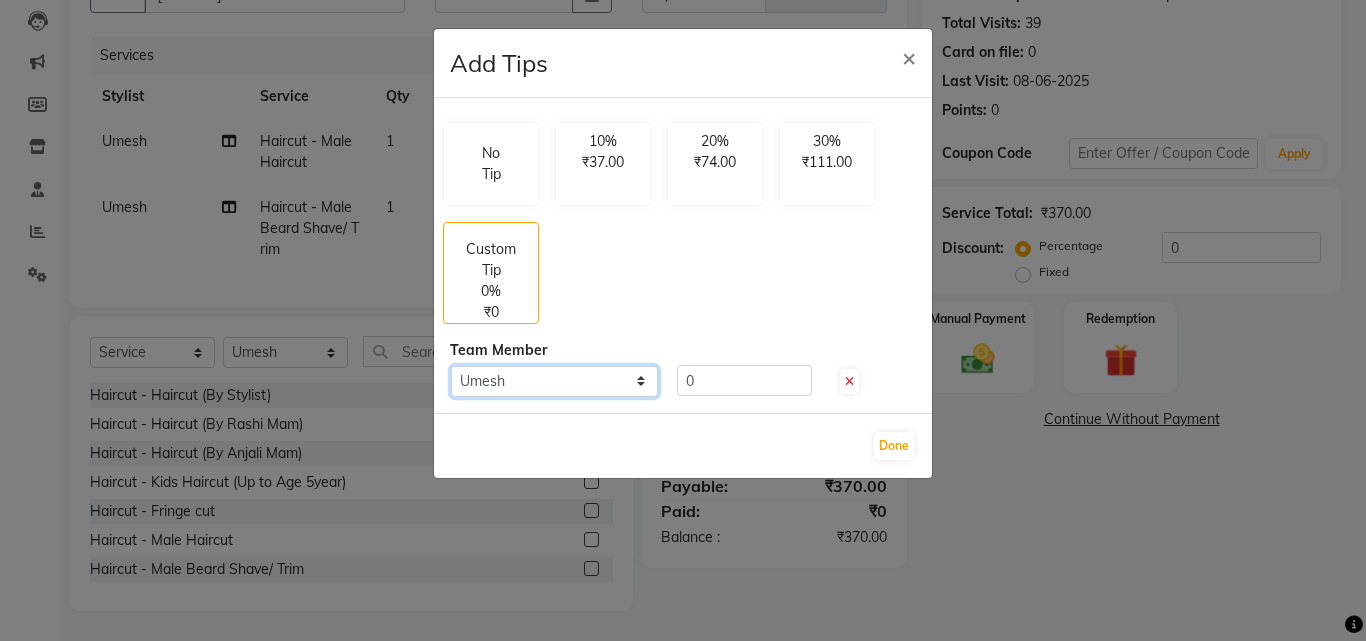 click on "Select [PERSON]" 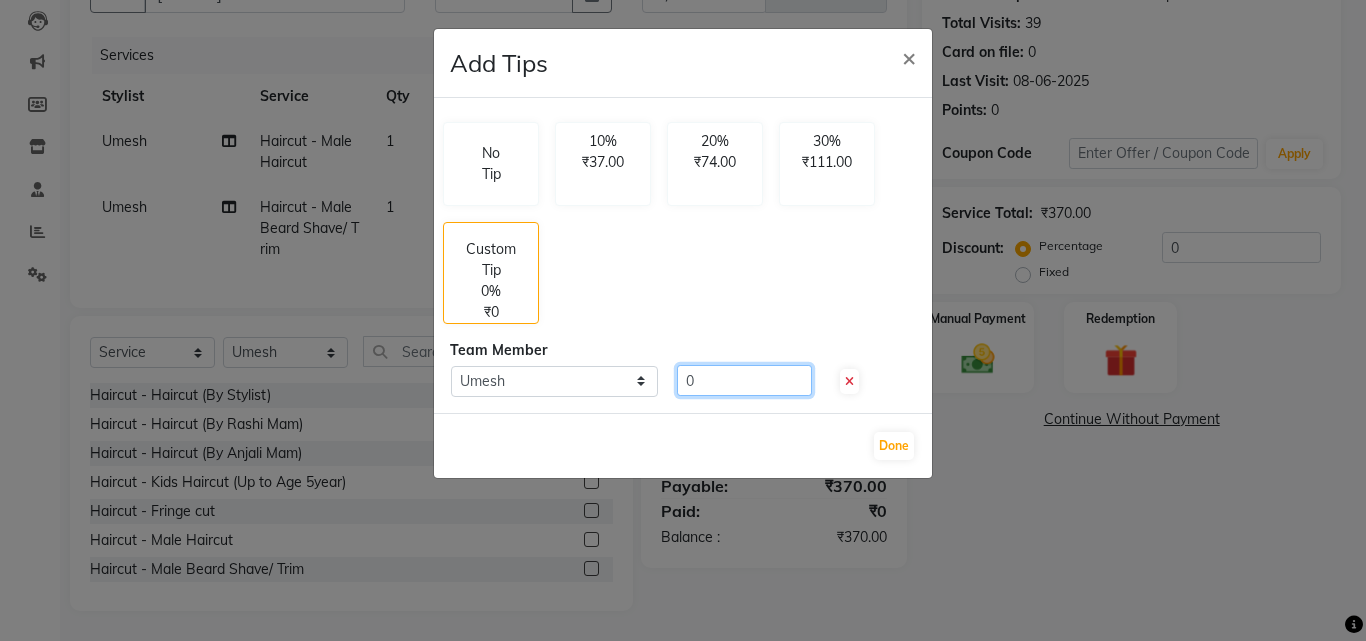 click on "0" 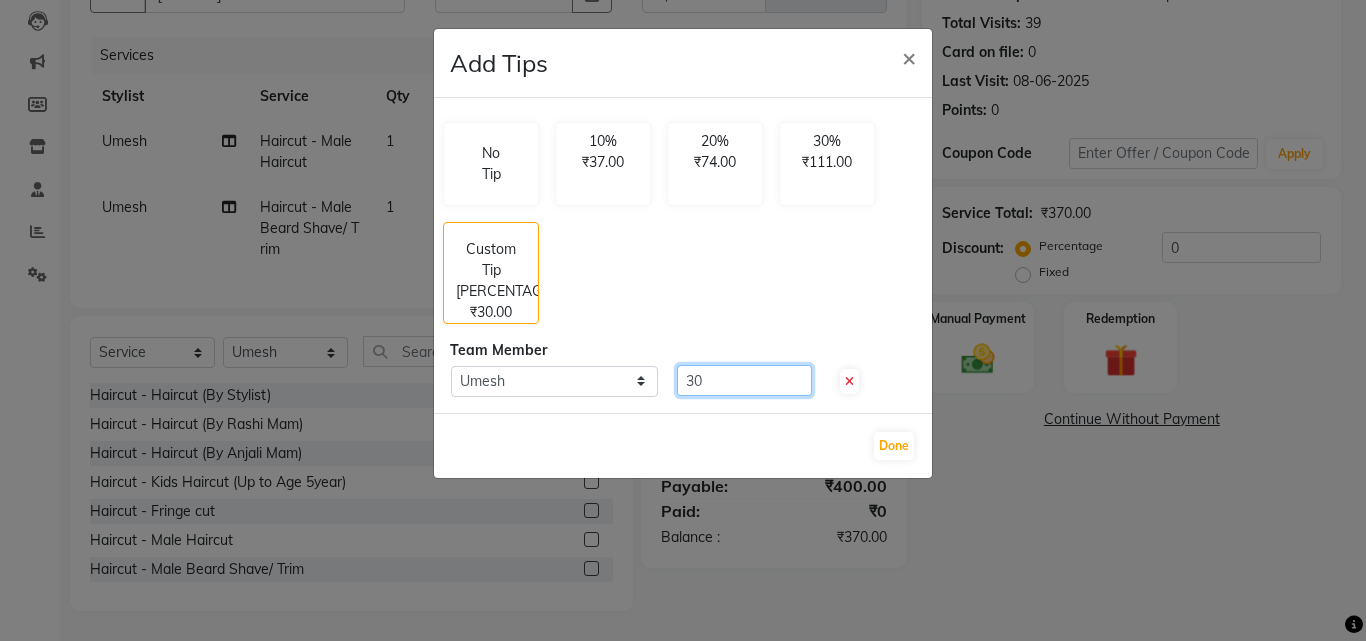 drag, startPoint x: 713, startPoint y: 383, endPoint x: 673, endPoint y: 384, distance: 40.012497 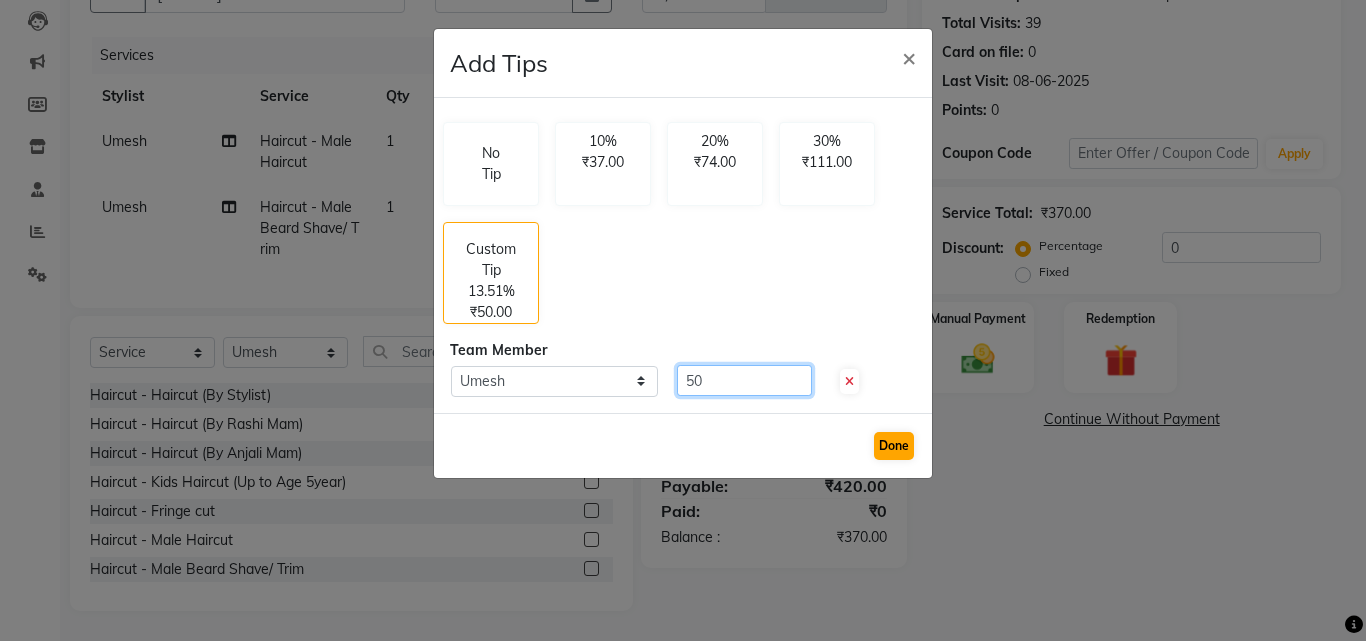 type on "50" 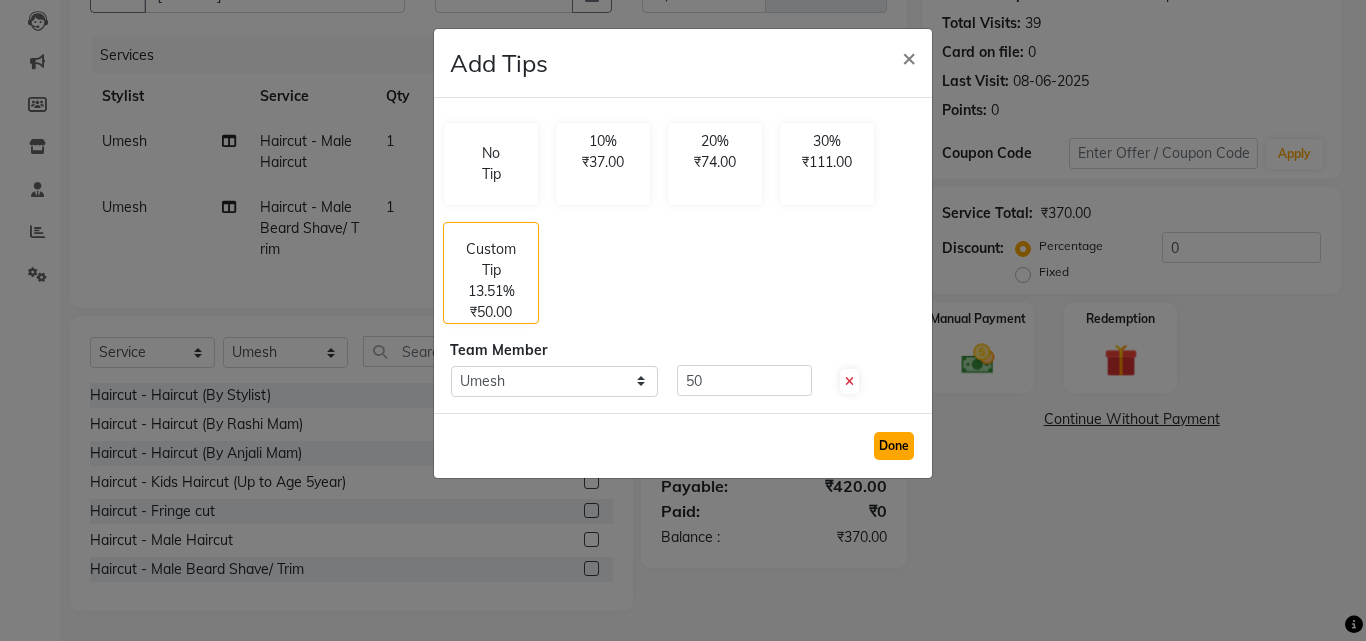 click on "Done" 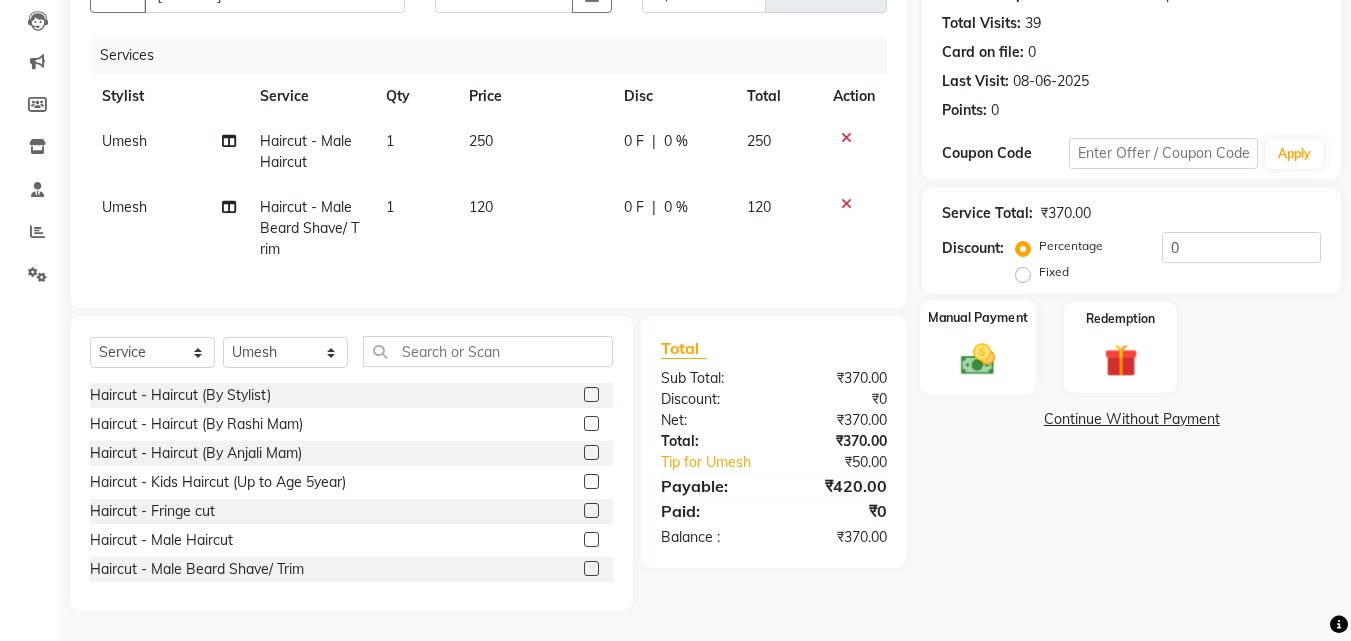 click 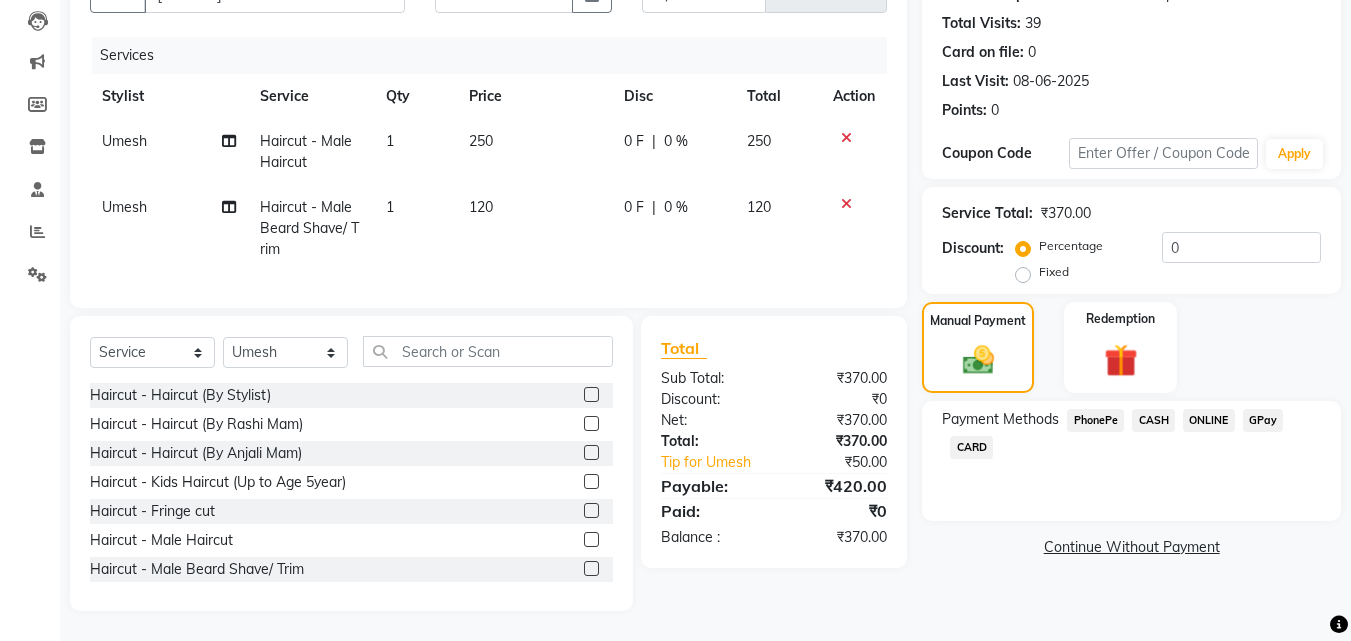 click on "GPay" 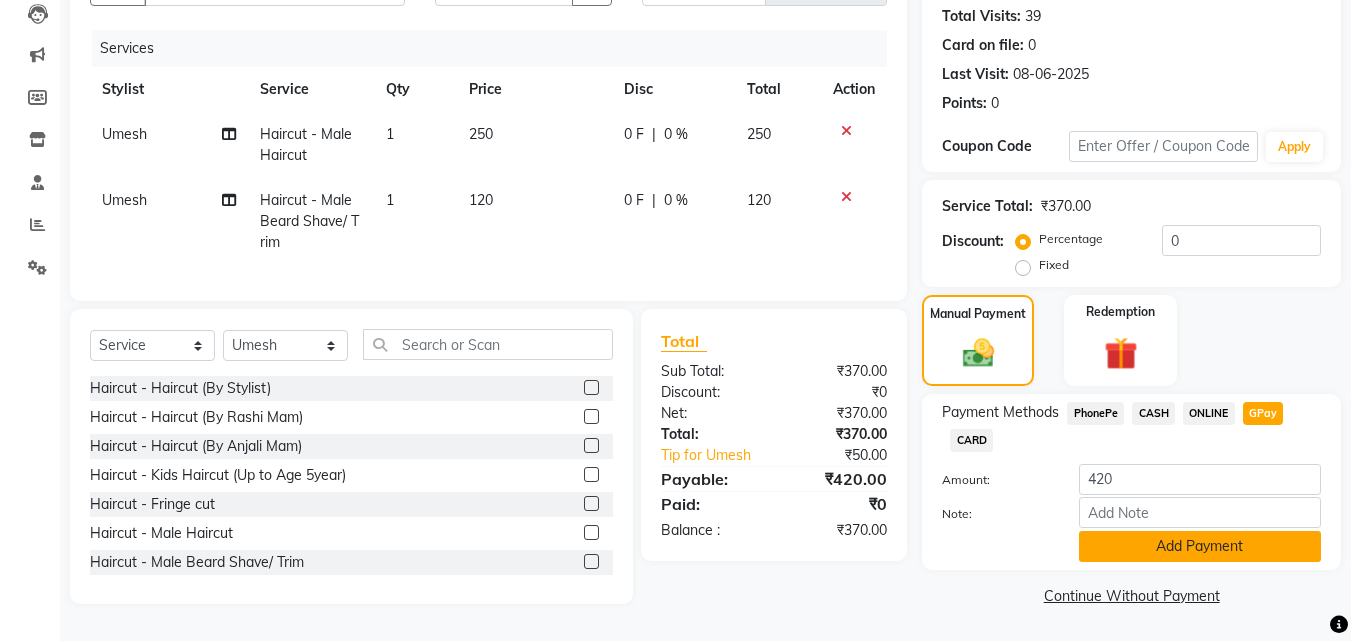 click on "Add Payment" 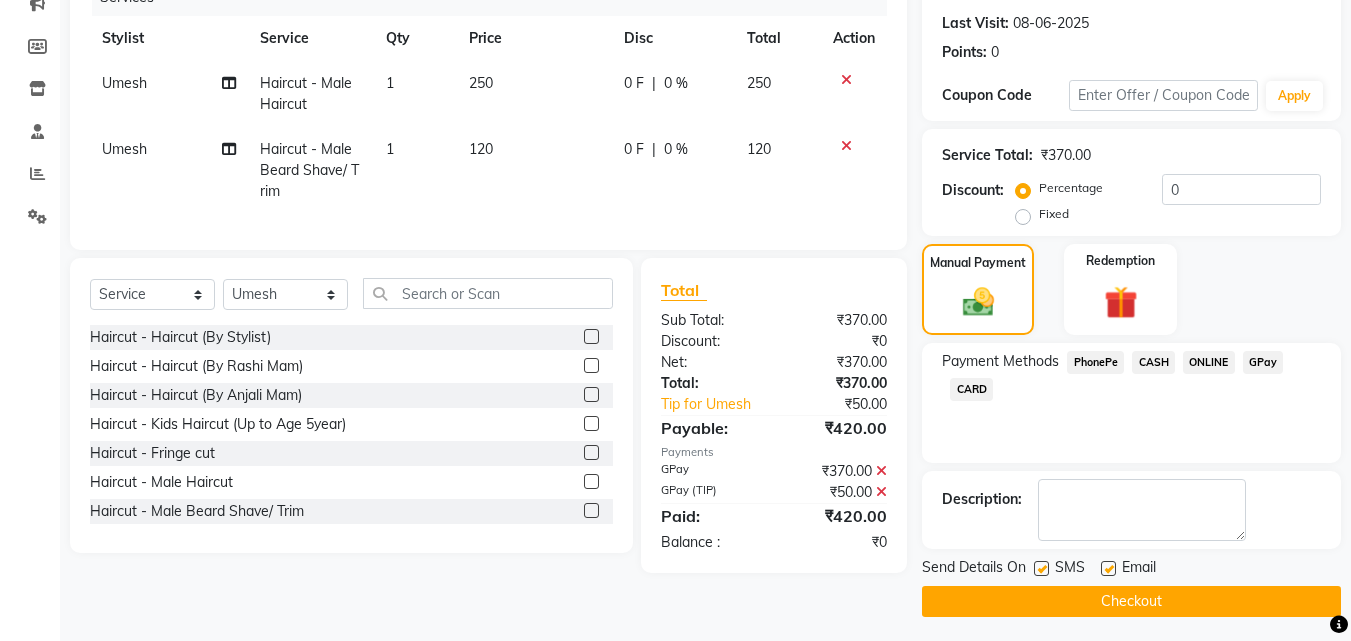 scroll, scrollTop: 275, scrollLeft: 0, axis: vertical 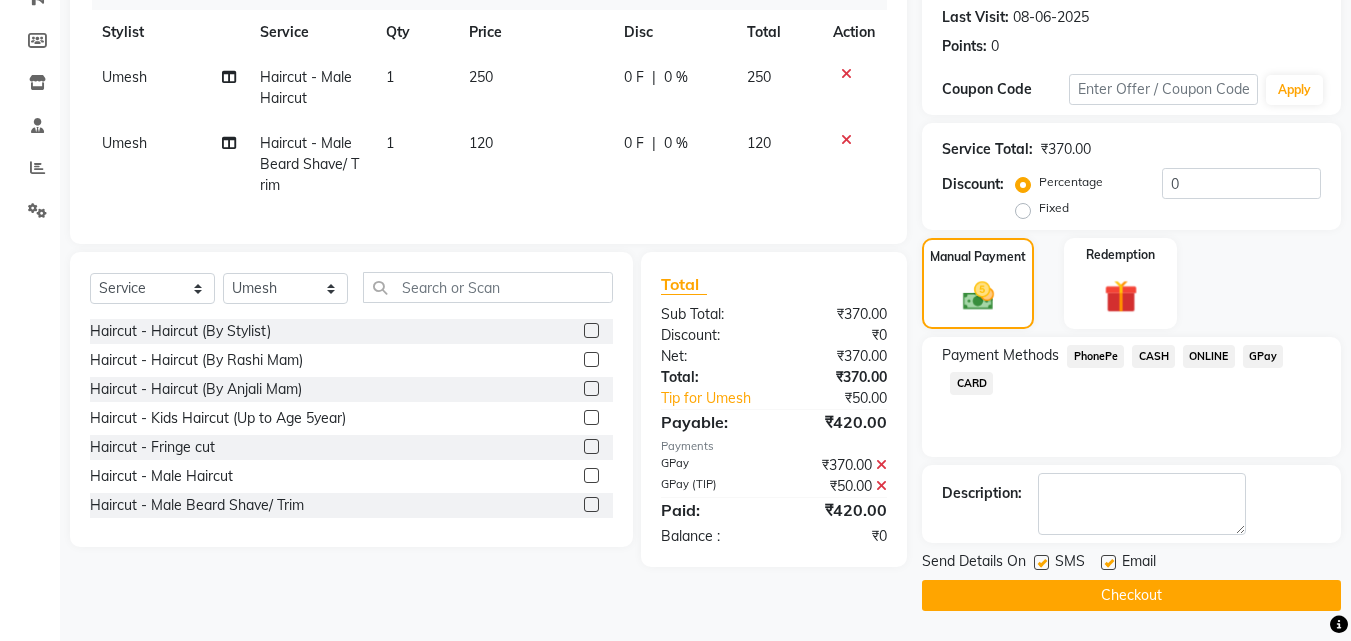 click on "Checkout" 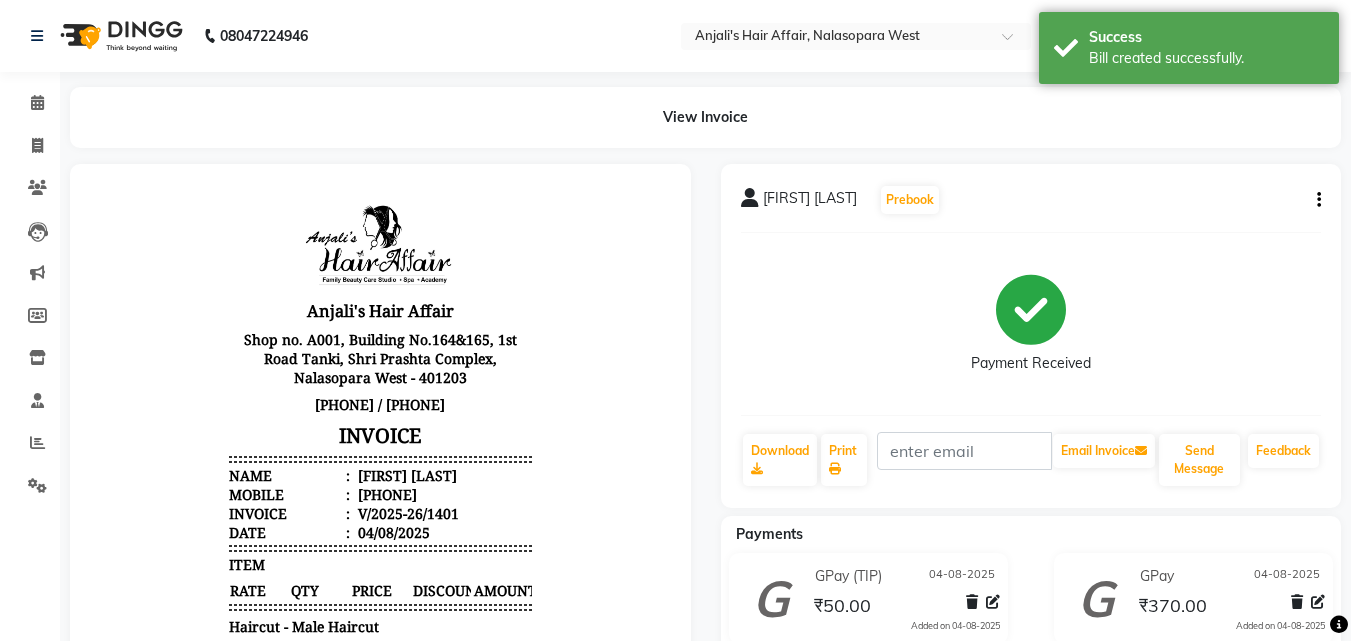 scroll, scrollTop: 0, scrollLeft: 0, axis: both 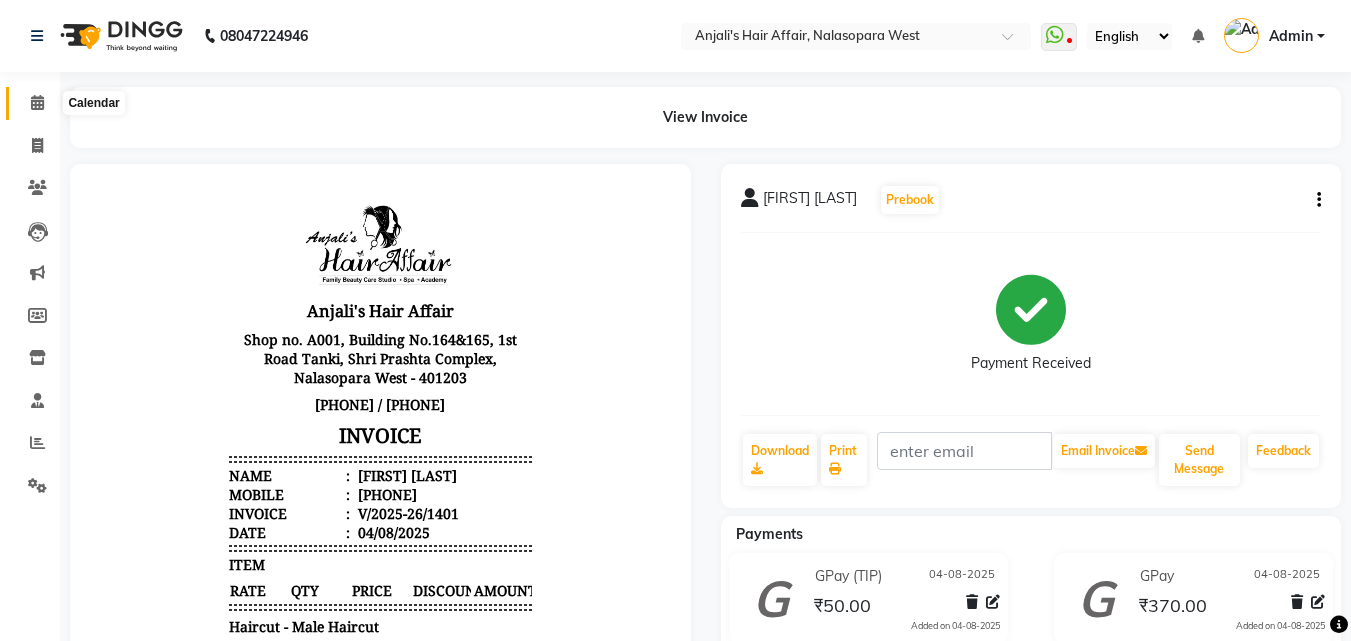 click 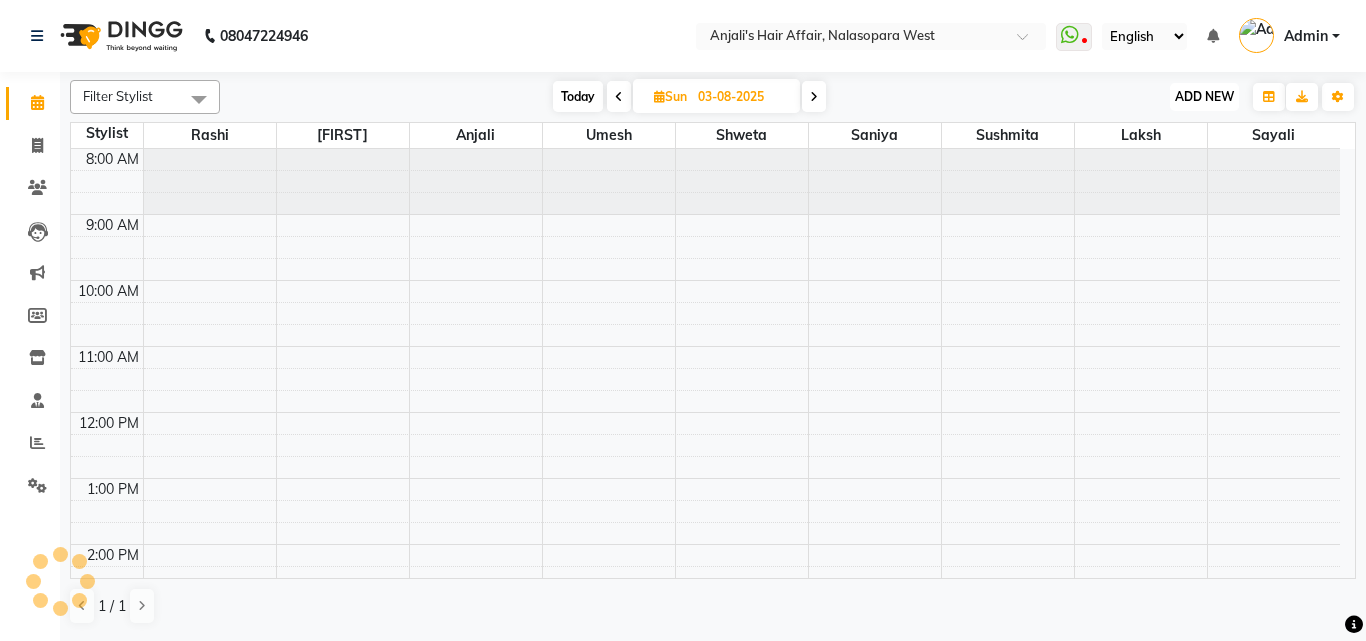 click on "ADD NEW" at bounding box center [1204, 96] 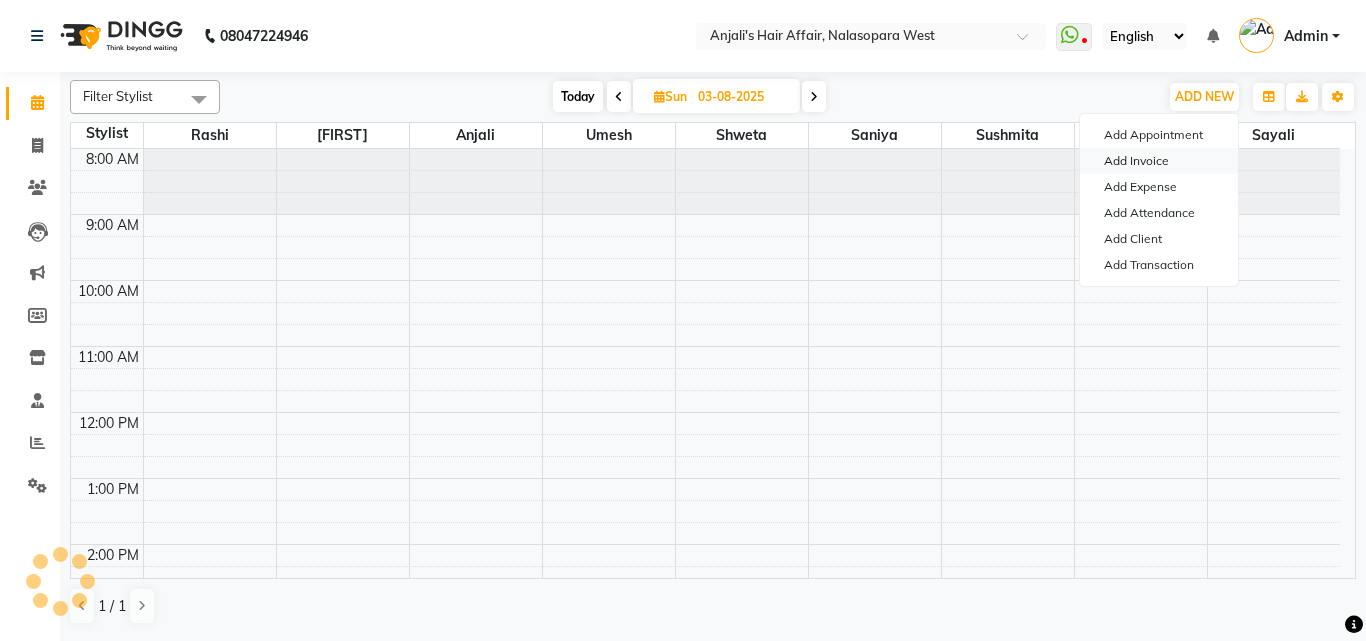 click on "Add Invoice" at bounding box center [1159, 161] 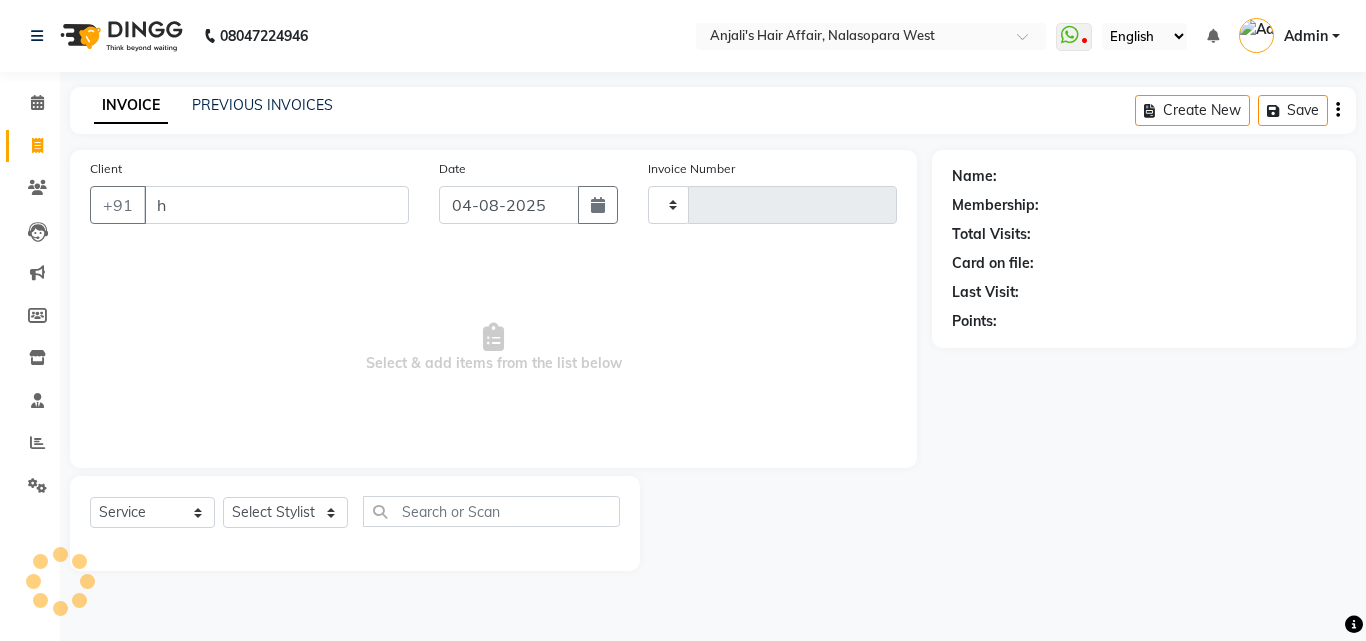 type on "ha" 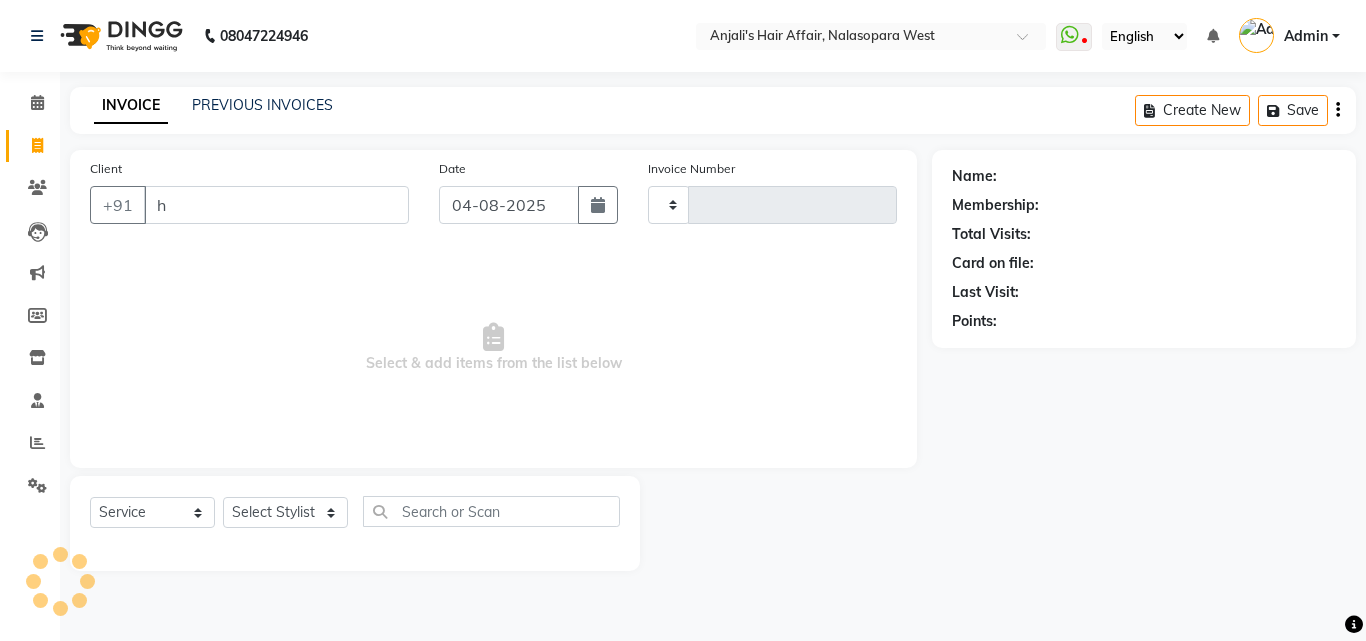 select on "6172" 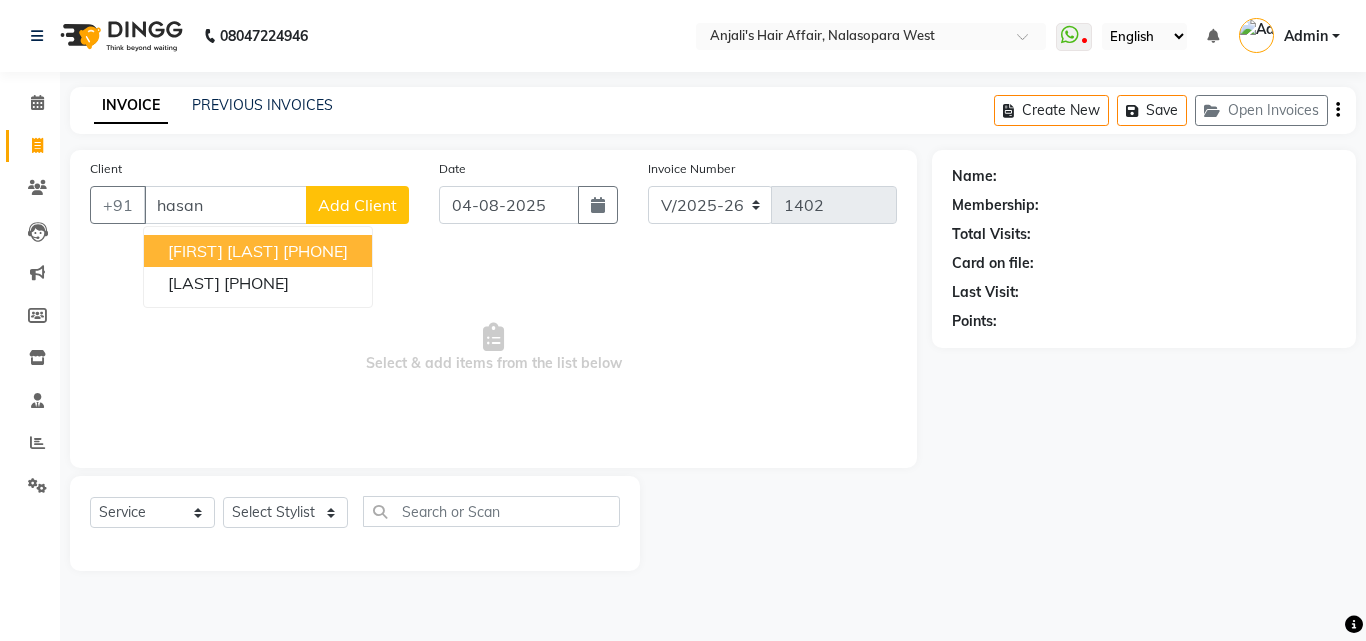 click on "[PHONE]" at bounding box center (315, 251) 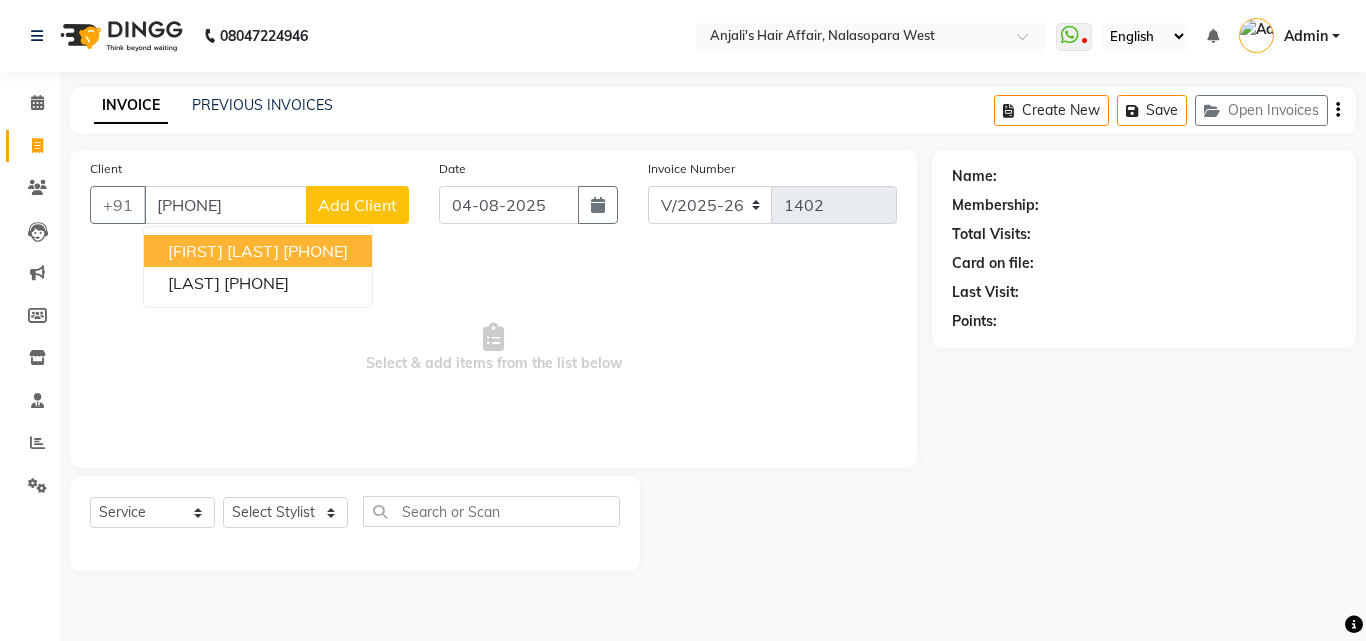 type on "[PHONE]" 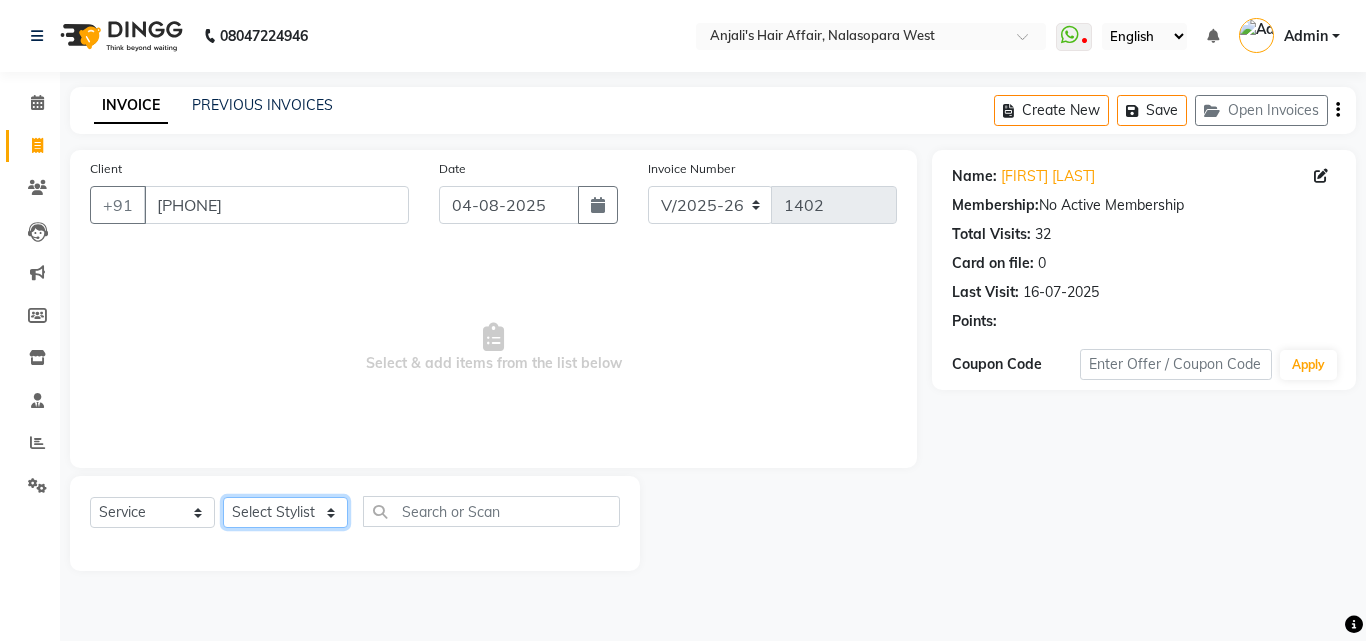 click on "Select Stylist [PERSON] [PERSON] Hair Affair [PERSON] [PERSON] [PERSON] [PERSON] [PERSON] [PERSON] [PERSON] [PERSON]" 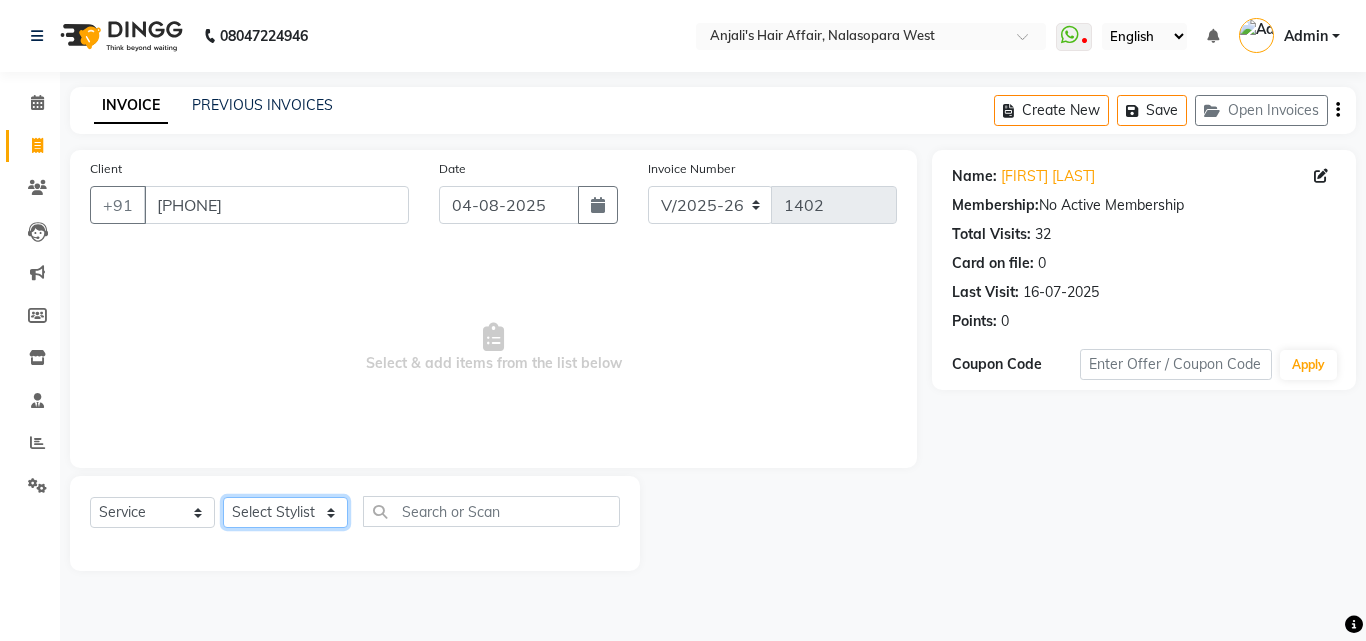 select on "53940" 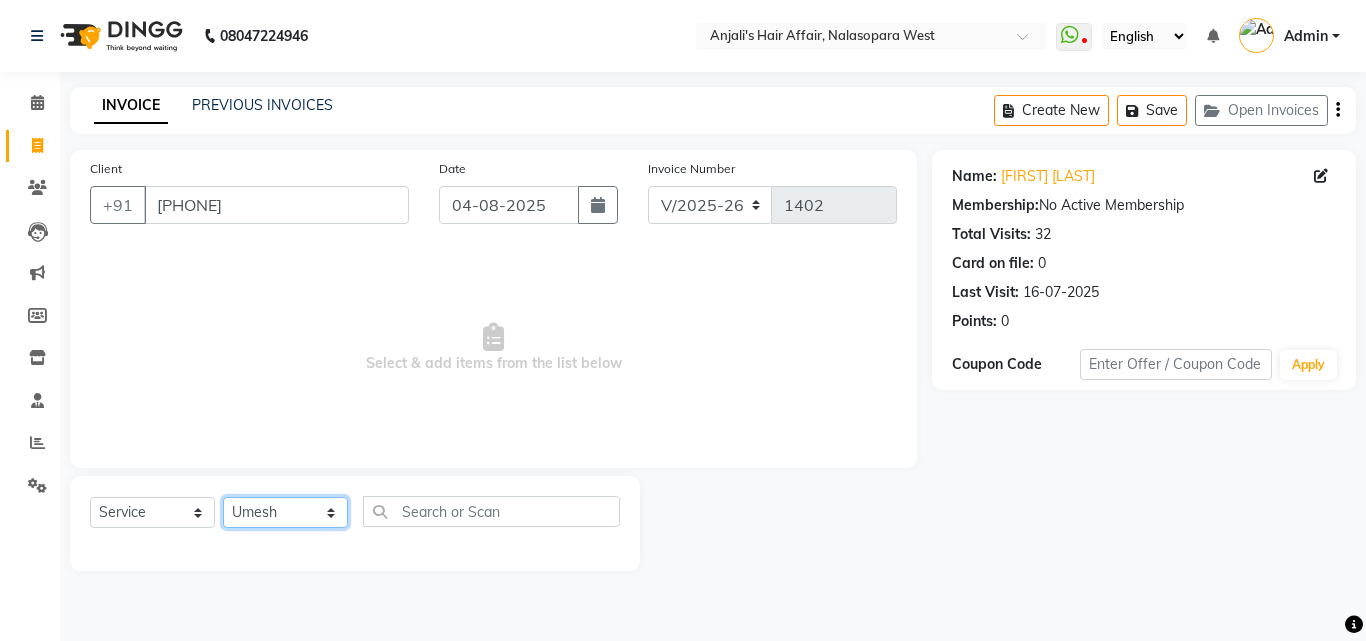 click on "Select Stylist [PERSON] [PERSON] Hair Affair [PERSON] [PERSON] [PERSON] [PERSON] [PERSON] [PERSON] [PERSON] [PERSON]" 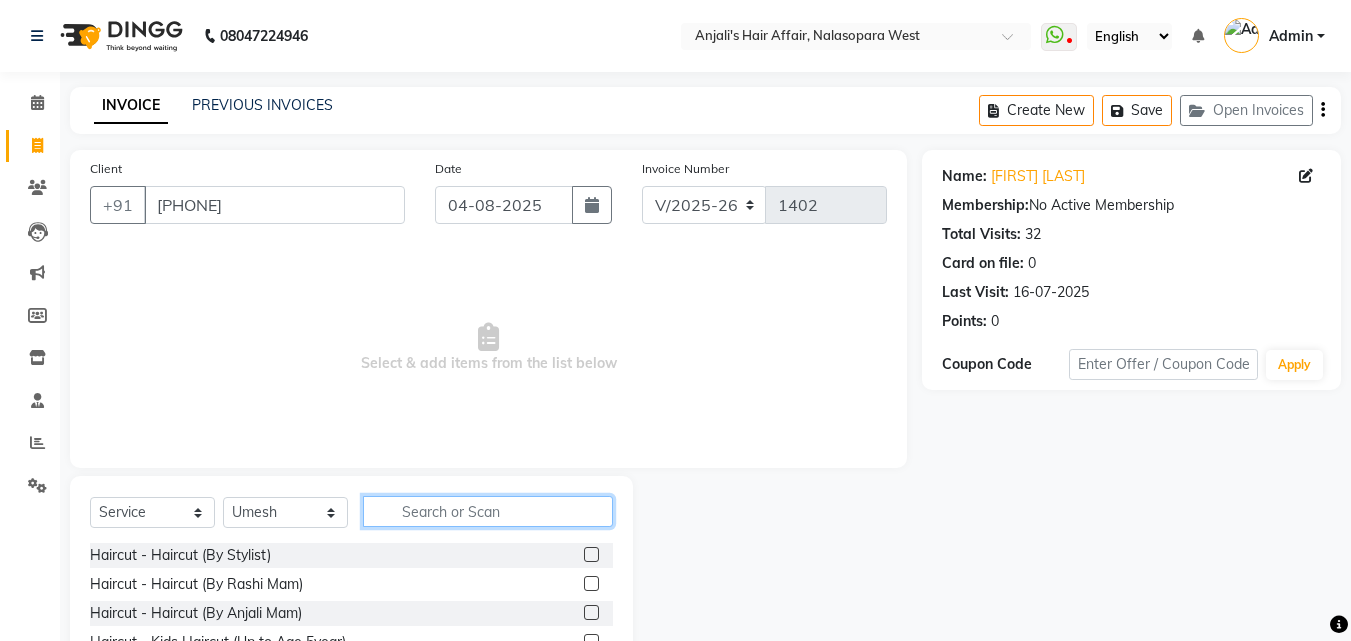 click 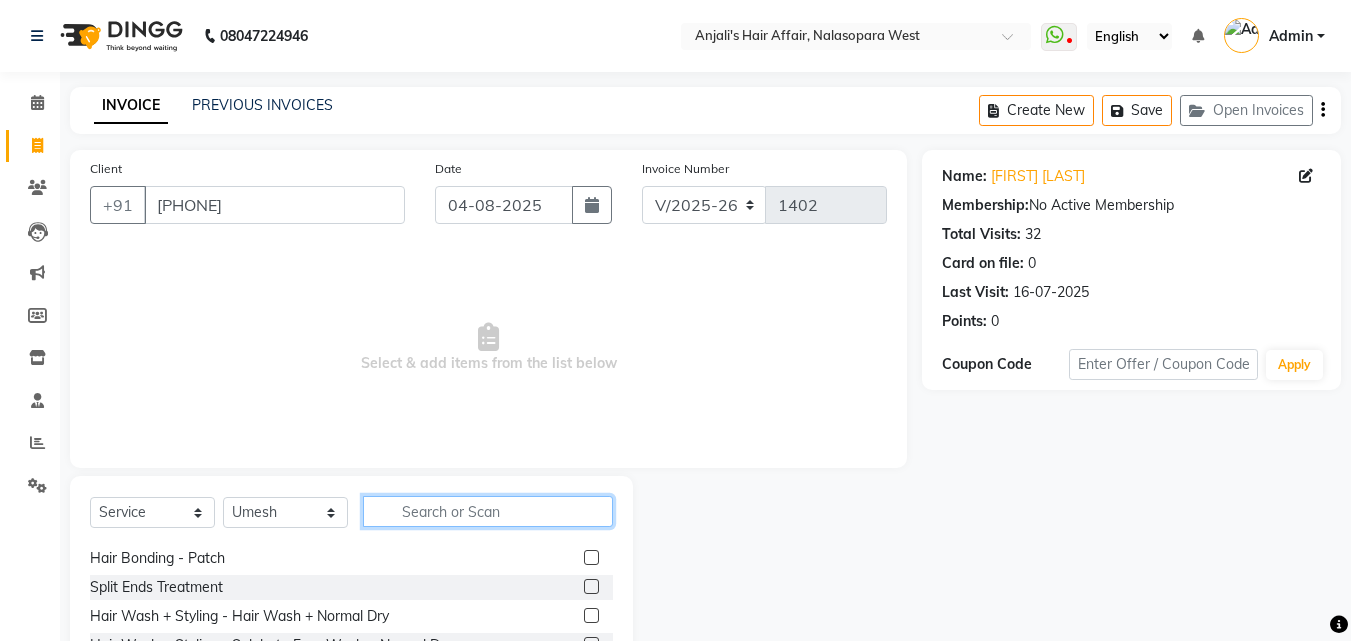 scroll, scrollTop: 100, scrollLeft: 0, axis: vertical 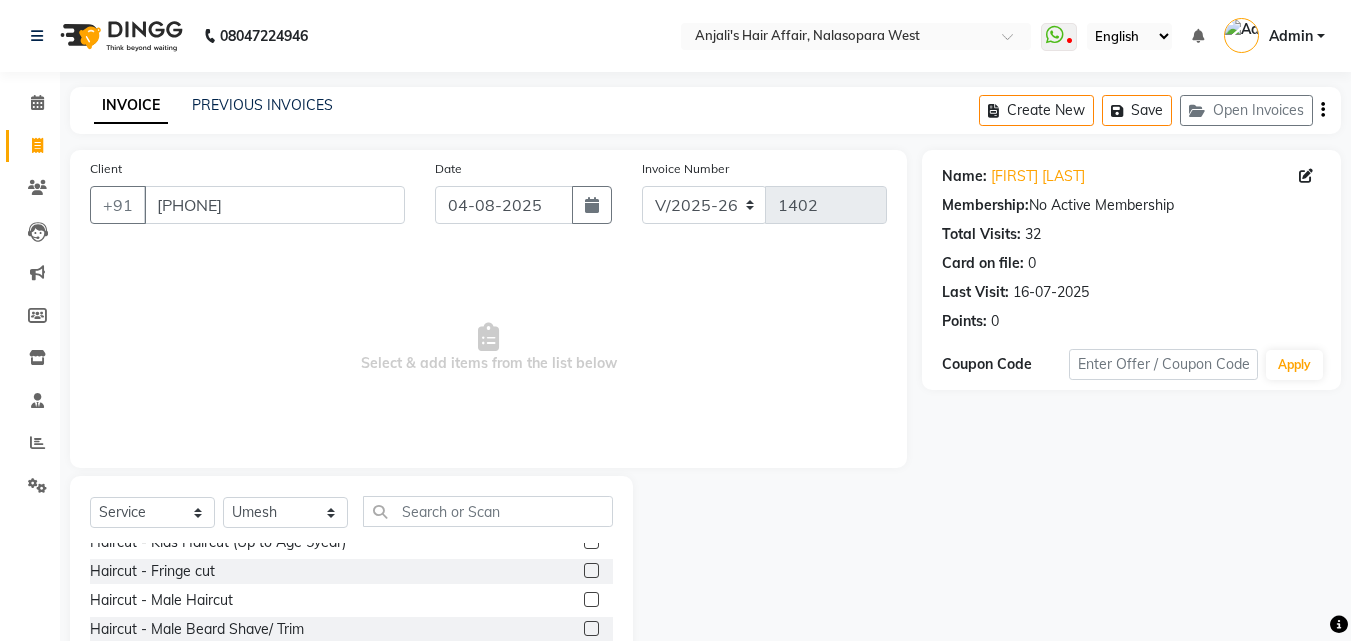 click 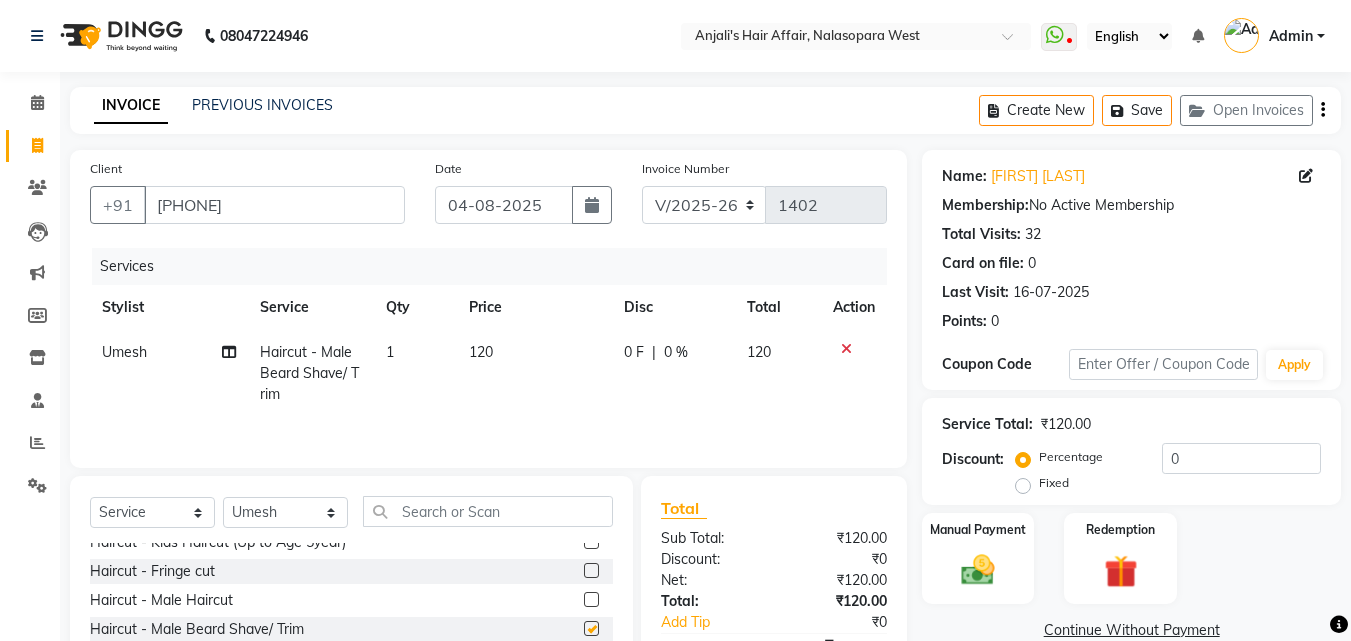 checkbox on "false" 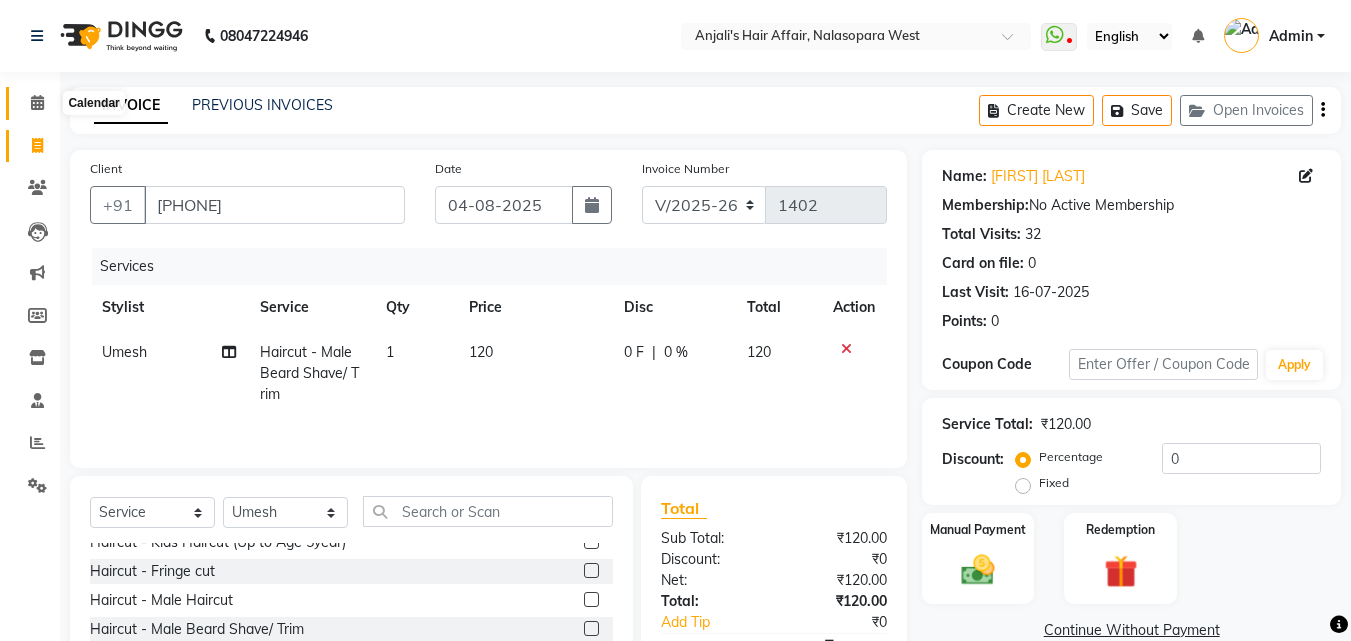 click 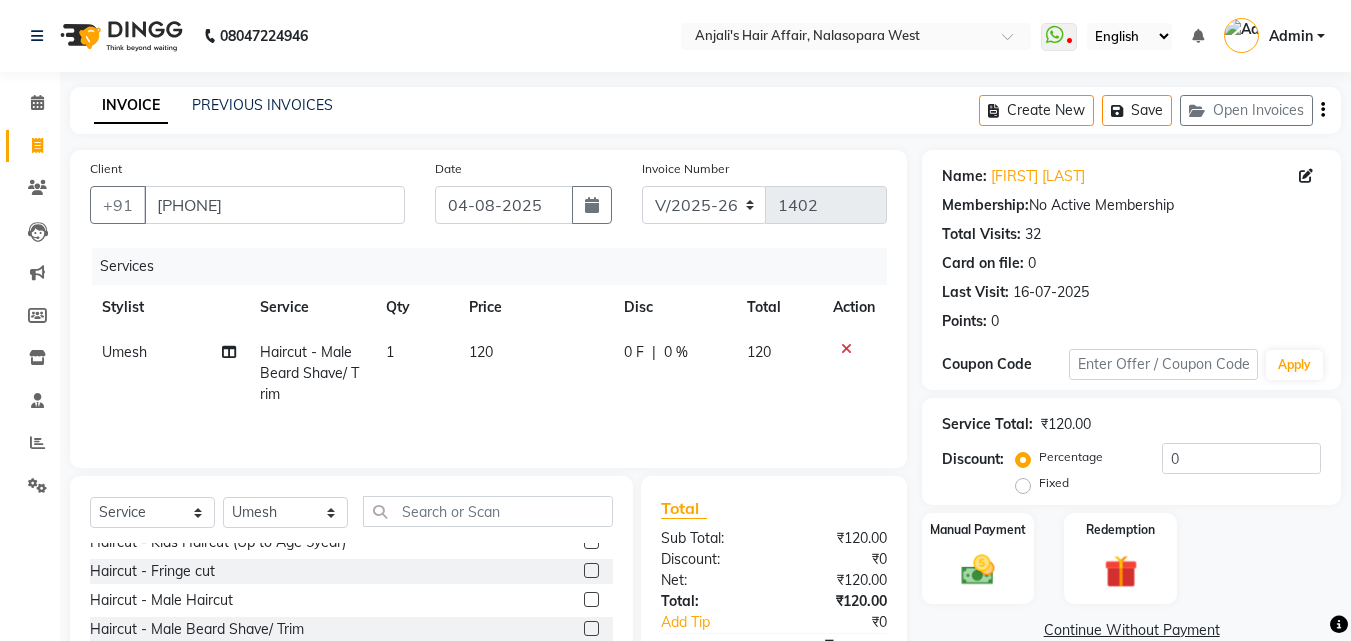 scroll, scrollTop: 160, scrollLeft: 0, axis: vertical 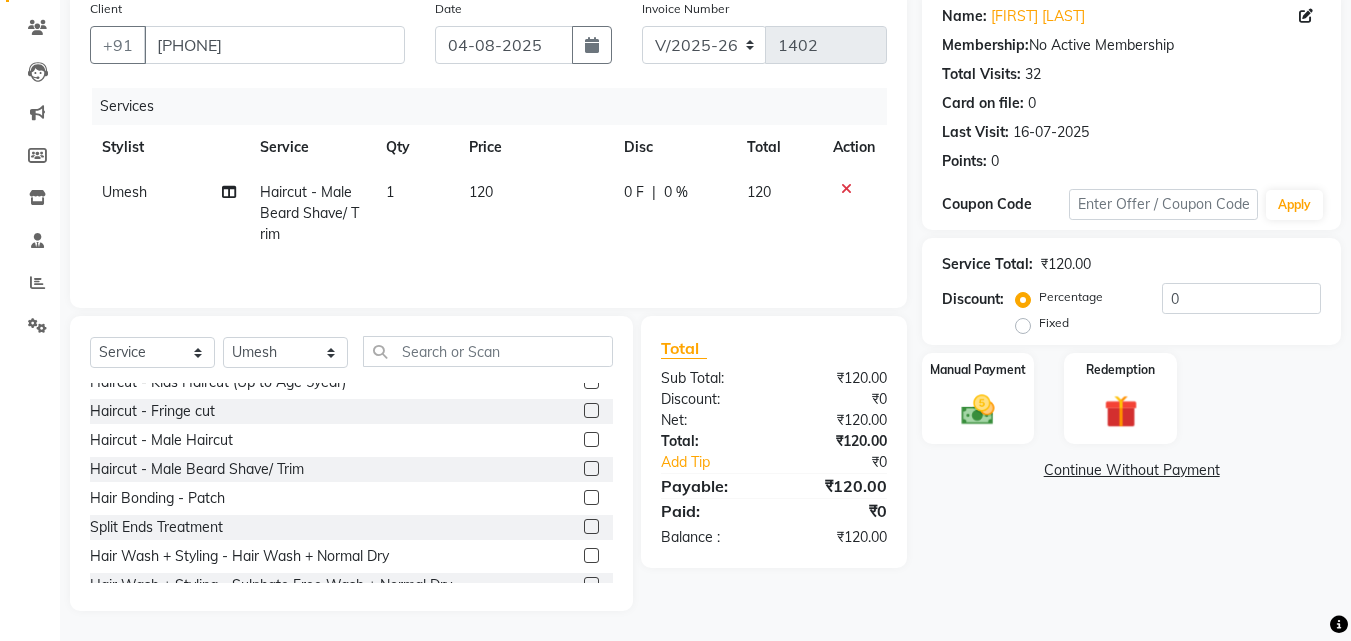 drag, startPoint x: 831, startPoint y: 220, endPoint x: 478, endPoint y: 263, distance: 355.60934 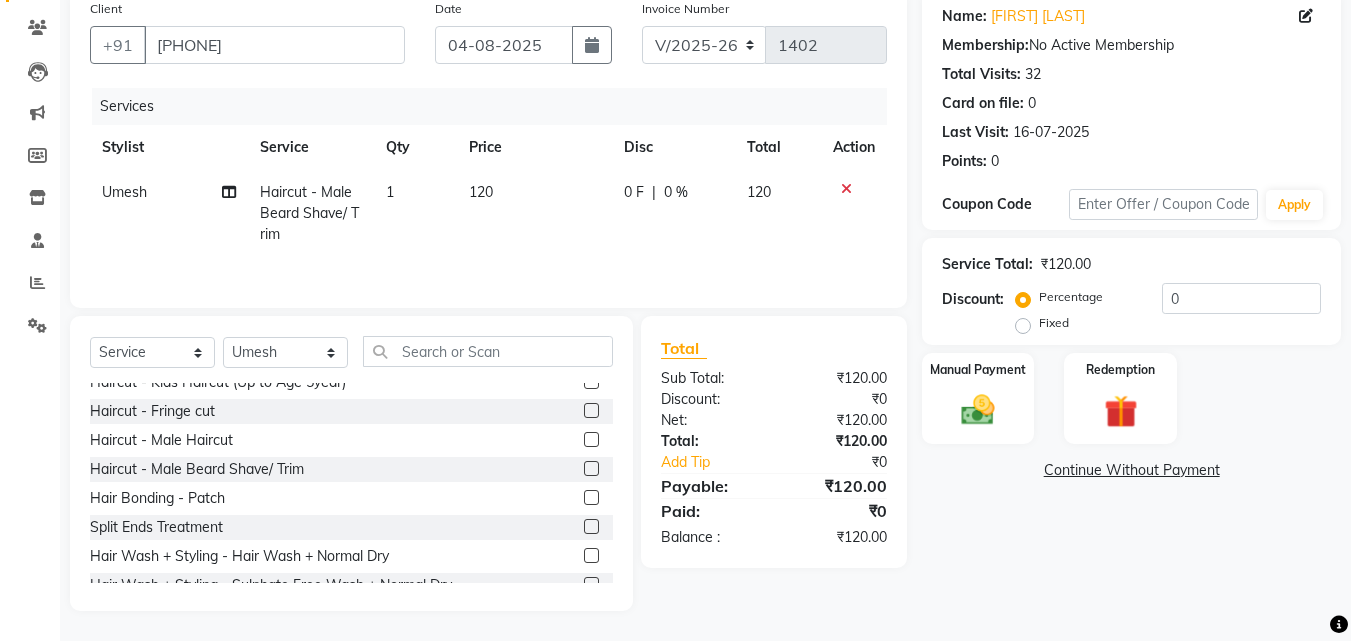 click on "[PERSON] Haircut - Male Beard Shave/ Trim 1 120 0 F | 0 % 120" 